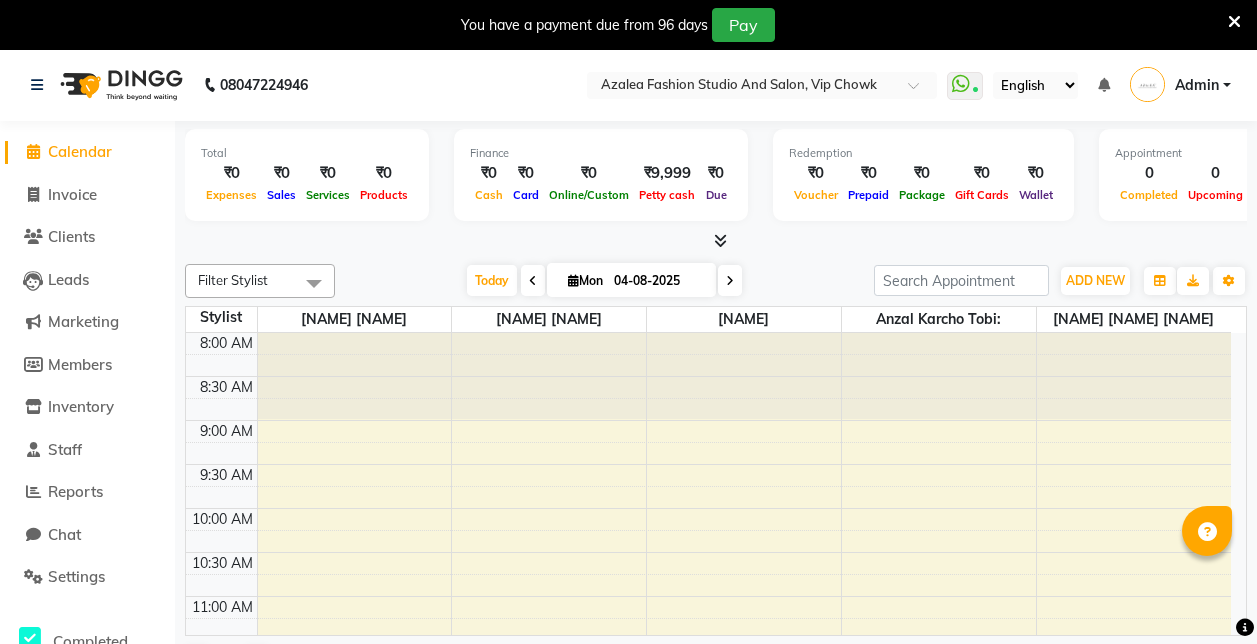 scroll, scrollTop: 0, scrollLeft: 0, axis: both 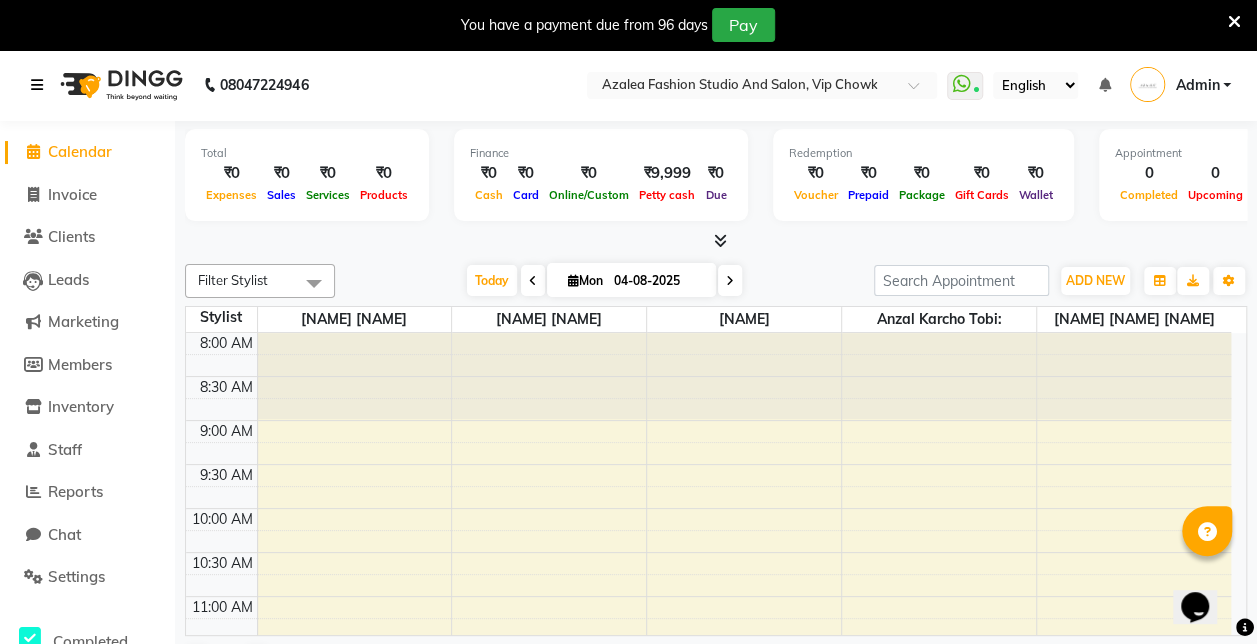 click at bounding box center [37, 85] 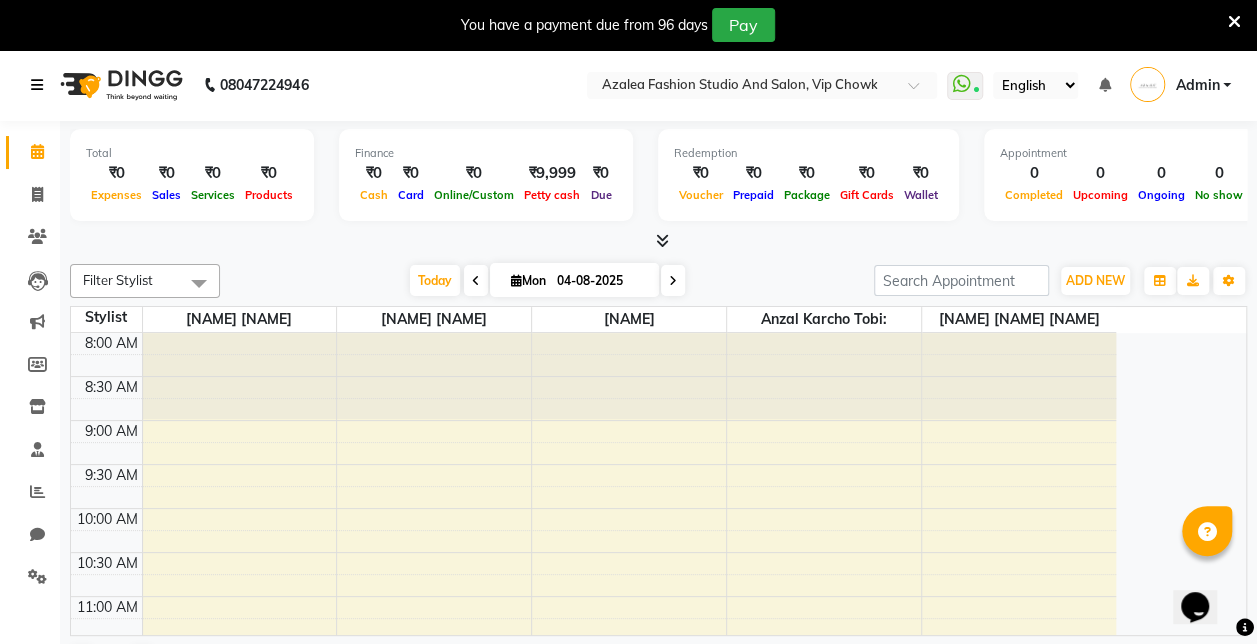 click at bounding box center (37, 85) 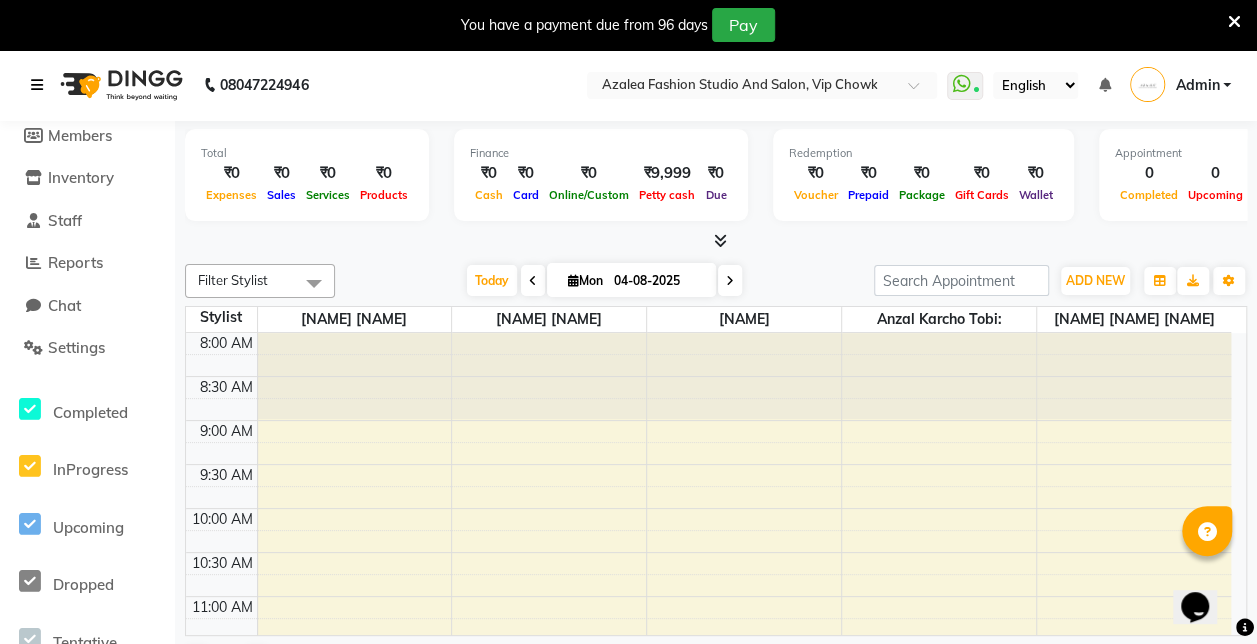 scroll, scrollTop: 230, scrollLeft: 0, axis: vertical 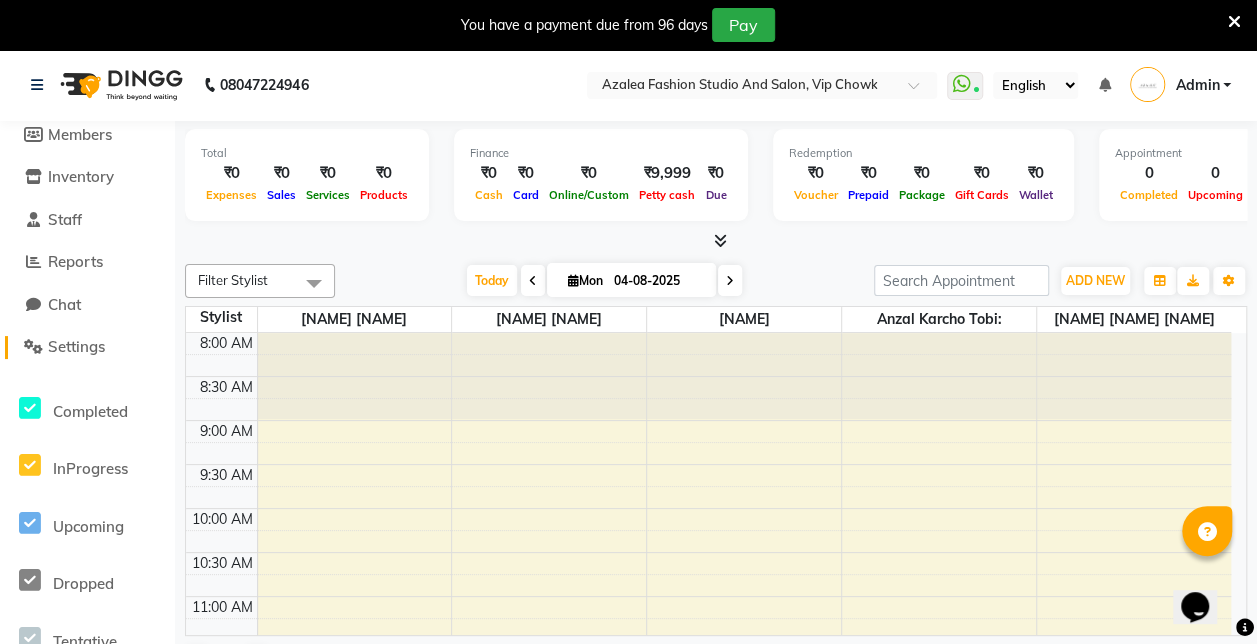 click on "Settings" 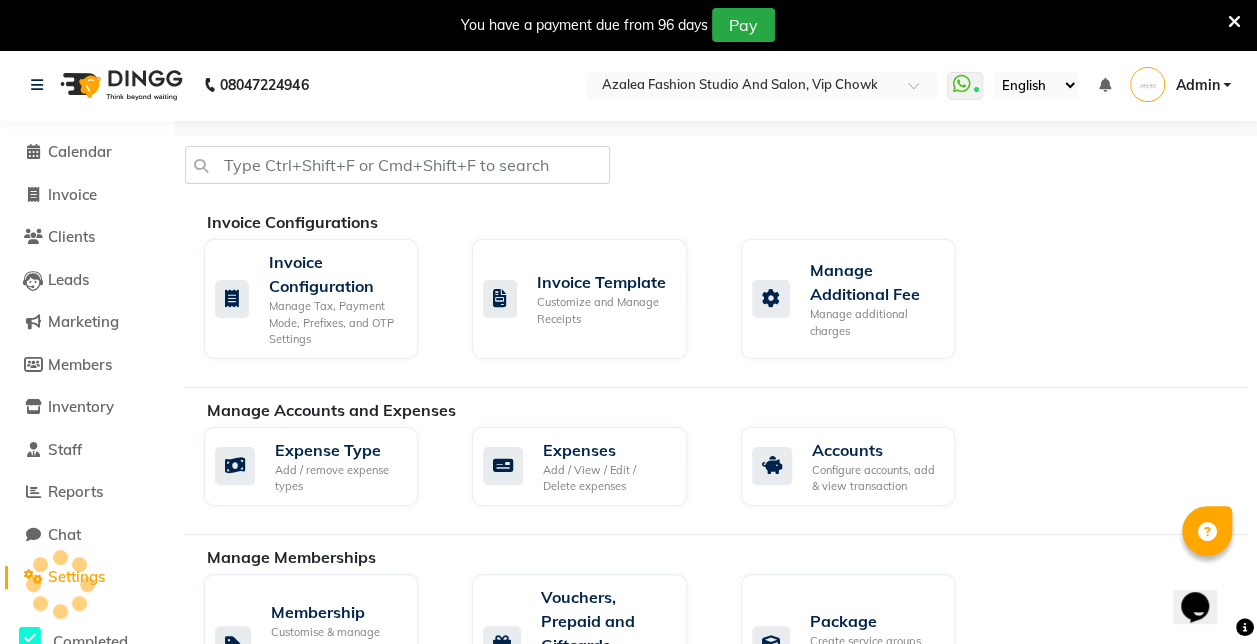 scroll, scrollTop: 0, scrollLeft: 0, axis: both 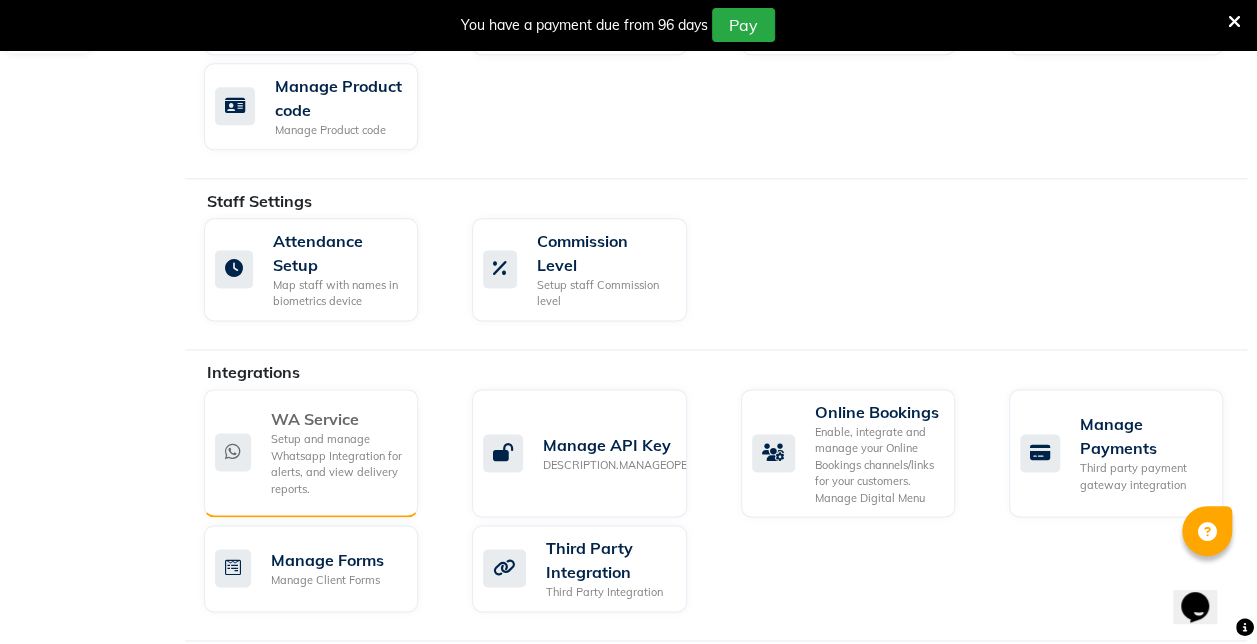click on "Setup and manage Whatsapp Integration for alerts, and view delivery reports." 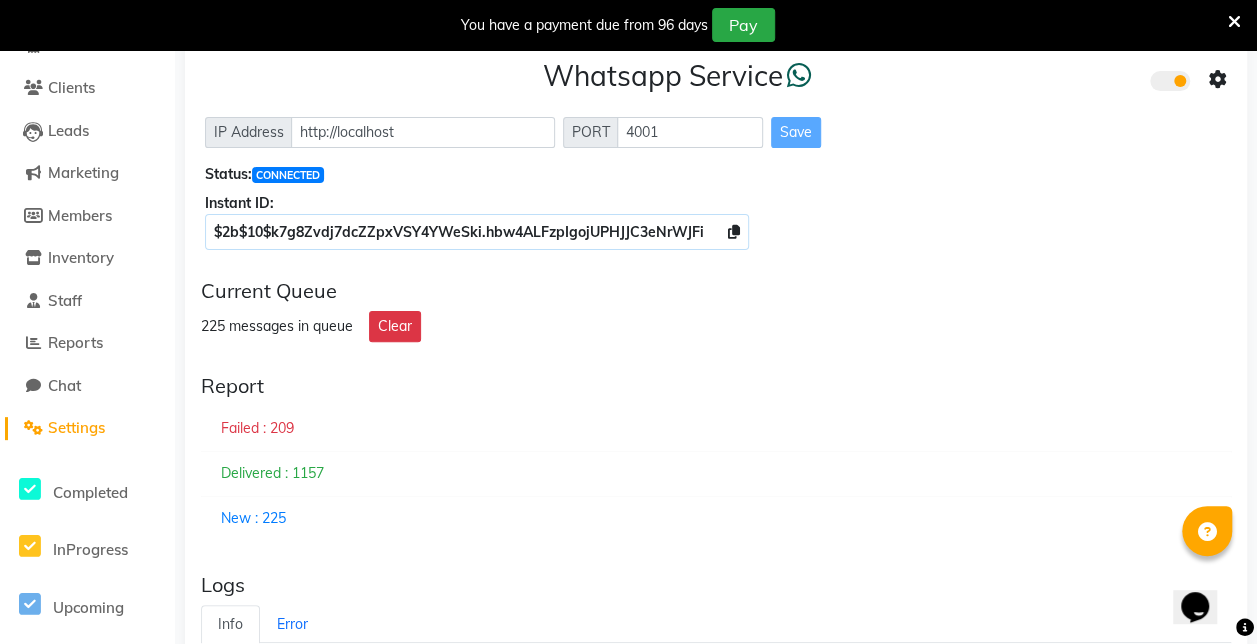 scroll, scrollTop: 0, scrollLeft: 0, axis: both 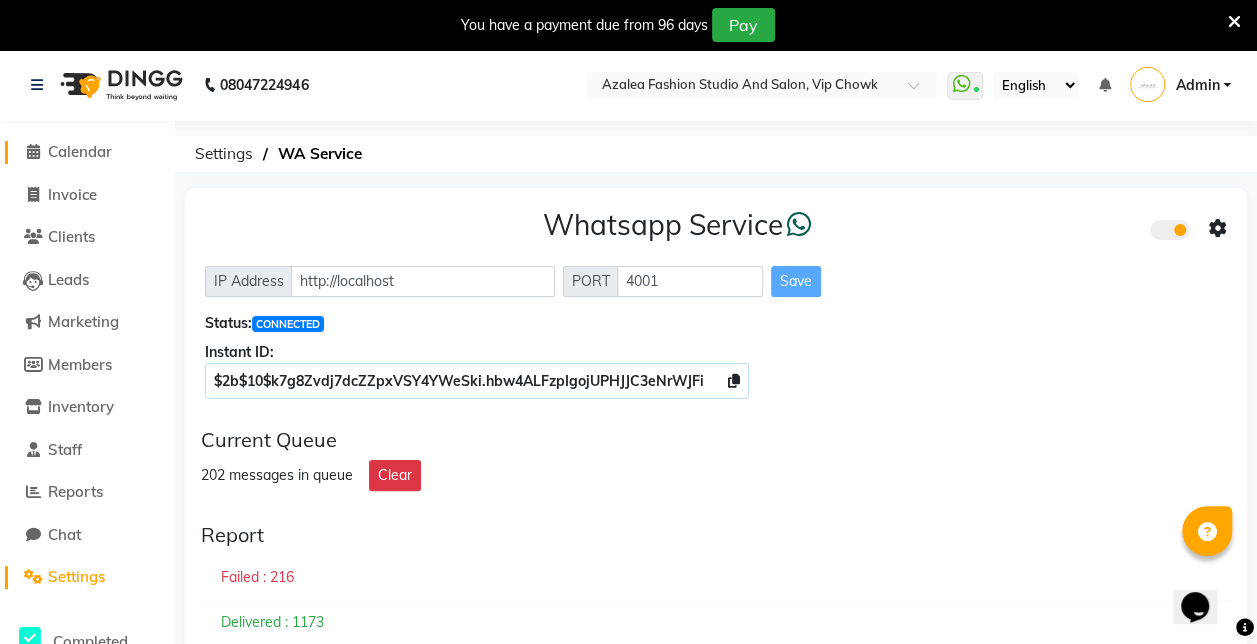 click on "Calendar" 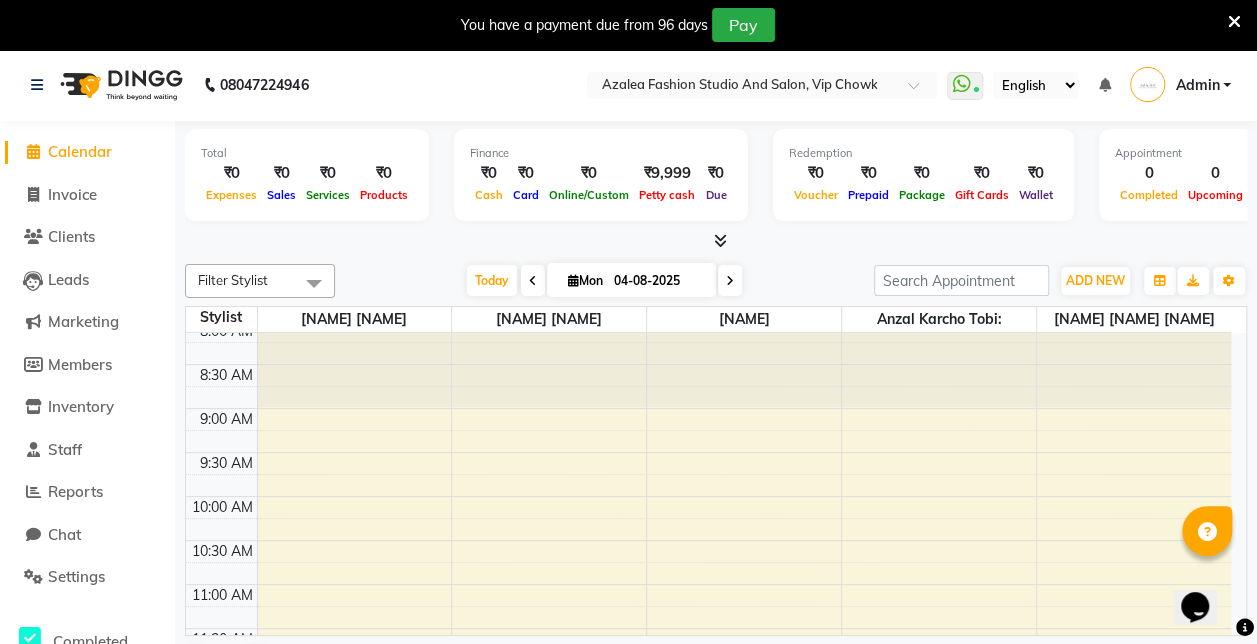 scroll, scrollTop: 0, scrollLeft: 0, axis: both 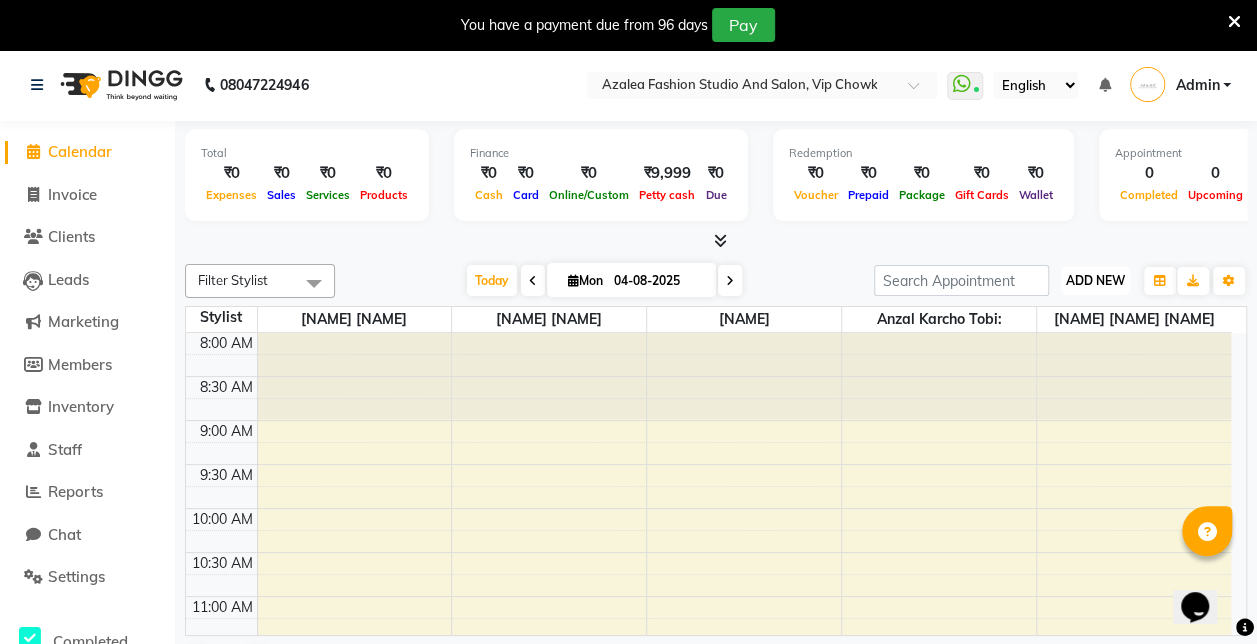click on "ADD NEW" at bounding box center [1095, 280] 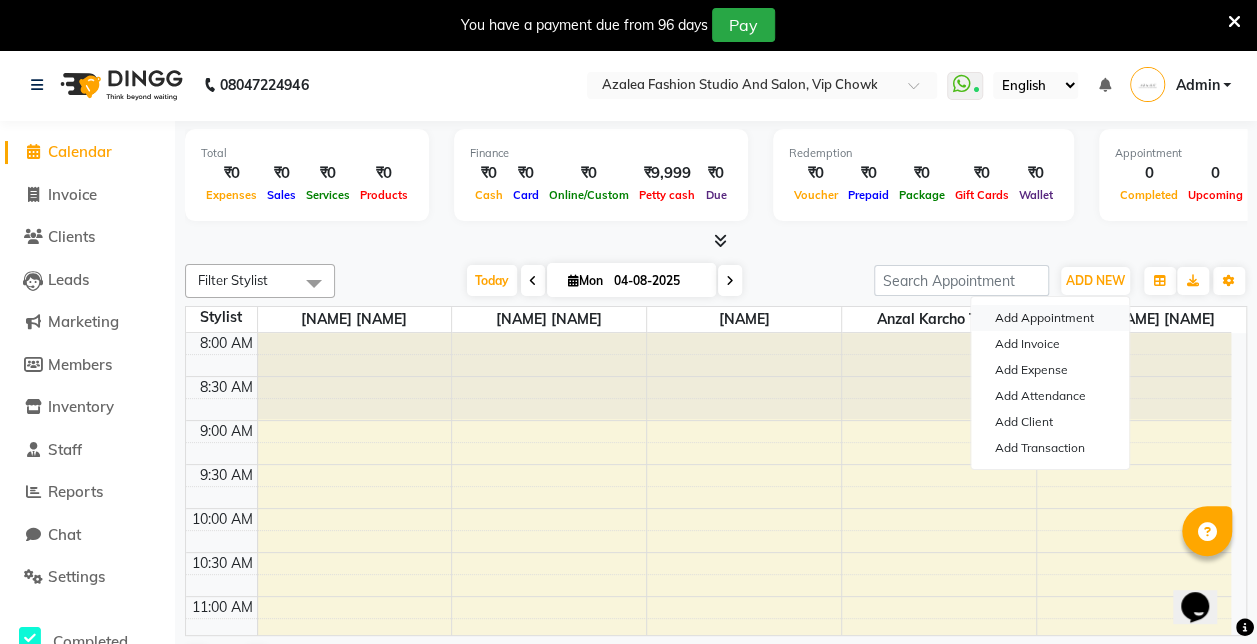 click on "Add Appointment" at bounding box center [1050, 318] 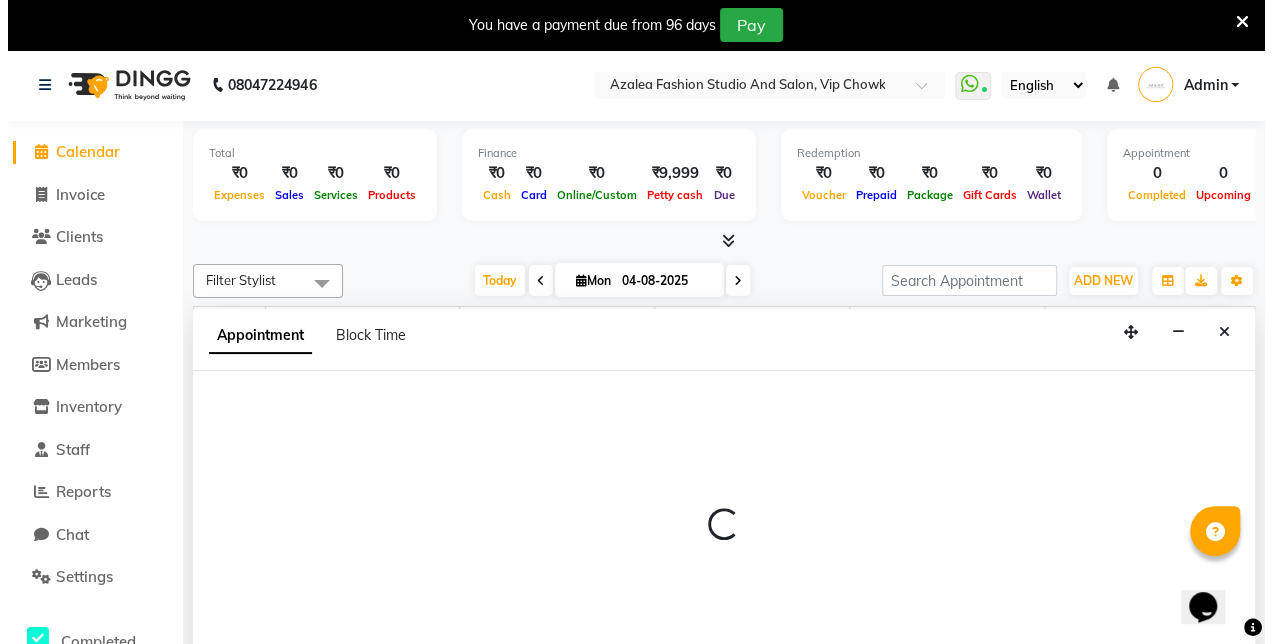 scroll, scrollTop: 50, scrollLeft: 0, axis: vertical 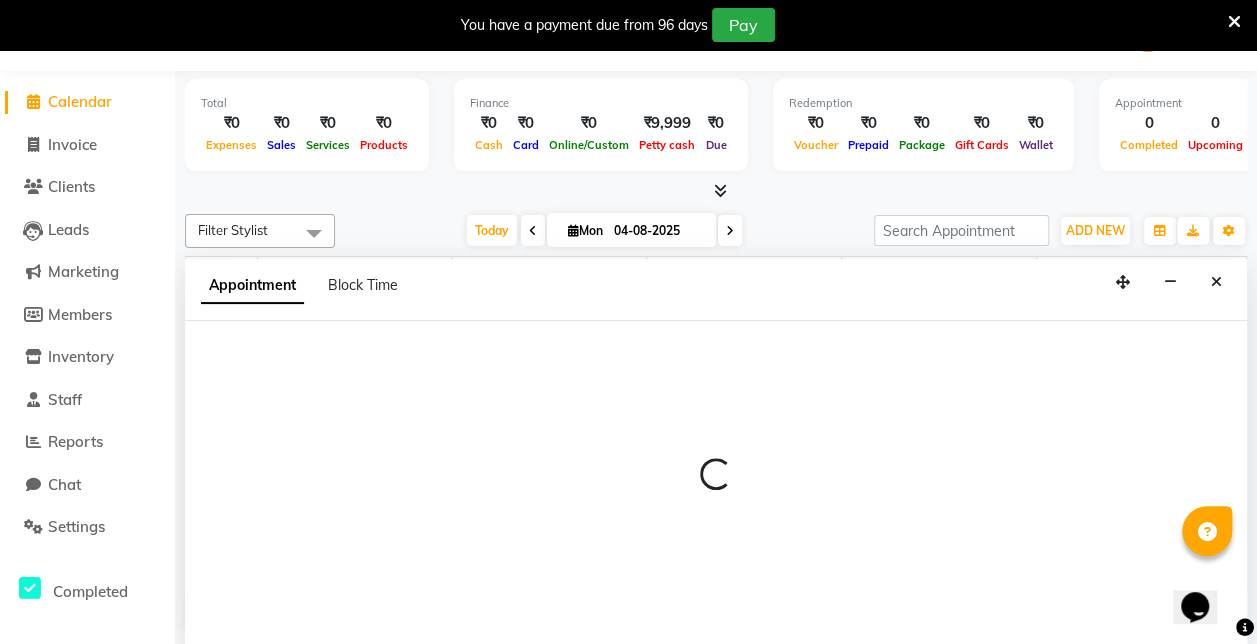 select on "540" 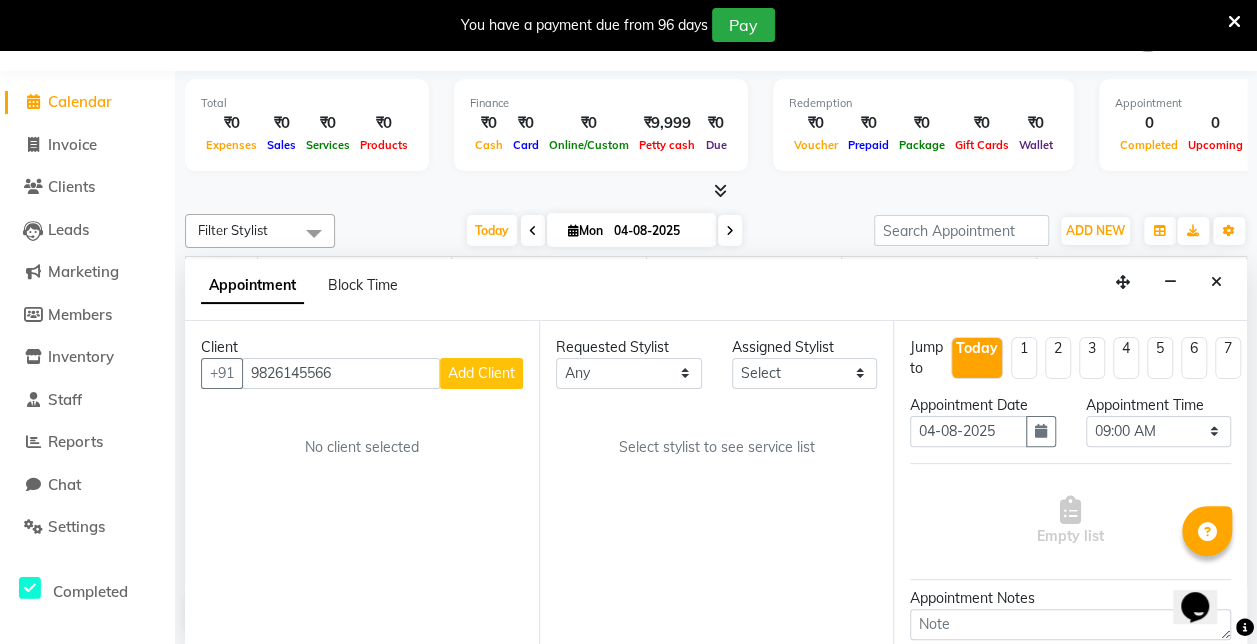 type on "9826145566" 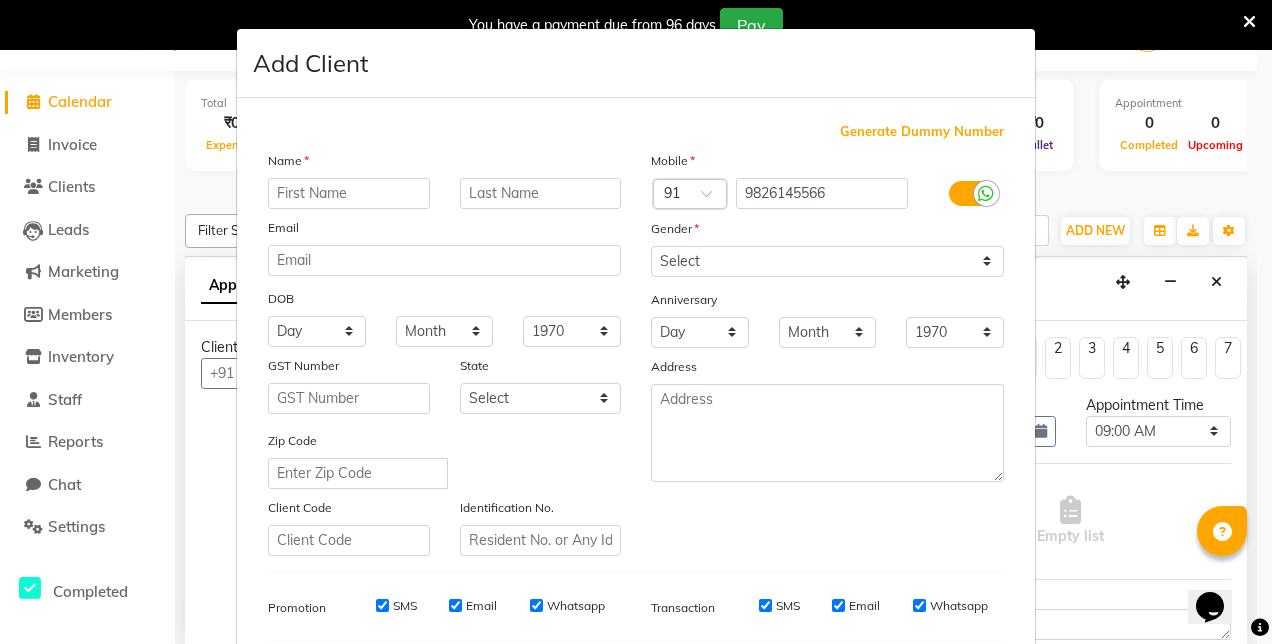 click at bounding box center [349, 193] 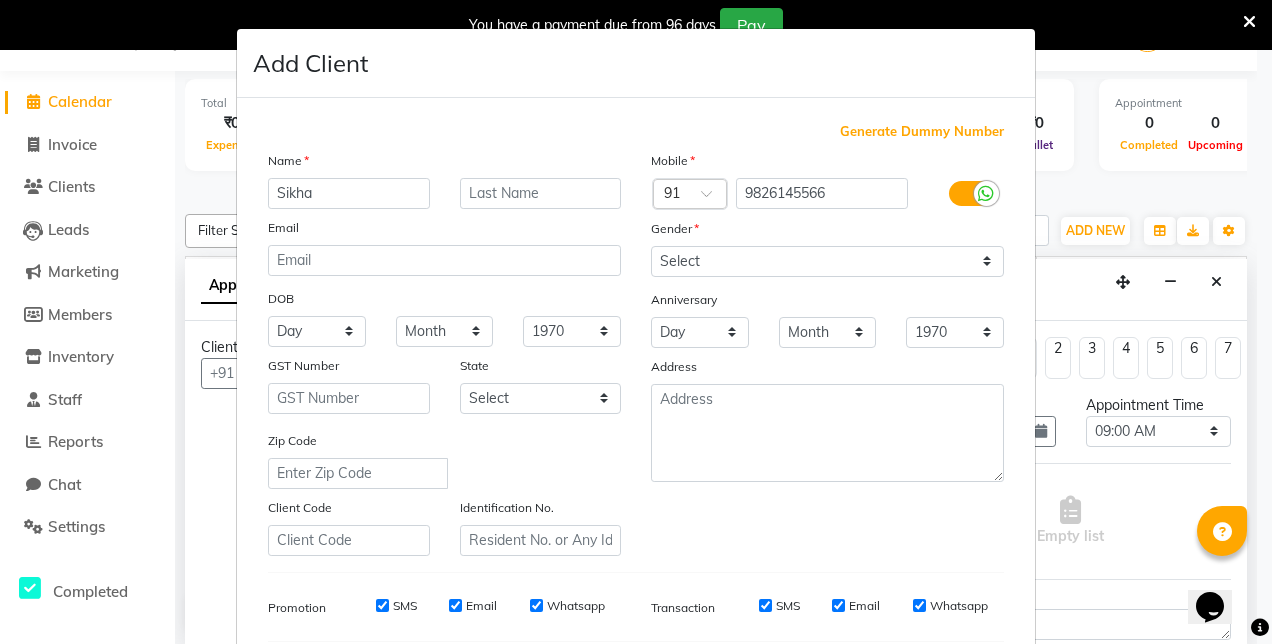 type on "Sikha" 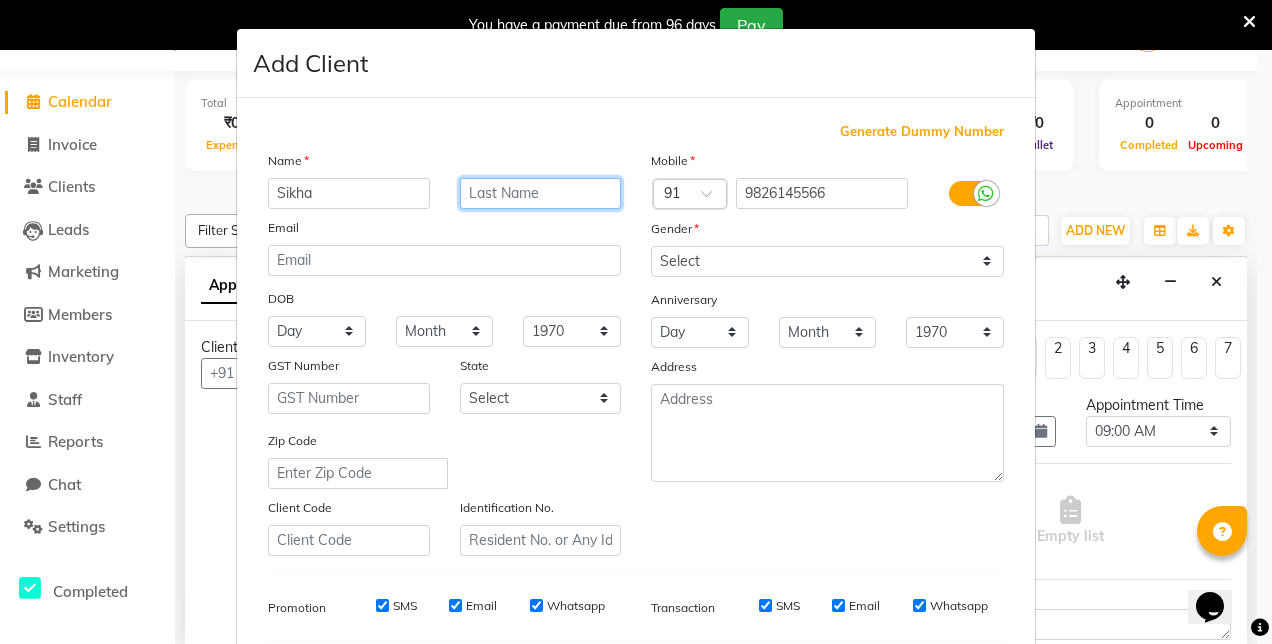 click at bounding box center [541, 193] 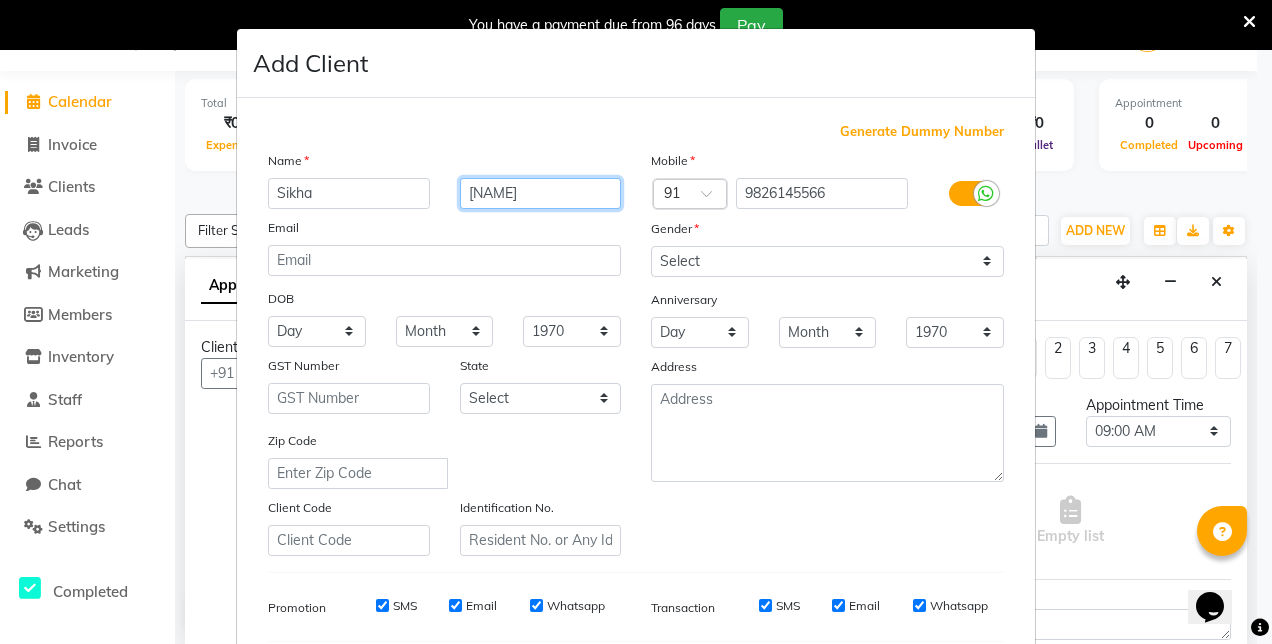 type on "Manikpuri" 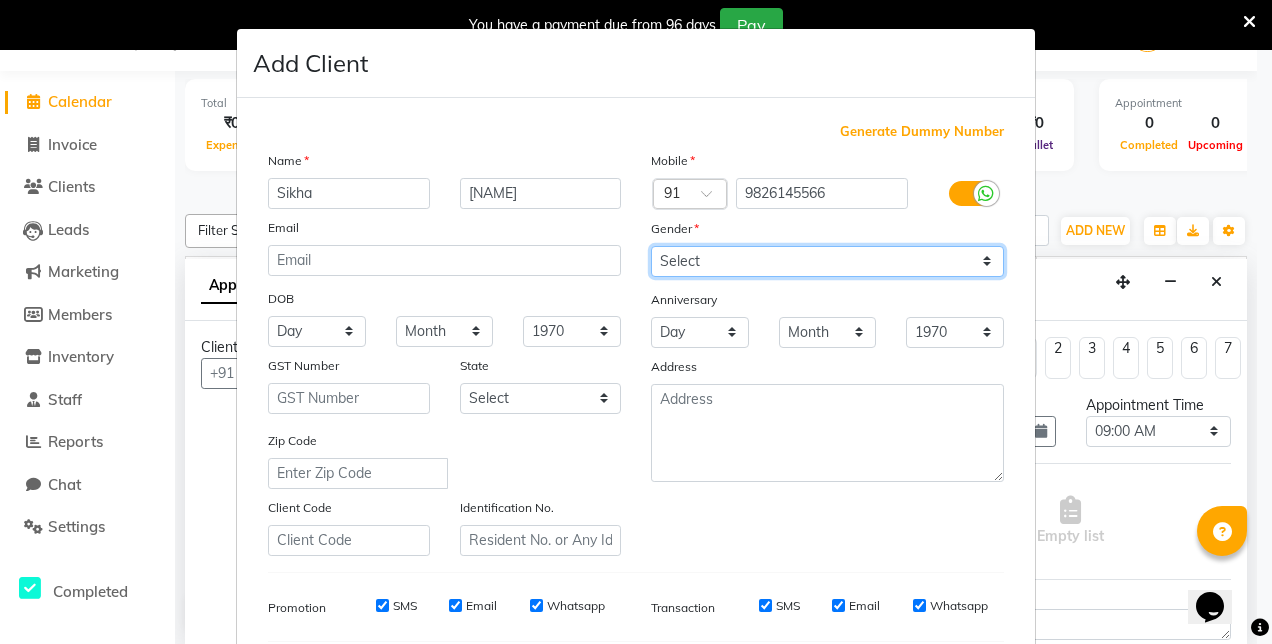 click on "Select Male Female Other Prefer Not To Say" at bounding box center [827, 261] 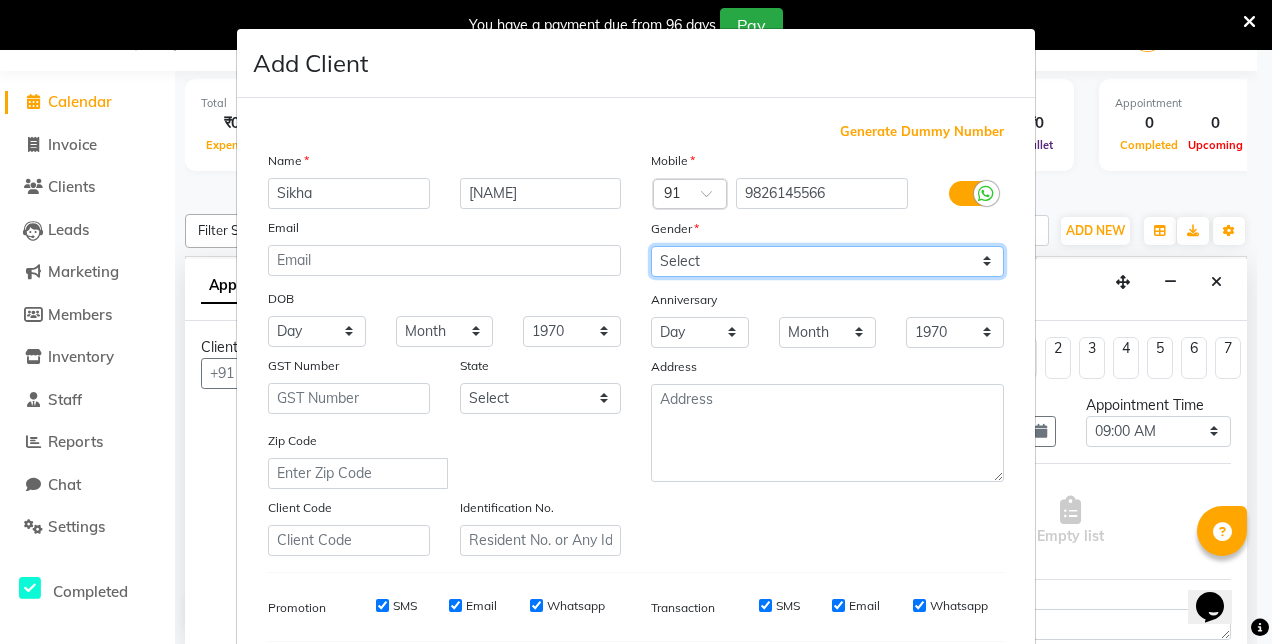 select on "female" 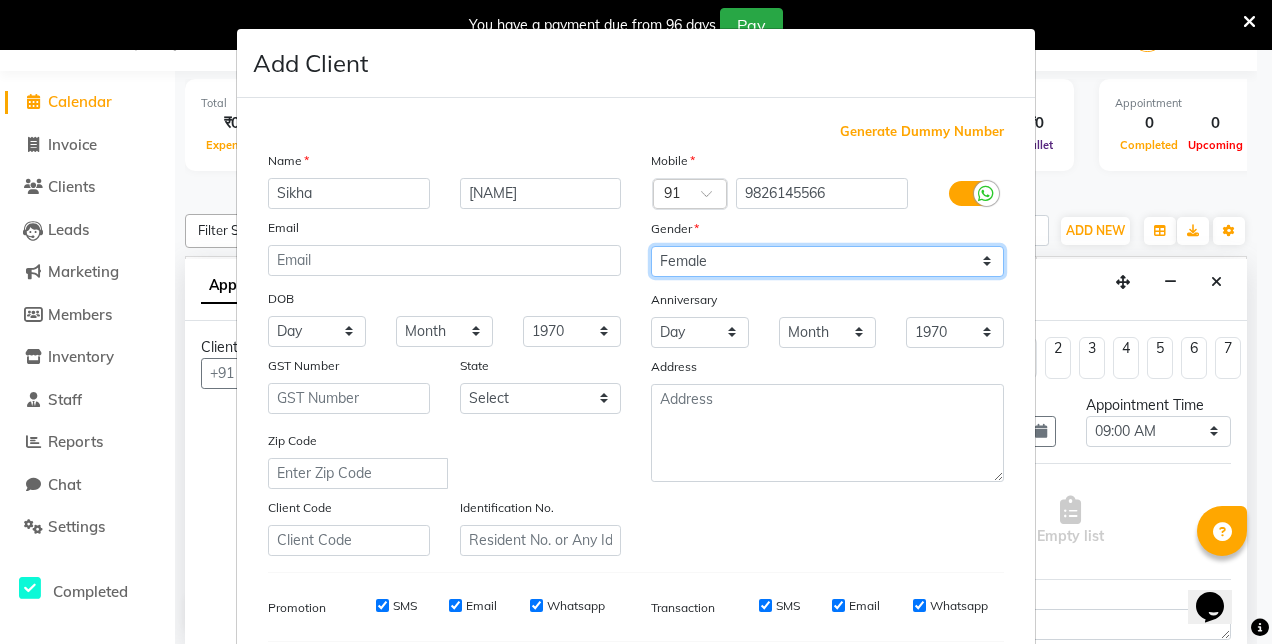 click on "Select Male Female Other Prefer Not To Say" at bounding box center (827, 261) 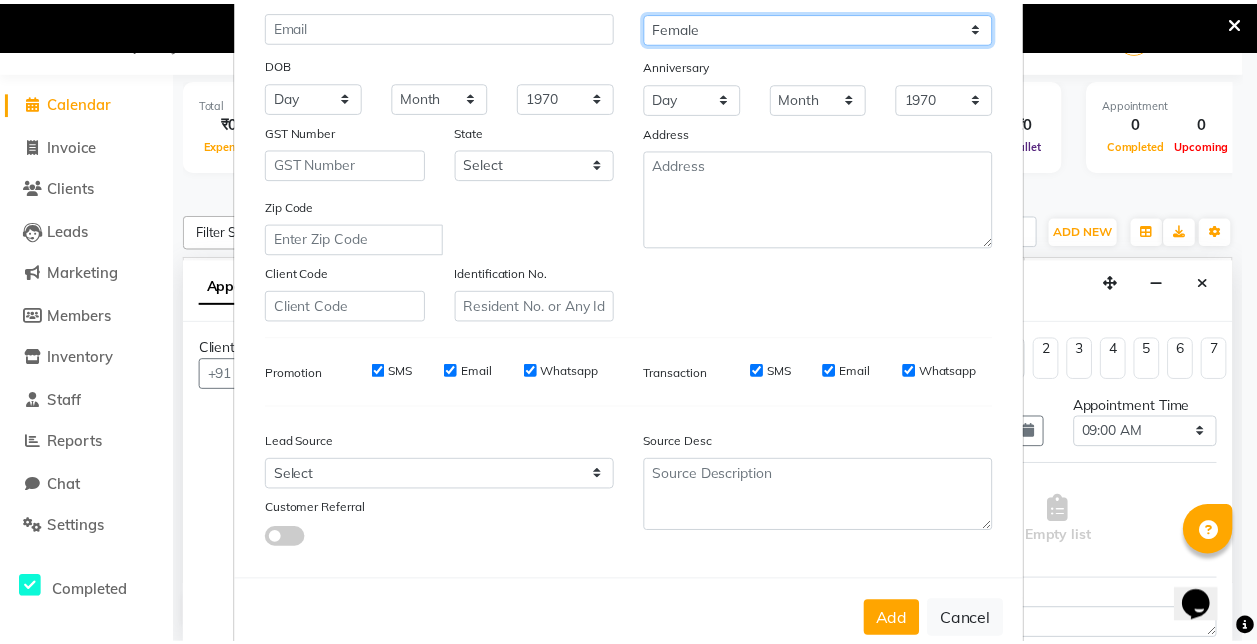 scroll, scrollTop: 236, scrollLeft: 0, axis: vertical 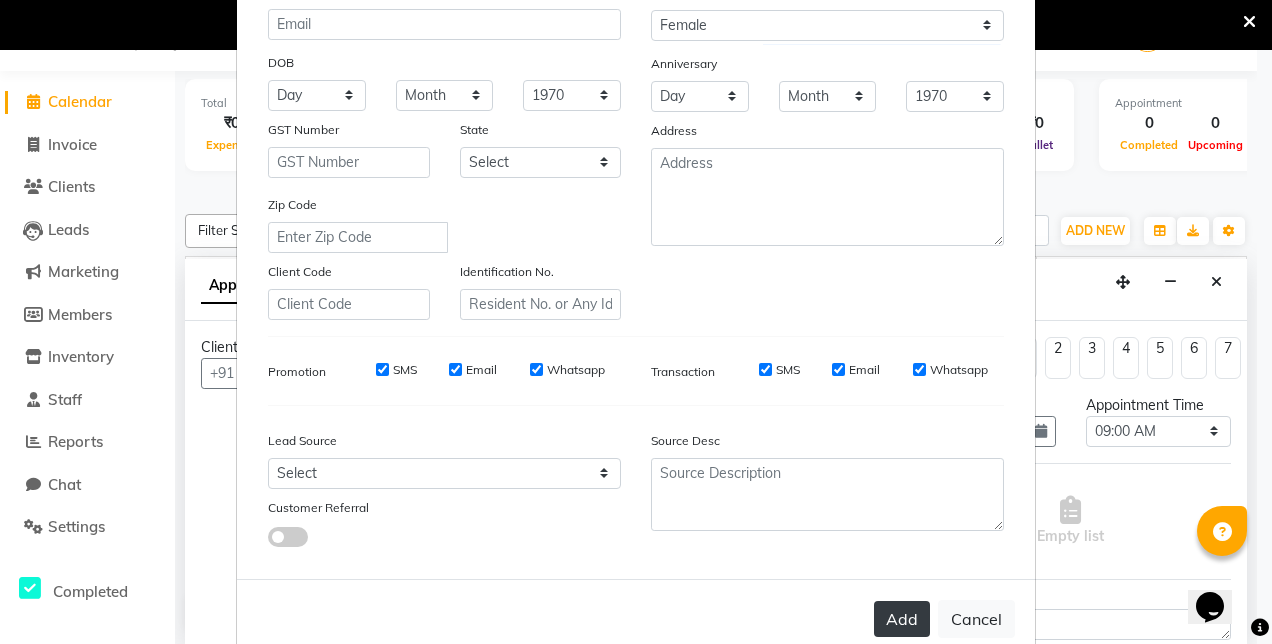 click on "Add" at bounding box center [902, 619] 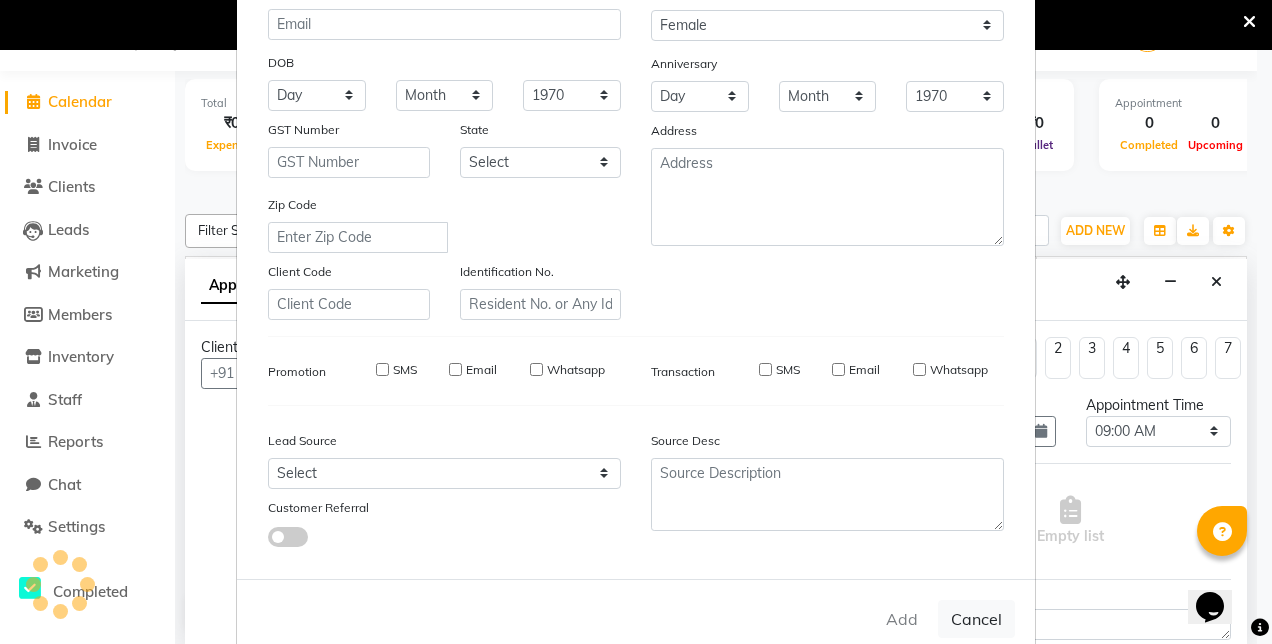 type 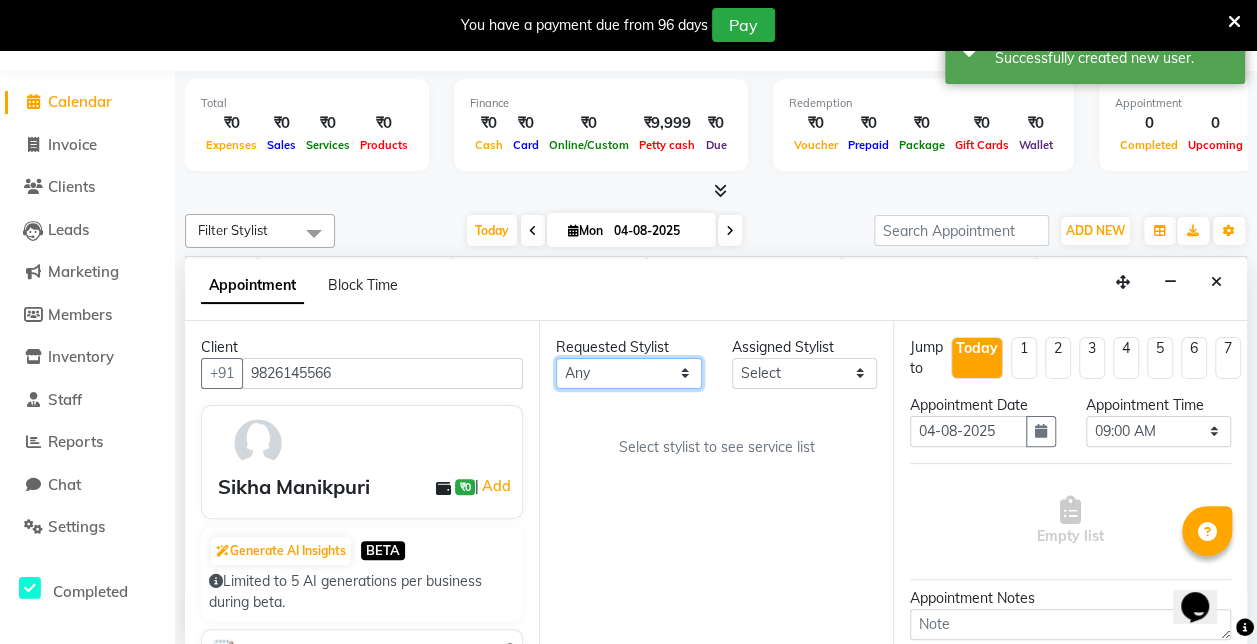 click on "Any anzal karcho tobi:  Jyoti:  Mayank das: mona tandi:  Mukesh kumar sen" at bounding box center [629, 373] 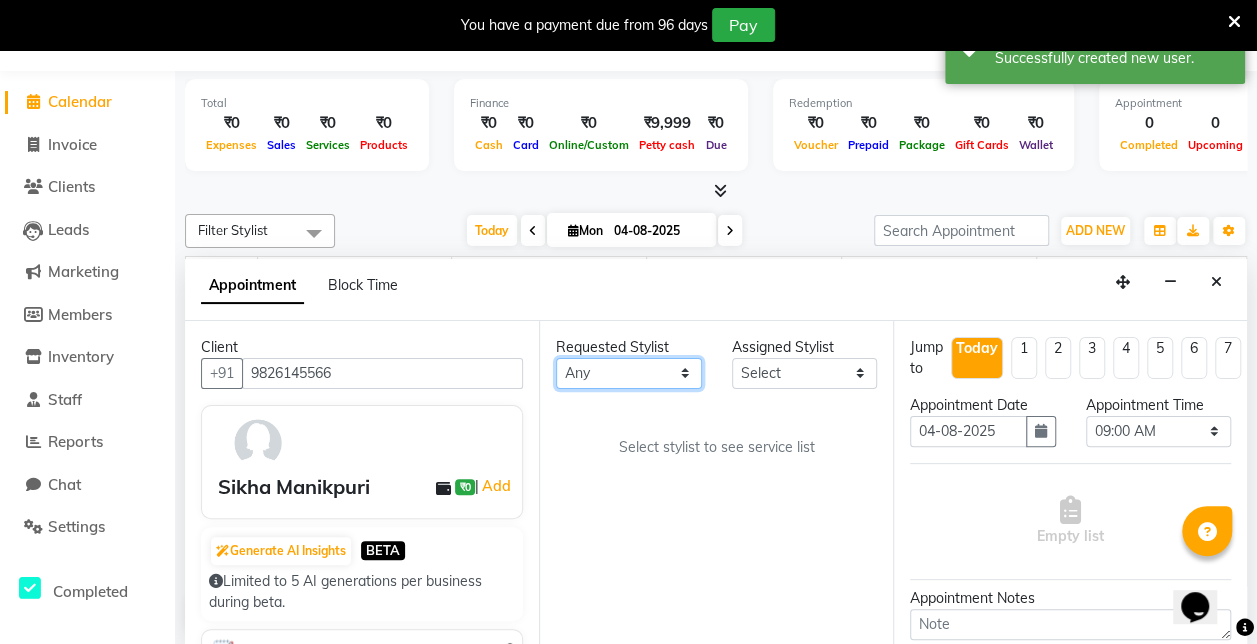 click on "Any anzal karcho tobi:  Jyoti:  Mayank das: mona tandi:  Mukesh kumar sen" at bounding box center [629, 373] 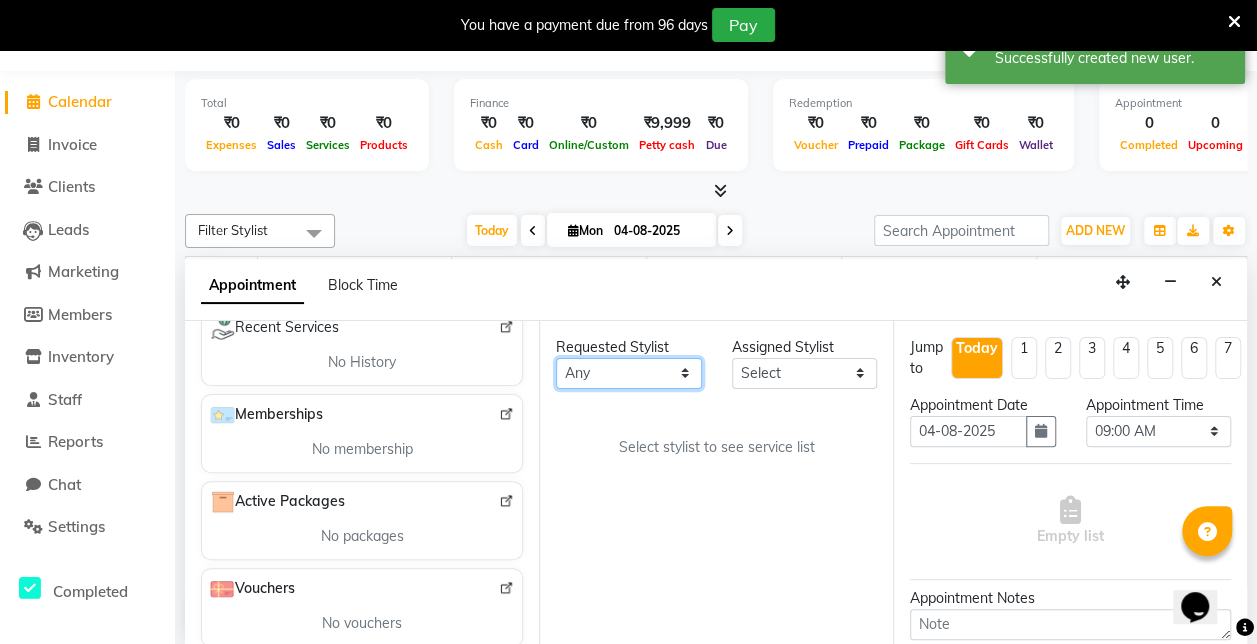 scroll, scrollTop: 416, scrollLeft: 0, axis: vertical 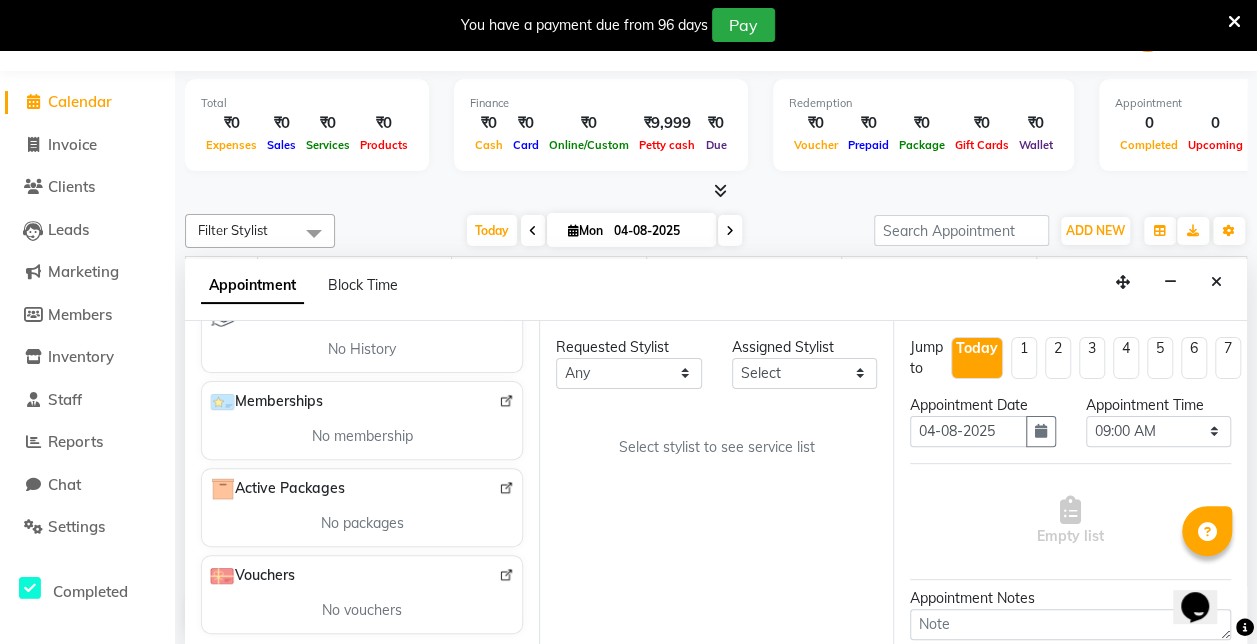 click at bounding box center (506, 488) 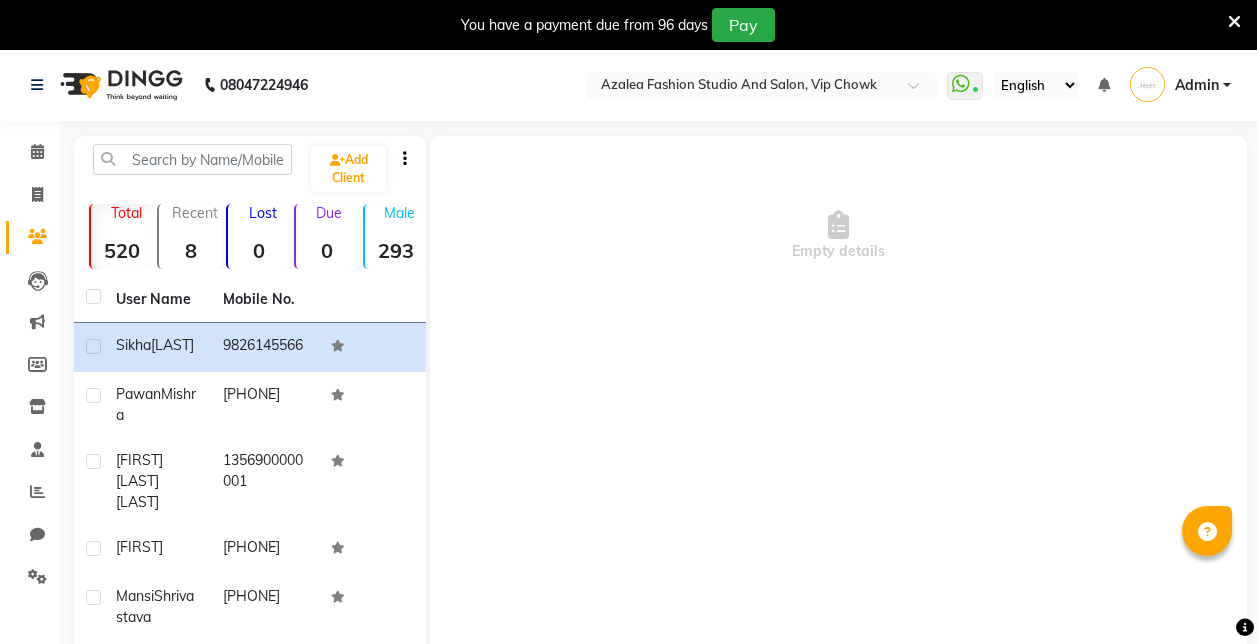scroll, scrollTop: 0, scrollLeft: 0, axis: both 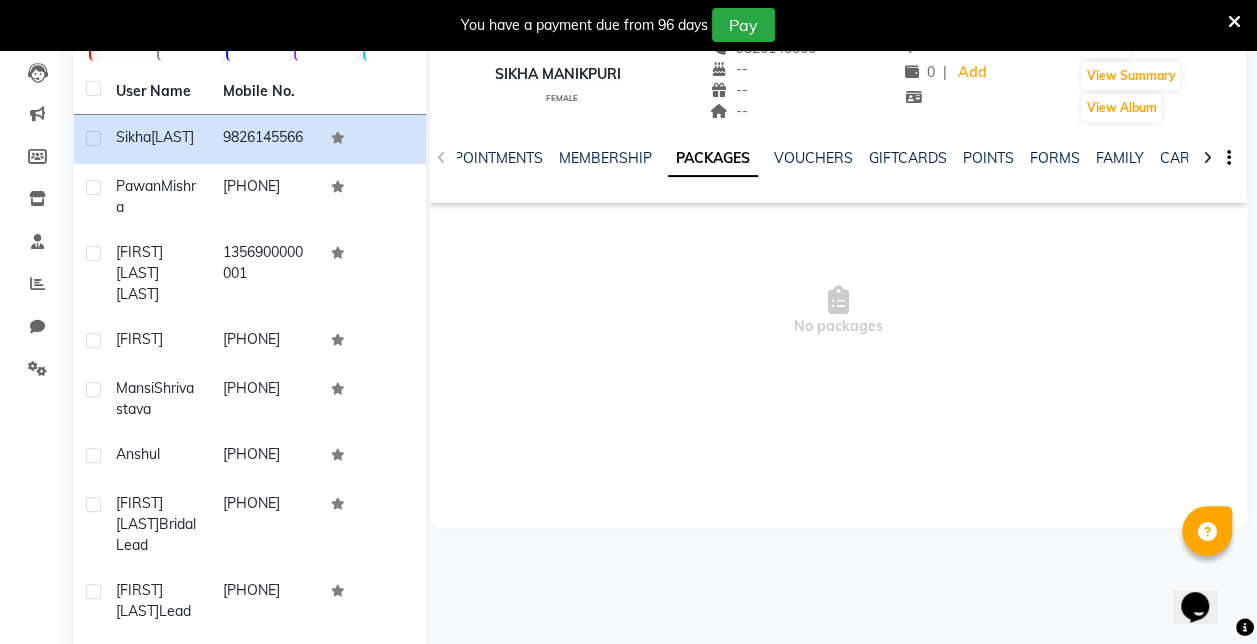click on "VOUCHERS" 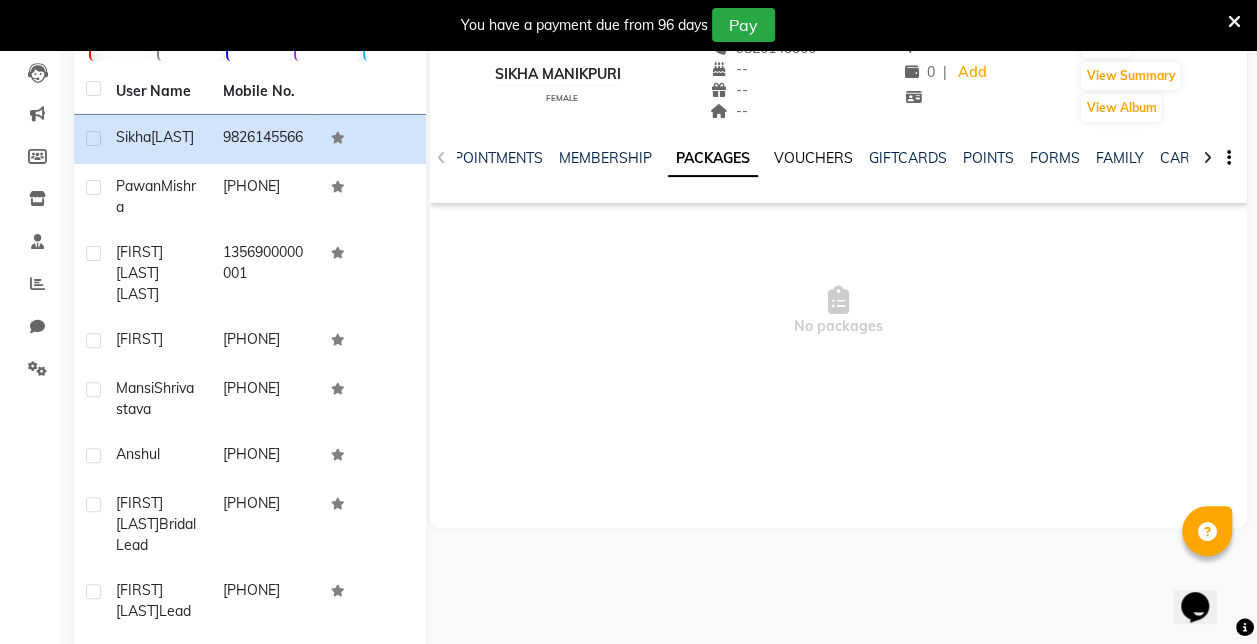 click on "VOUCHERS" 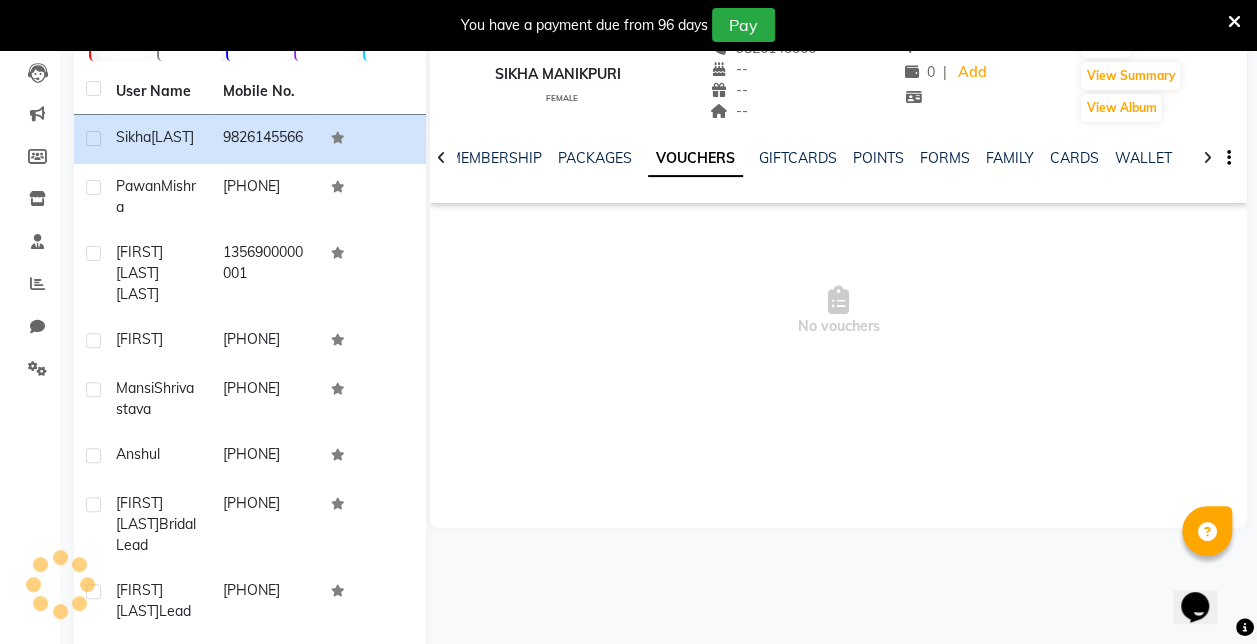 scroll, scrollTop: 0, scrollLeft: 419, axis: horizontal 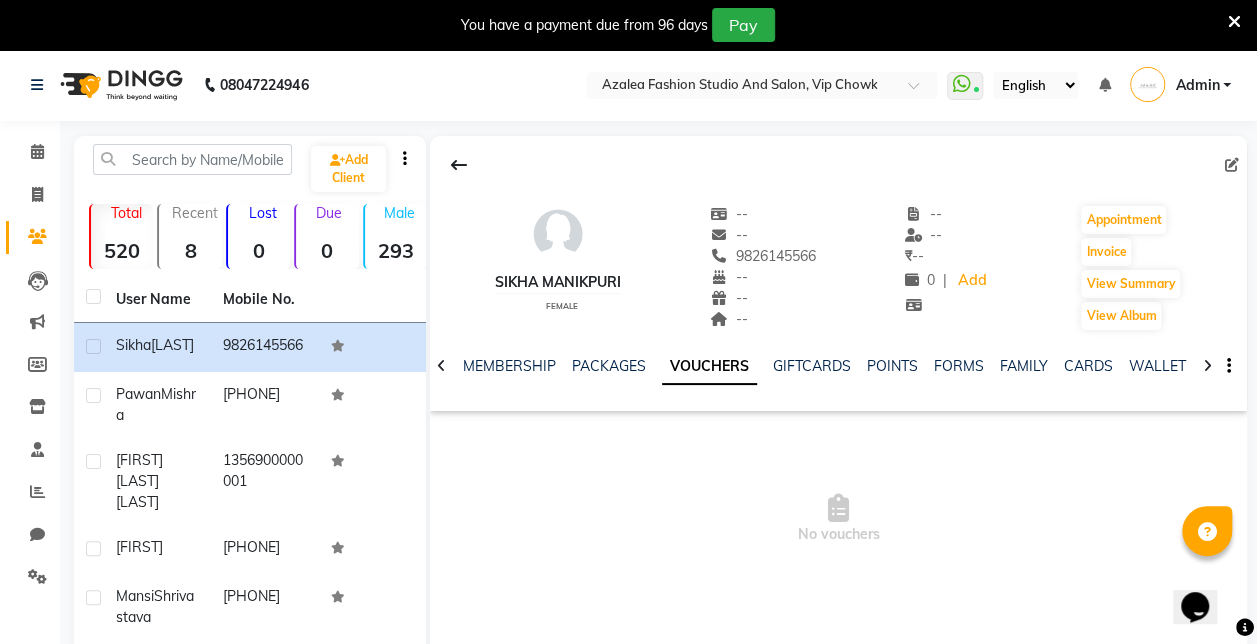 click on "08047224946" 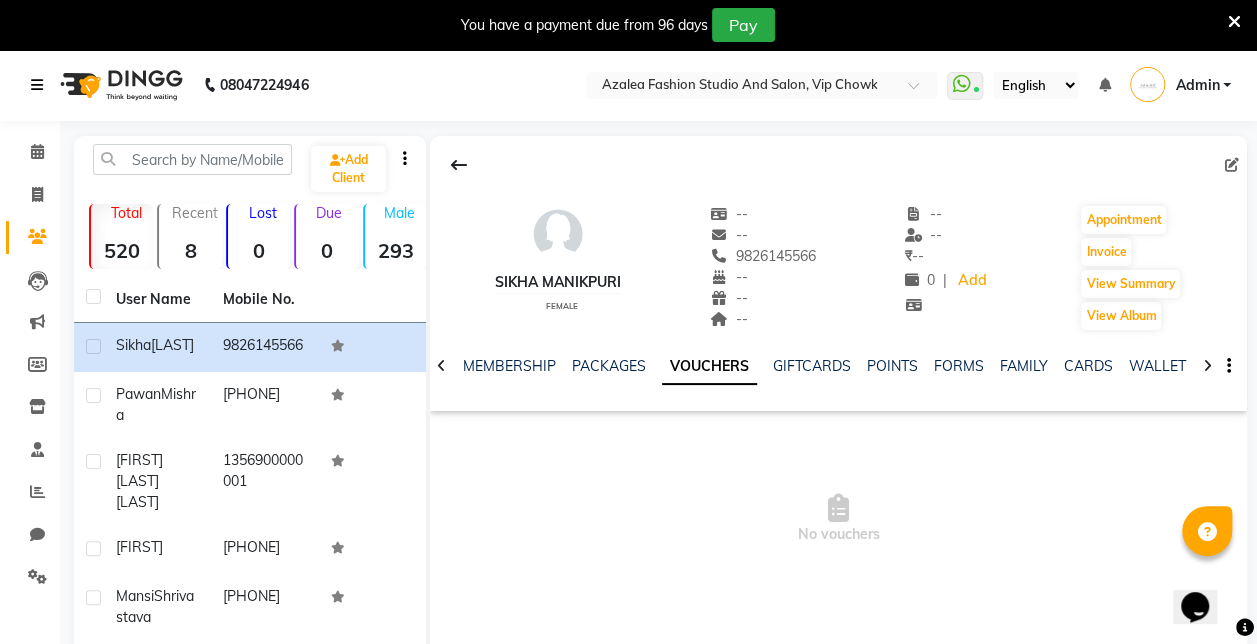 click at bounding box center (37, 85) 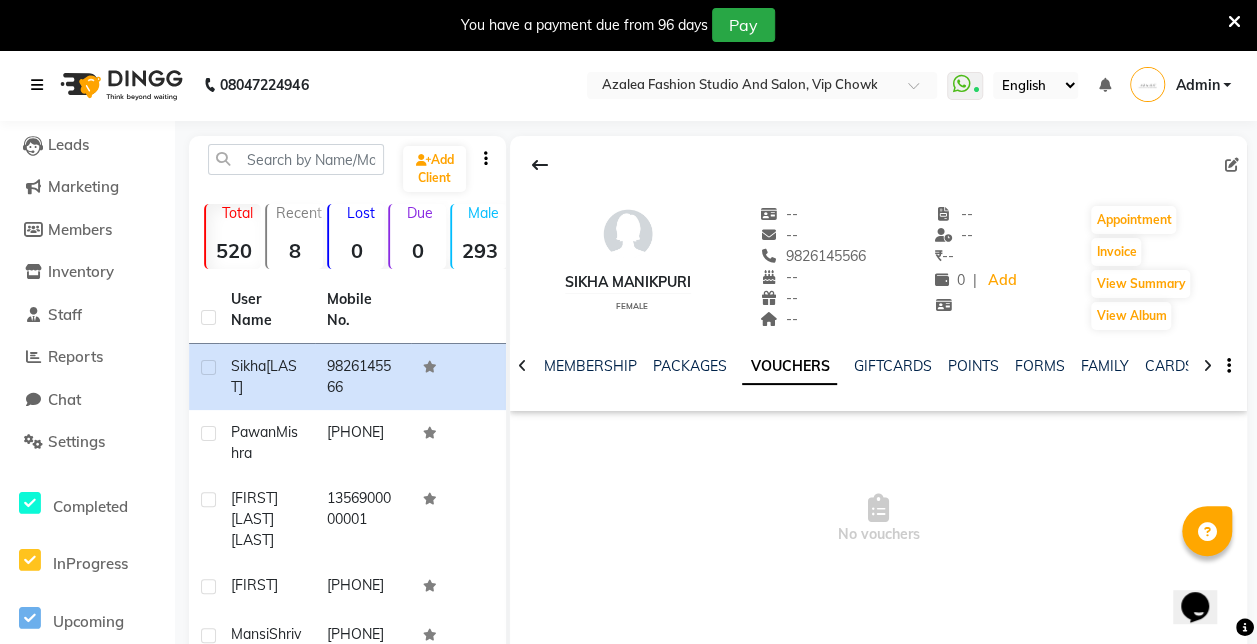 scroll, scrollTop: 140, scrollLeft: 0, axis: vertical 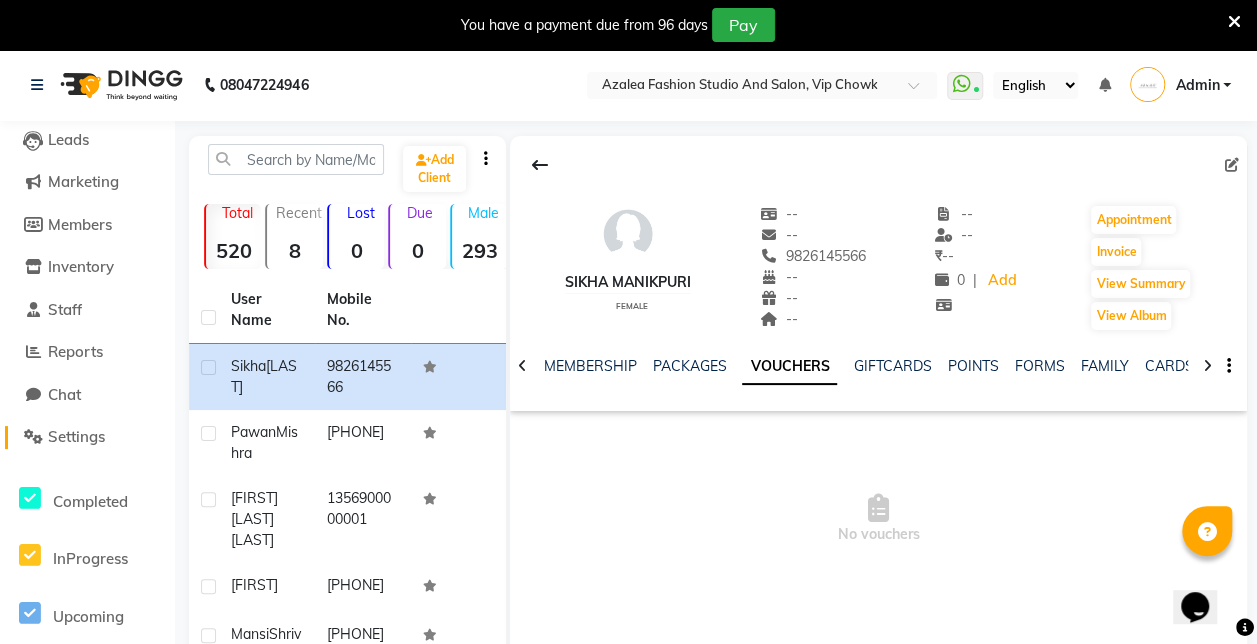 click on "Settings" 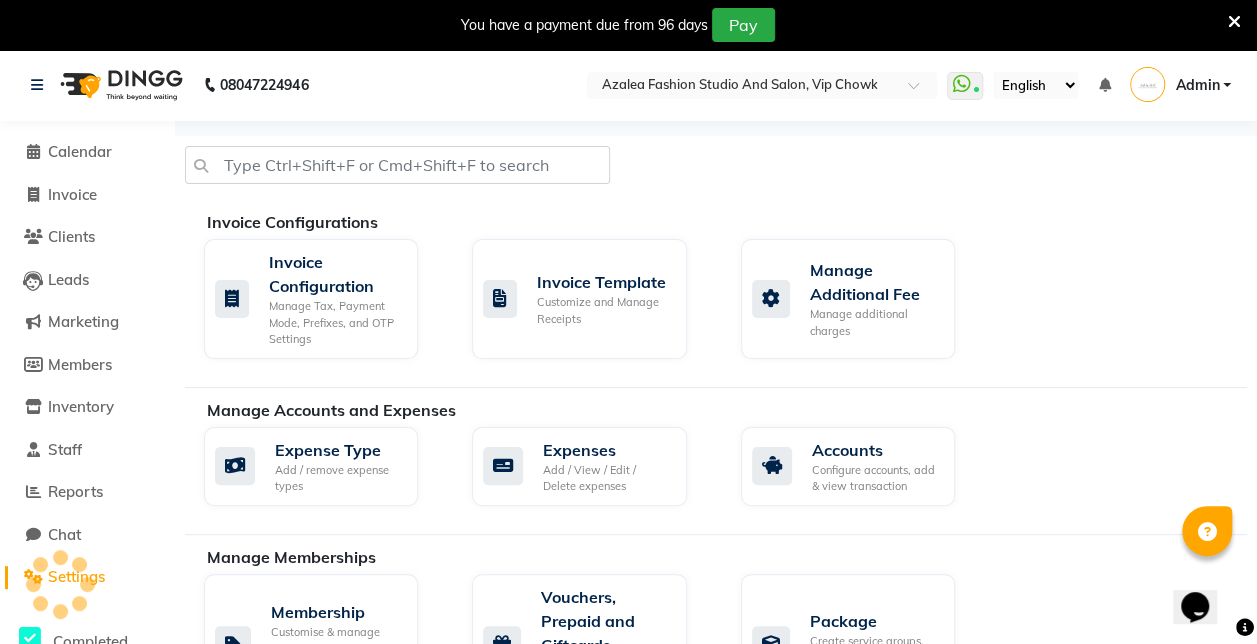 scroll, scrollTop: 0, scrollLeft: 0, axis: both 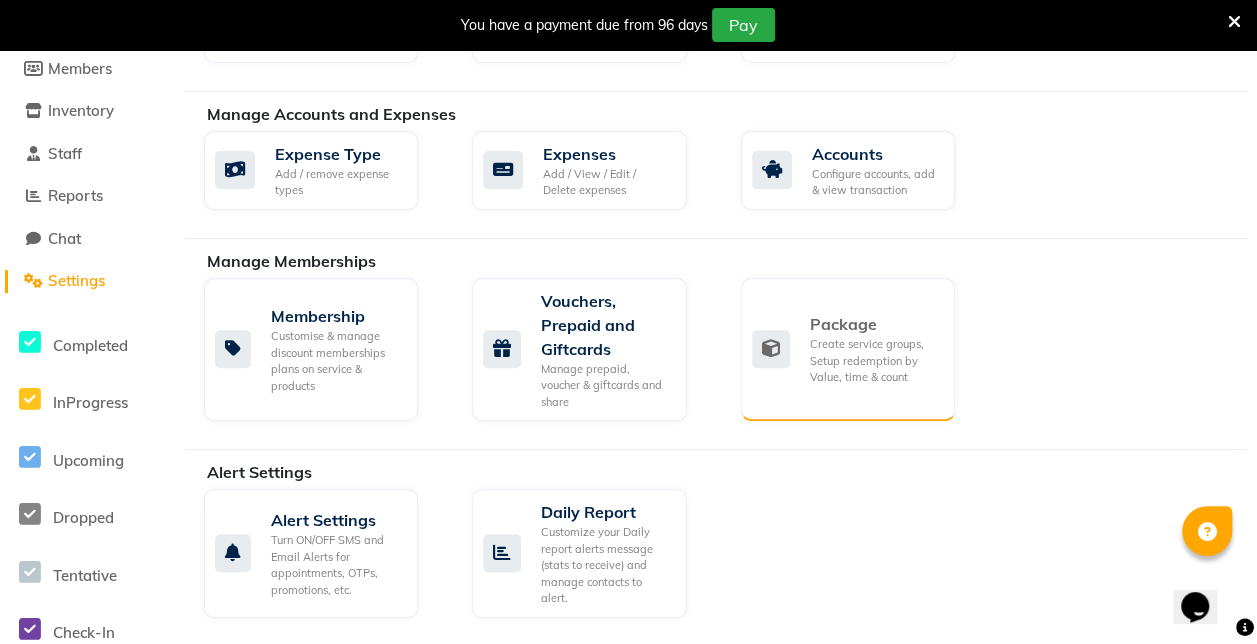 click on "Create service groups, Setup redemption by Value, time & count" 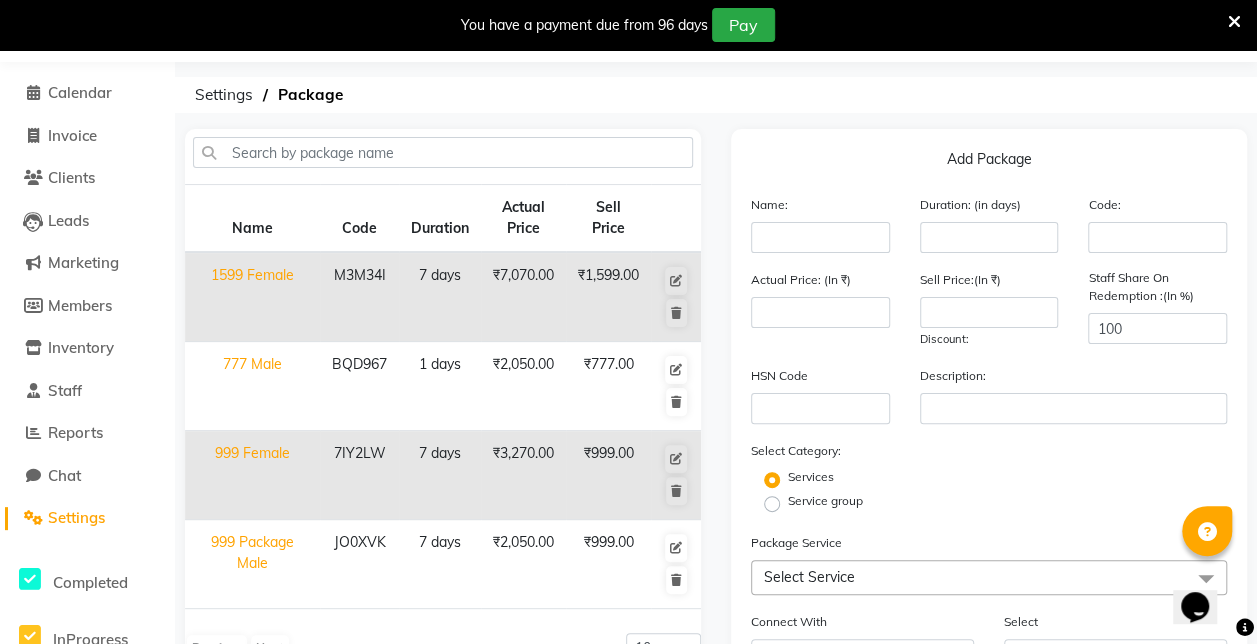 scroll, scrollTop: 0, scrollLeft: 0, axis: both 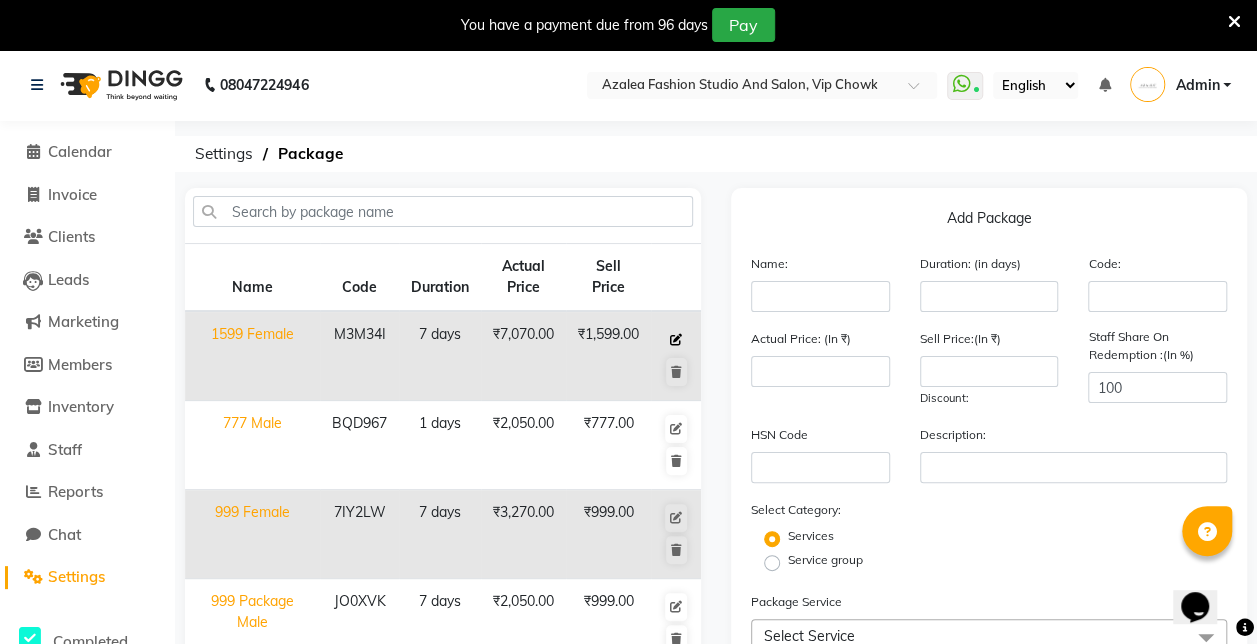 click 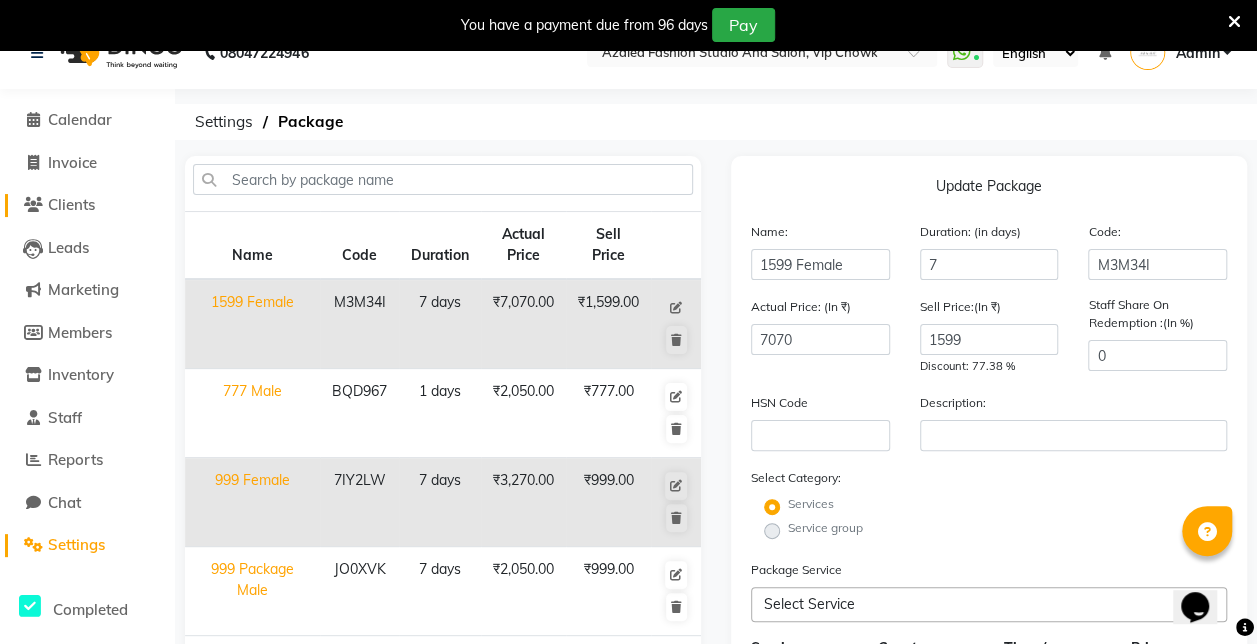 scroll, scrollTop: 0, scrollLeft: 0, axis: both 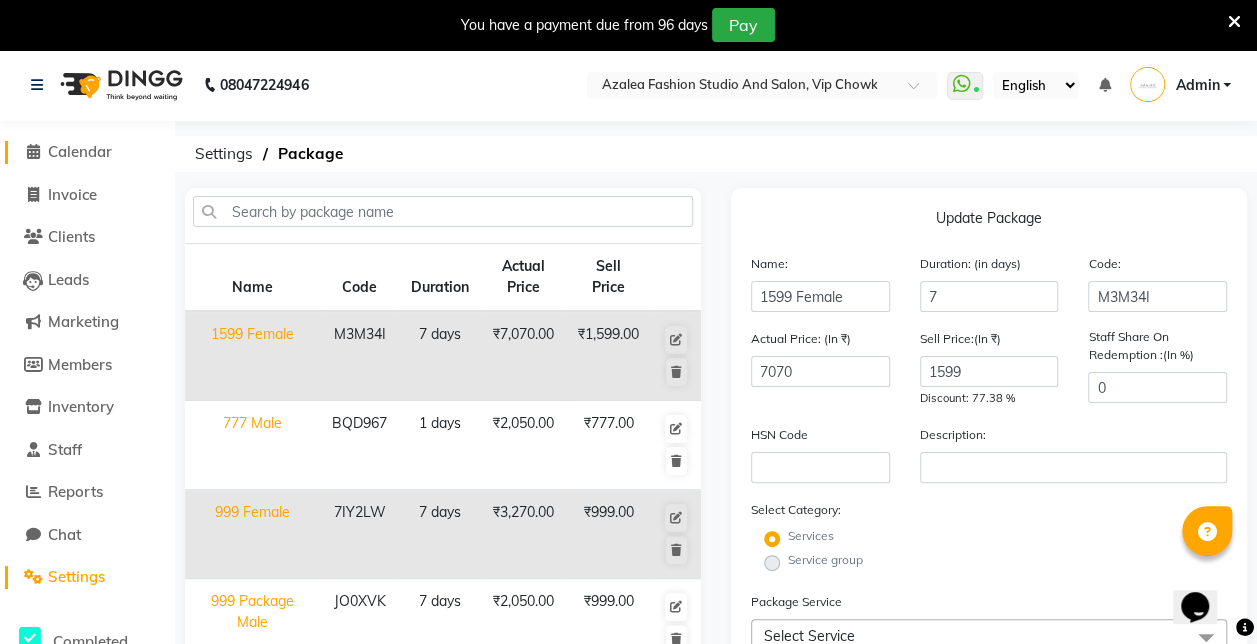 click on "Calendar" 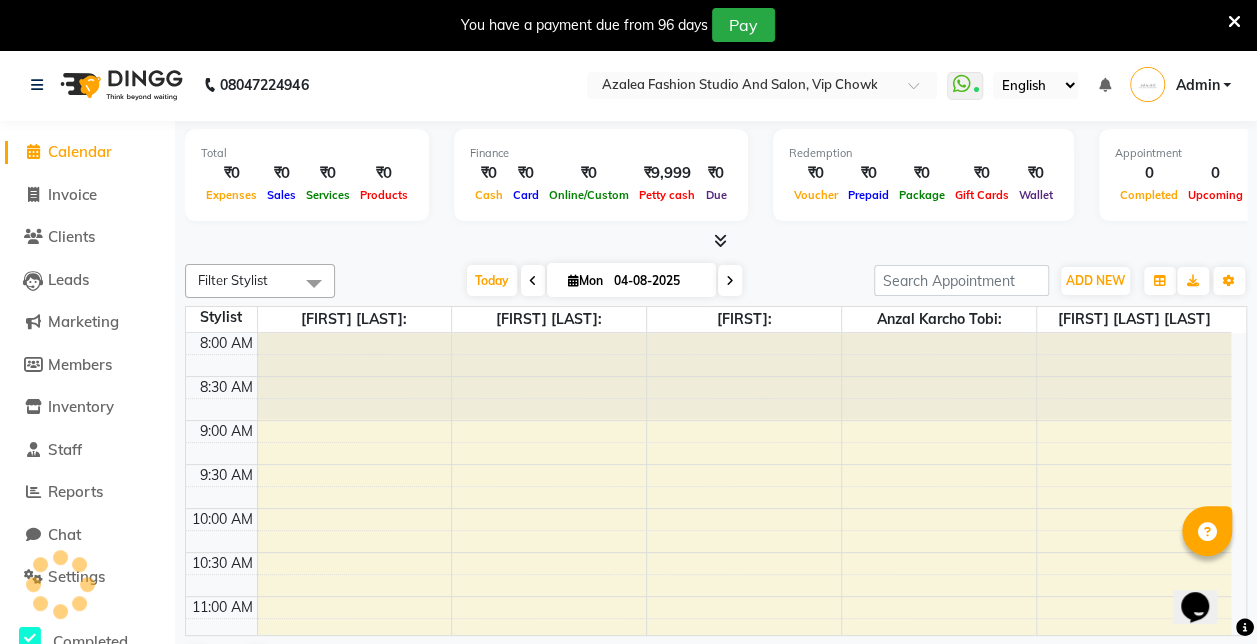 scroll, scrollTop: 0, scrollLeft: 0, axis: both 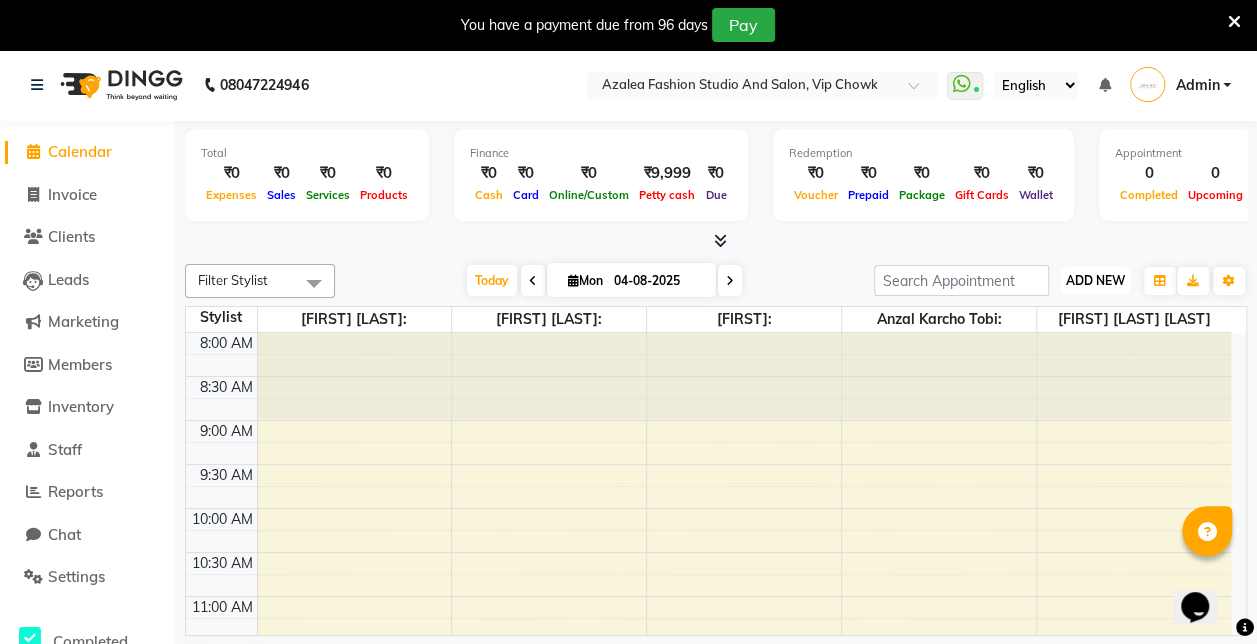 click on "ADD NEW" at bounding box center (1095, 280) 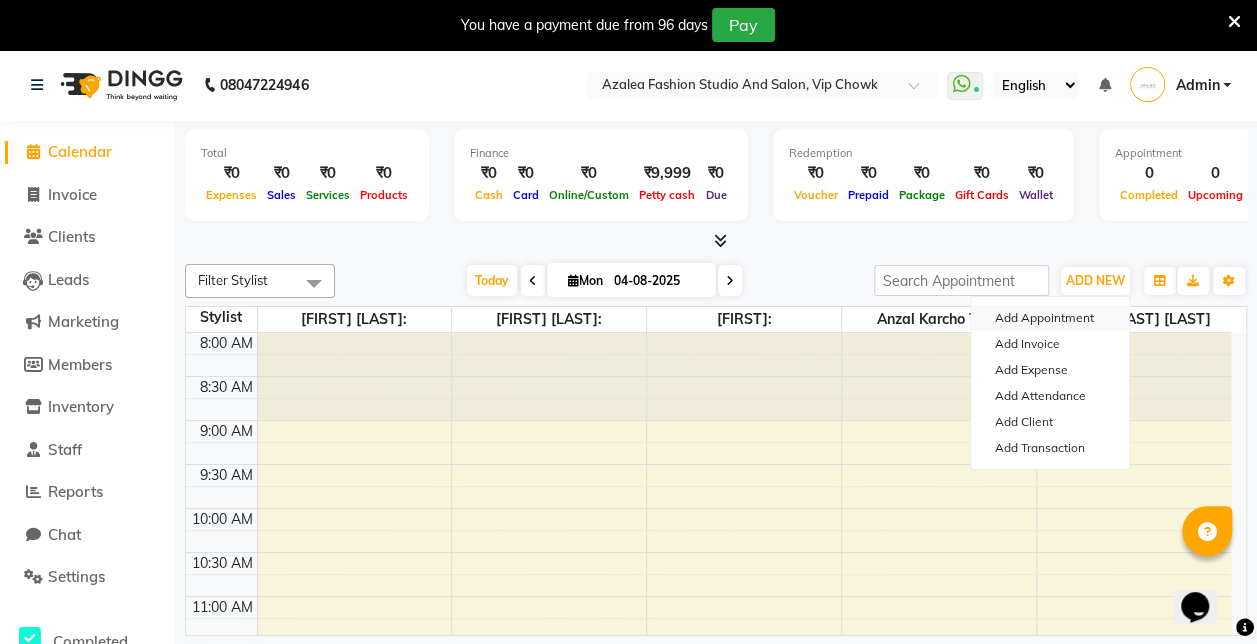 click on "Add Appointment" at bounding box center [1050, 318] 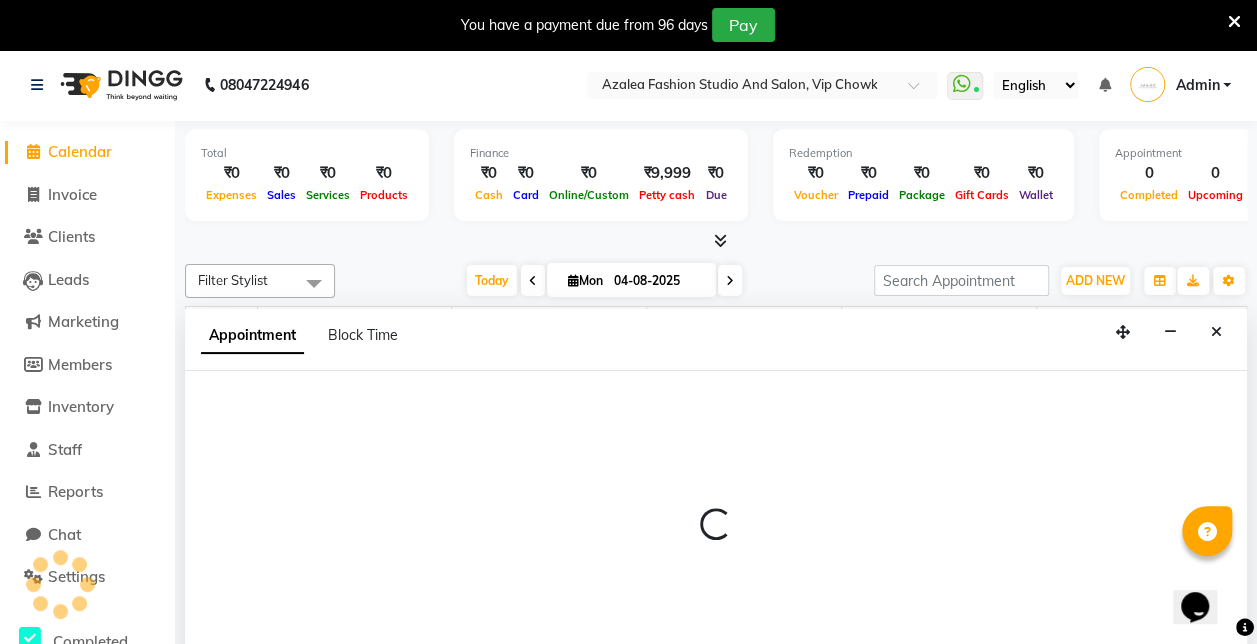 scroll, scrollTop: 50, scrollLeft: 0, axis: vertical 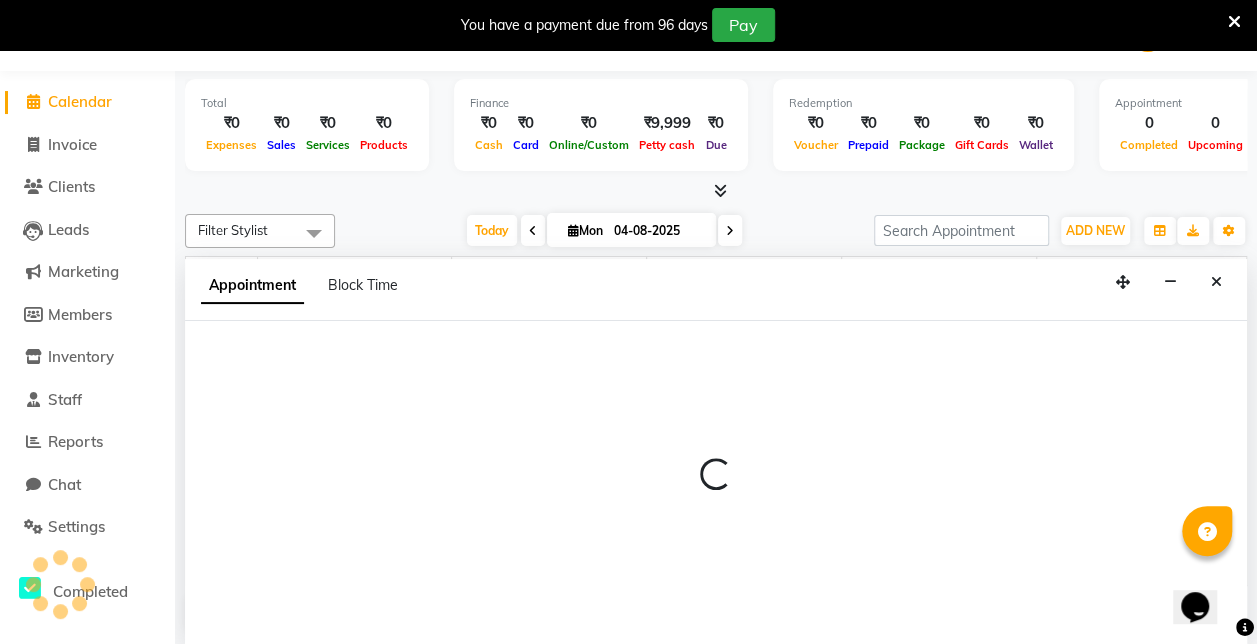 select on "540" 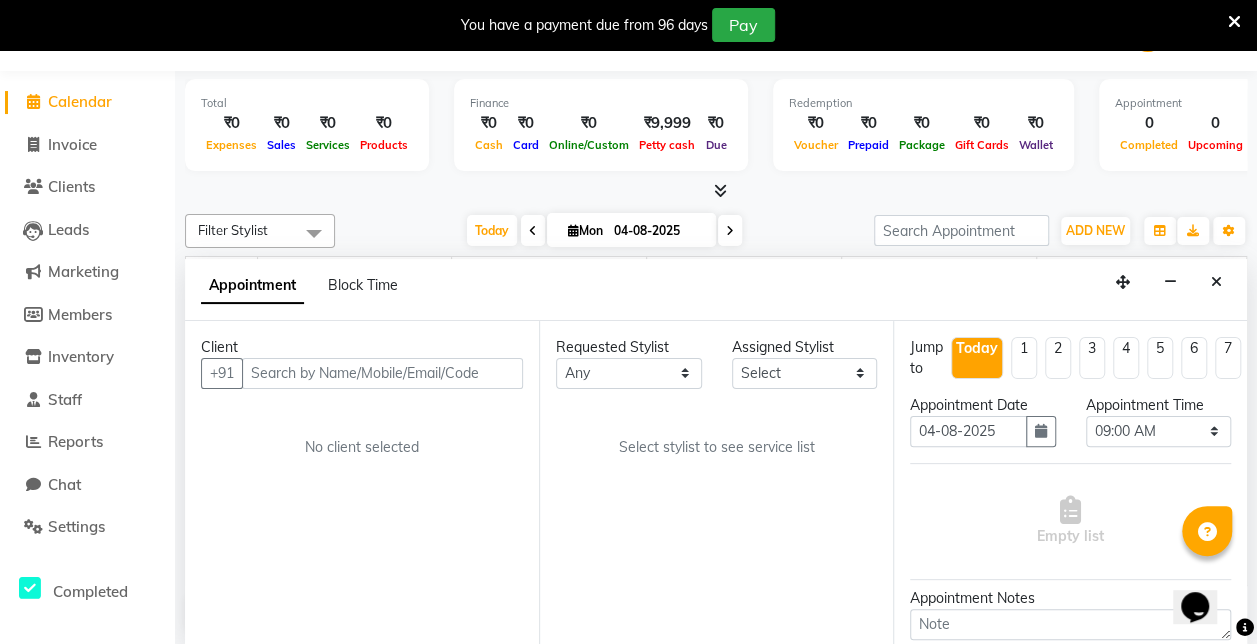 click at bounding box center (382, 373) 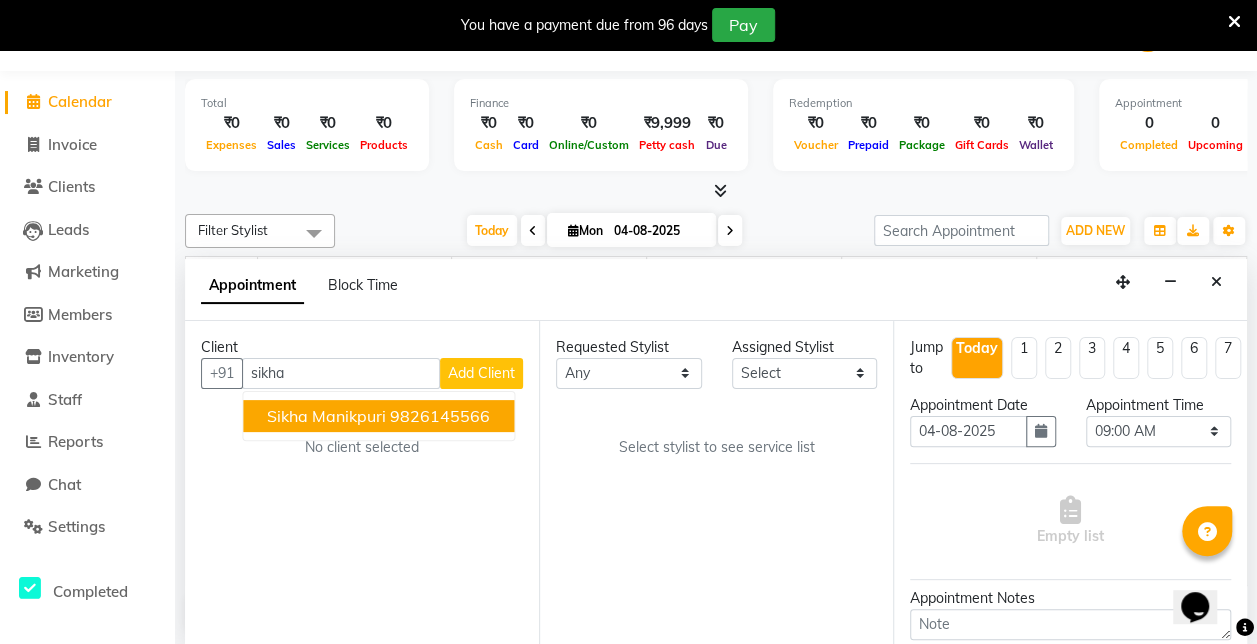 click on "9826145566" at bounding box center (440, 416) 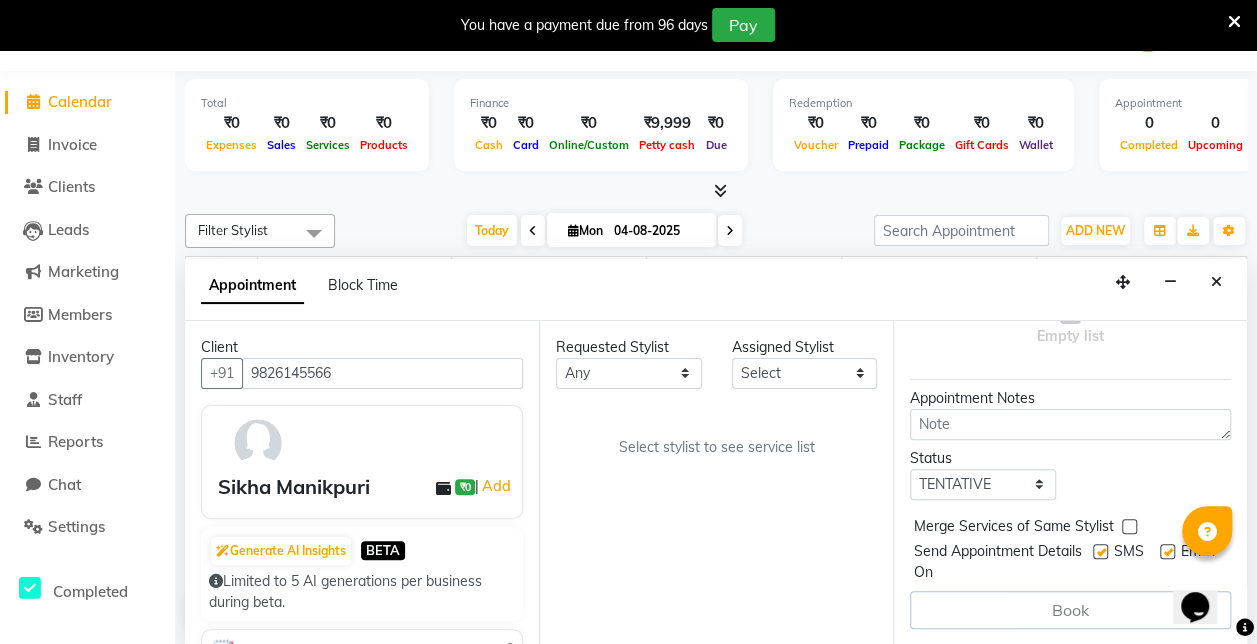scroll, scrollTop: 213, scrollLeft: 0, axis: vertical 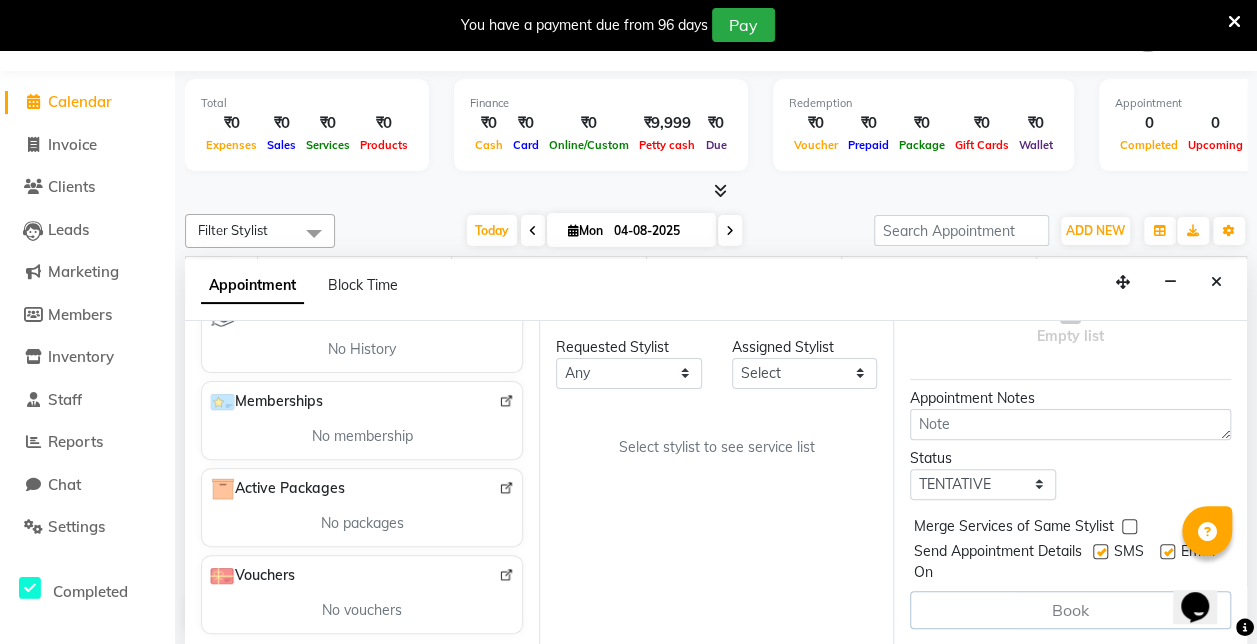 type on "9826145566" 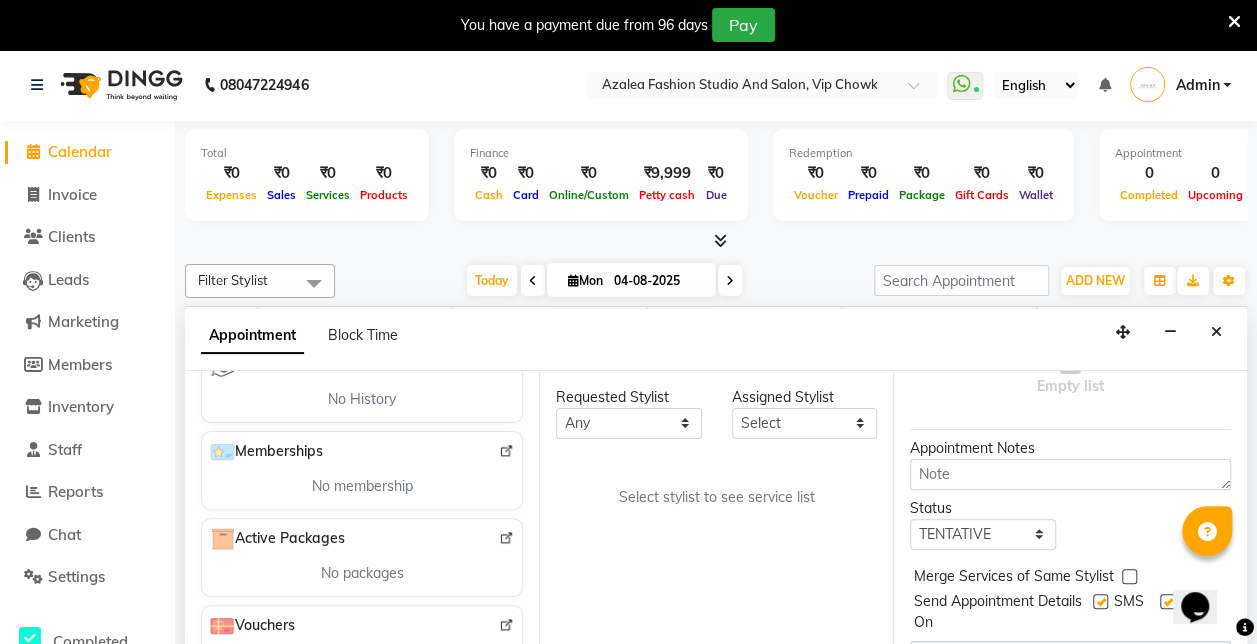 scroll, scrollTop: 50, scrollLeft: 0, axis: vertical 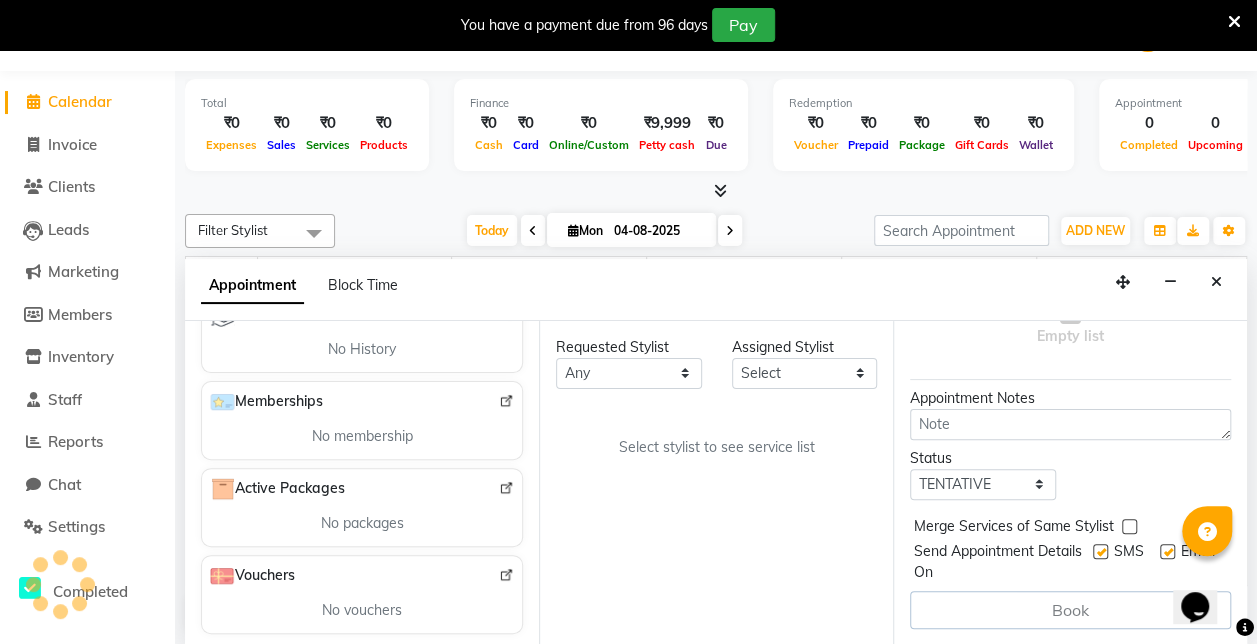 click on "Book" at bounding box center [1070, 610] 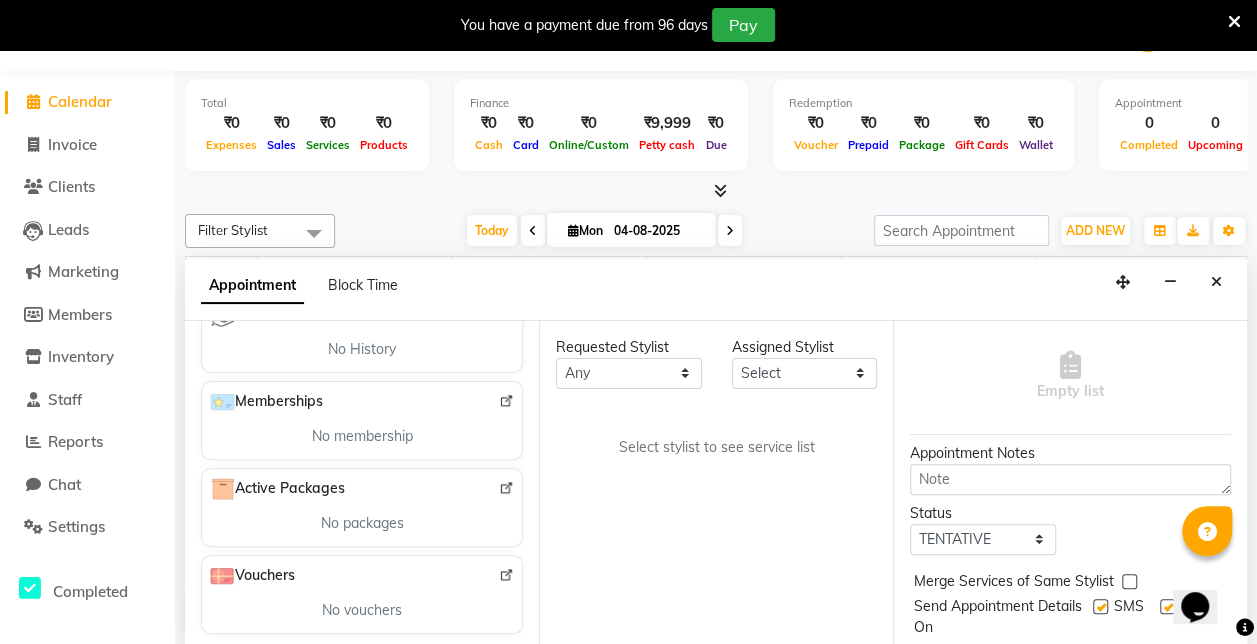 scroll, scrollTop: 181, scrollLeft: 0, axis: vertical 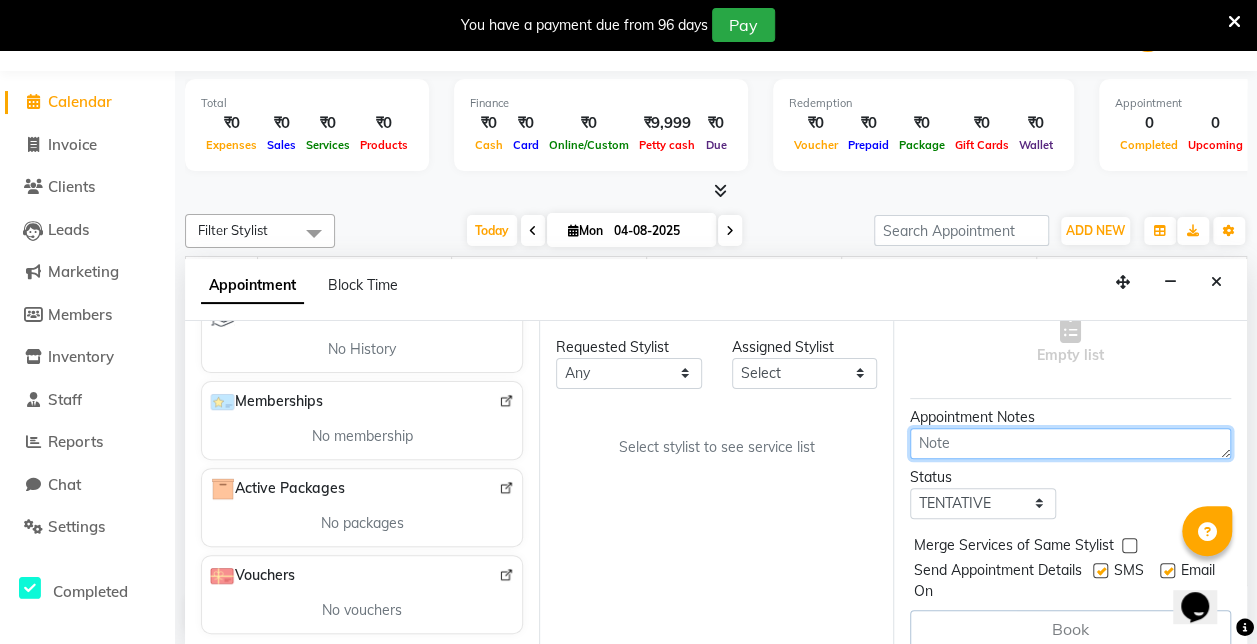click at bounding box center [1070, 443] 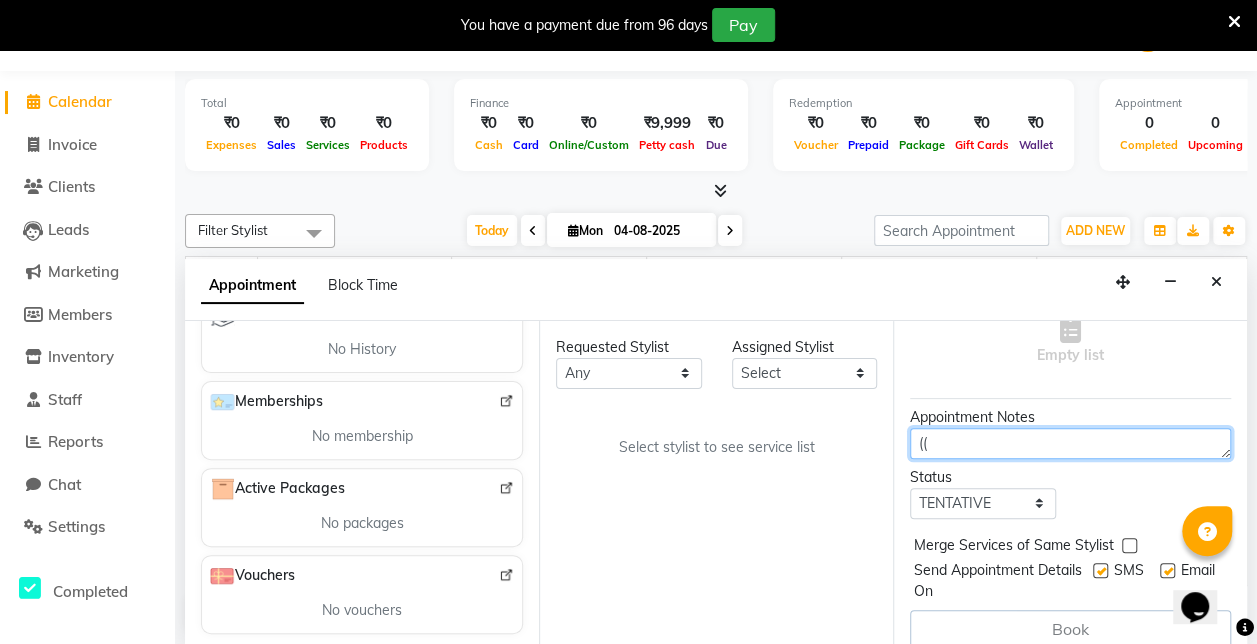 type on "(" 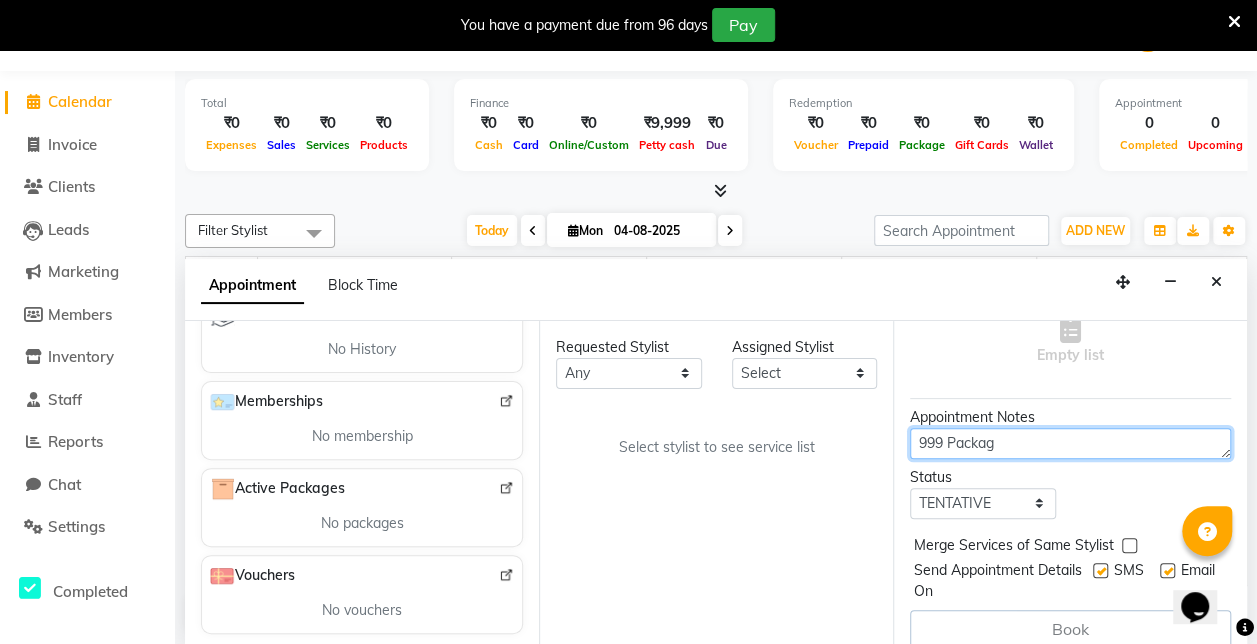 scroll, scrollTop: 213, scrollLeft: 0, axis: vertical 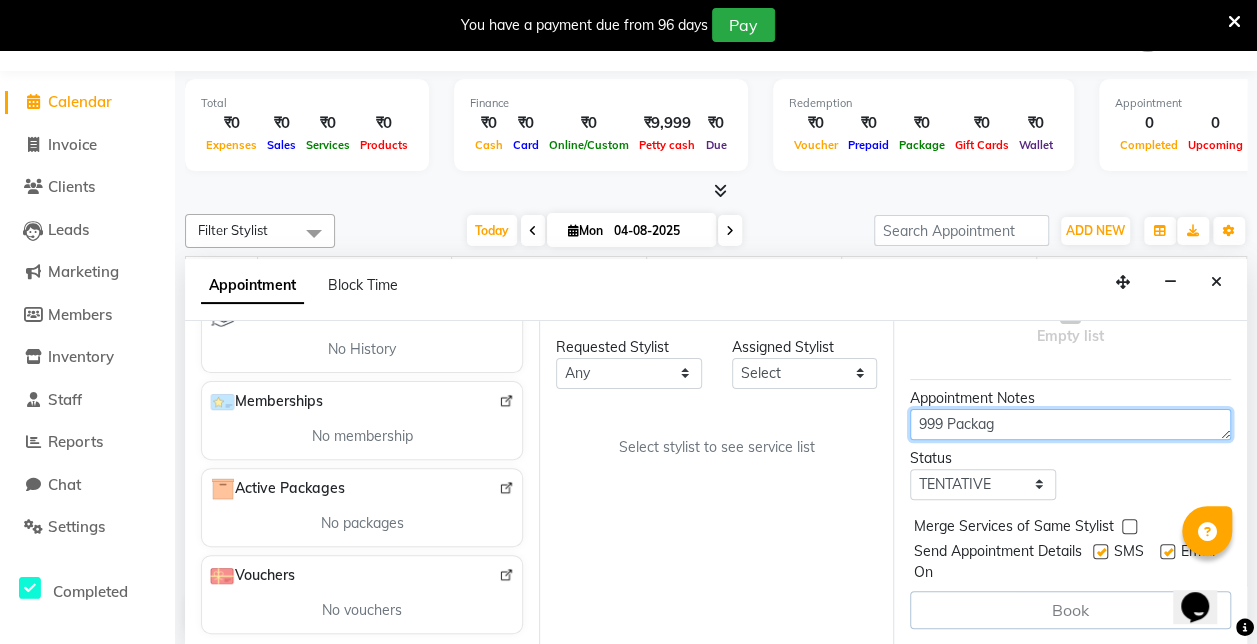 type on "999 Package Female" 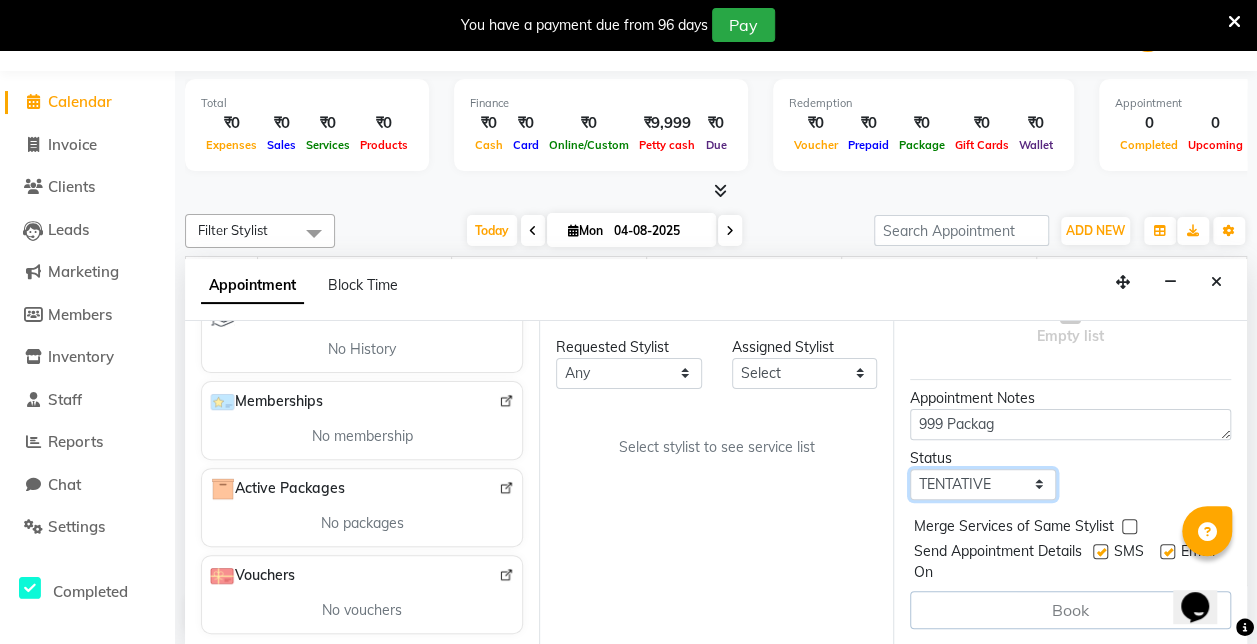 click on "Select TENTATIVE CONFIRM CHECK-IN UPCOMING" at bounding box center [983, 484] 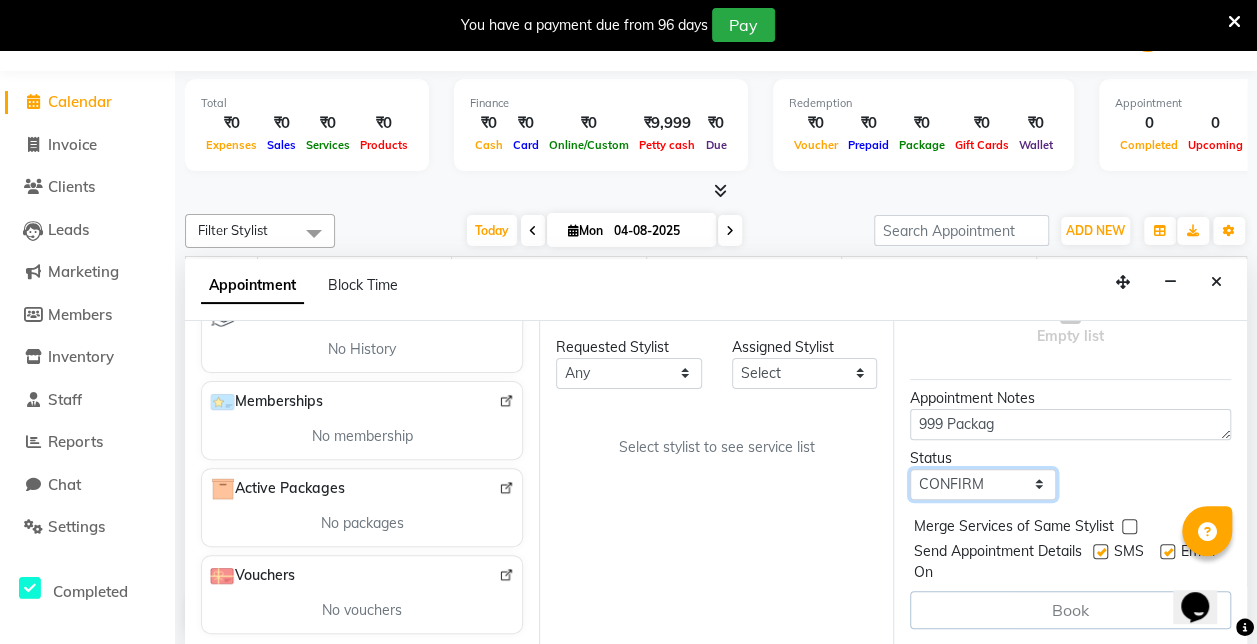 click on "Select TENTATIVE CONFIRM CHECK-IN UPCOMING" at bounding box center [983, 484] 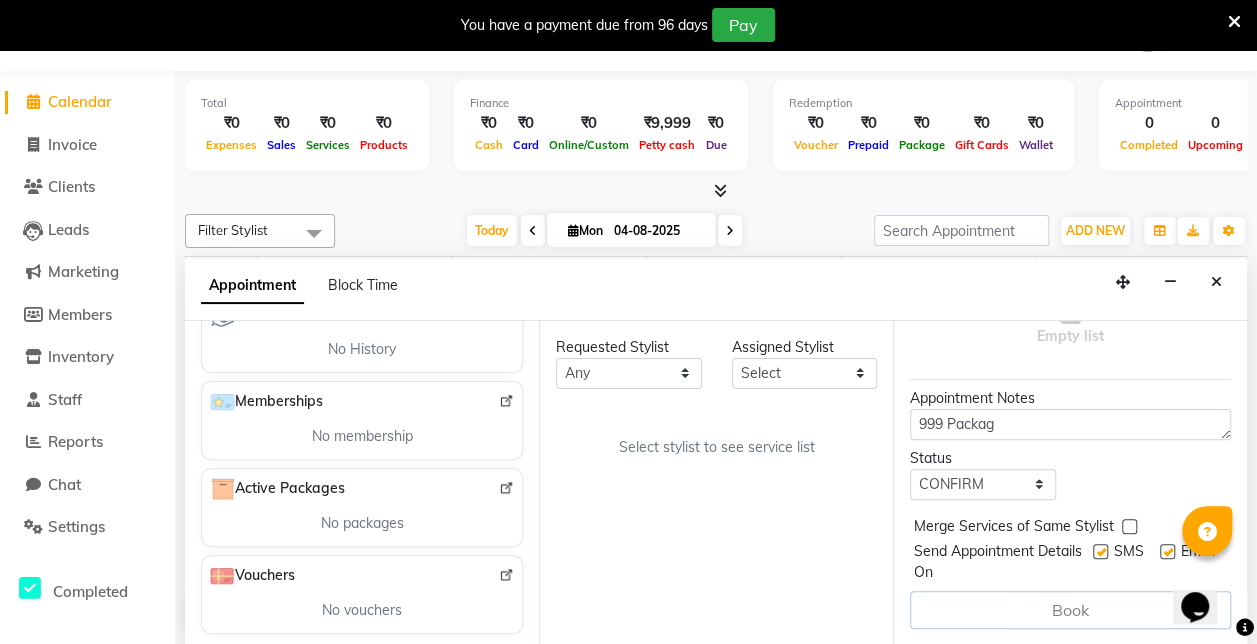 click at bounding box center [1129, 526] 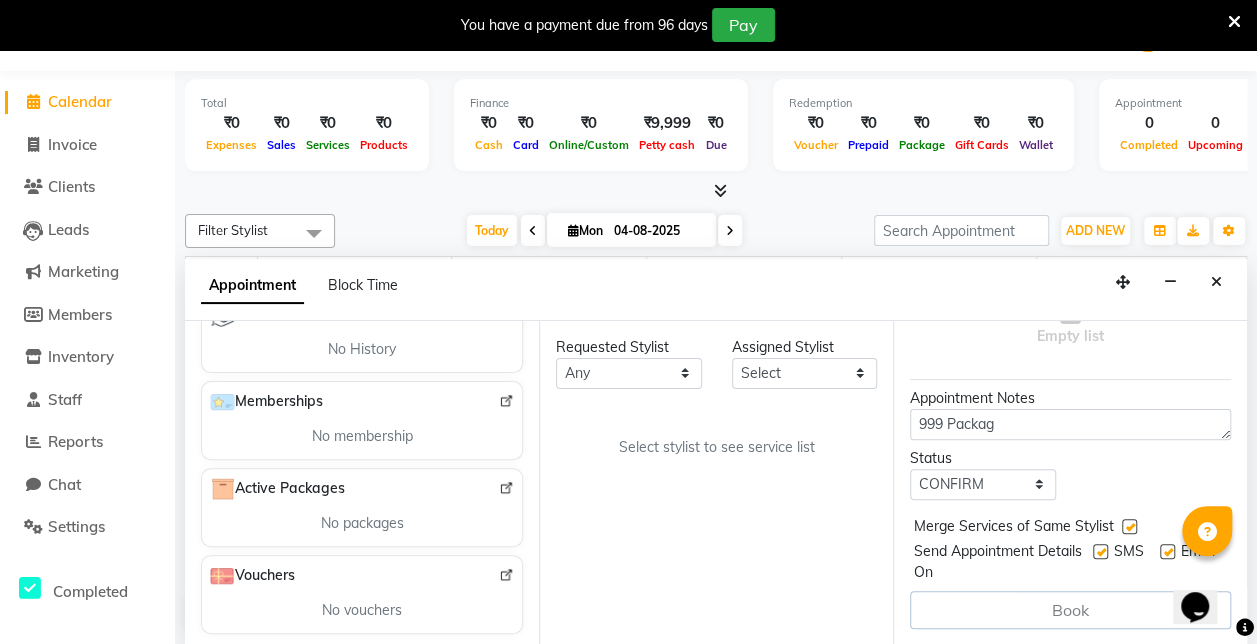click at bounding box center (1129, 526) 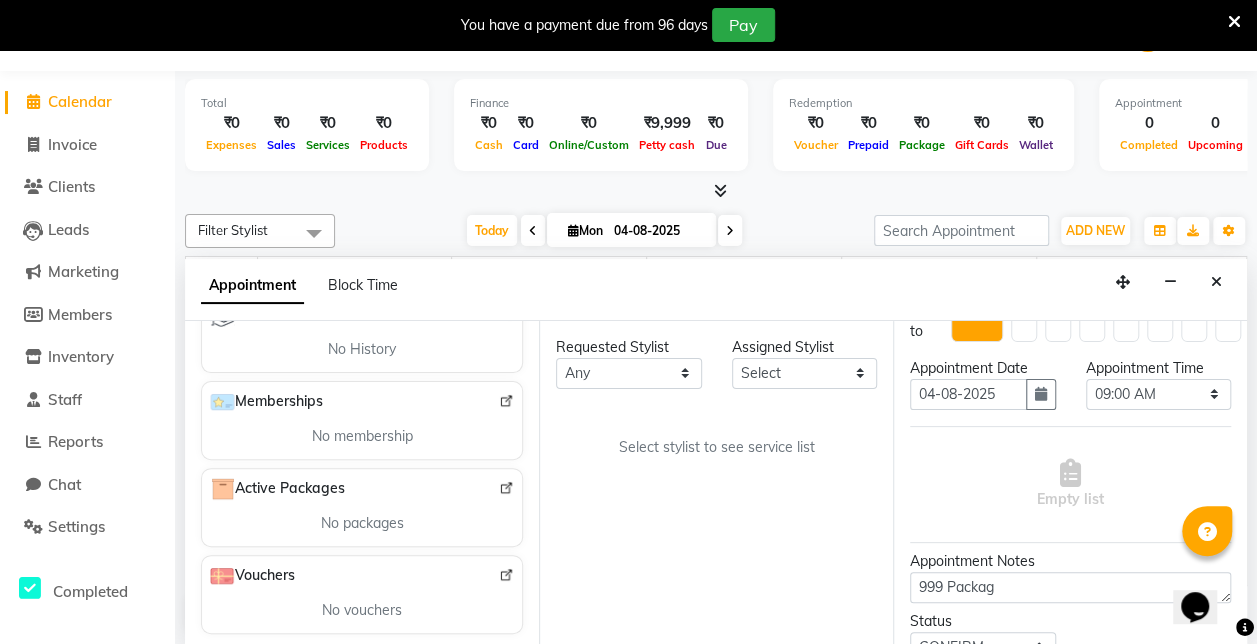 scroll, scrollTop: 0, scrollLeft: 0, axis: both 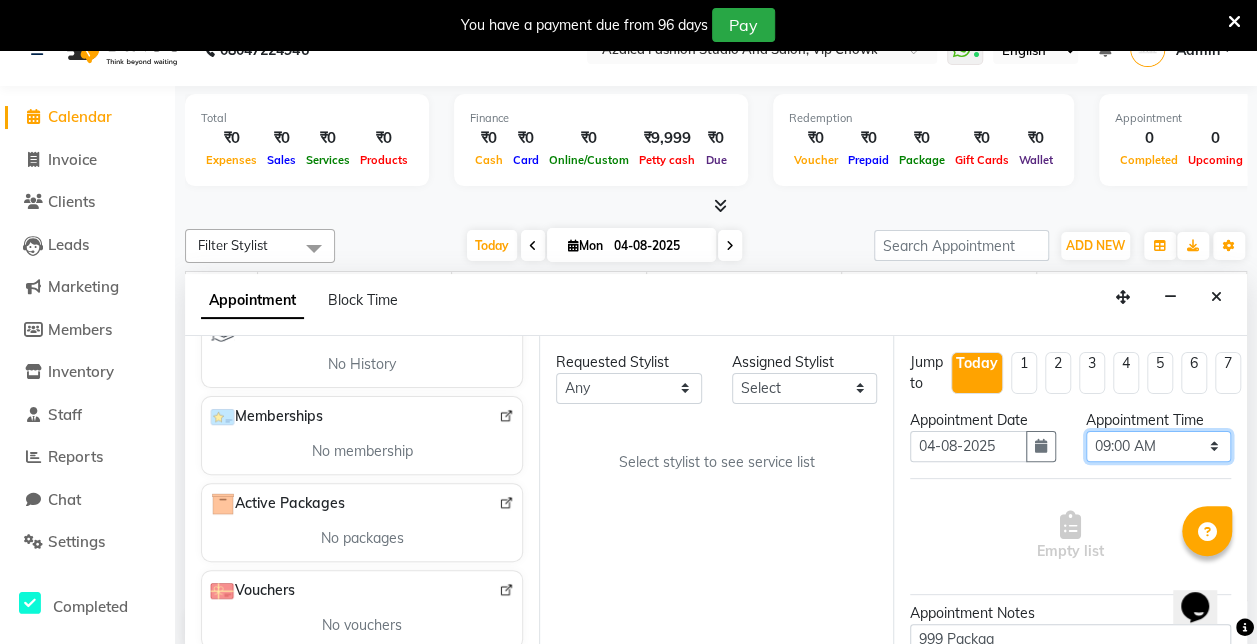 click on "Select 09:00 AM 09:15 AM 09:30 AM 09:45 AM 10:00 AM 10:15 AM 10:30 AM 10:45 AM 11:00 AM 11:15 AM 11:30 AM 11:45 AM 12:00 PM 12:15 PM 12:30 PM 12:45 PM 01:00 PM 01:15 PM 01:30 PM 01:45 PM 02:00 PM 02:15 PM 02:30 PM 02:45 PM 03:00 PM 03:15 PM 03:30 PM 03:45 PM 04:00 PM 04:15 PM 04:30 PM 04:45 PM 05:00 PM 05:15 PM 05:30 PM 05:45 PM 06:00 PM 06:15 PM 06:30 PM 06:45 PM 07:00 PM 07:15 PM 07:30 PM 07:45 PM 08:00 PM" at bounding box center (1159, 446) 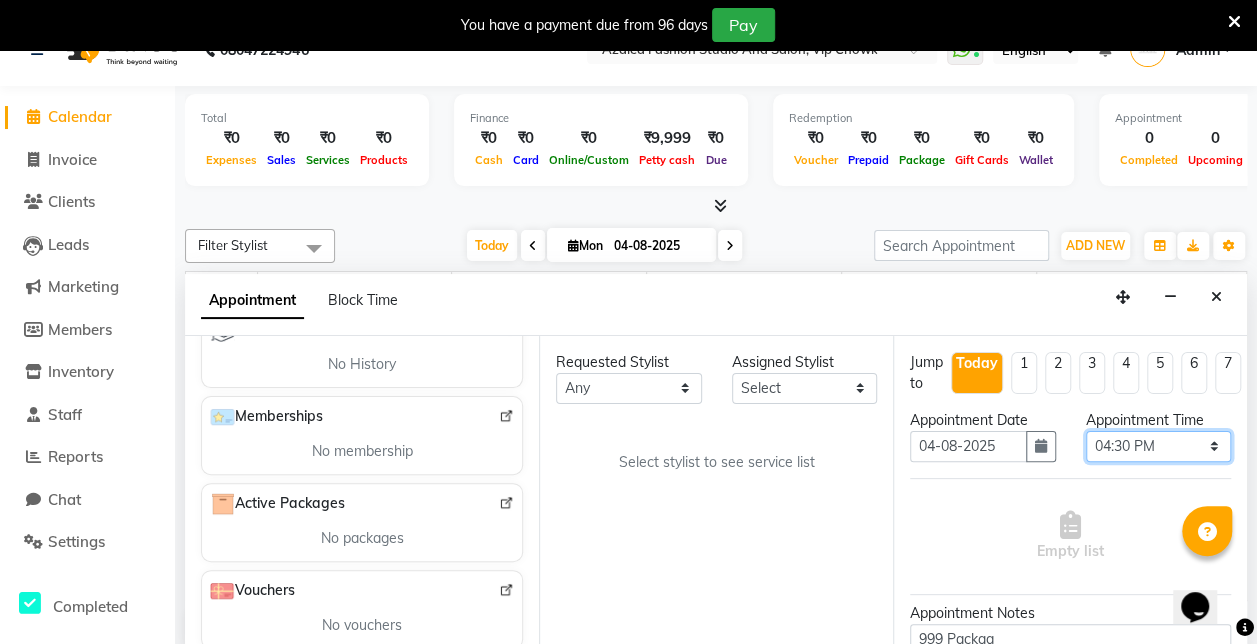 click on "Select 09:00 AM 09:15 AM 09:30 AM 09:45 AM 10:00 AM 10:15 AM 10:30 AM 10:45 AM 11:00 AM 11:15 AM 11:30 AM 11:45 AM 12:00 PM 12:15 PM 12:30 PM 12:45 PM 01:00 PM 01:15 PM 01:30 PM 01:45 PM 02:00 PM 02:15 PM 02:30 PM 02:45 PM 03:00 PM 03:15 PM 03:30 PM 03:45 PM 04:00 PM 04:15 PM 04:30 PM 04:45 PM 05:00 PM 05:15 PM 05:30 PM 05:45 PM 06:00 PM 06:15 PM 06:30 PM 06:45 PM 07:00 PM 07:15 PM 07:30 PM 07:45 PM 08:00 PM" at bounding box center [1159, 446] 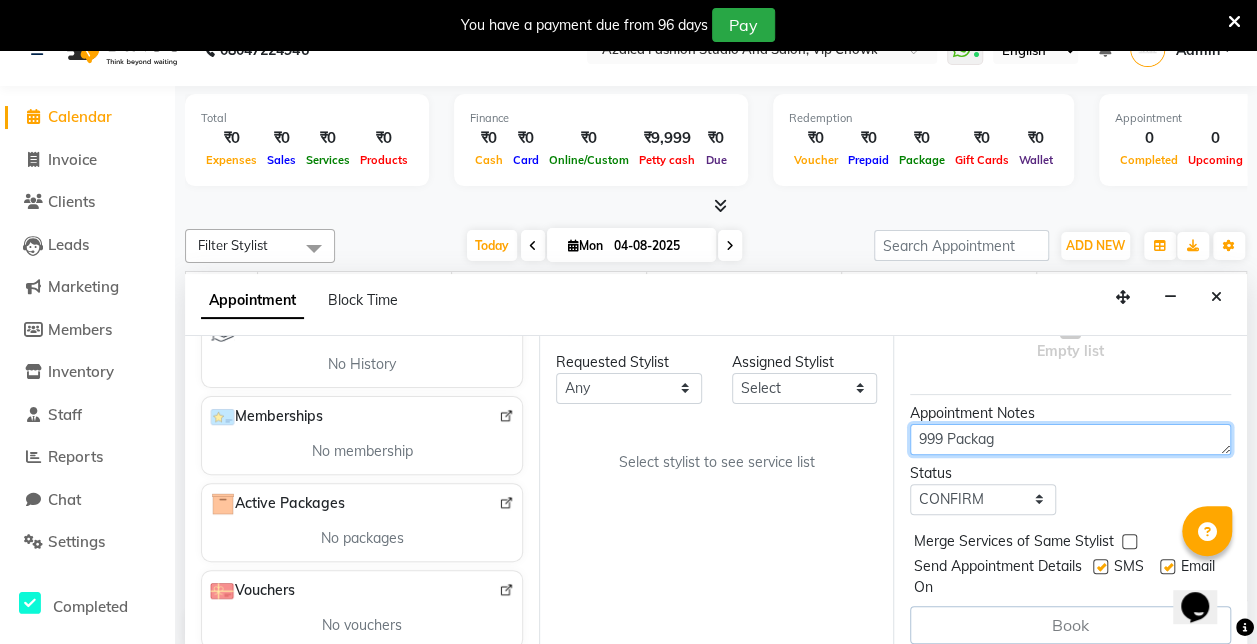 click on "999 Package Female" at bounding box center (1070, 439) 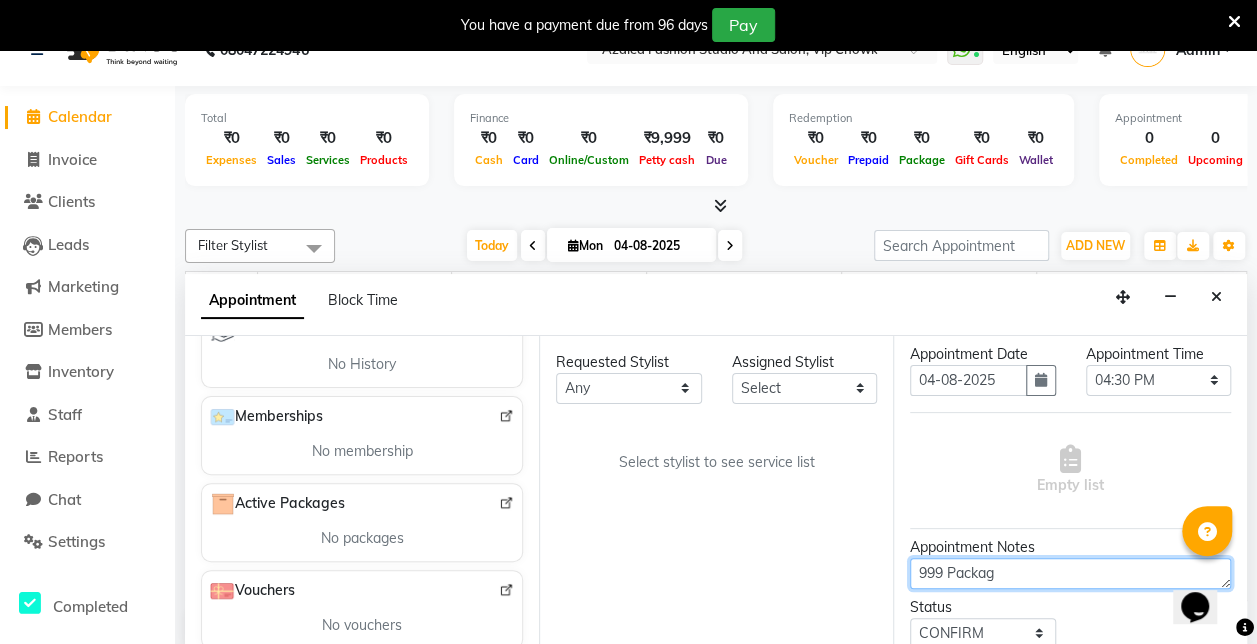 scroll, scrollTop: 0, scrollLeft: 0, axis: both 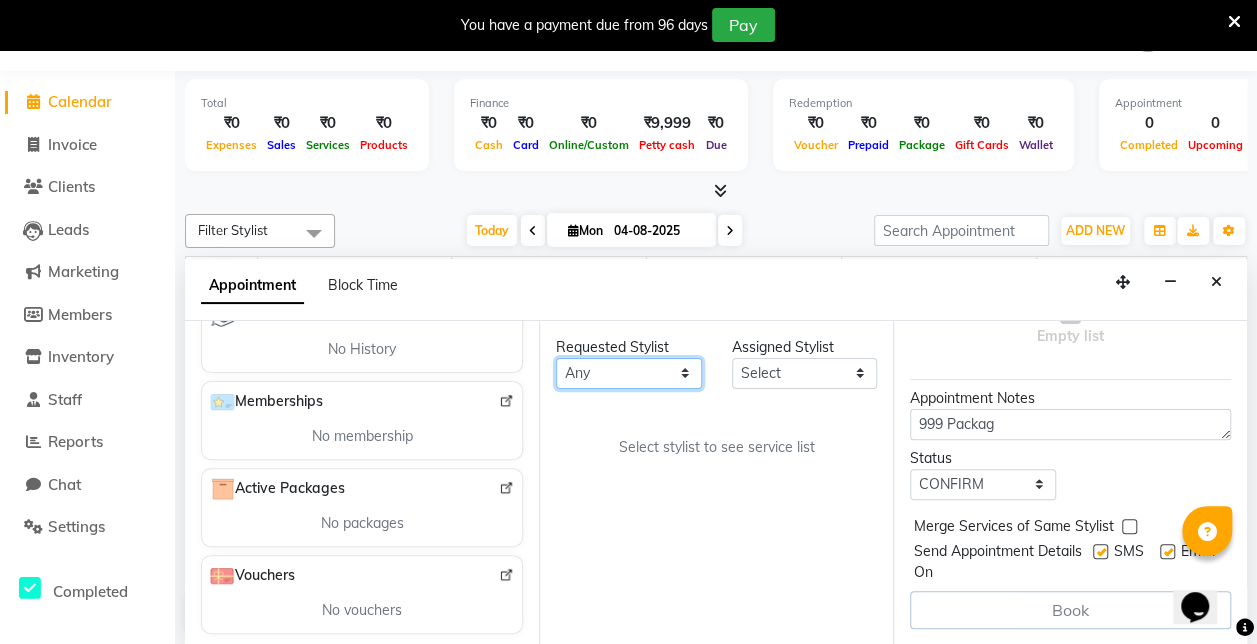 click on "Any anzal karcho tobi:  Jyoti:  Mayank das: mona tandi:  Mukesh kumar sen" at bounding box center [629, 373] 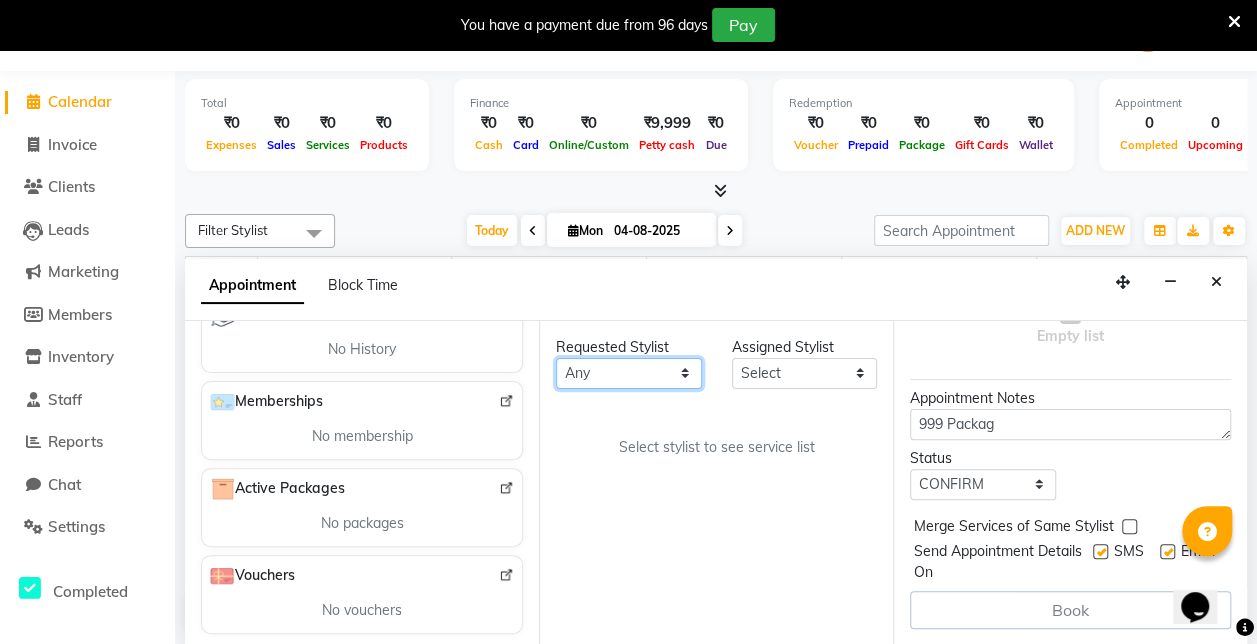click on "Any anzal karcho tobi:  Jyoti:  Mayank das: mona tandi:  Mukesh kumar sen" at bounding box center [629, 373] 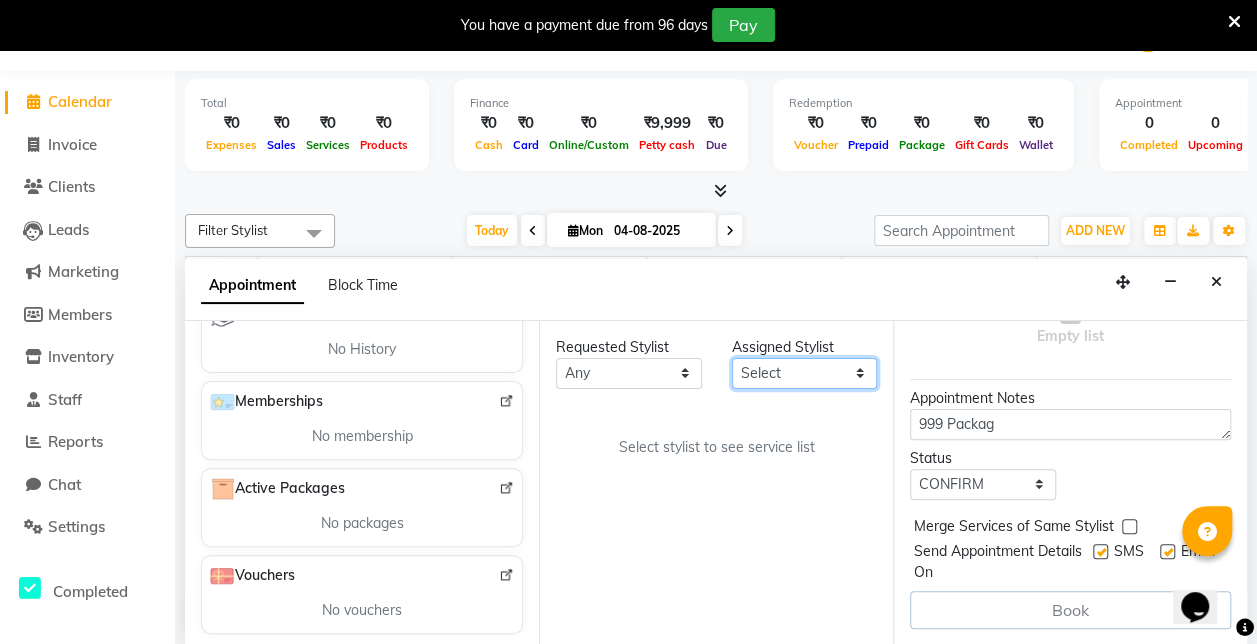 click on "Select anzal karcho tobi:  Jyoti:  Mayank das: mona tandi:  Mukesh kumar sen" at bounding box center [805, 373] 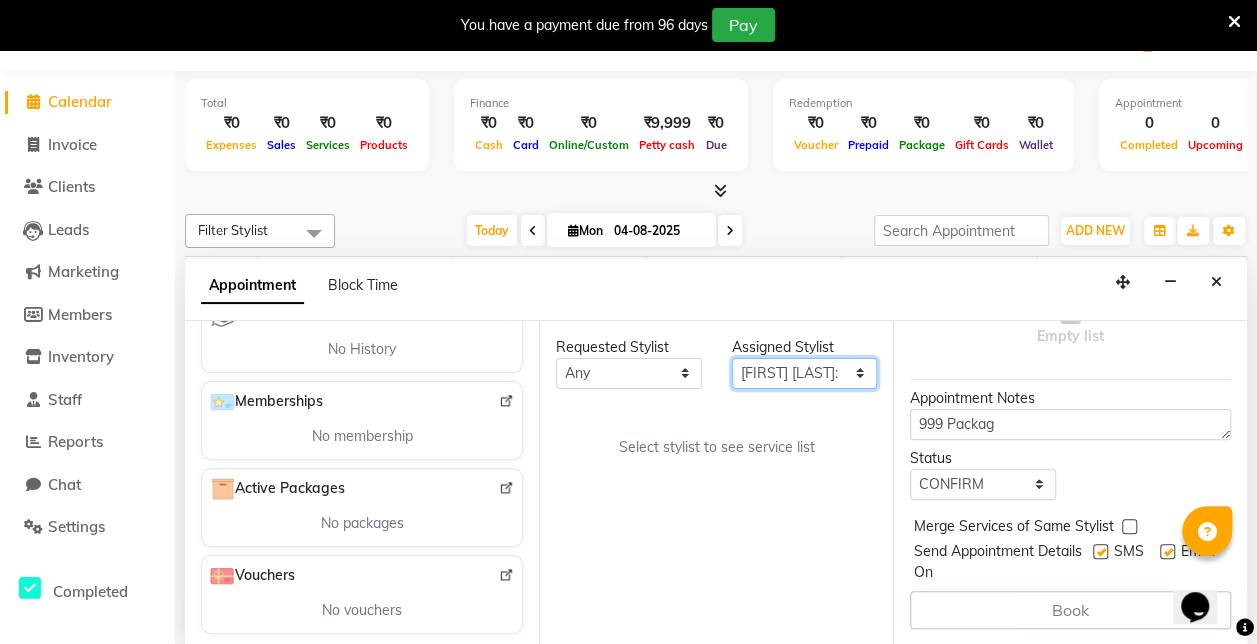 click on "Select anzal karcho tobi:  Jyoti:  Mayank das: mona tandi:  Mukesh kumar sen" at bounding box center [805, 373] 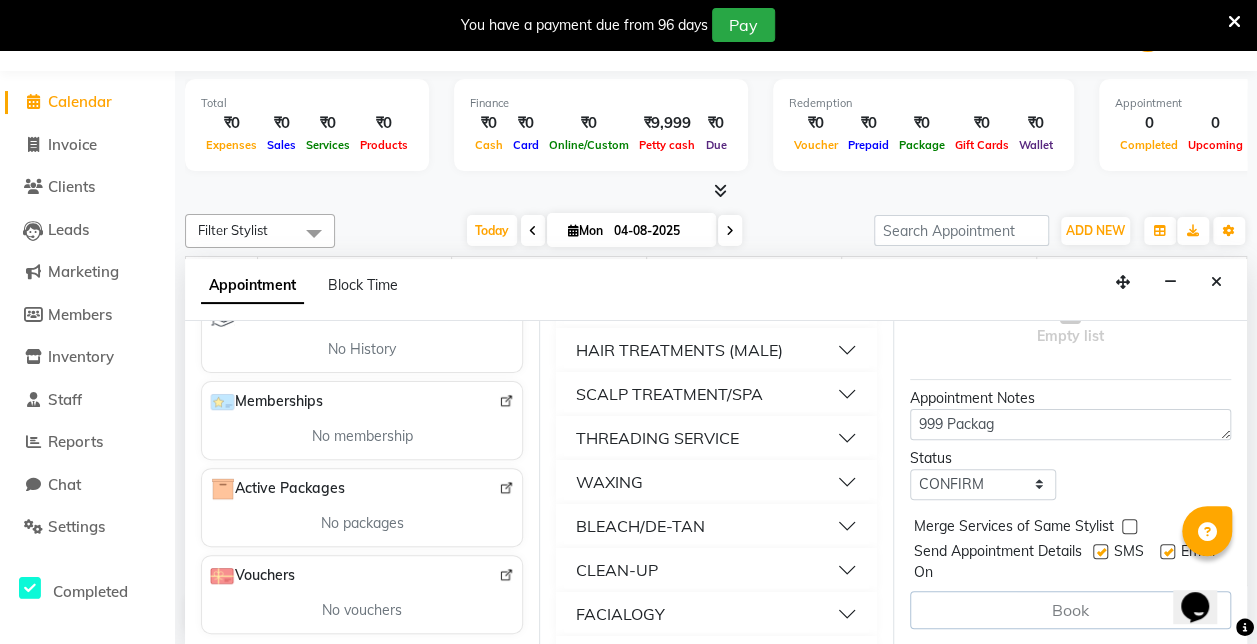 scroll, scrollTop: 921, scrollLeft: 0, axis: vertical 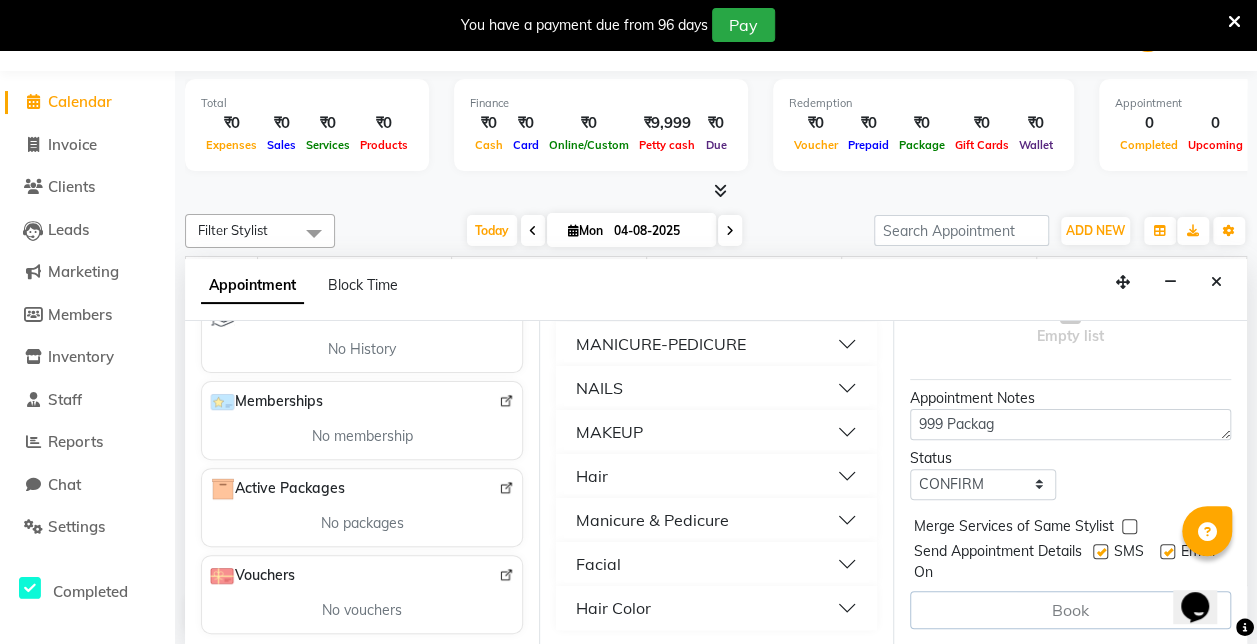 click on "No packages" at bounding box center (362, 523) 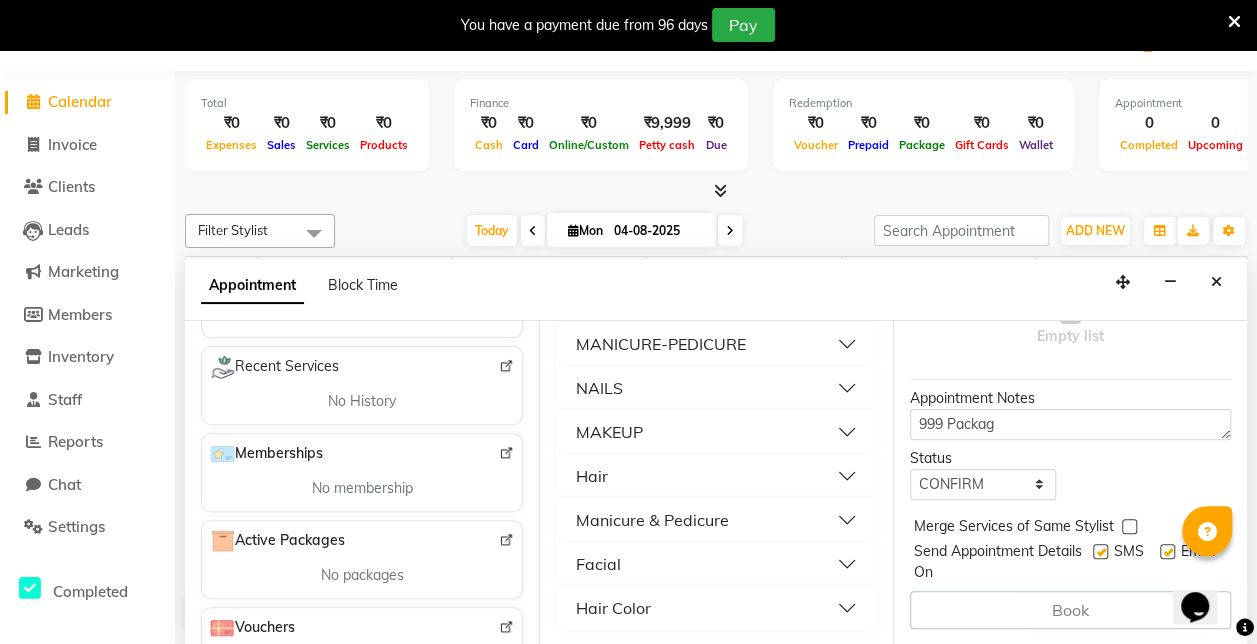 scroll, scrollTop: 416, scrollLeft: 0, axis: vertical 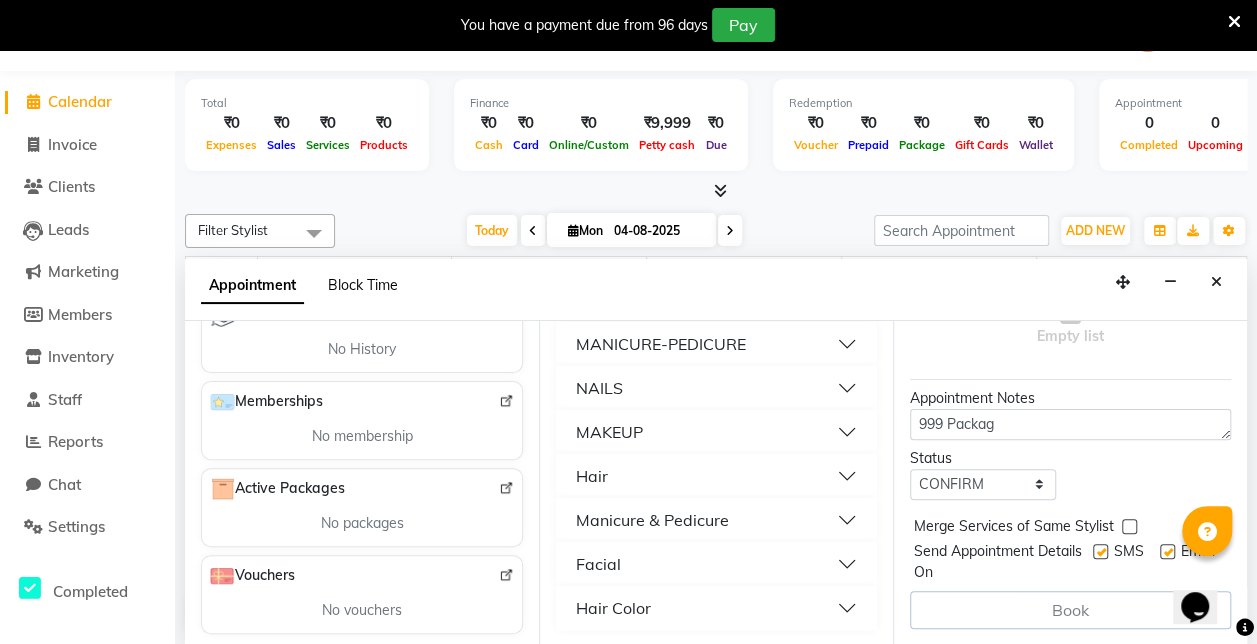 click on "Block Time" at bounding box center (363, 285) 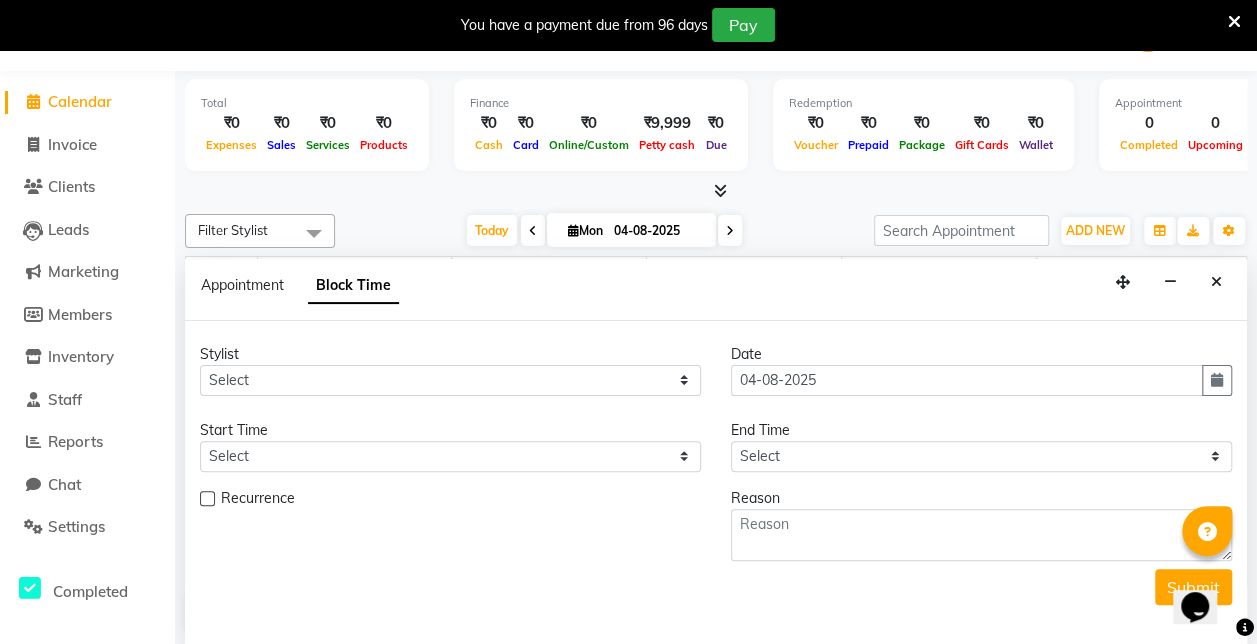 scroll, scrollTop: 822, scrollLeft: 0, axis: vertical 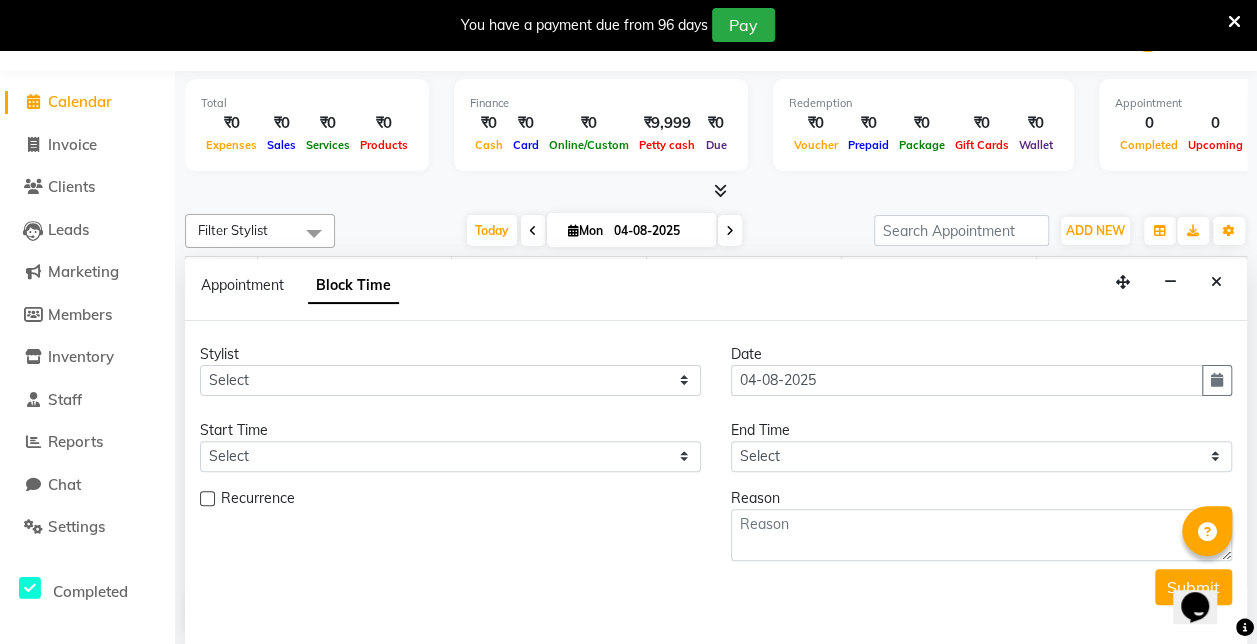 click at bounding box center (207, 498) 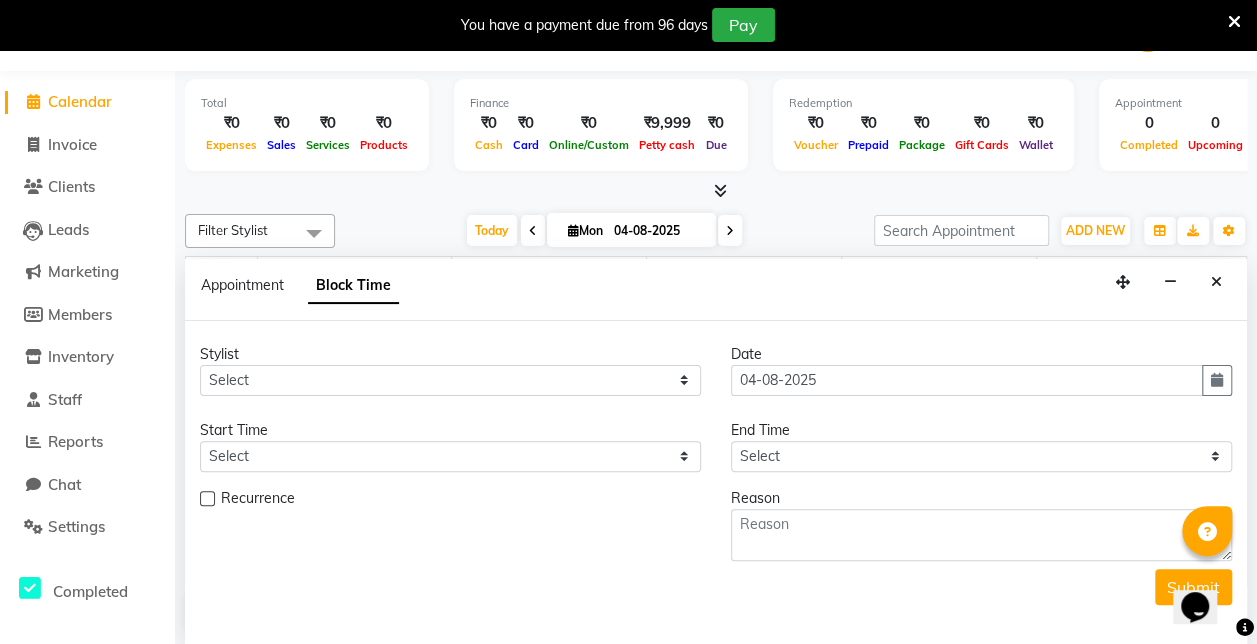 checkbox on "true" 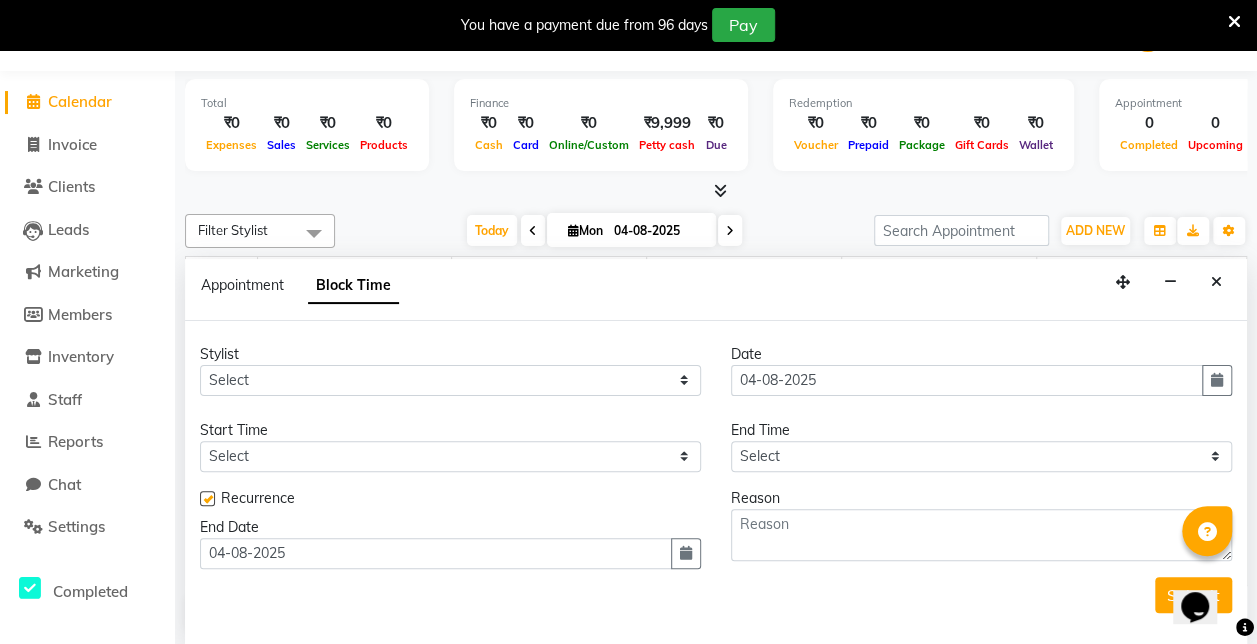 click on "Appointment" at bounding box center (242, 285) 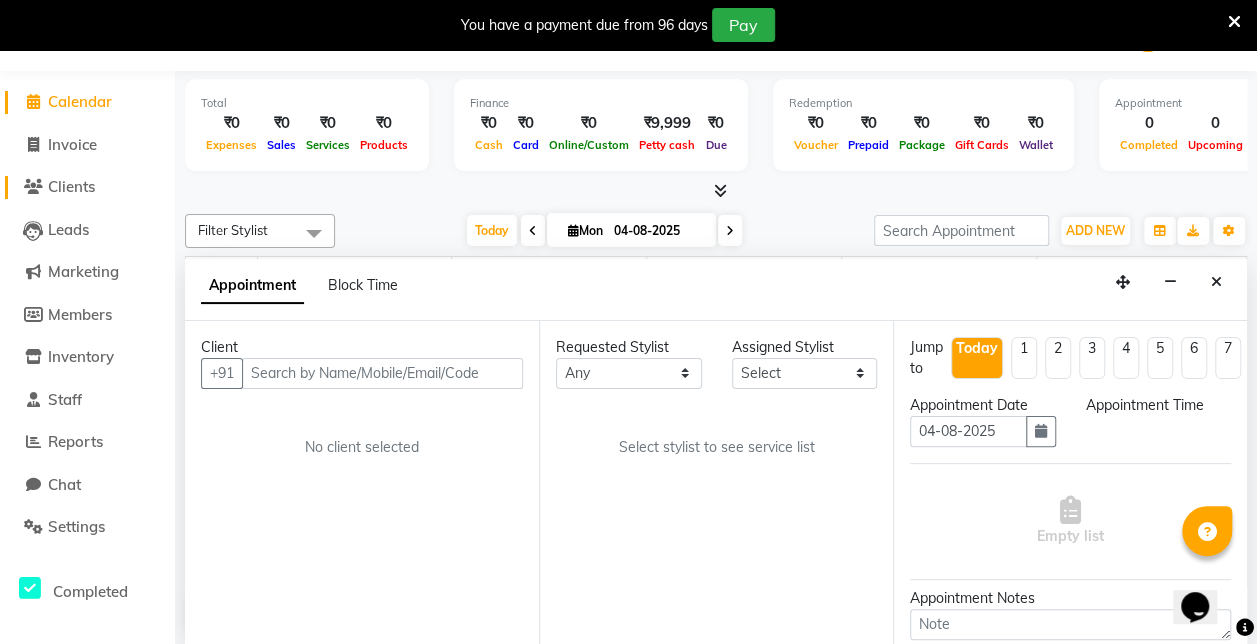 scroll, scrollTop: 0, scrollLeft: 0, axis: both 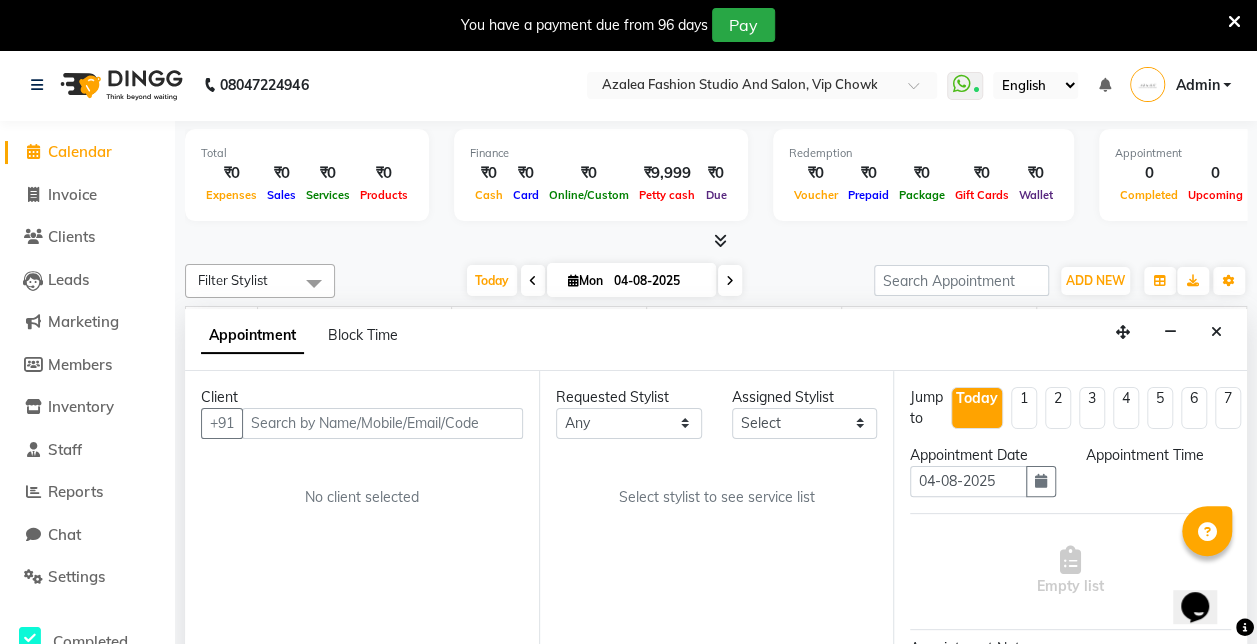 click on "Admin" at bounding box center [1197, 85] 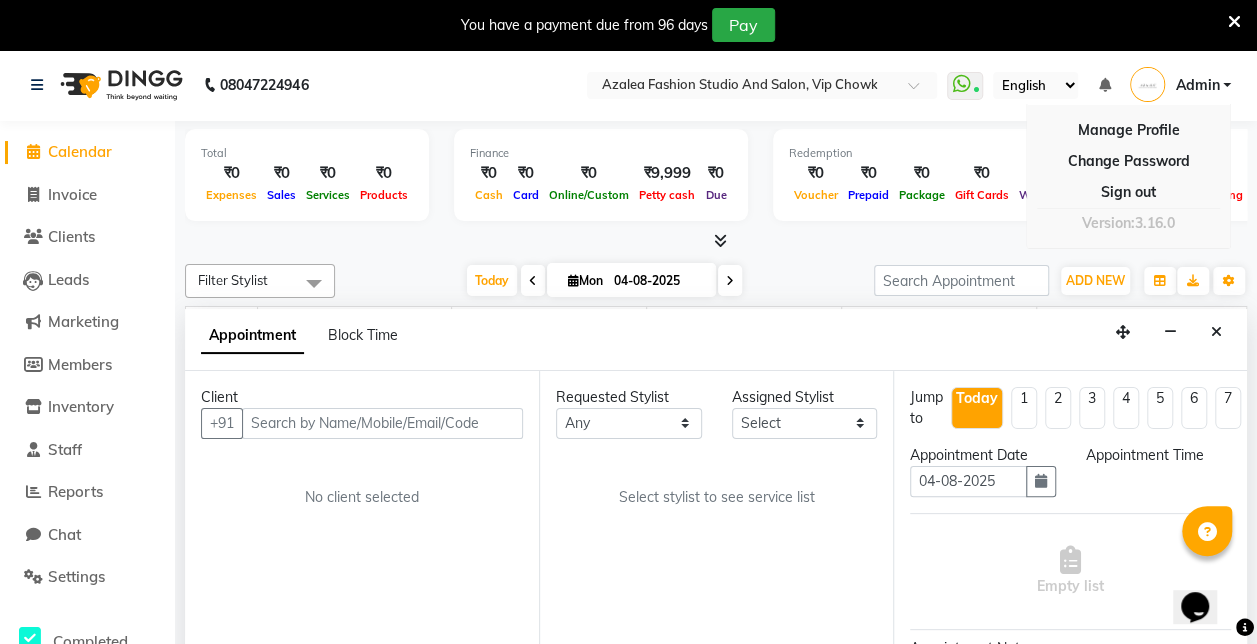 scroll, scrollTop: 50, scrollLeft: 0, axis: vertical 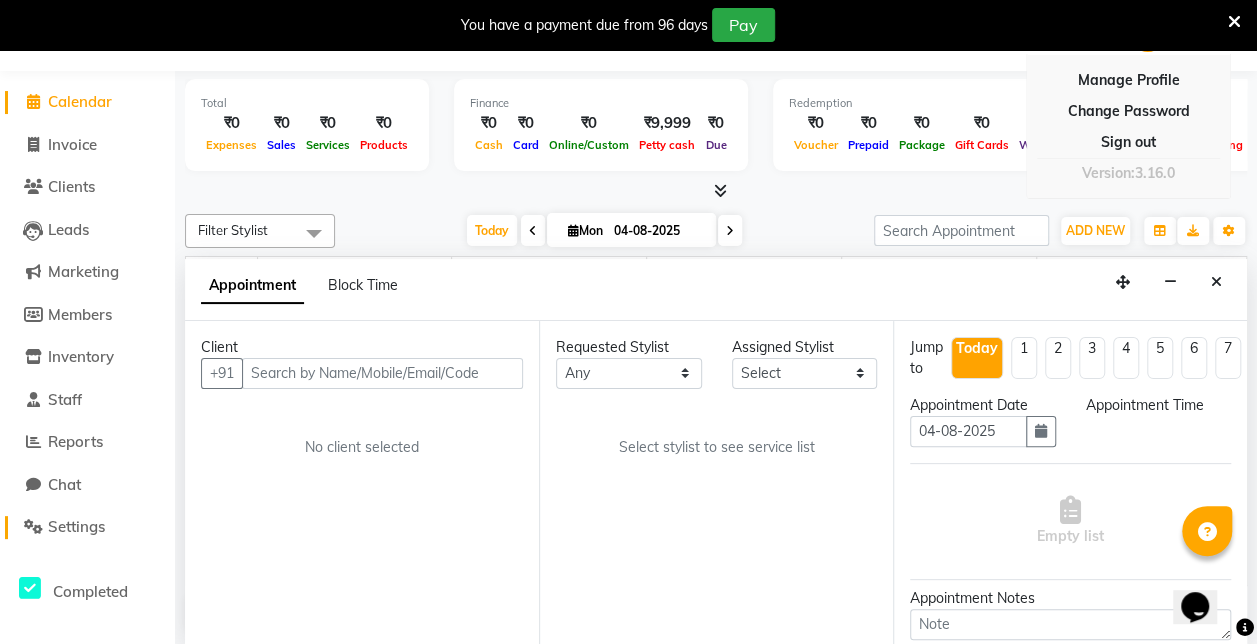 click on "Settings" 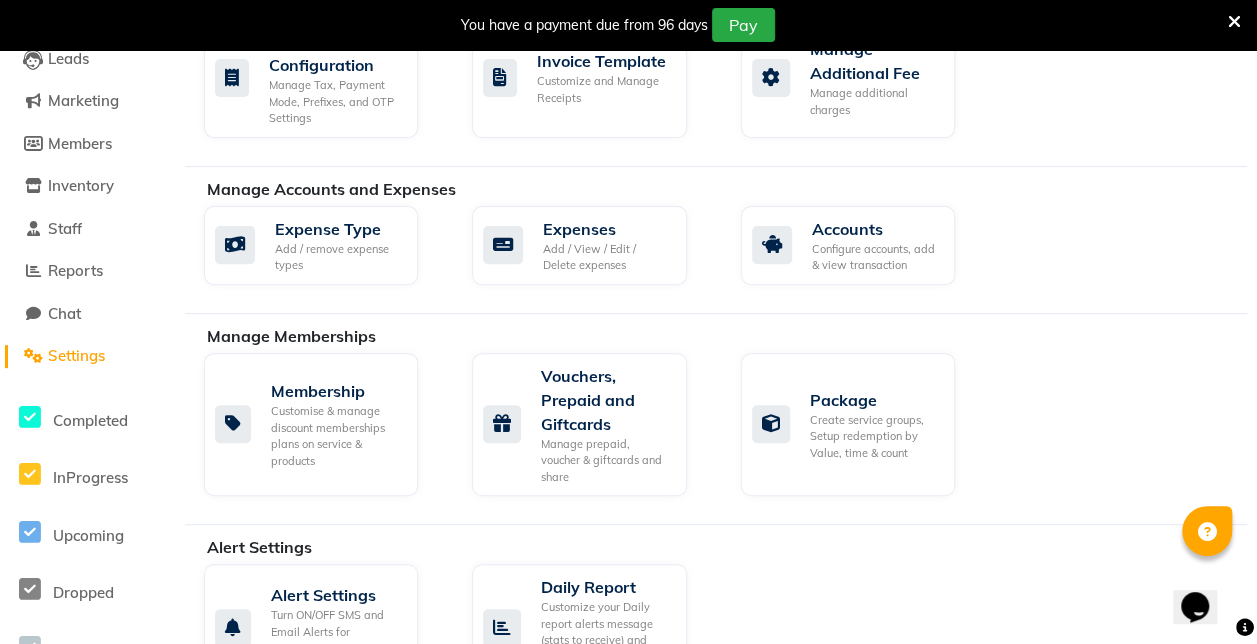scroll, scrollTop: 272, scrollLeft: 0, axis: vertical 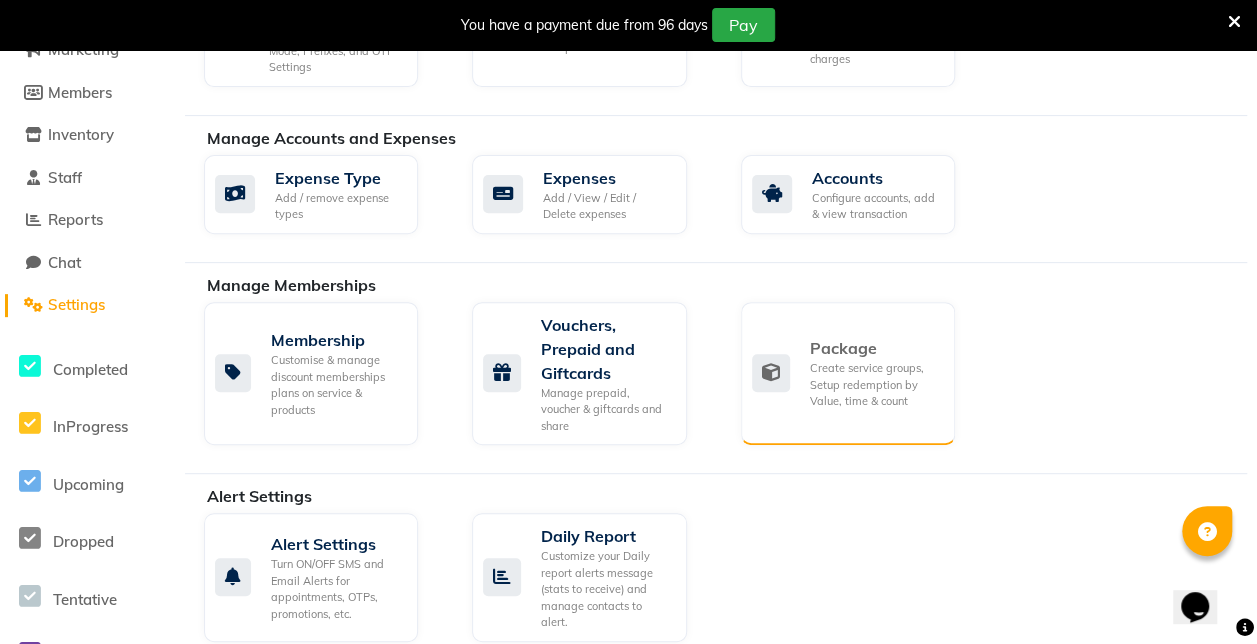 click on "Create service groups, Setup redemption by Value, time & count" 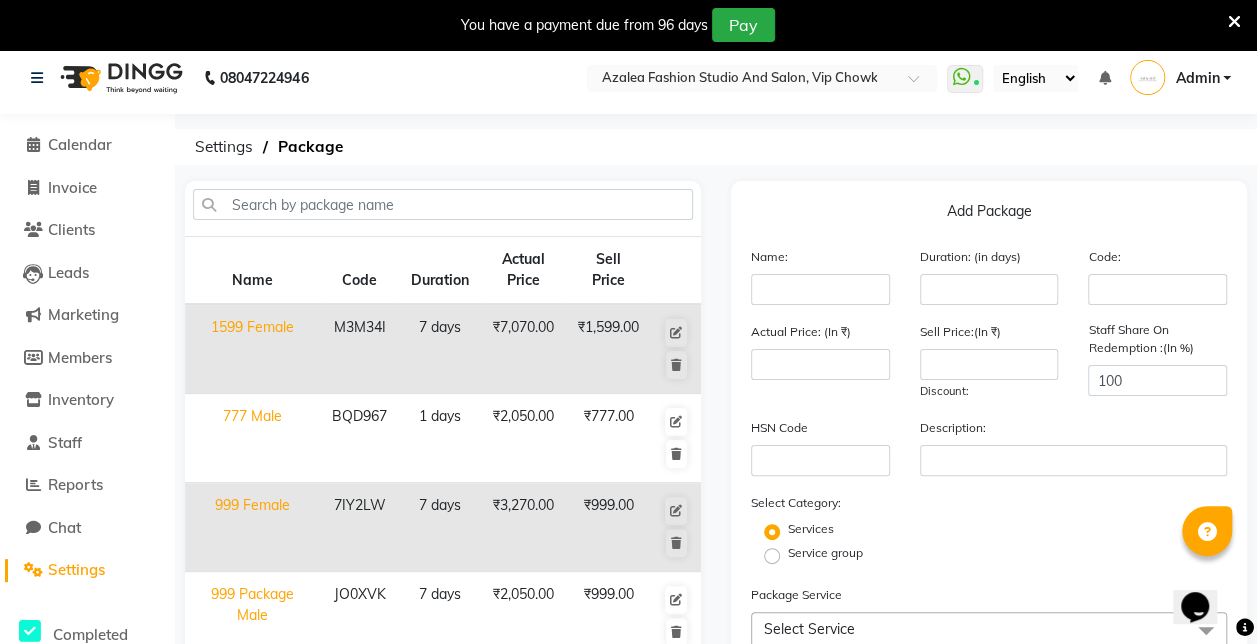scroll, scrollTop: 0, scrollLeft: 0, axis: both 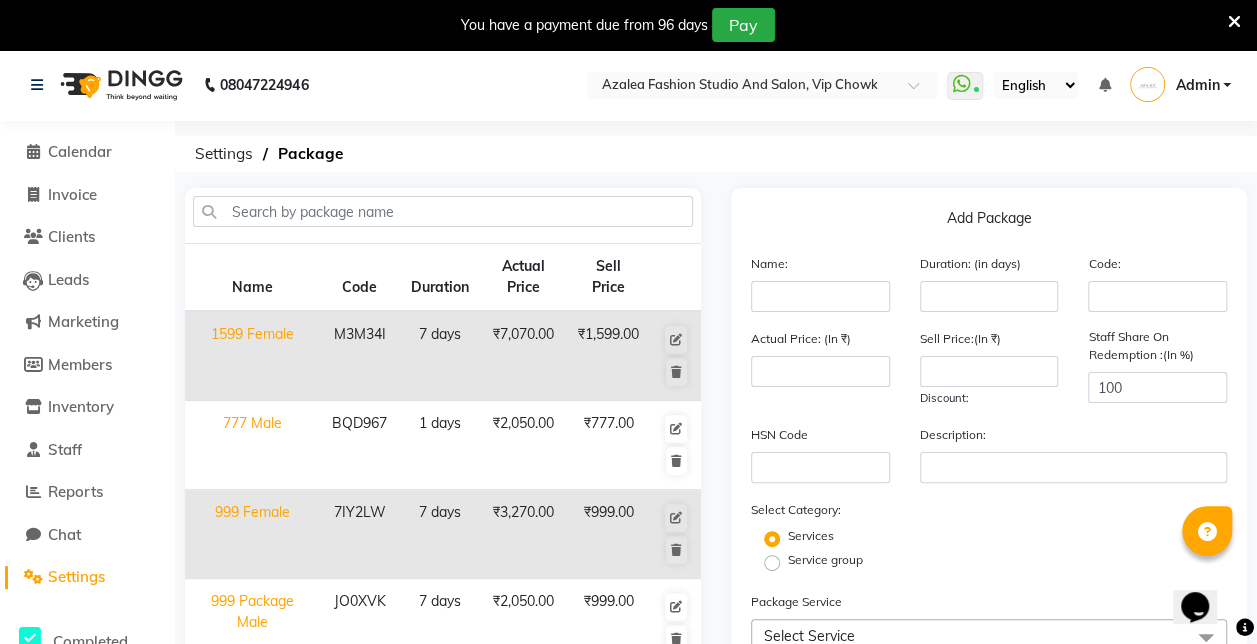 click 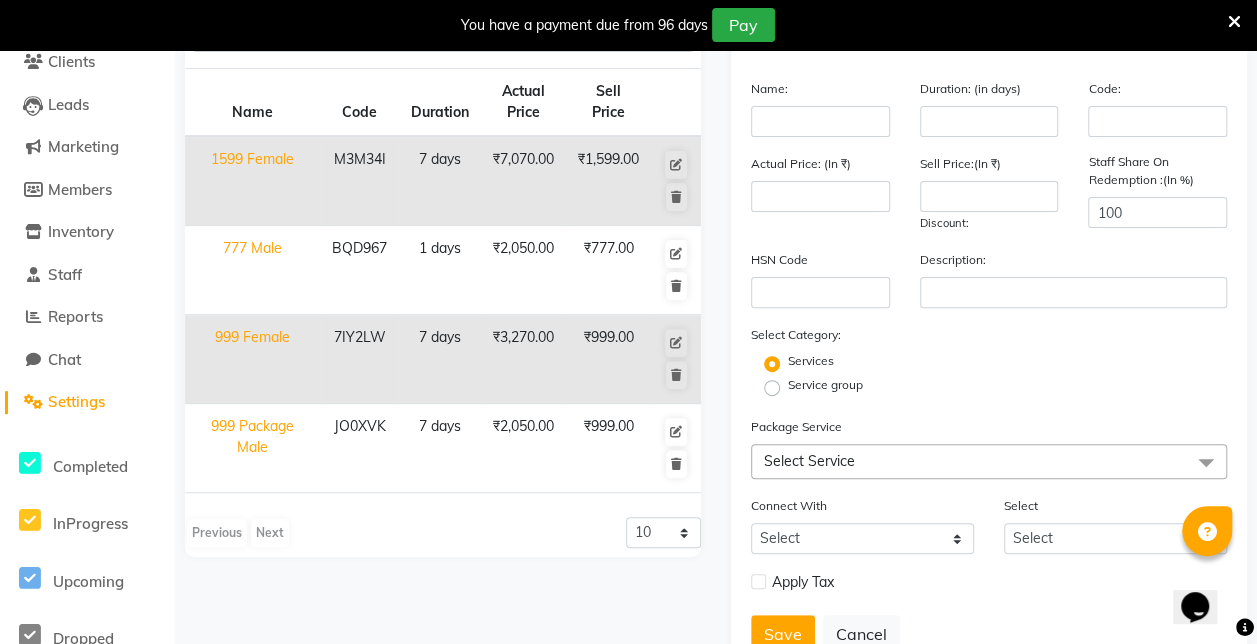 scroll, scrollTop: 176, scrollLeft: 0, axis: vertical 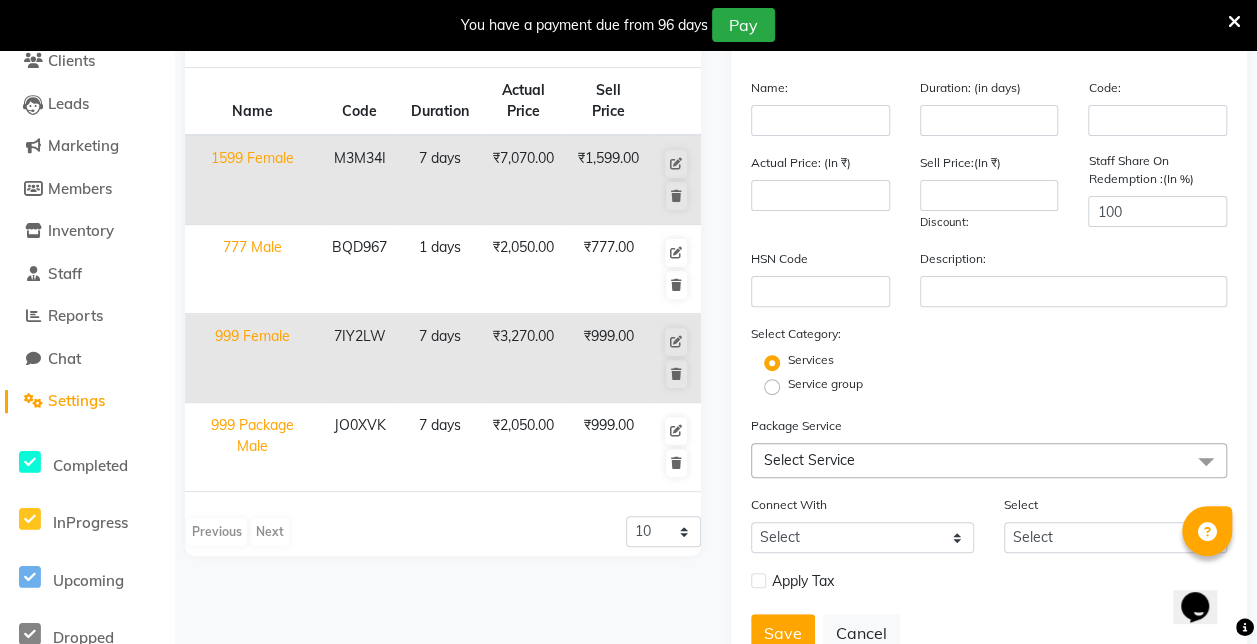 click on "1599 Female" 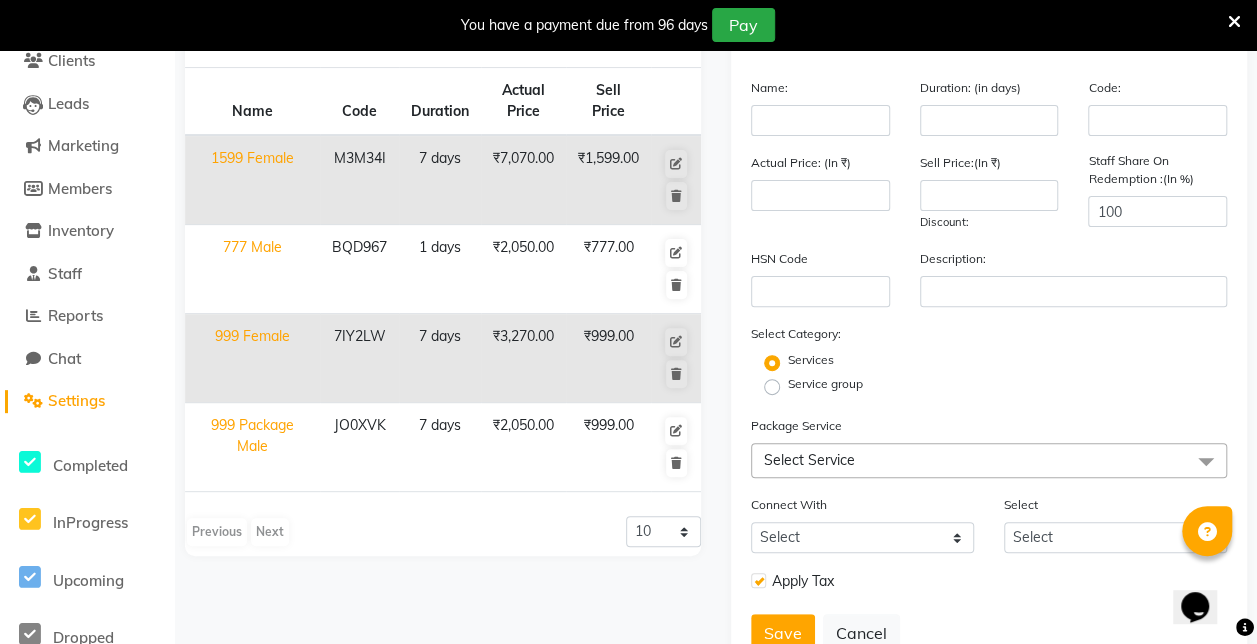 type on "1599 Female" 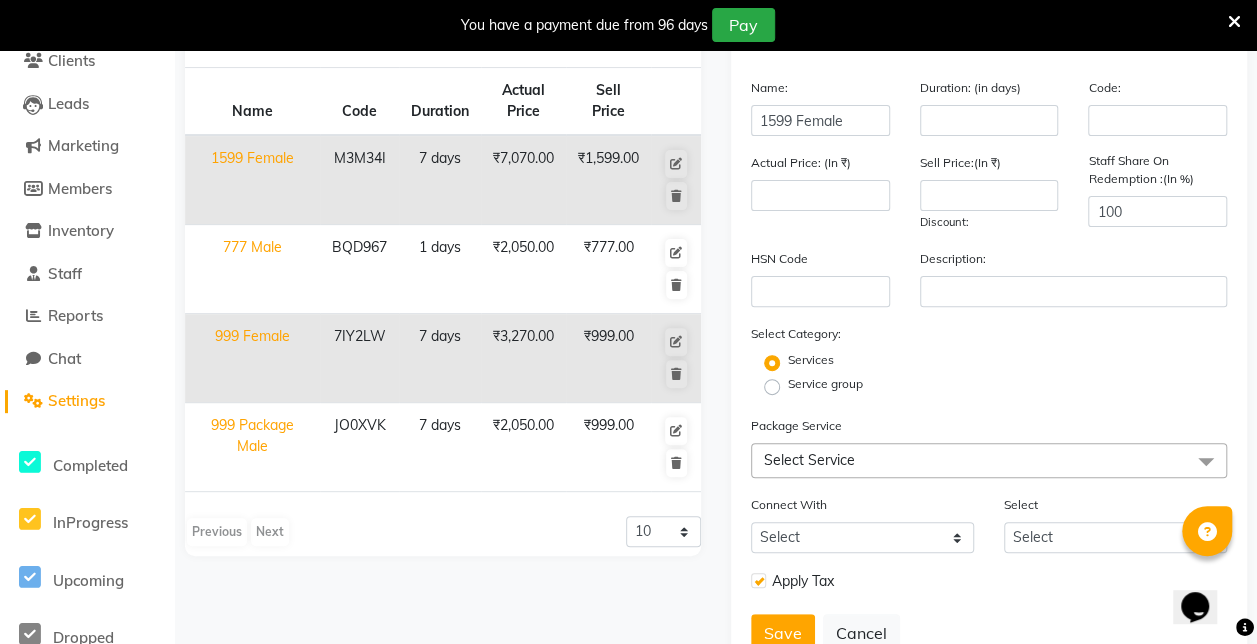 type on "7" 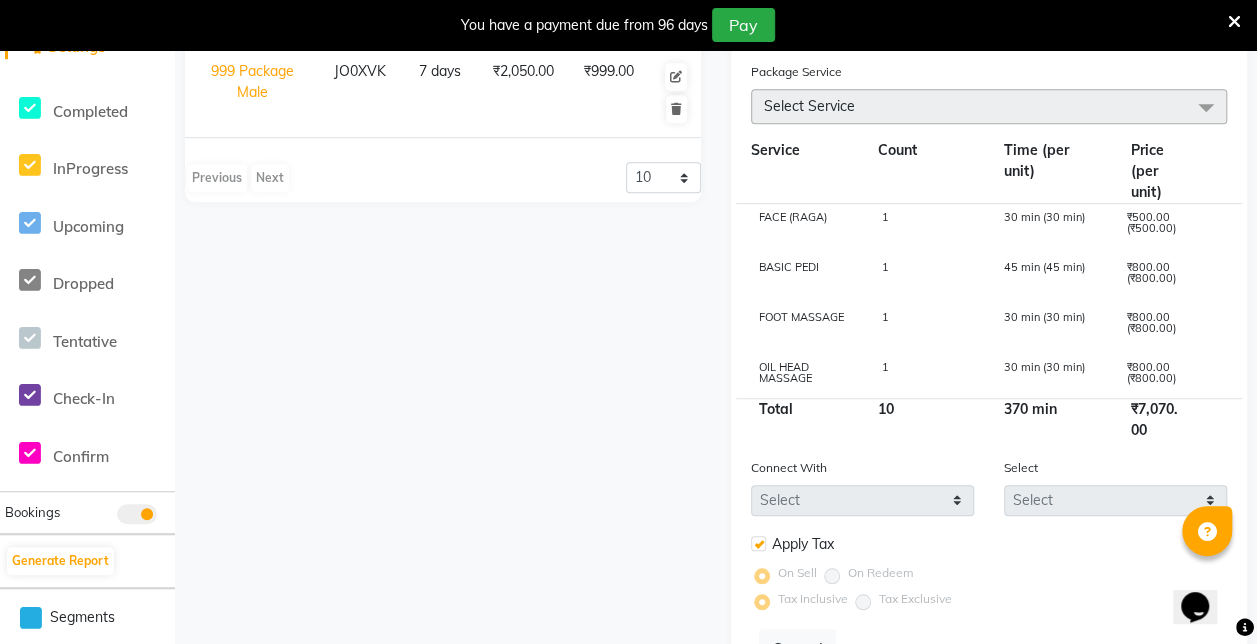 scroll, scrollTop: 531, scrollLeft: 0, axis: vertical 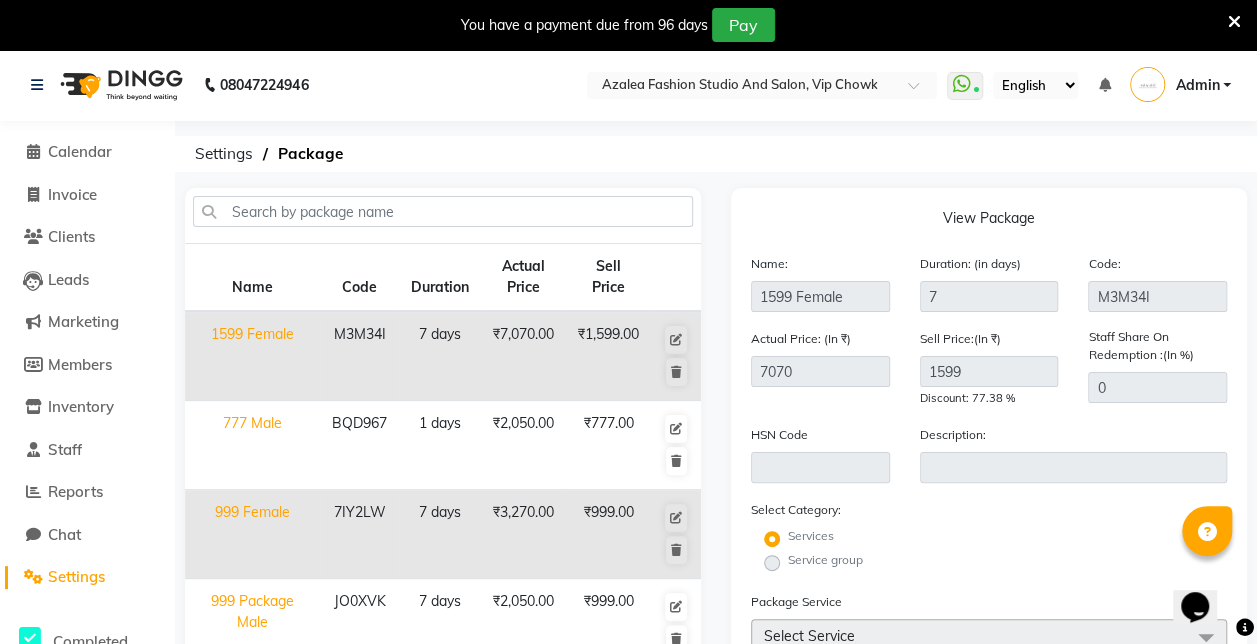 click on "1599 Female" 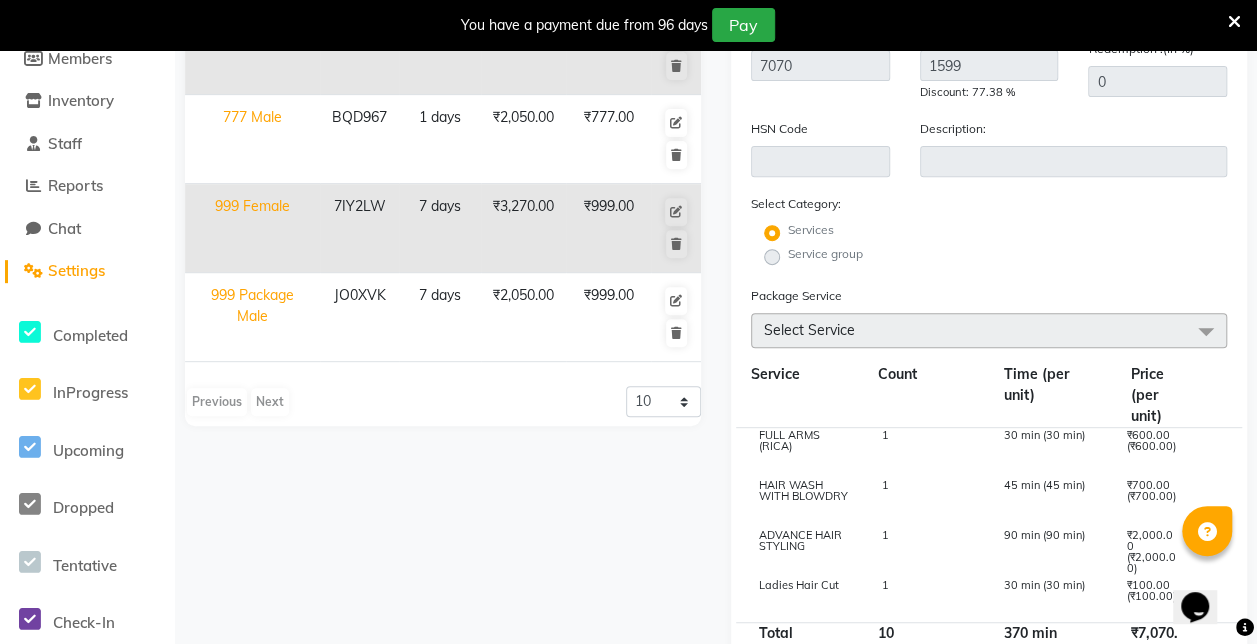 scroll, scrollTop: 329, scrollLeft: 0, axis: vertical 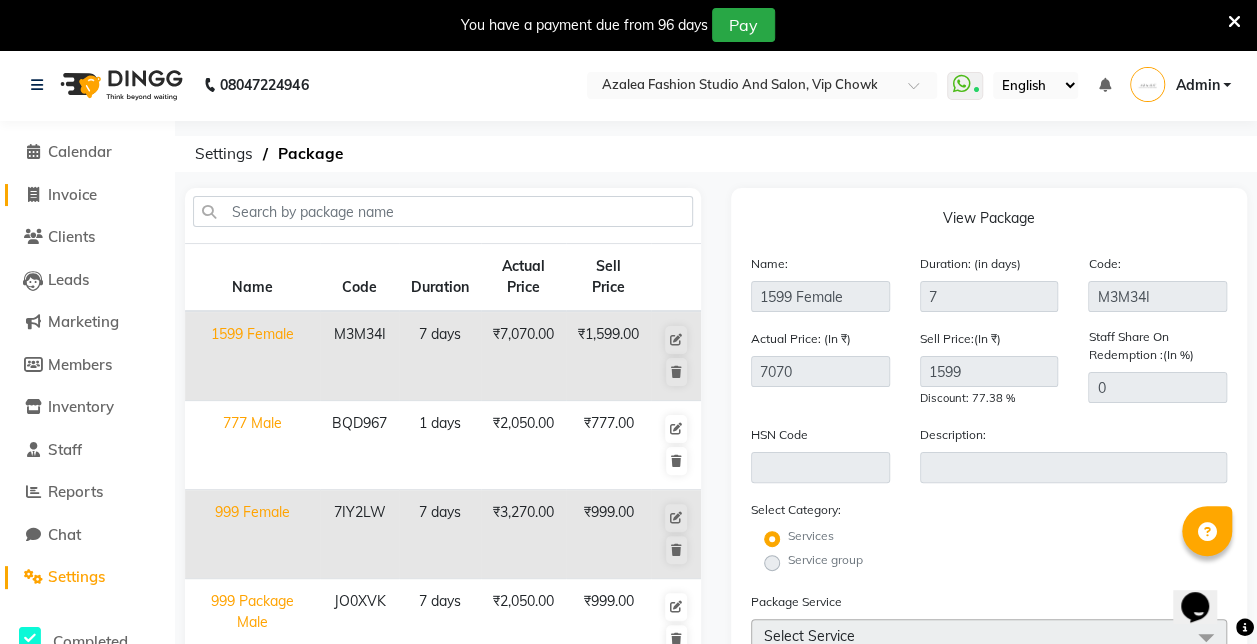 click on "Invoice" 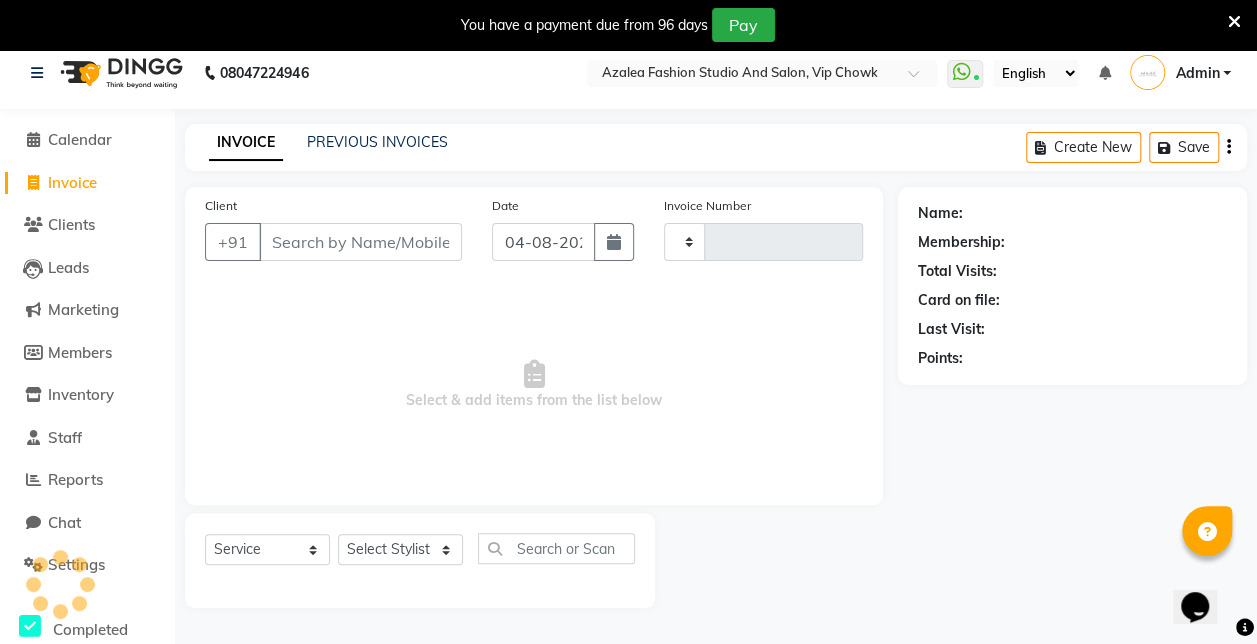 scroll, scrollTop: 49, scrollLeft: 0, axis: vertical 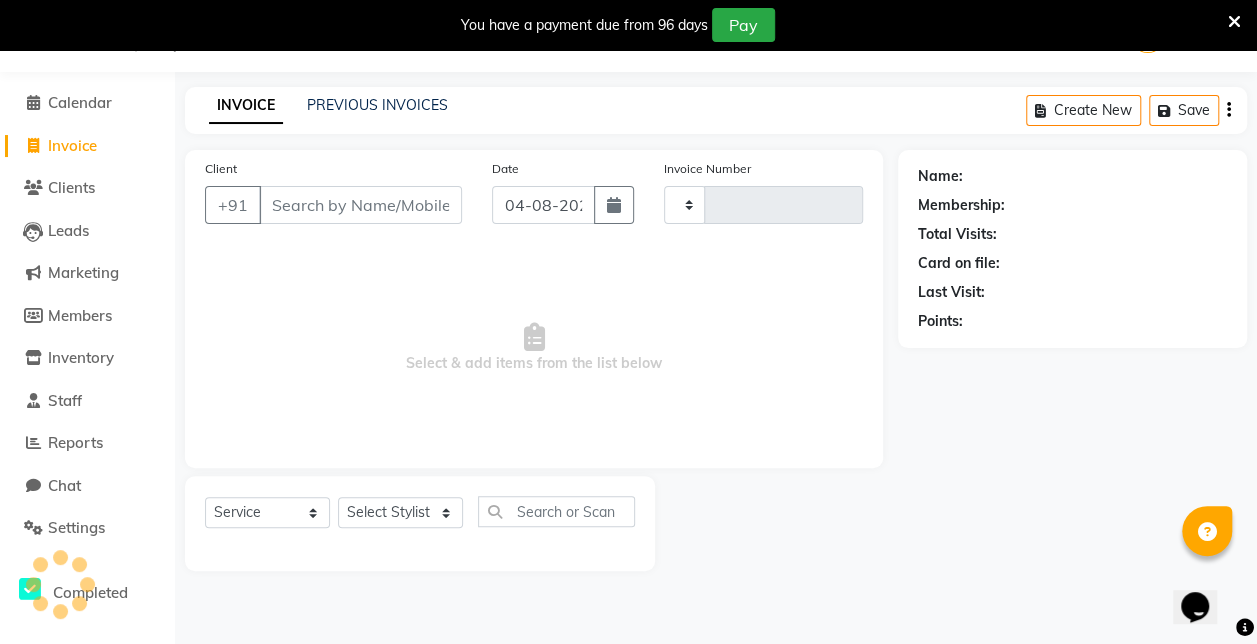 type on "0011" 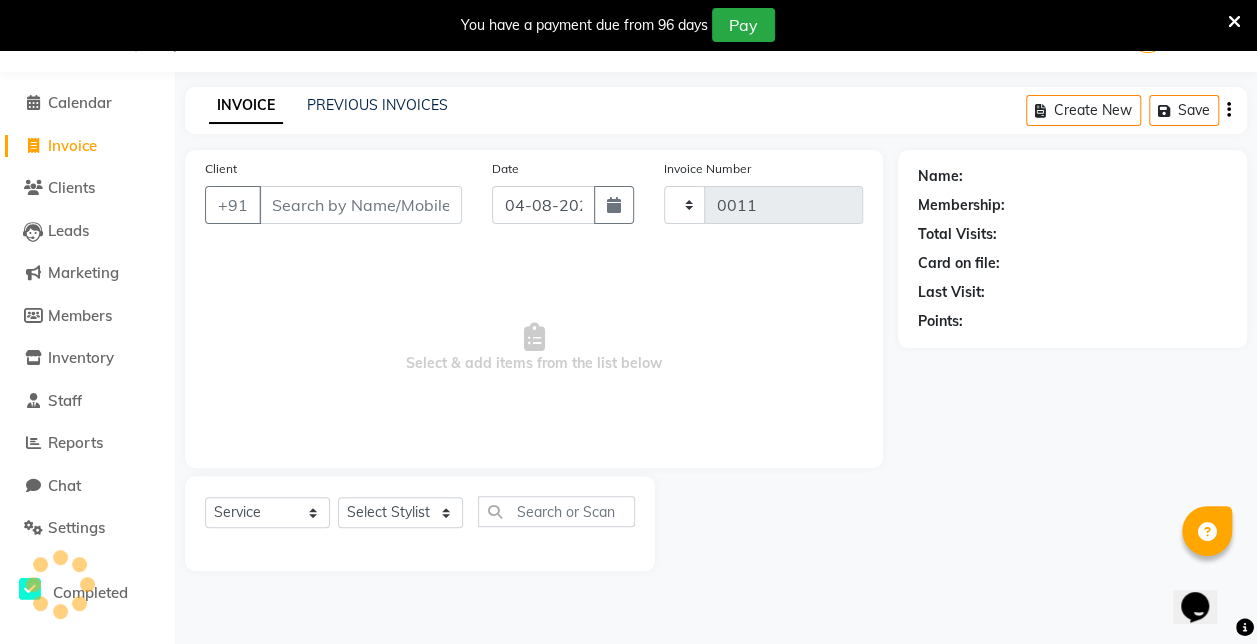 select on "8063" 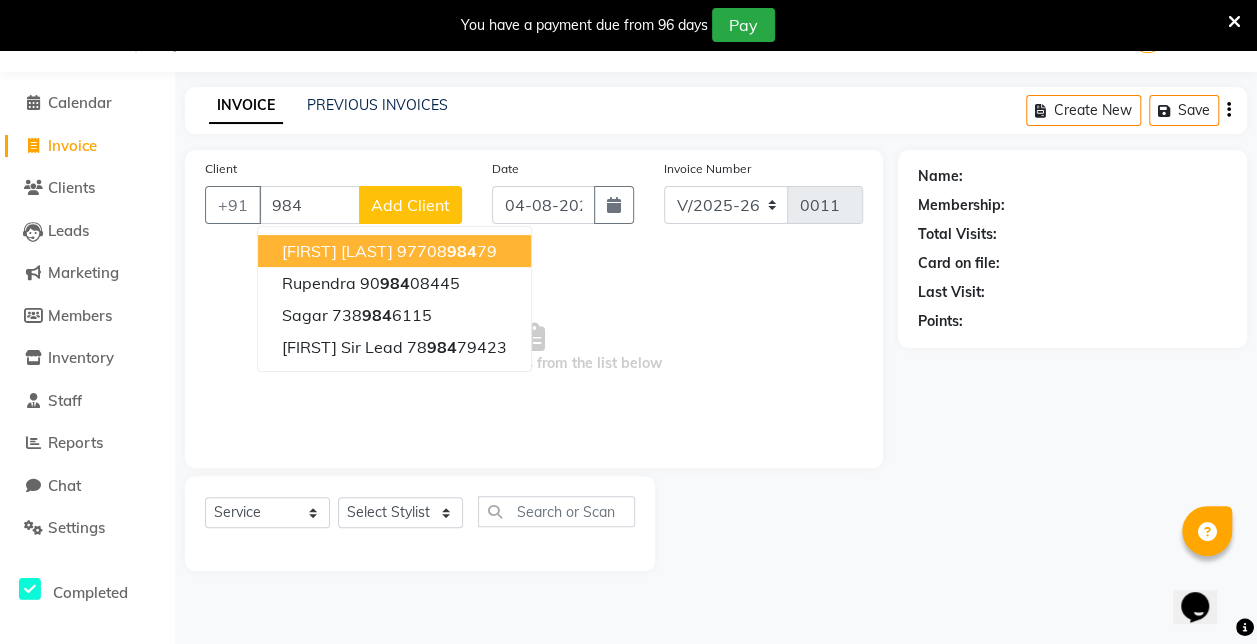 click on "97708 984 79" at bounding box center [447, 251] 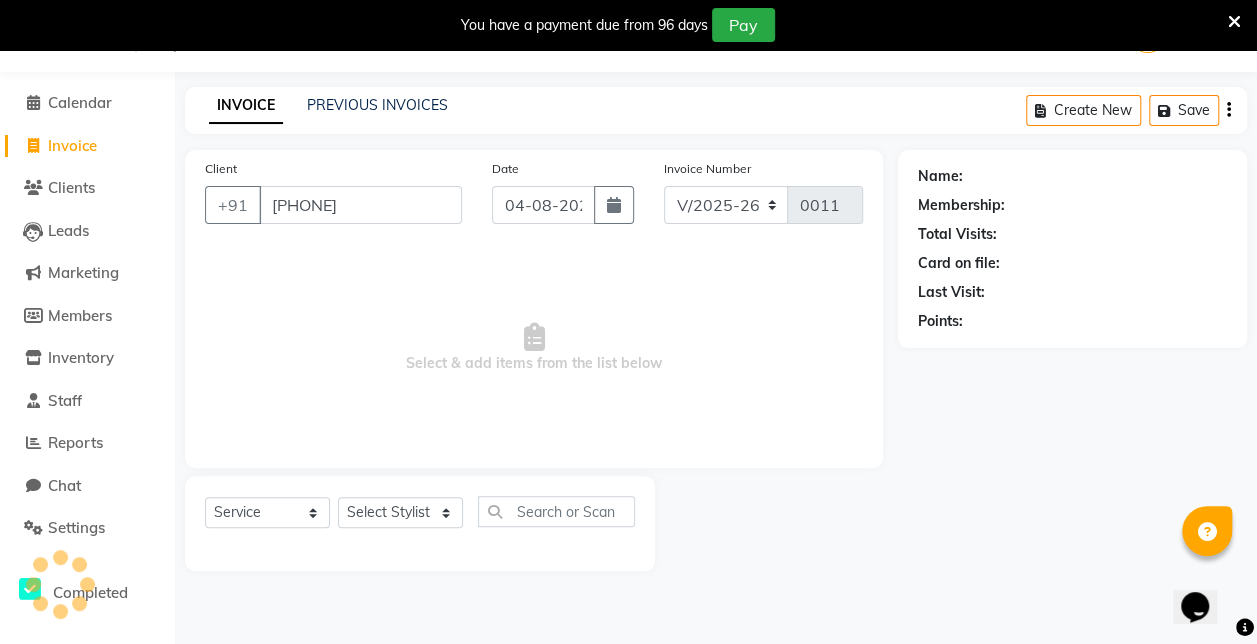 type on "9770898479" 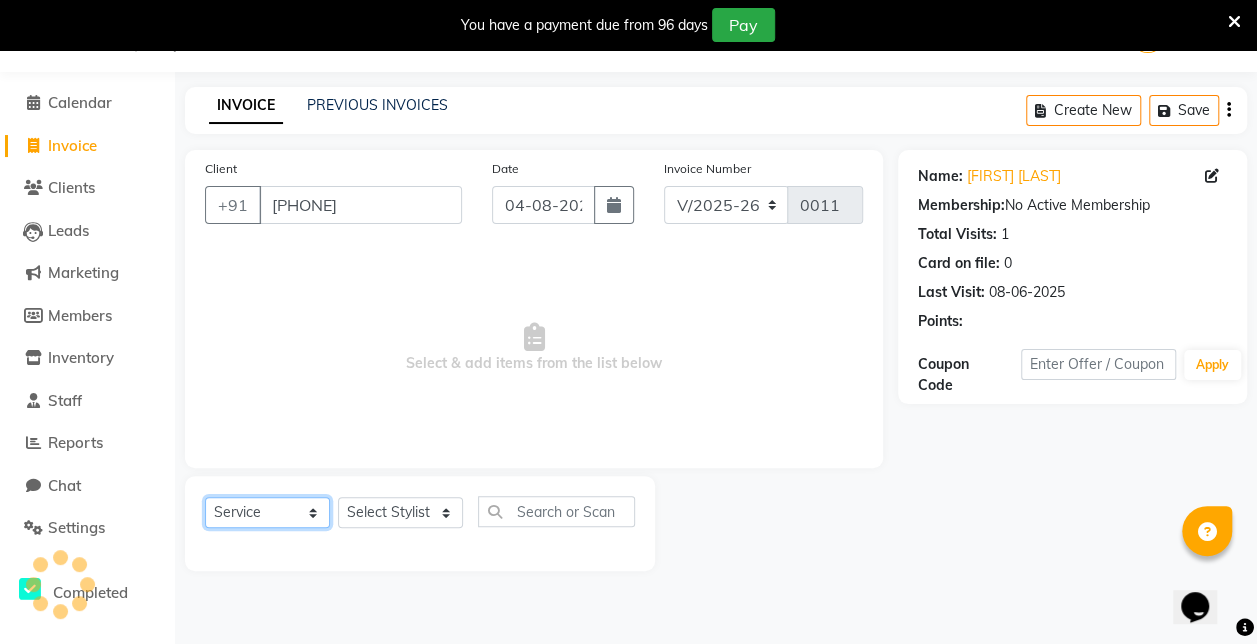 click on "Select  Service  Product  Membership  Package Voucher Prepaid Gift Card" 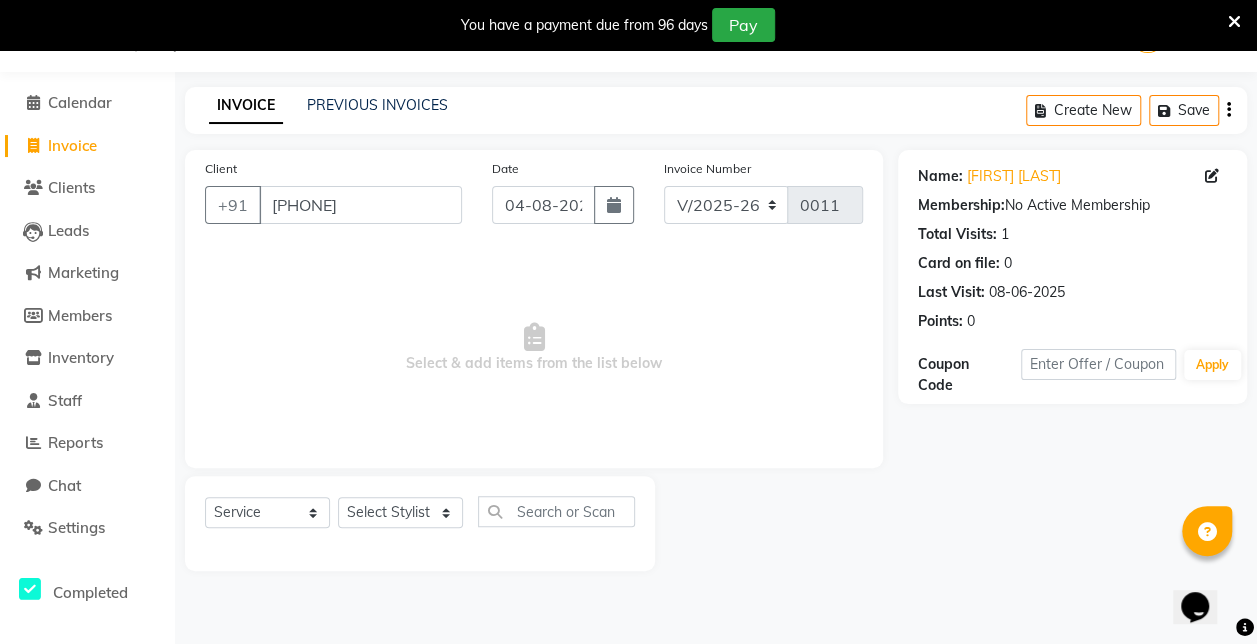 click on "Select & add items from the list below" at bounding box center (534, 348) 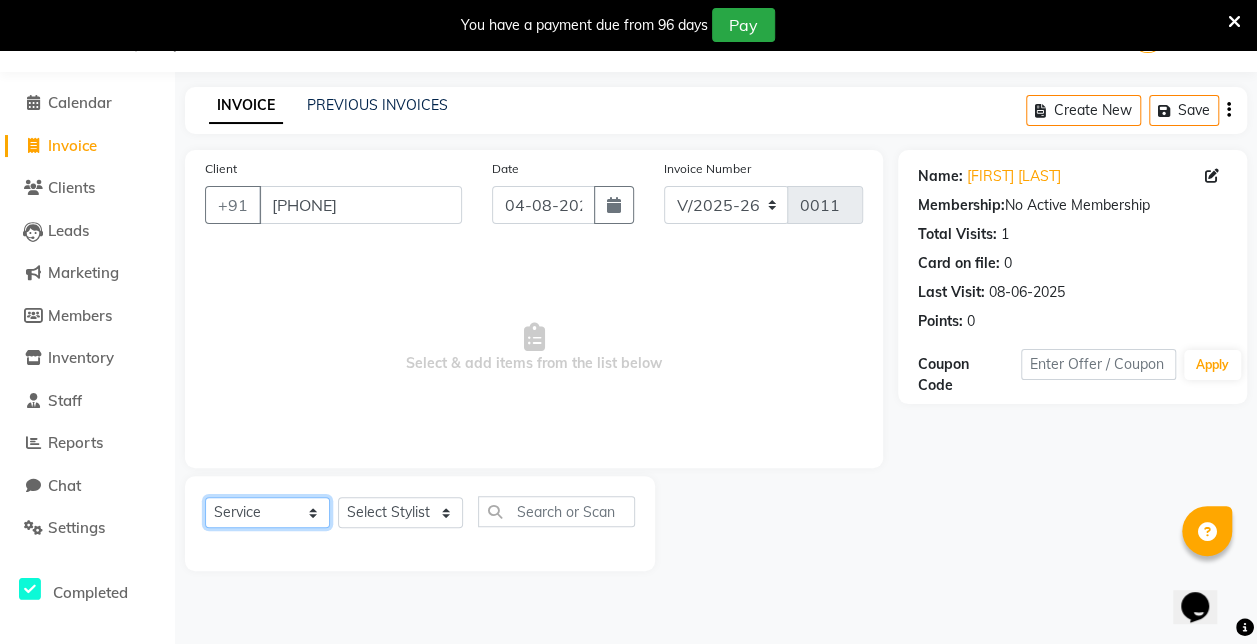 click on "Select  Service  Product  Membership  Package Voucher Prepaid Gift Card" 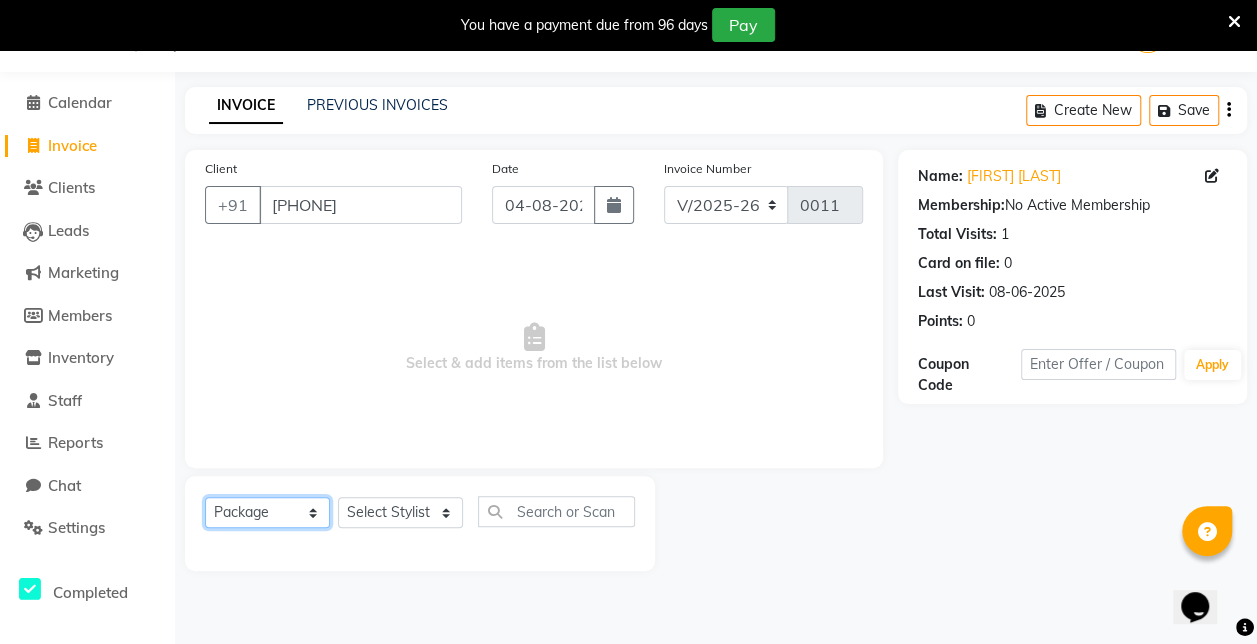 click on "Select  Service  Product  Membership  Package Voucher Prepaid Gift Card" 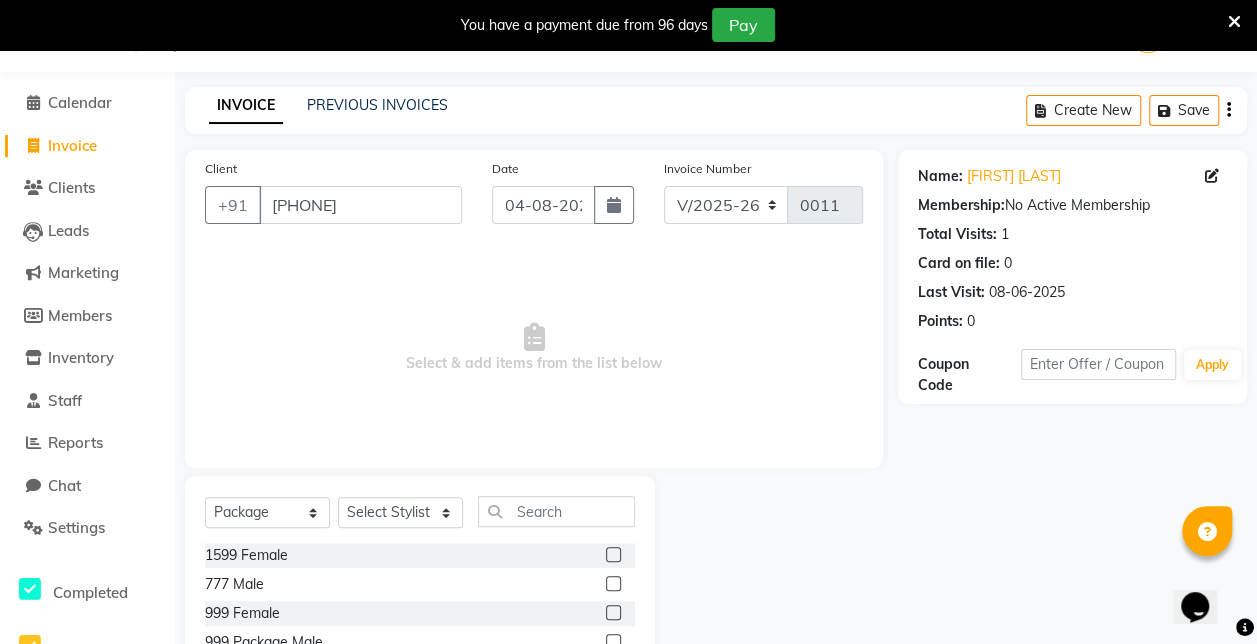 click on "Select & add items from the list below" at bounding box center [534, 348] 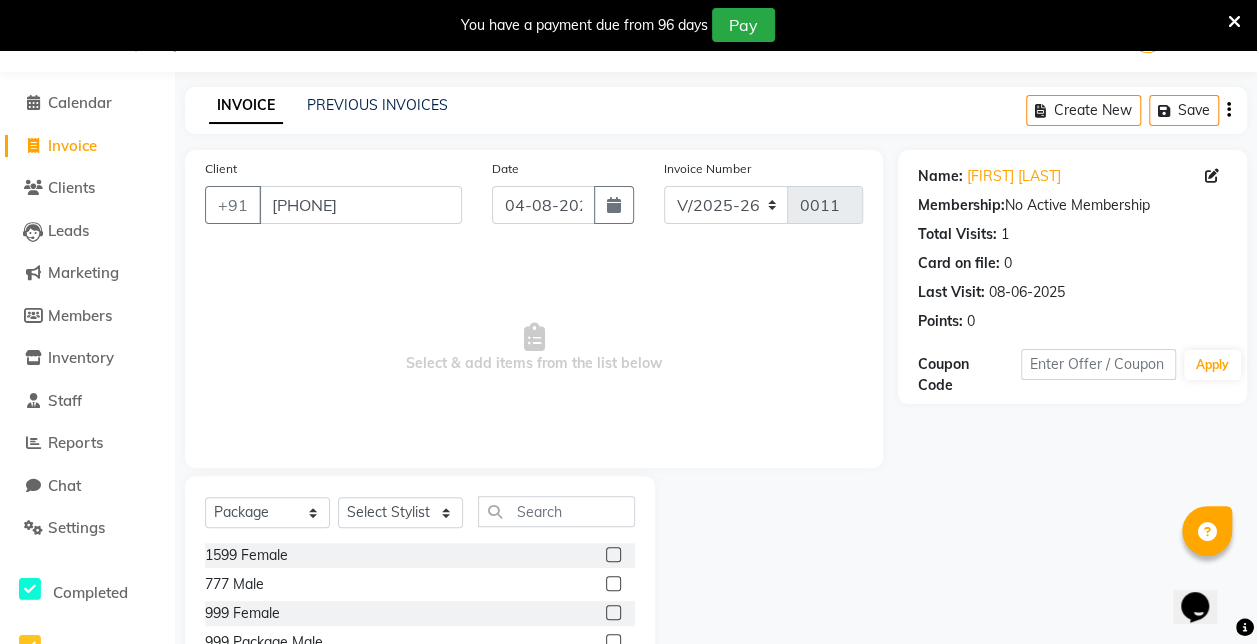 scroll, scrollTop: 121, scrollLeft: 0, axis: vertical 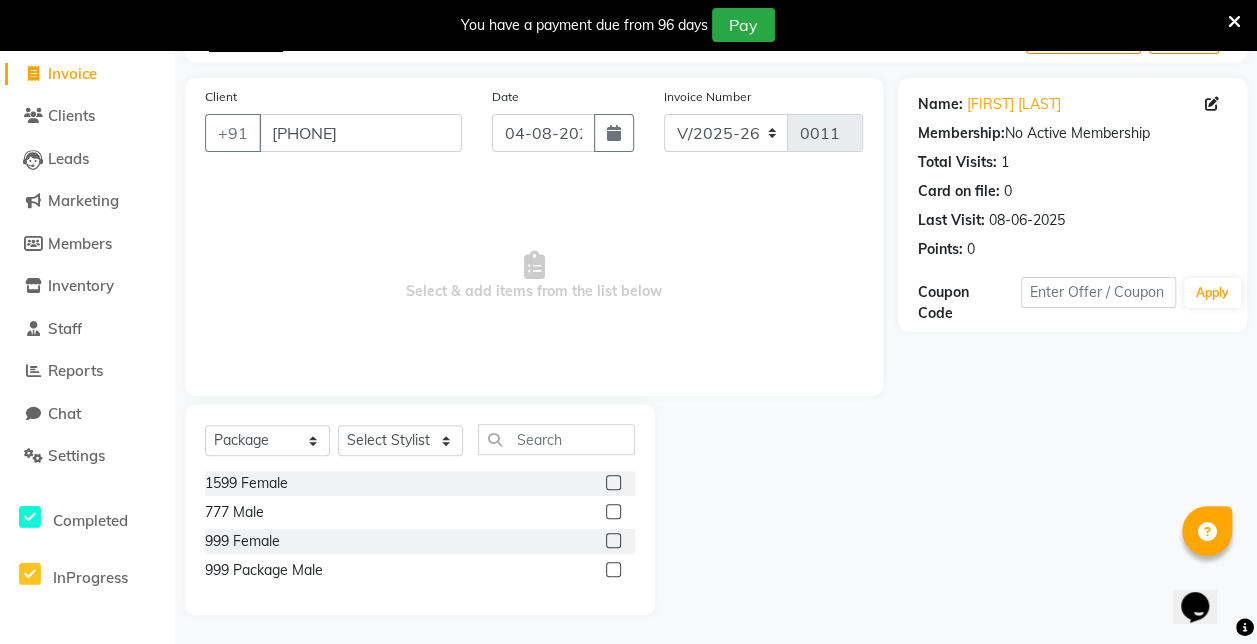 click on "1599 Female" 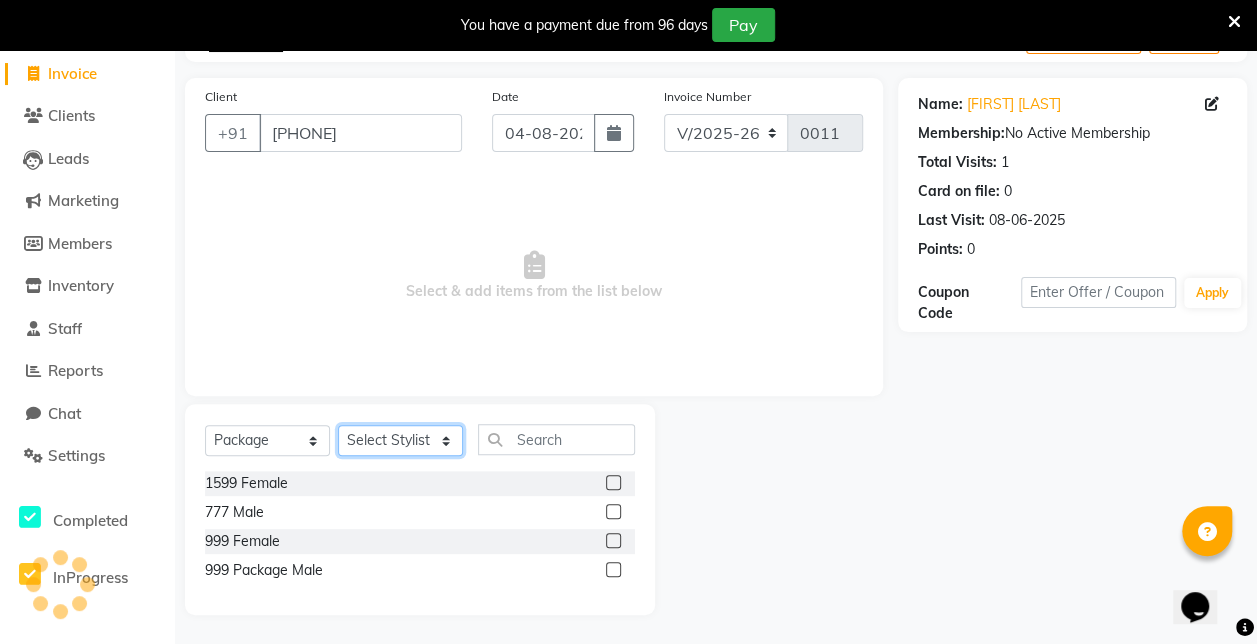 click on "Select Stylist anzal karcho tobi:  Jyoti:  Mayank das: mona tandi:  Mukesh kumar sen" 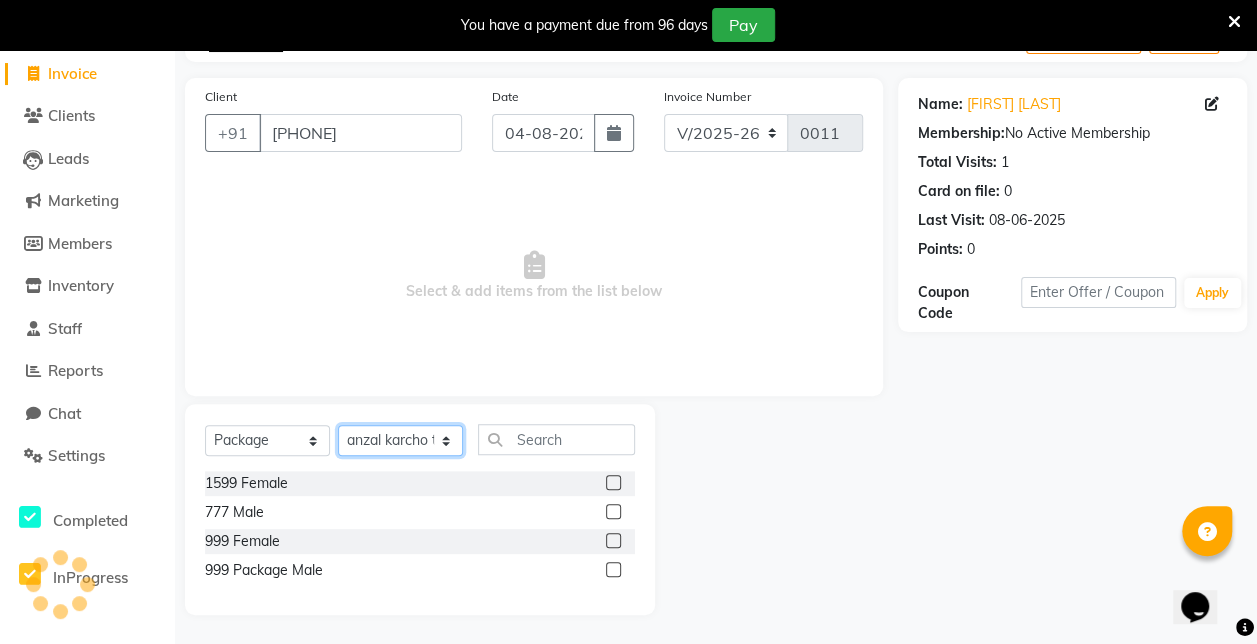 click on "Select Stylist anzal karcho tobi:  Jyoti:  Mayank das: mona tandi:  Mukesh kumar sen" 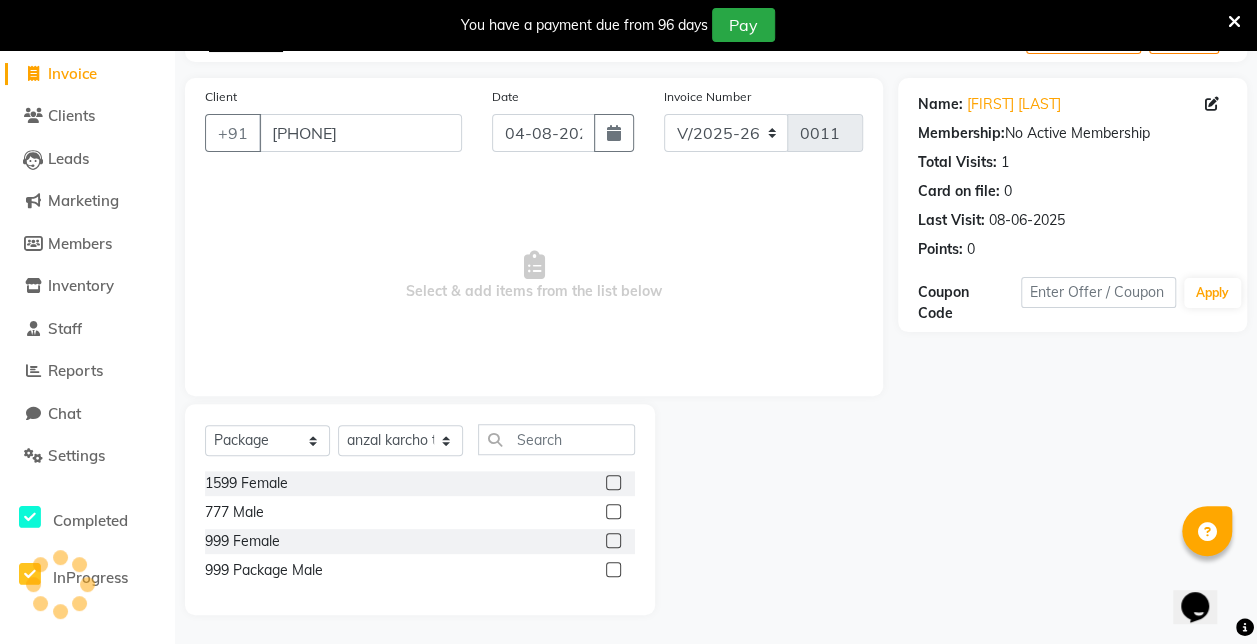 click on "777 Male" 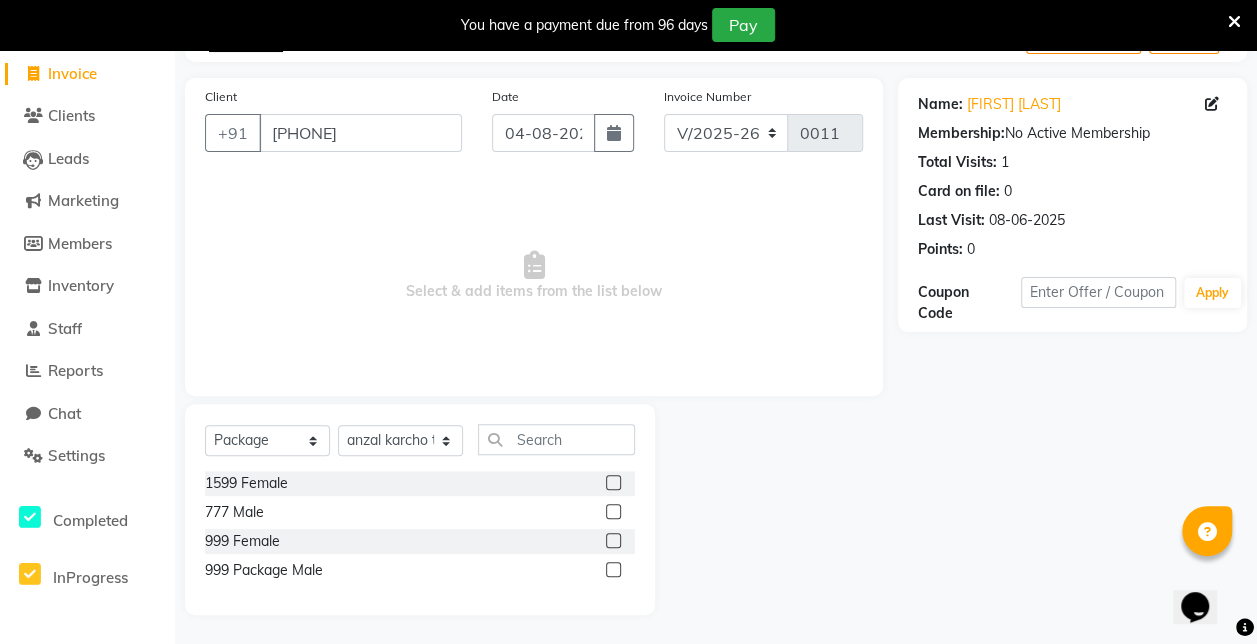click 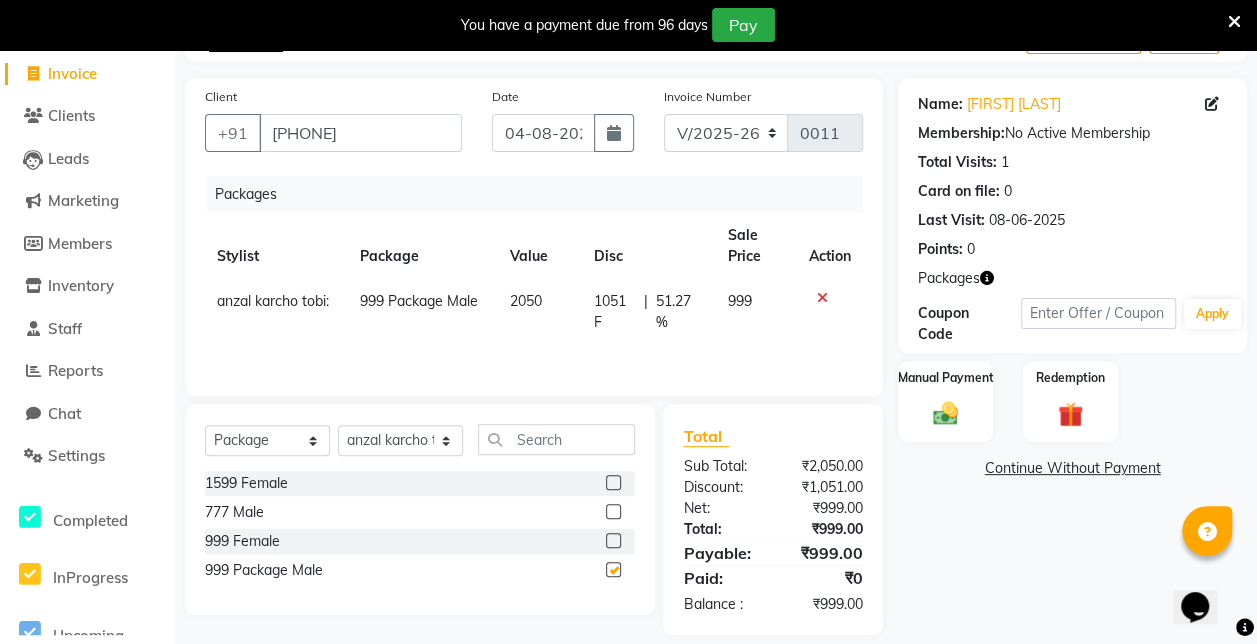 checkbox on "false" 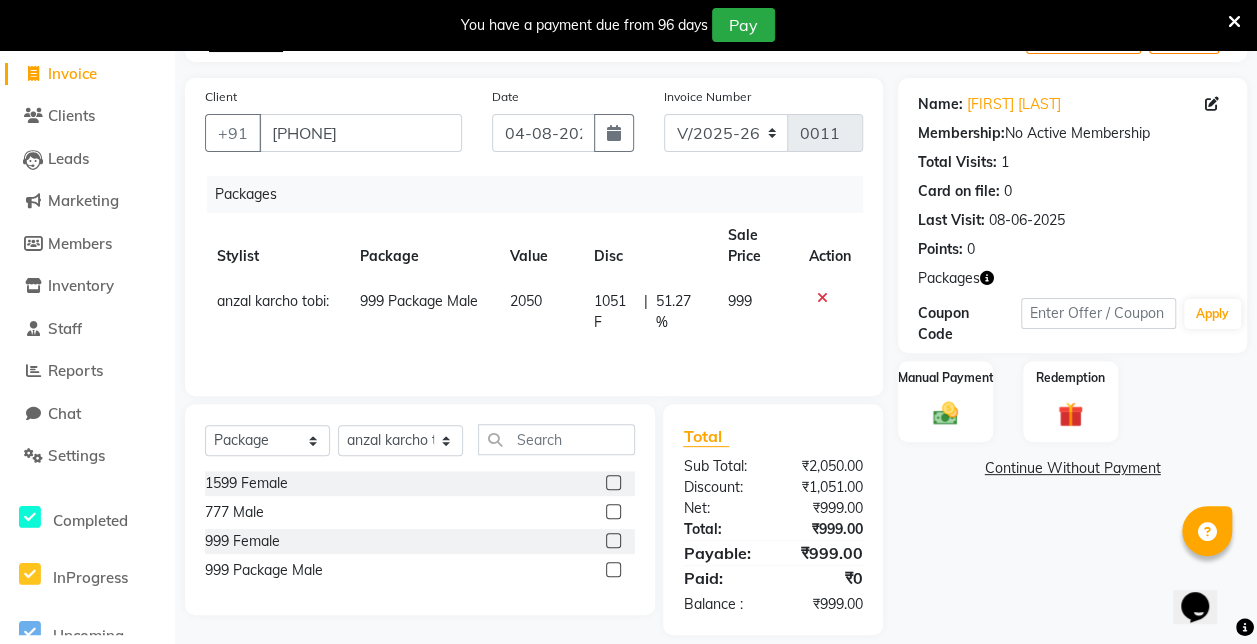 click 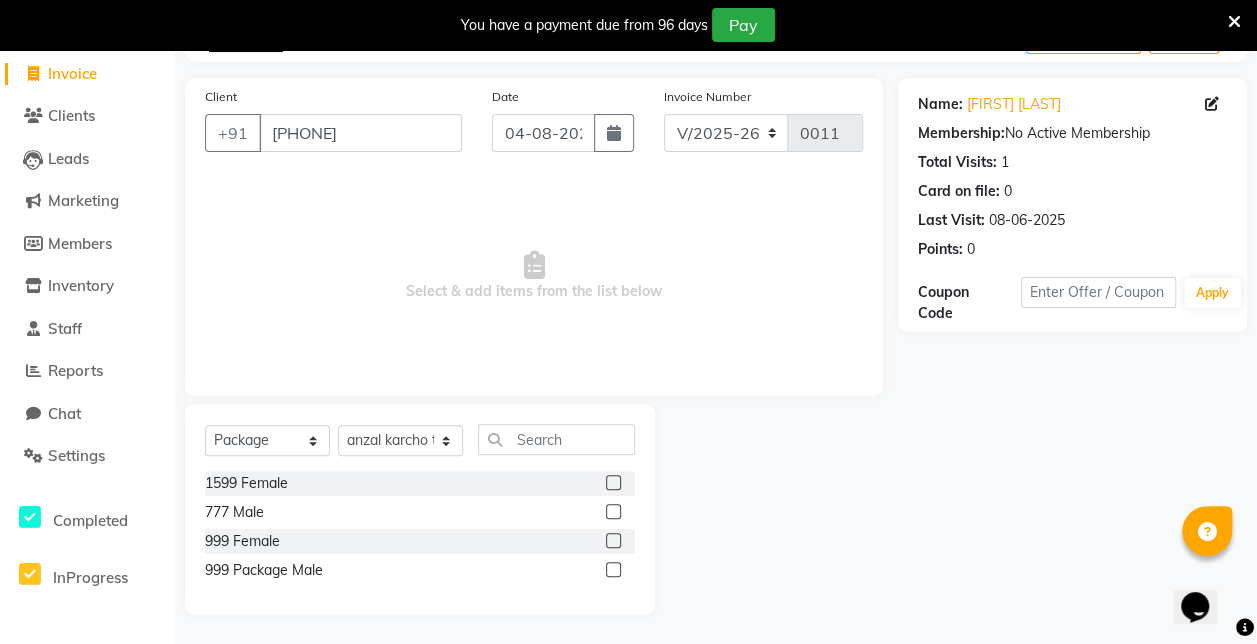 click on "1599 Female" 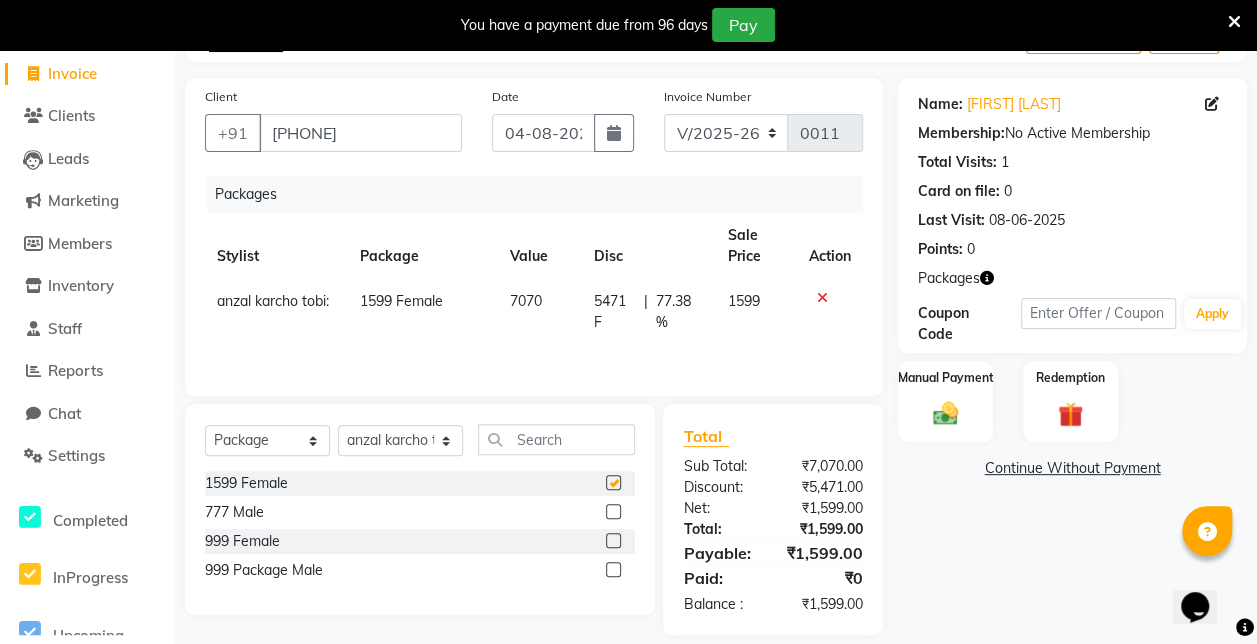 checkbox on "false" 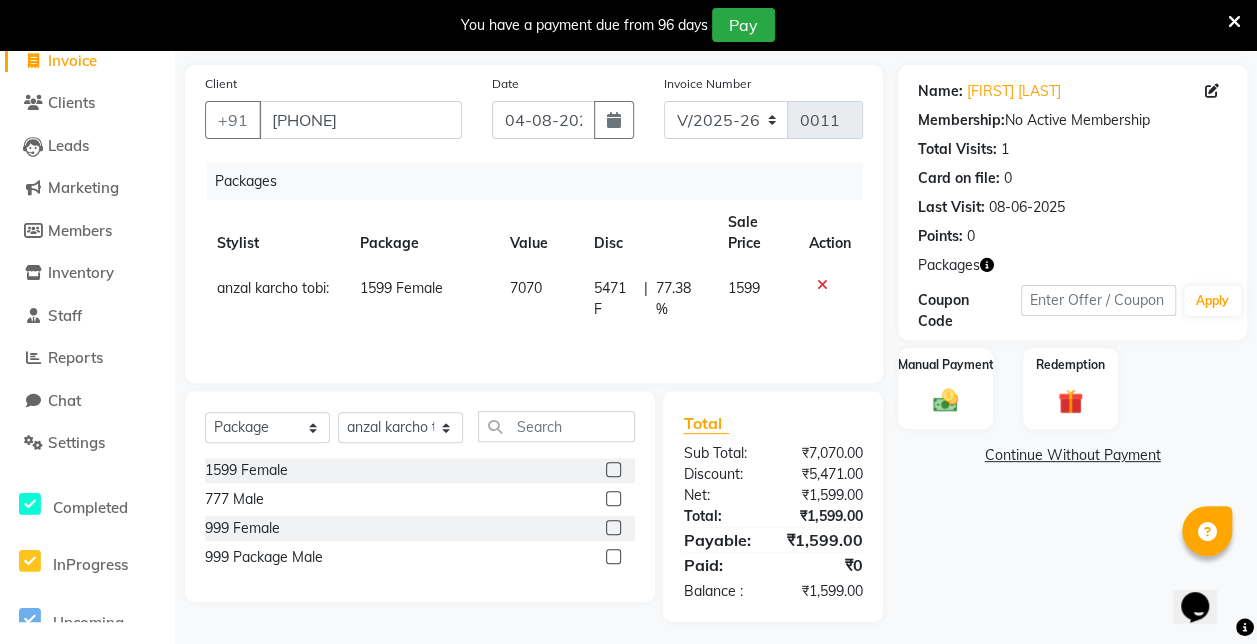 scroll, scrollTop: 0, scrollLeft: 0, axis: both 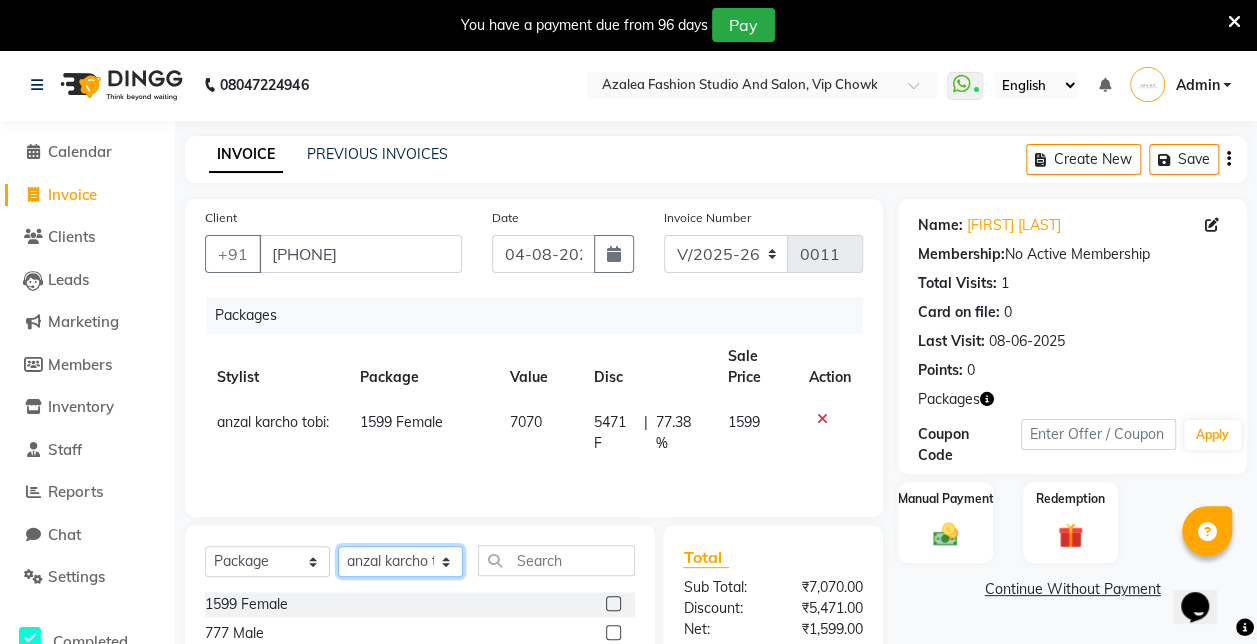click on "Select Stylist anzal karcho tobi:  Jyoti:  Mayank das: mona tandi:  Mukesh kumar sen" 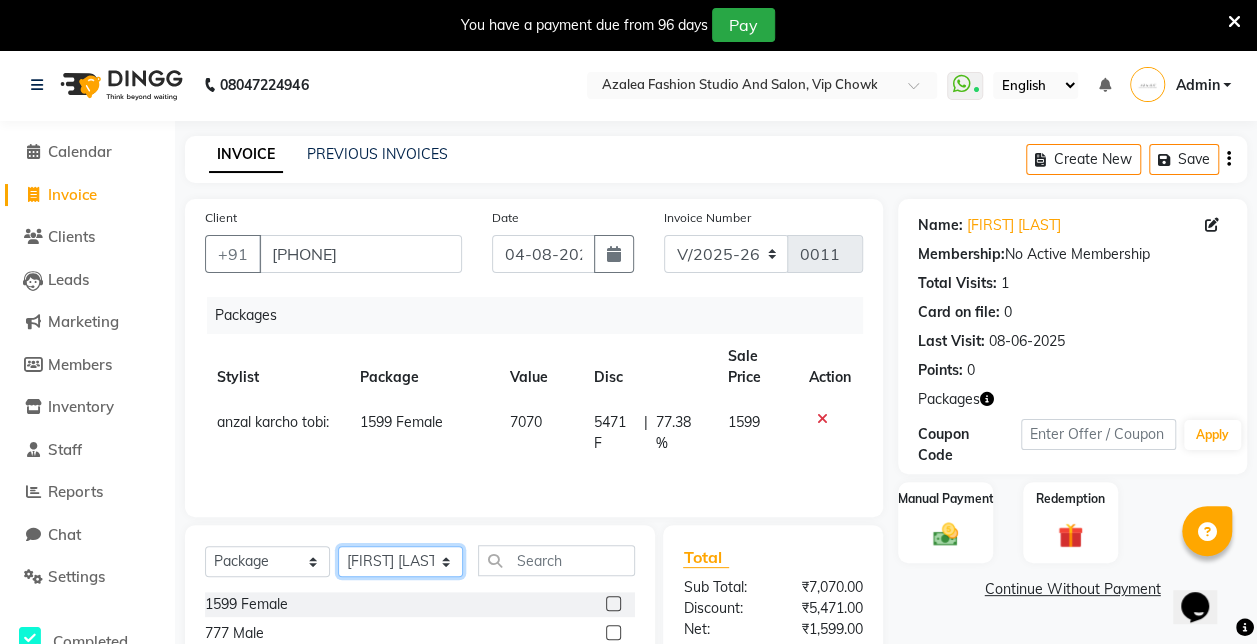 click on "Select Stylist anzal karcho tobi:  Jyoti:  Mayank das: mona tandi:  Mukesh kumar sen" 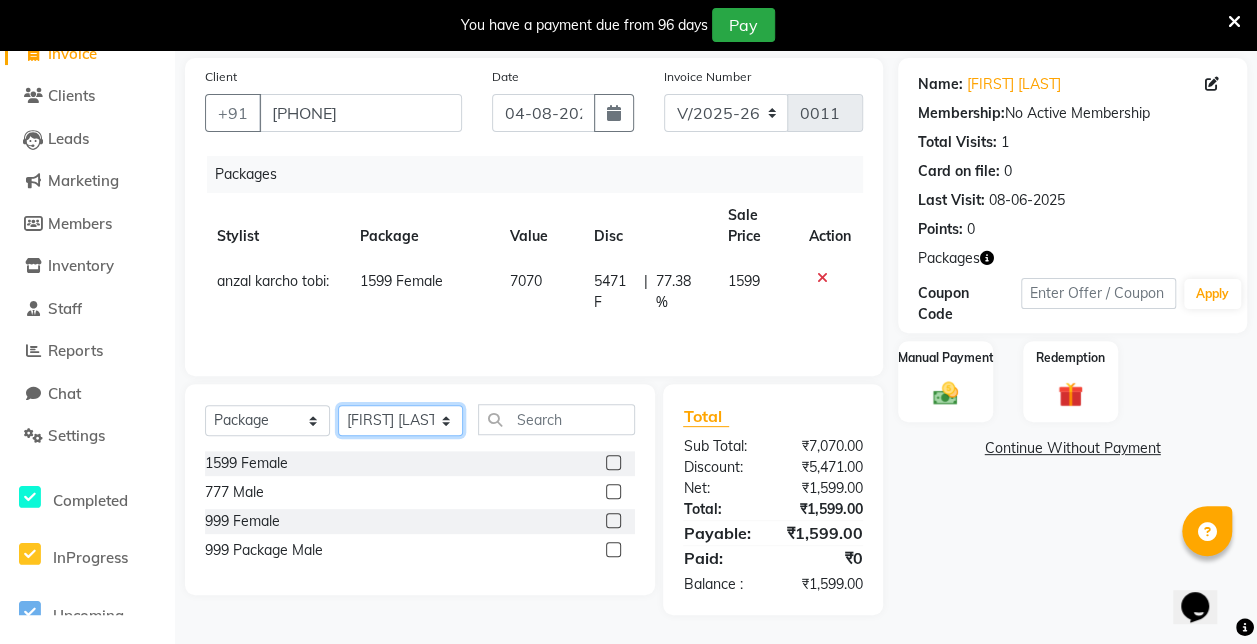 click on "Select Stylist anzal karcho tobi:  Jyoti:  Mayank das: mona tandi:  Mukesh kumar sen" 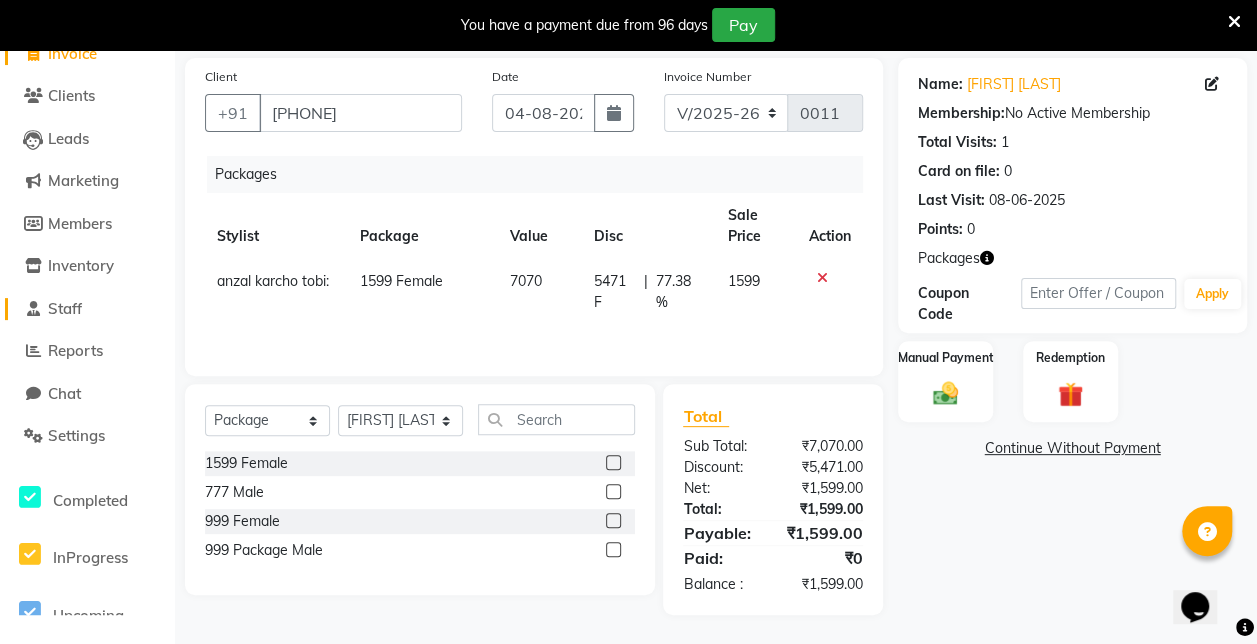 click on "Staff" 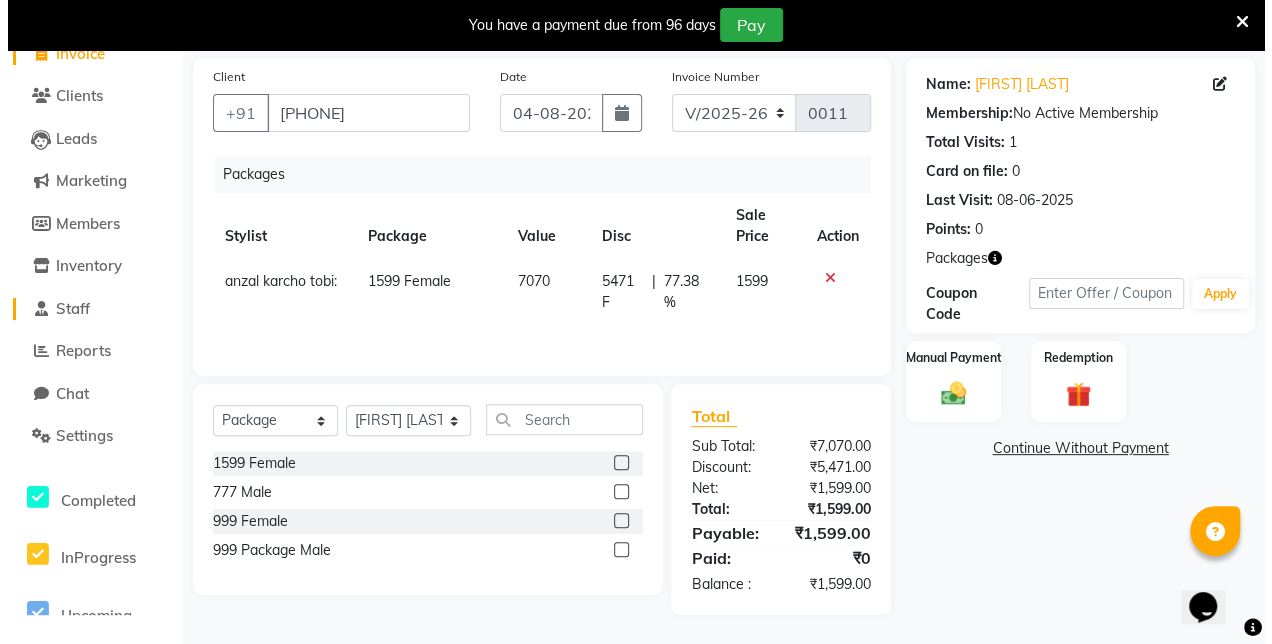 scroll, scrollTop: 49, scrollLeft: 0, axis: vertical 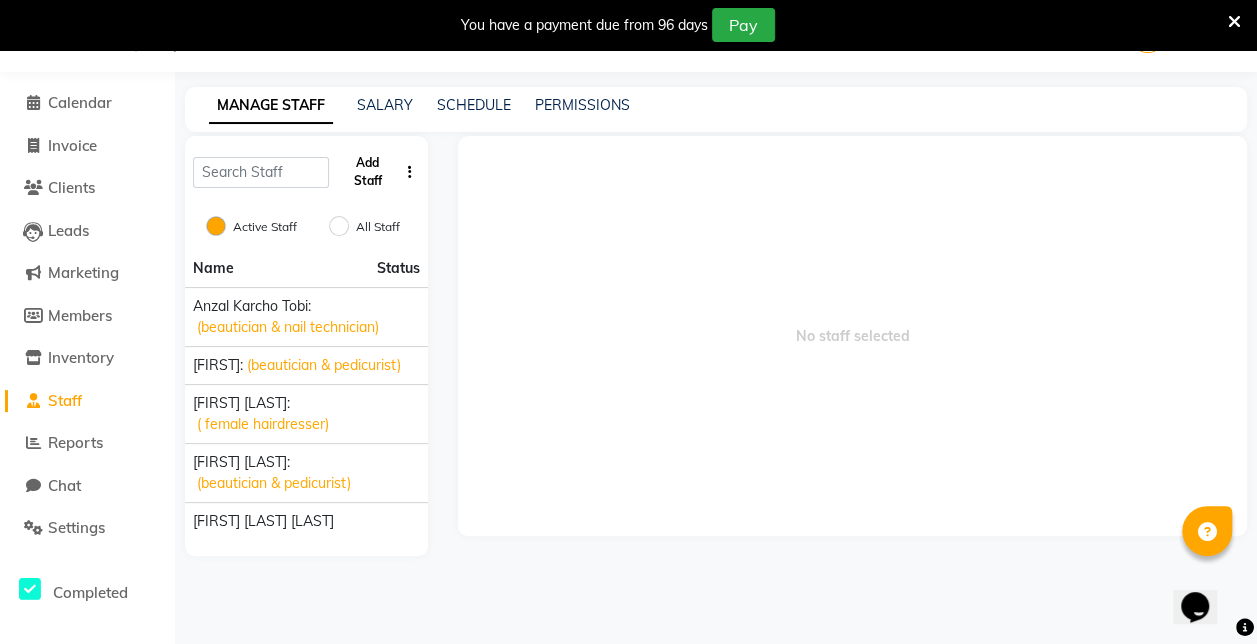 click on "Add Staff" 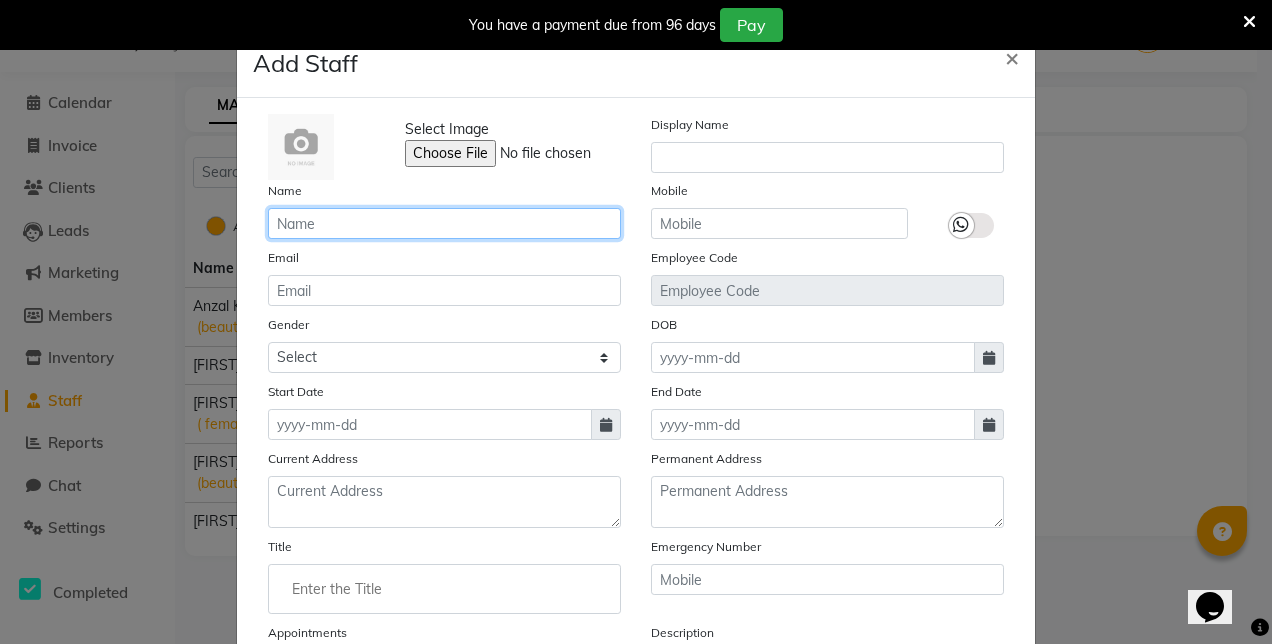 click 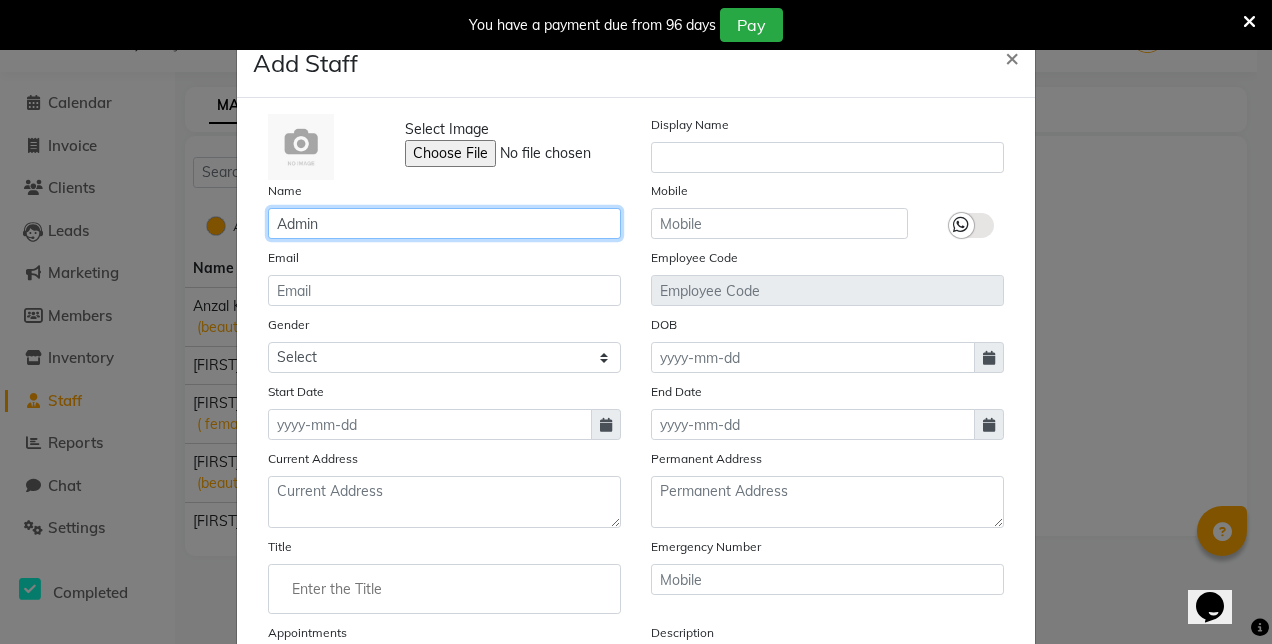 type on "Admin" 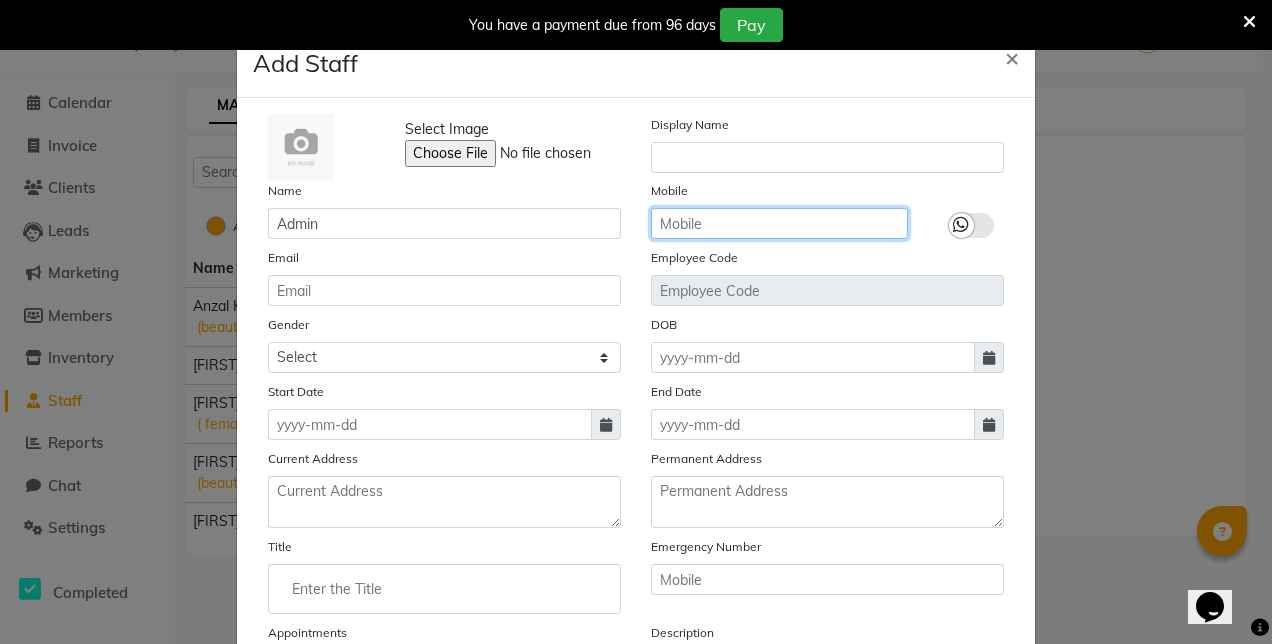 click 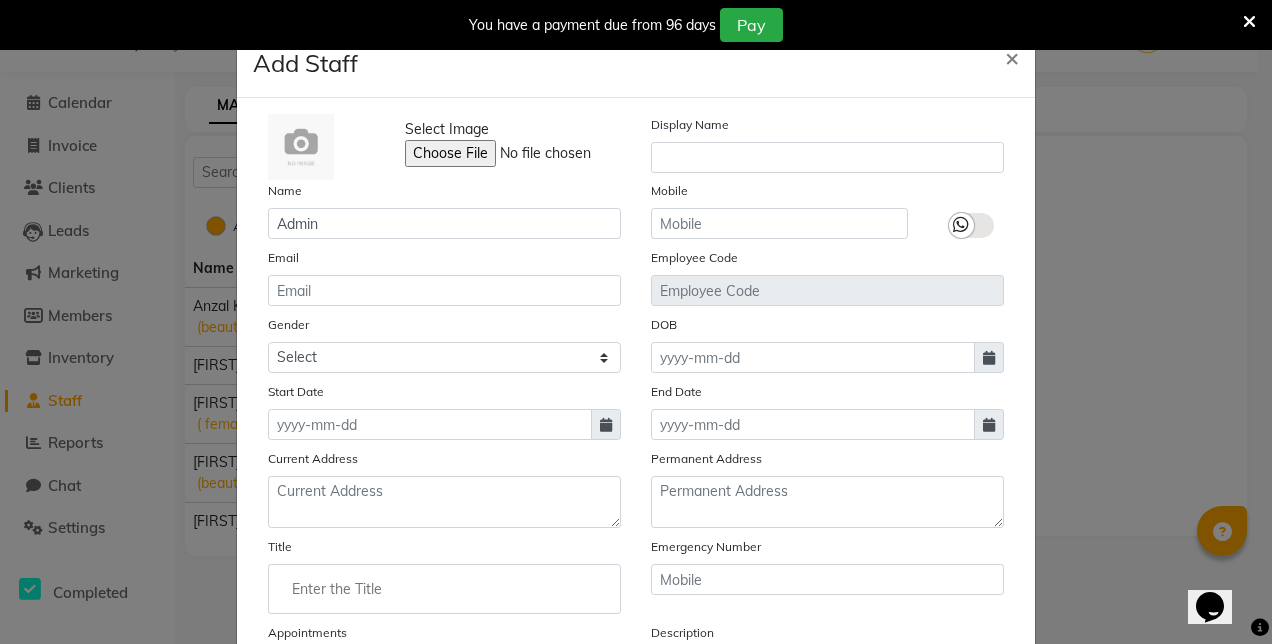 click 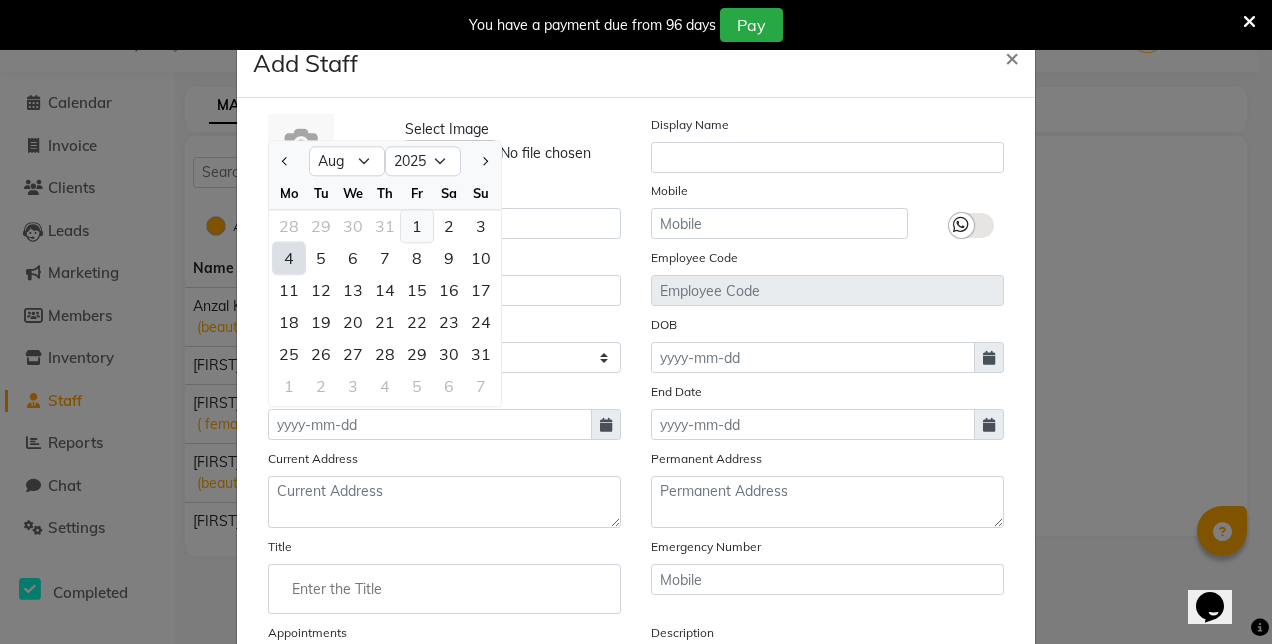 click on "1" 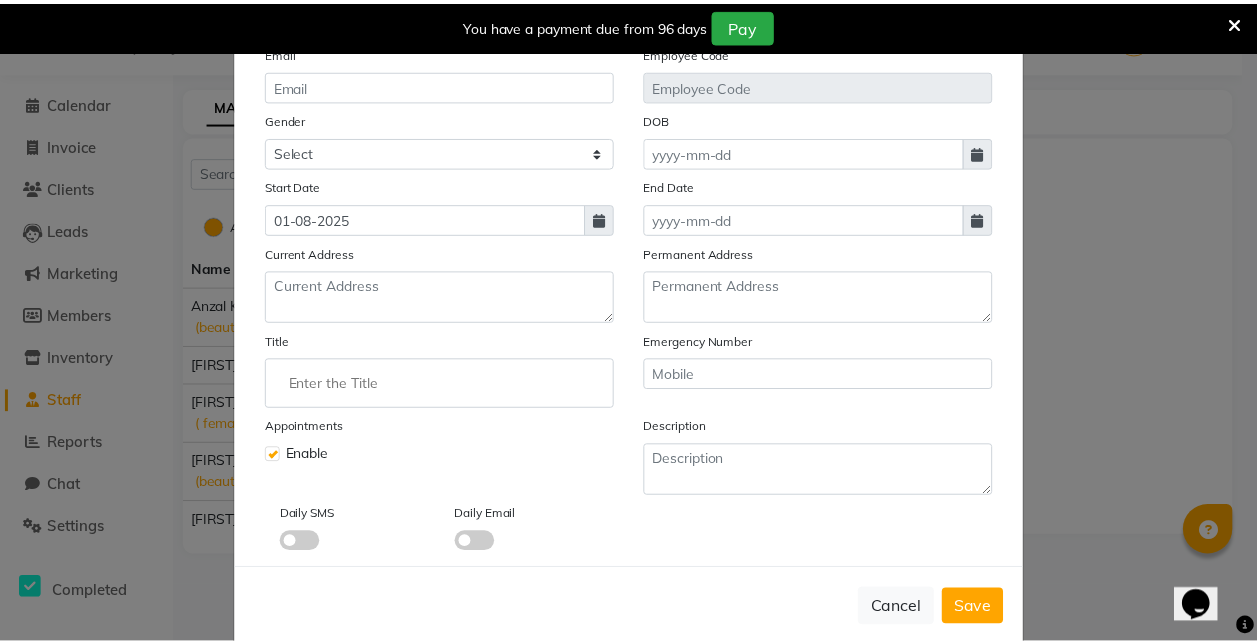 scroll, scrollTop: 234, scrollLeft: 0, axis: vertical 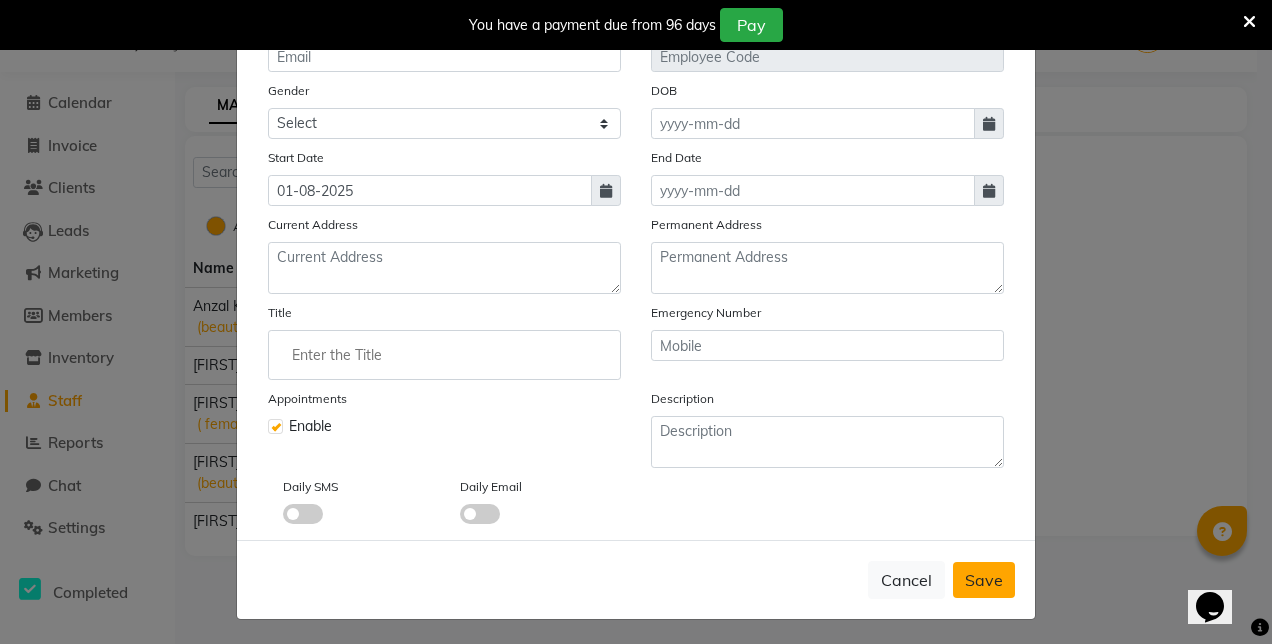 click on "Save" at bounding box center (984, 580) 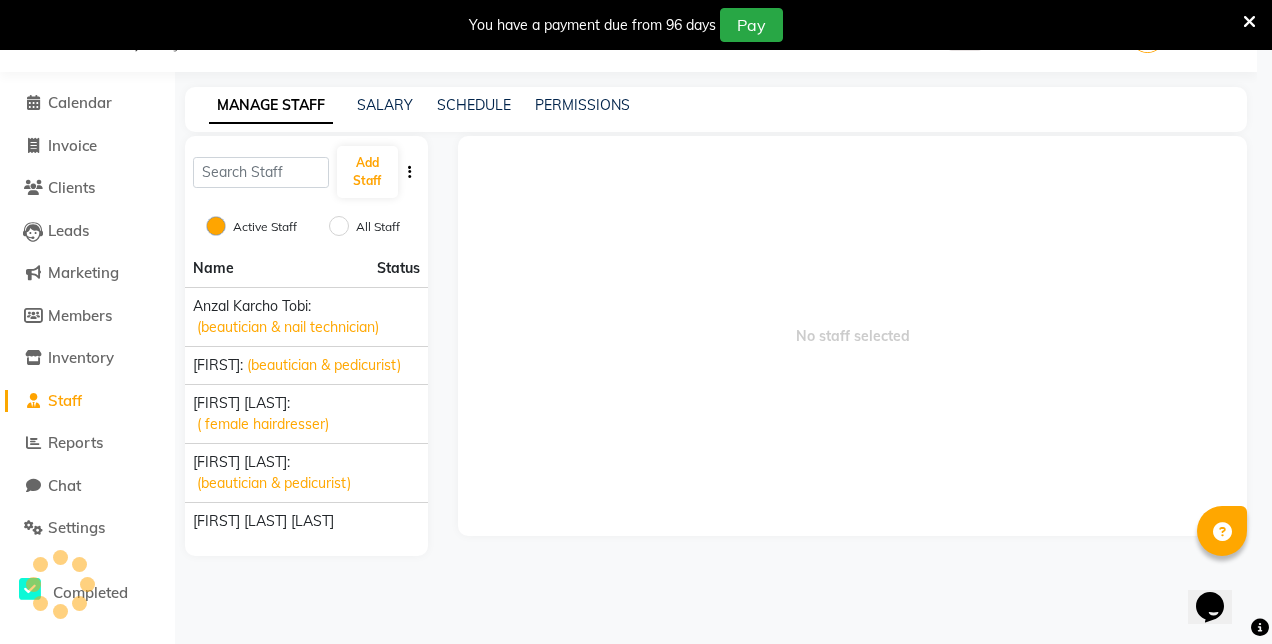 type 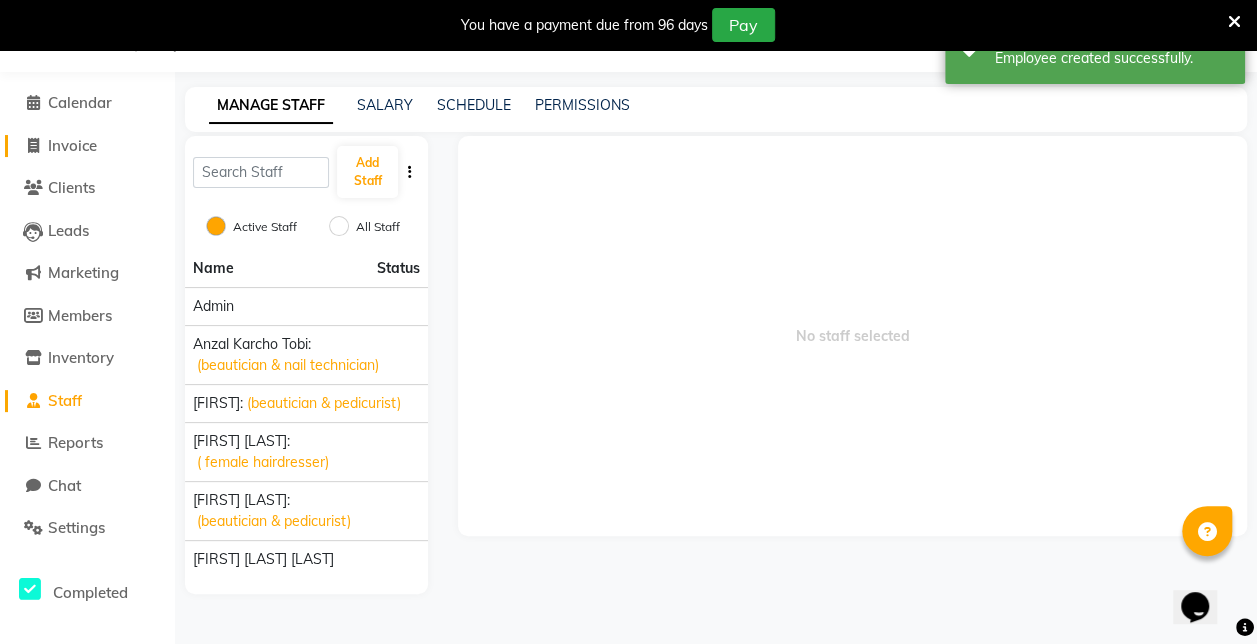click on "Invoice" 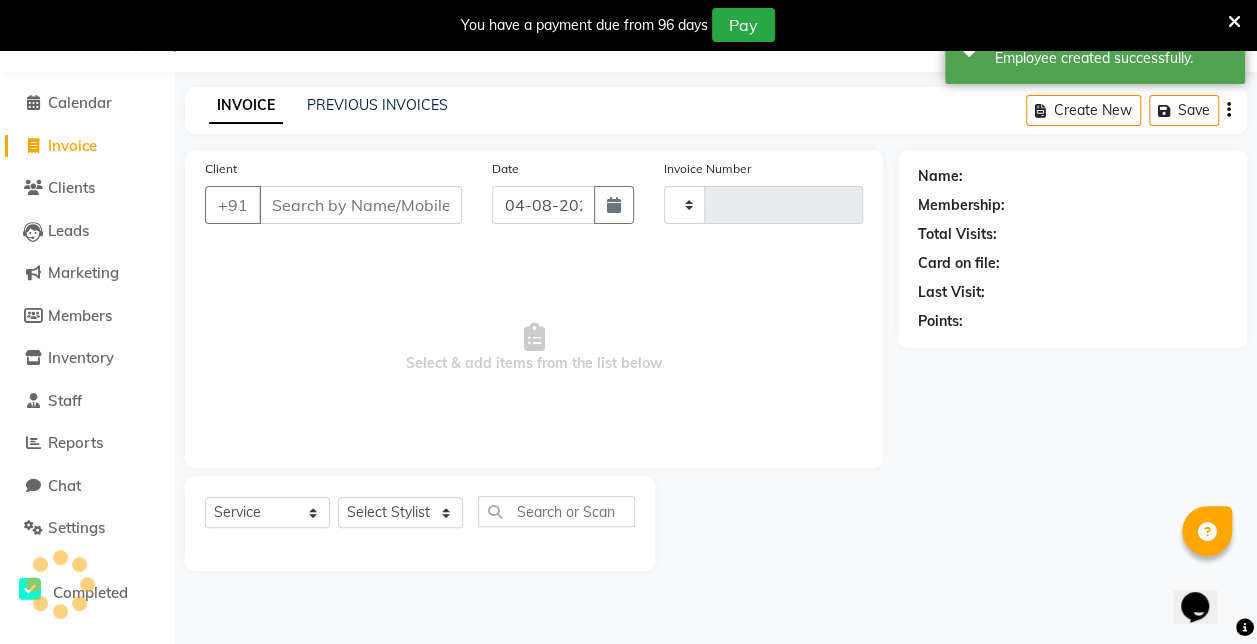 type on "0011" 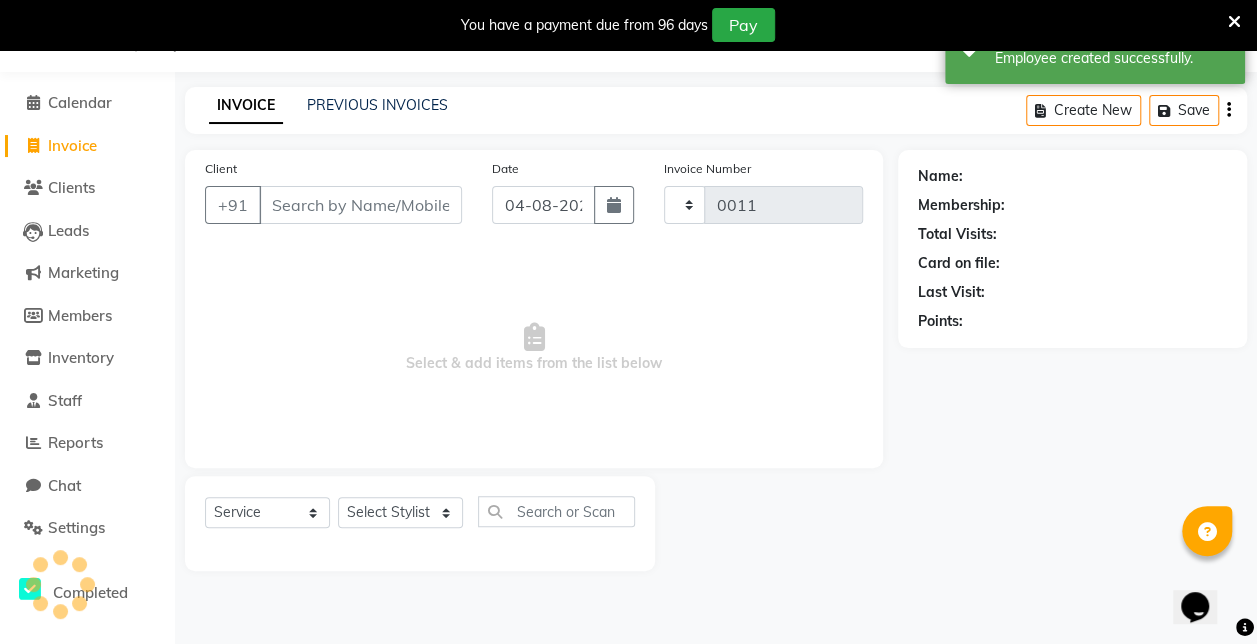 select on "8063" 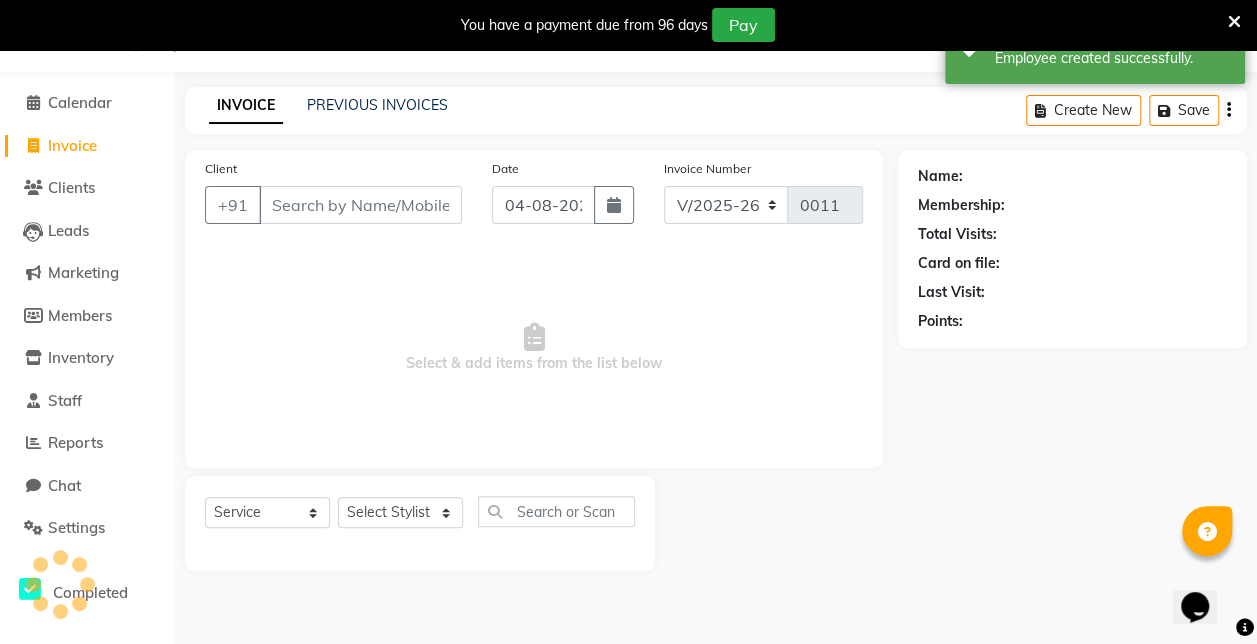 click on "Client" at bounding box center [360, 205] 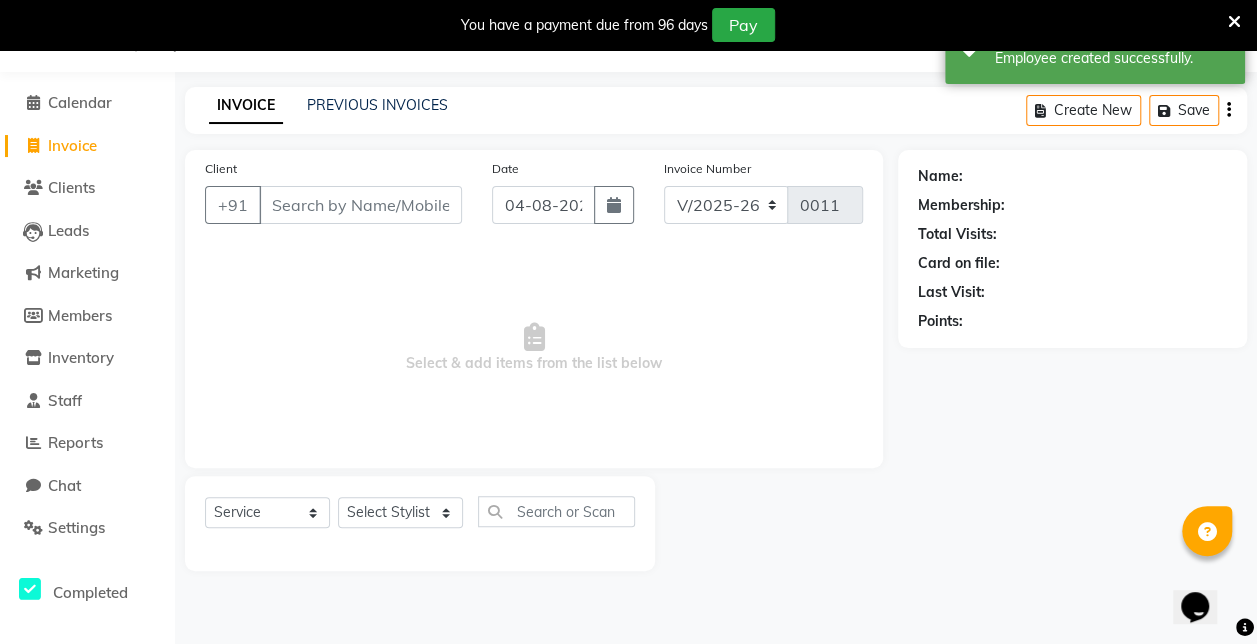 type on "a" 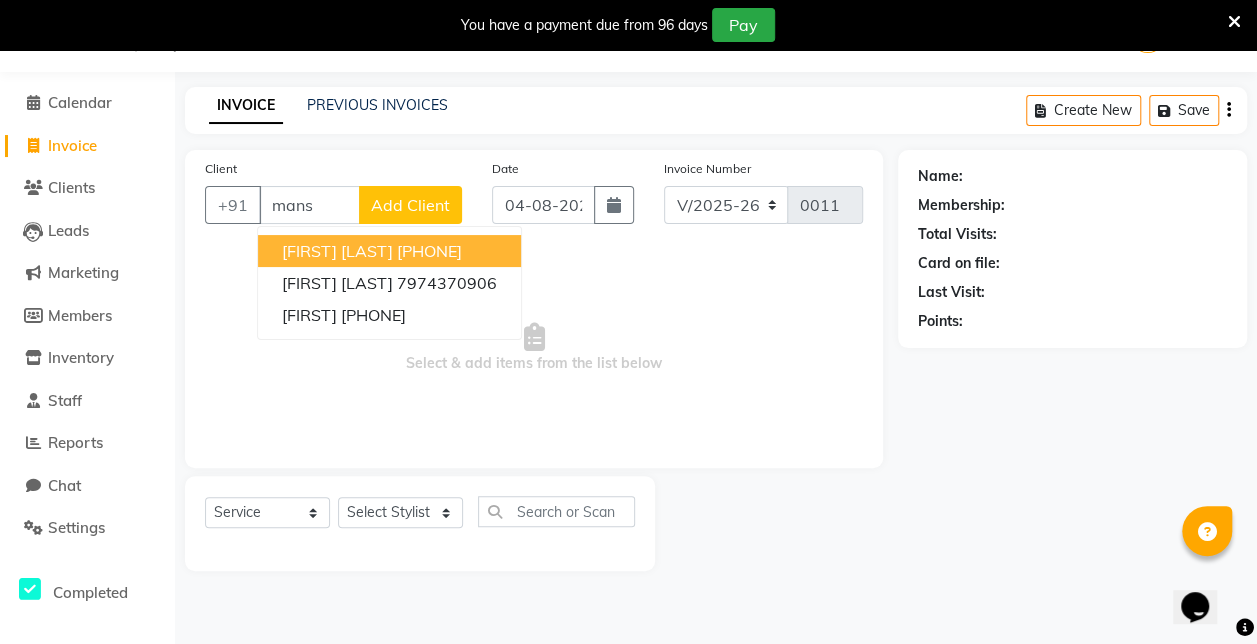 click on "[FIRST] [LAST]" at bounding box center (337, 251) 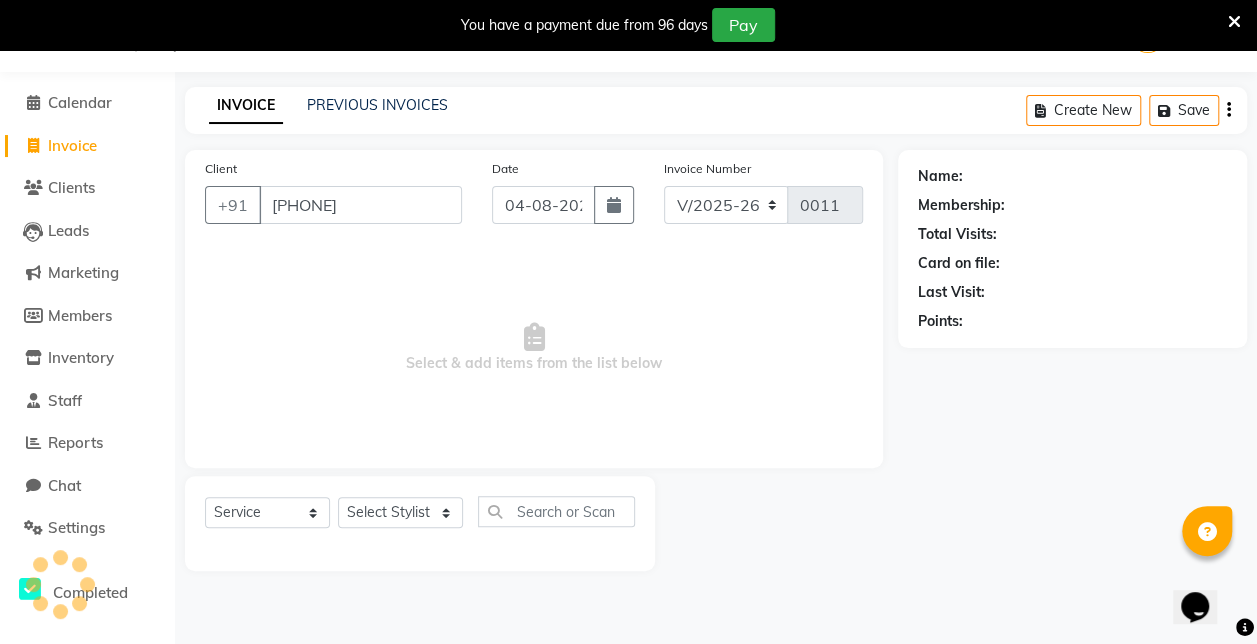 type on "9654702594" 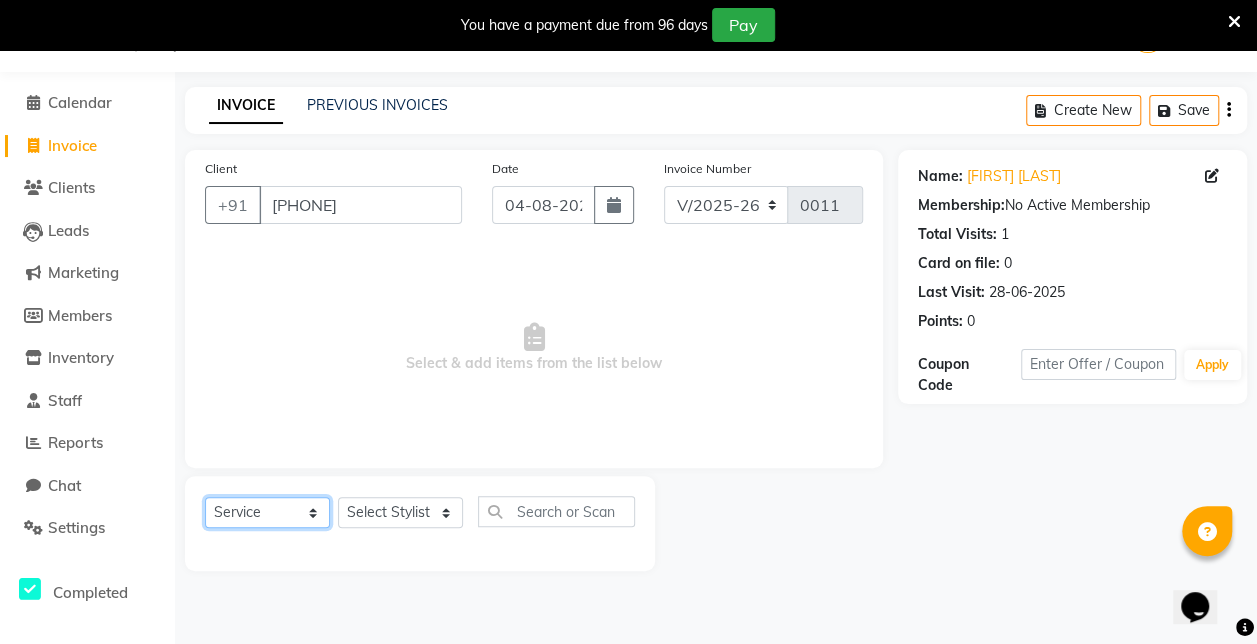 click on "Select  Service  Product  Membership  Package Voucher Prepaid Gift Card" 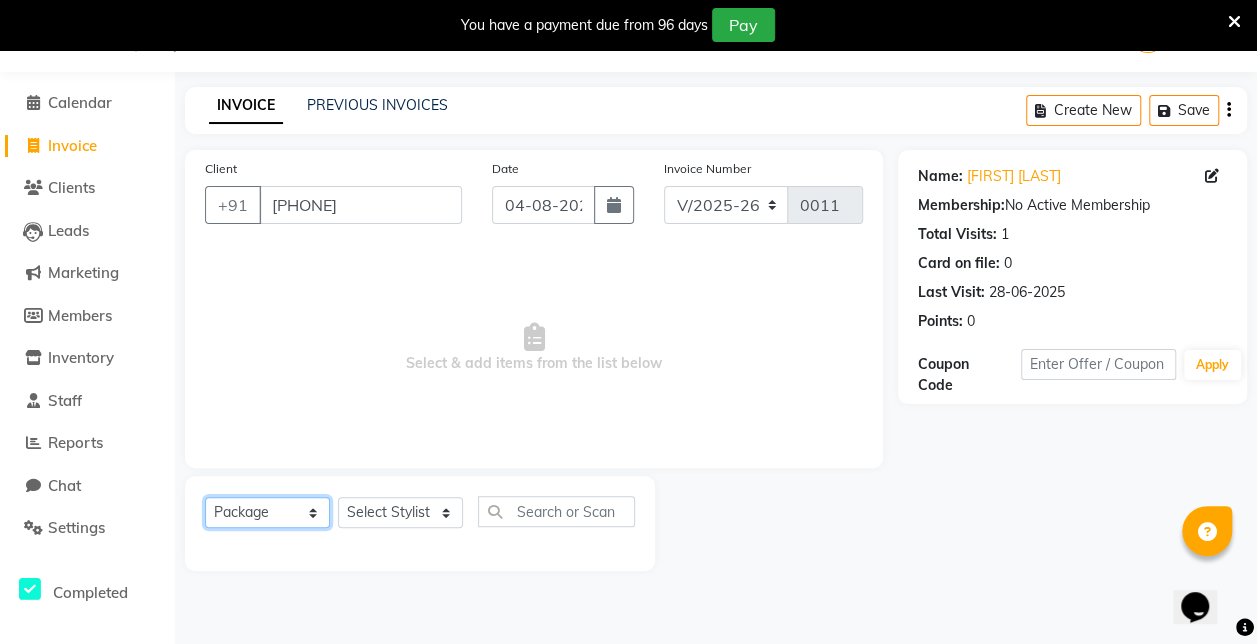 click on "Select  Service  Product  Membership  Package Voucher Prepaid Gift Card" 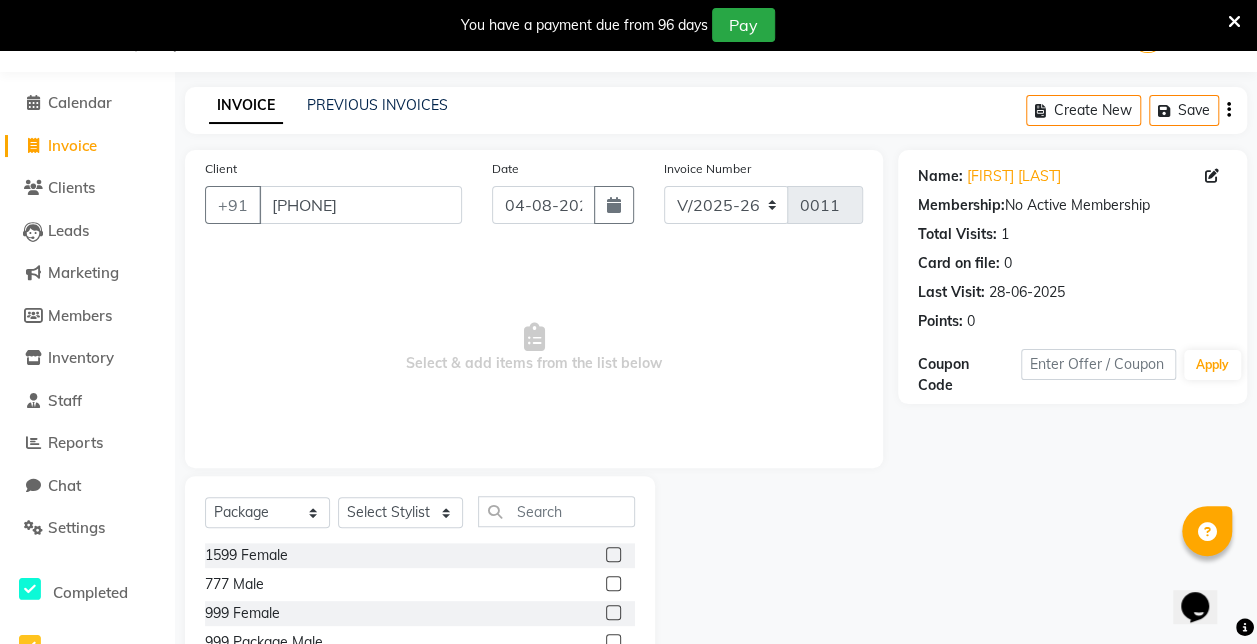 click on "1599 Female" 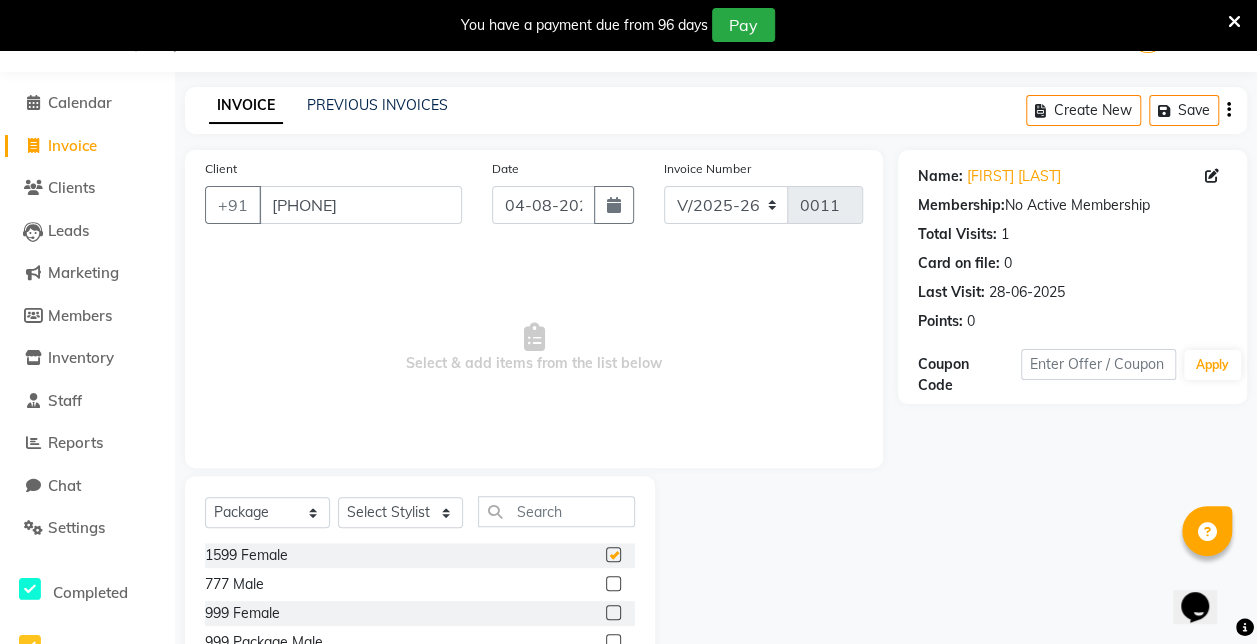 checkbox on "false" 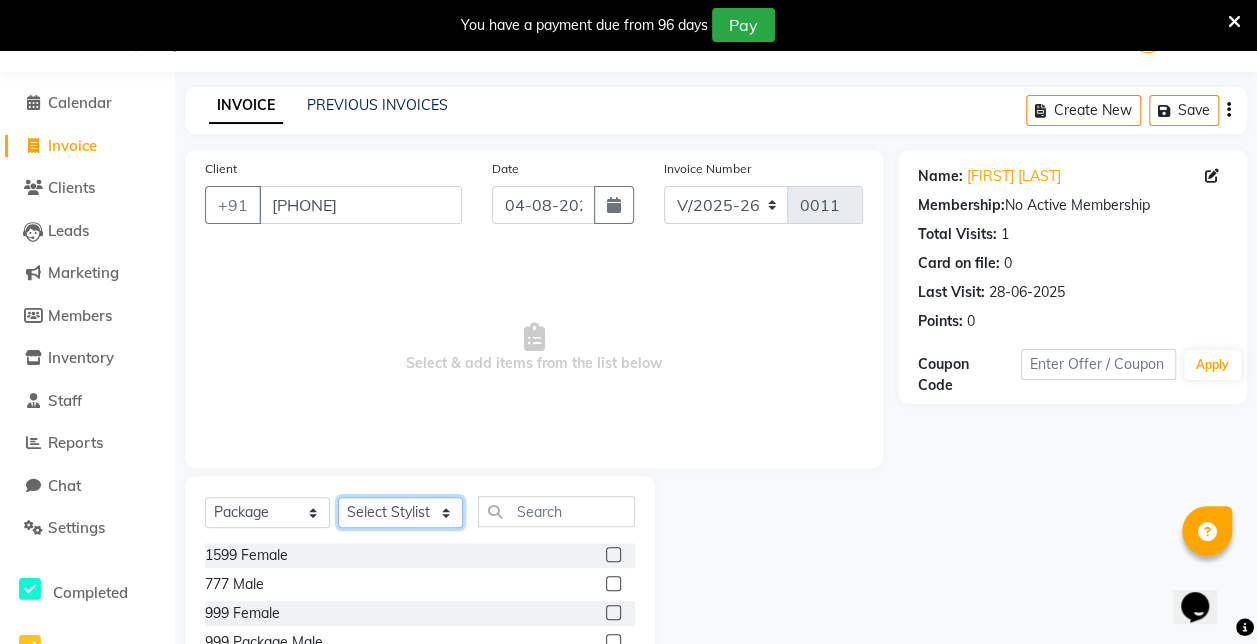 click on "Select Stylist Admin anzal karcho tobi:  Jyoti:  Mayank das: mona tandi:  Mukesh kumar sen" 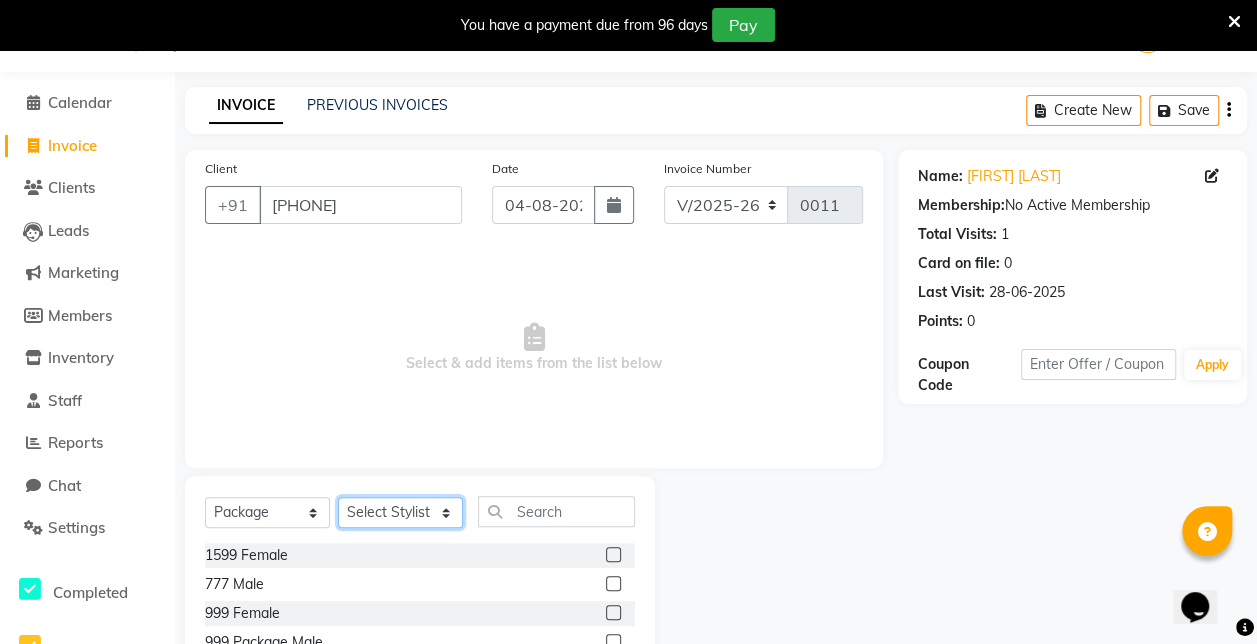 select on "88143" 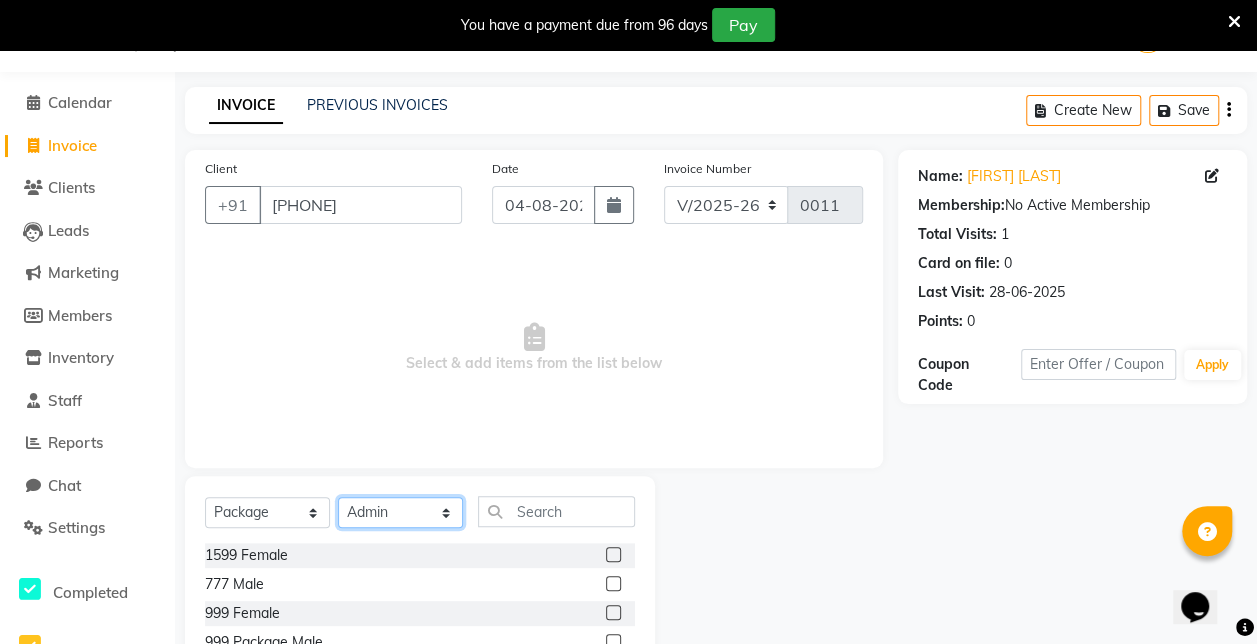 click on "Select Stylist Admin anzal karcho tobi:  Jyoti:  Mayank das: mona tandi:  Mukesh kumar sen" 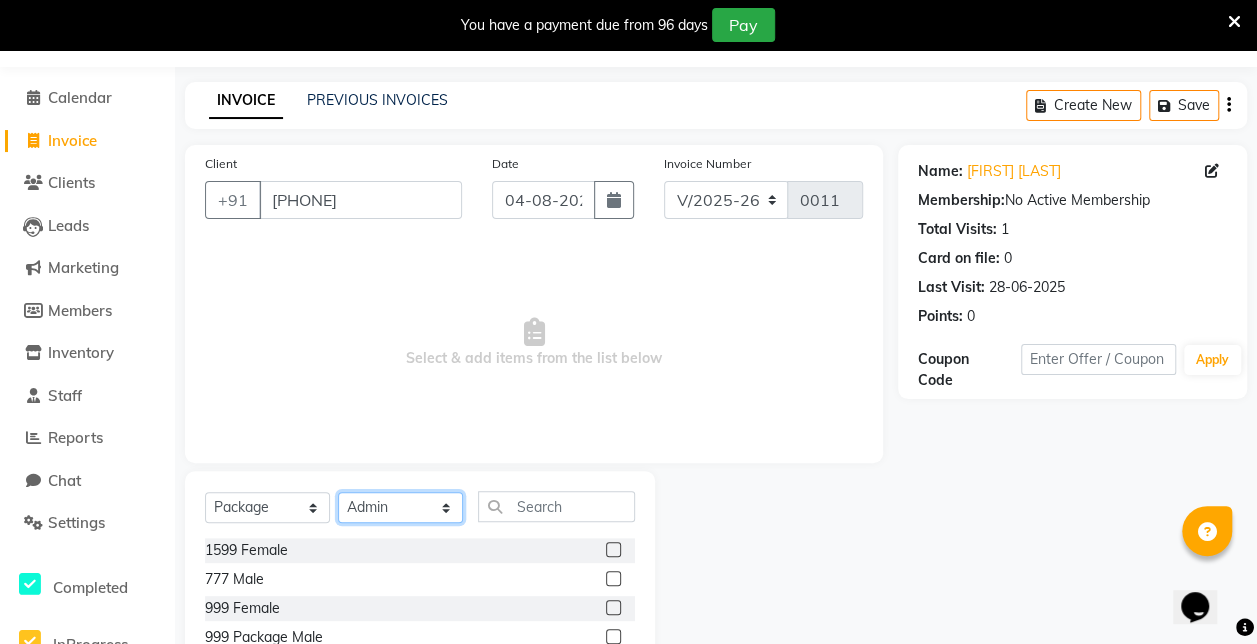 scroll, scrollTop: 121, scrollLeft: 0, axis: vertical 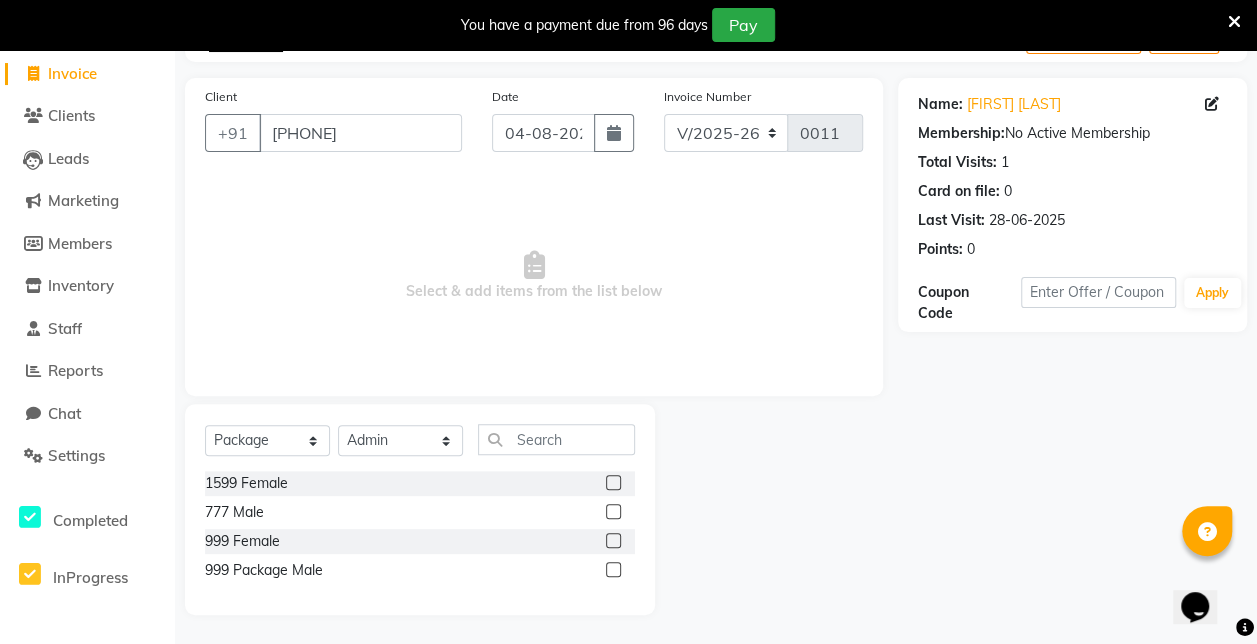 click 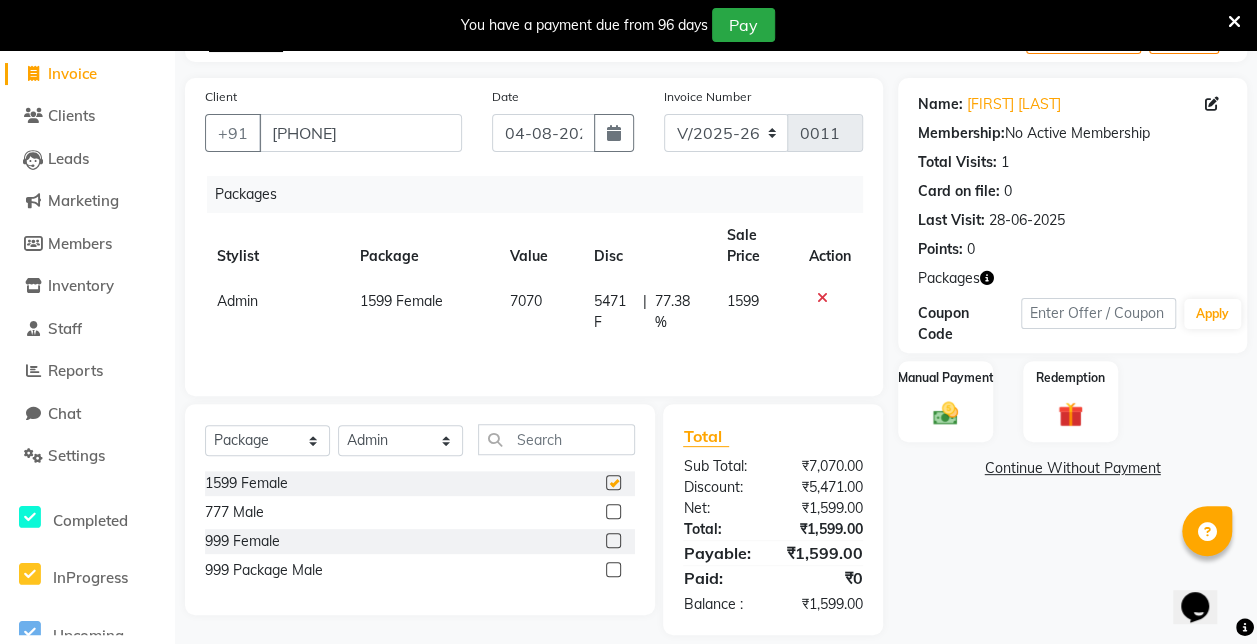 checkbox on "false" 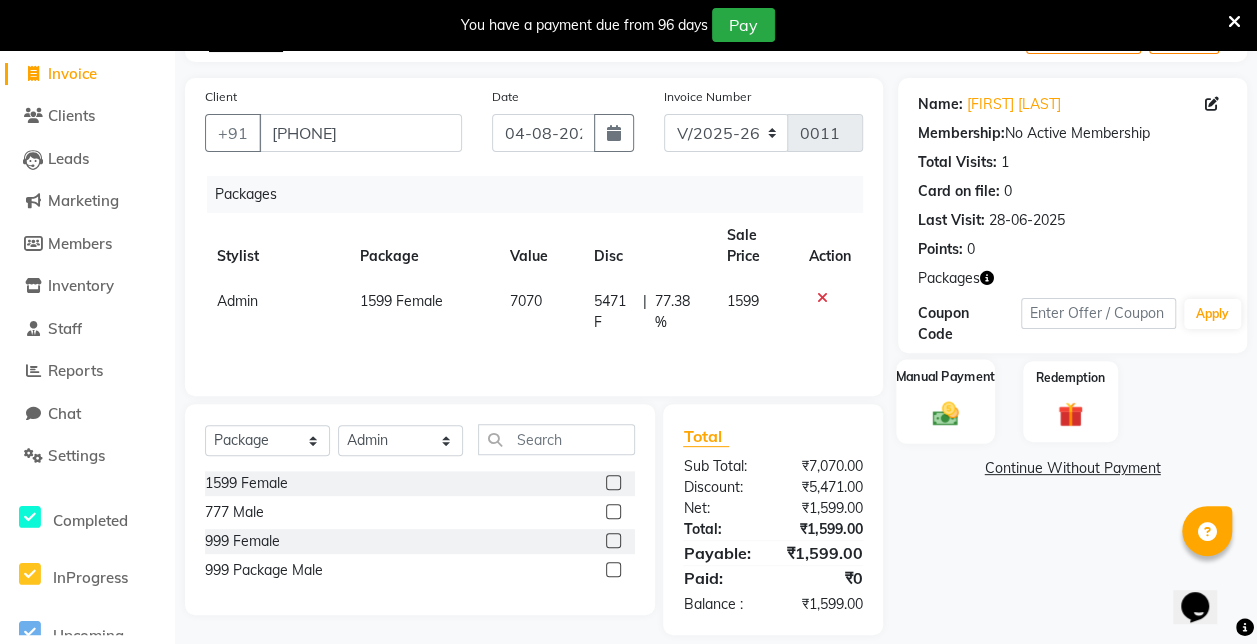click 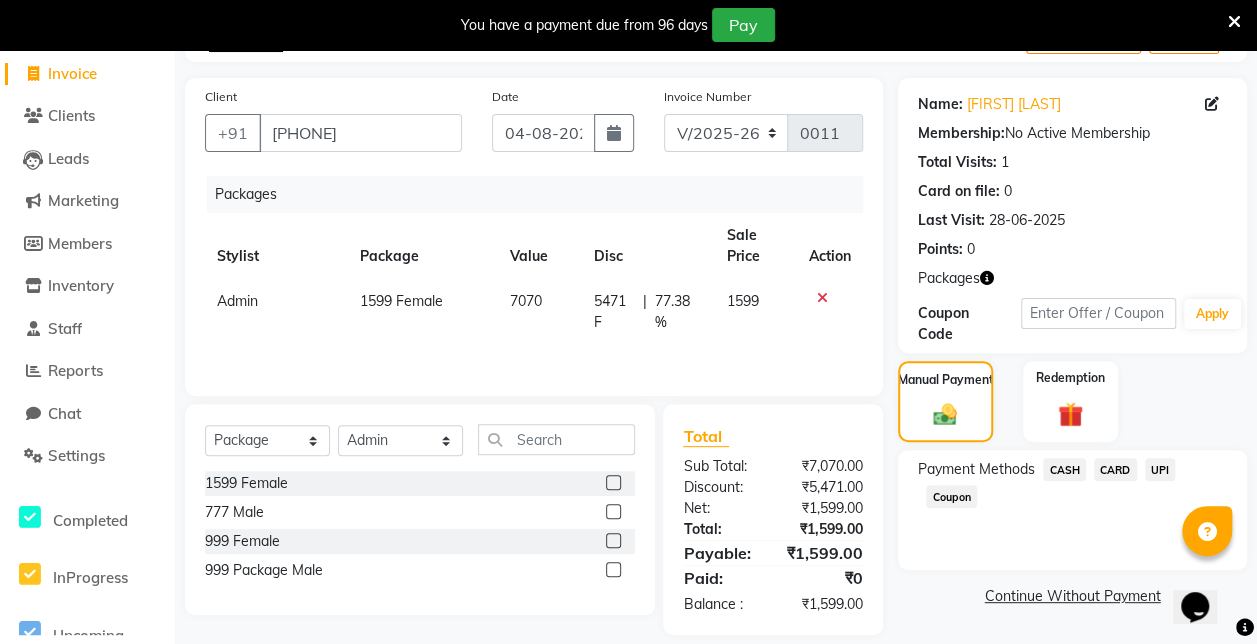 click on "CASH" 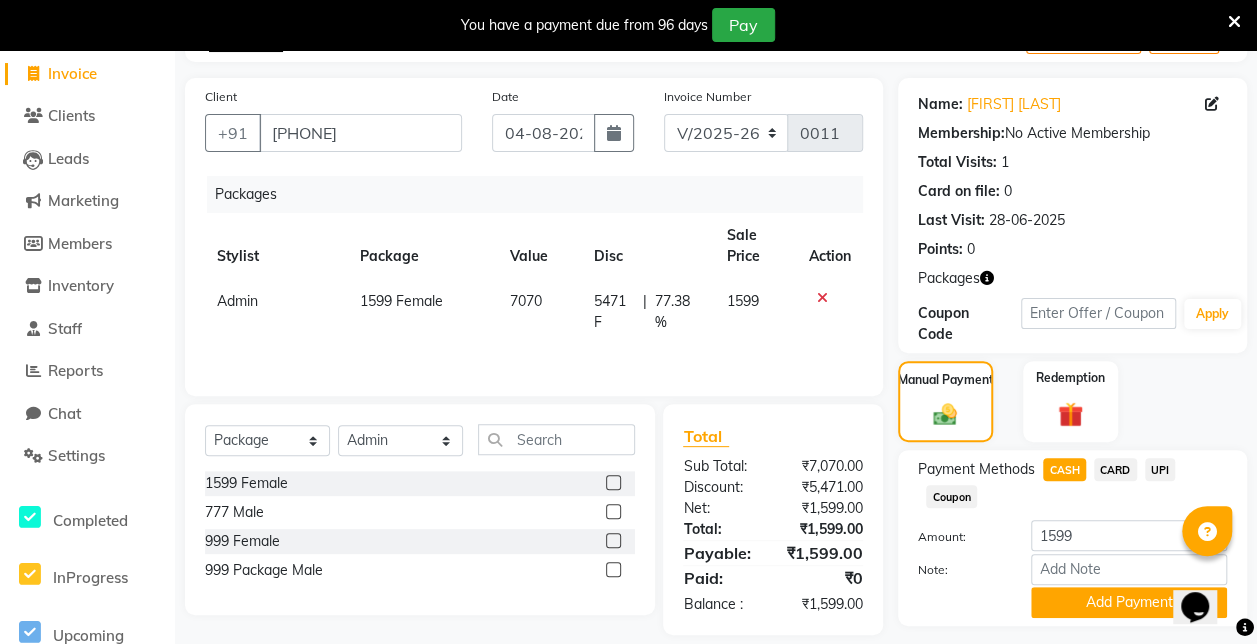 scroll, scrollTop: 173, scrollLeft: 0, axis: vertical 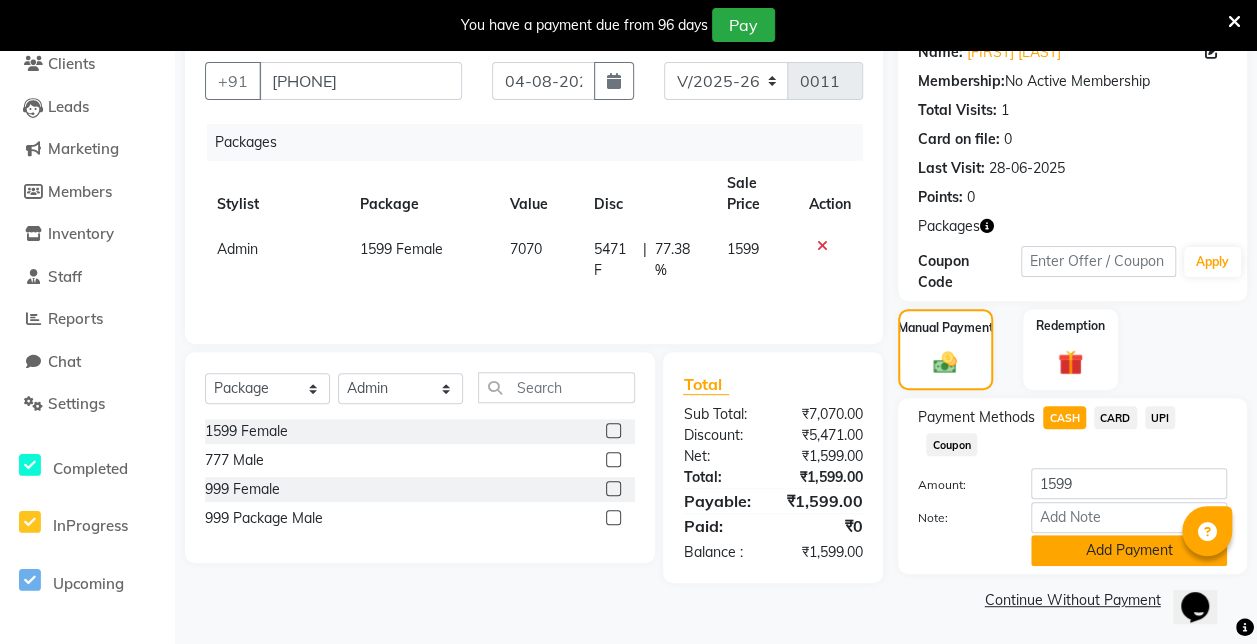click on "Add Payment" 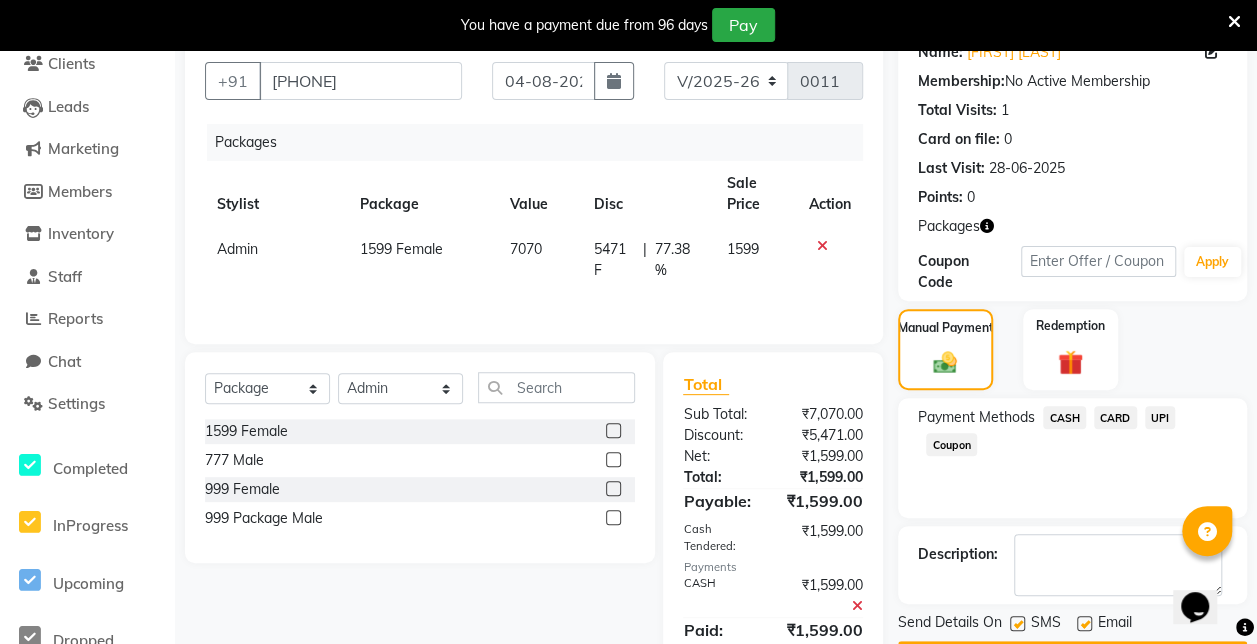 scroll, scrollTop: 245, scrollLeft: 0, axis: vertical 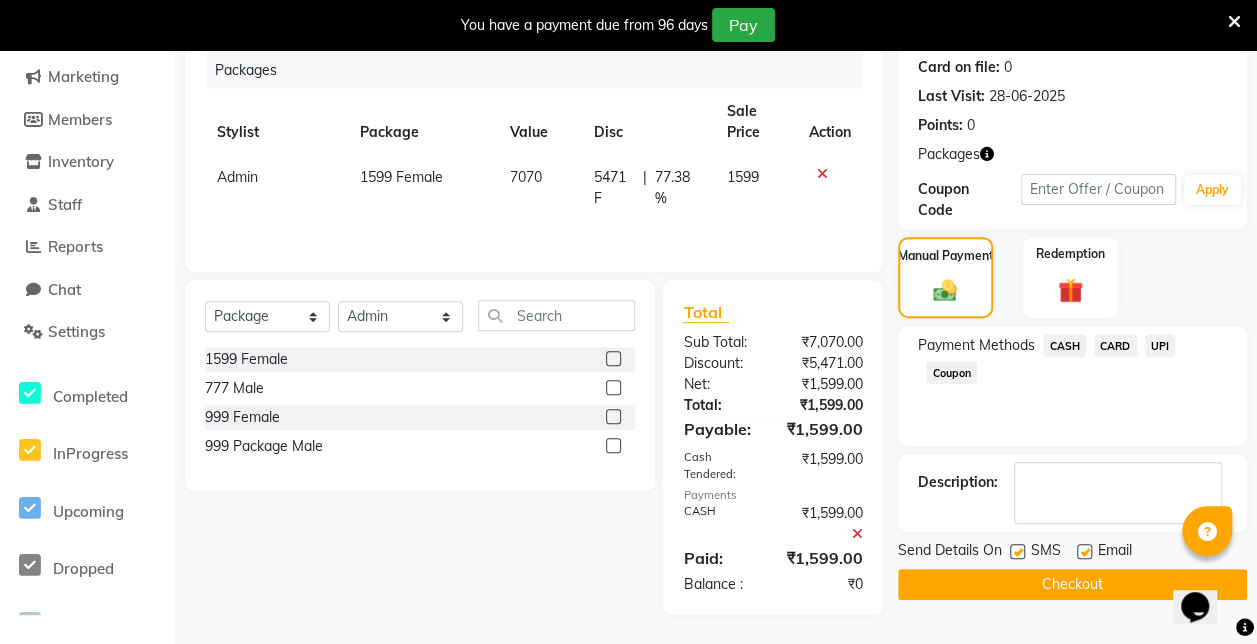 click on "Checkout" 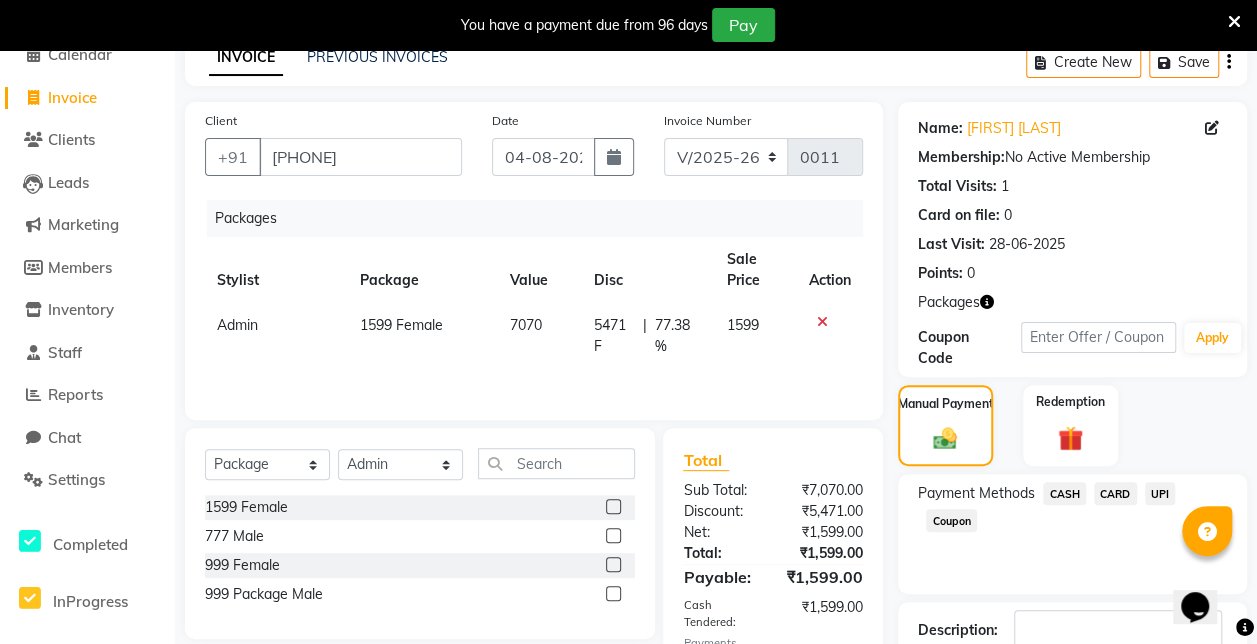 scroll, scrollTop: 245, scrollLeft: 0, axis: vertical 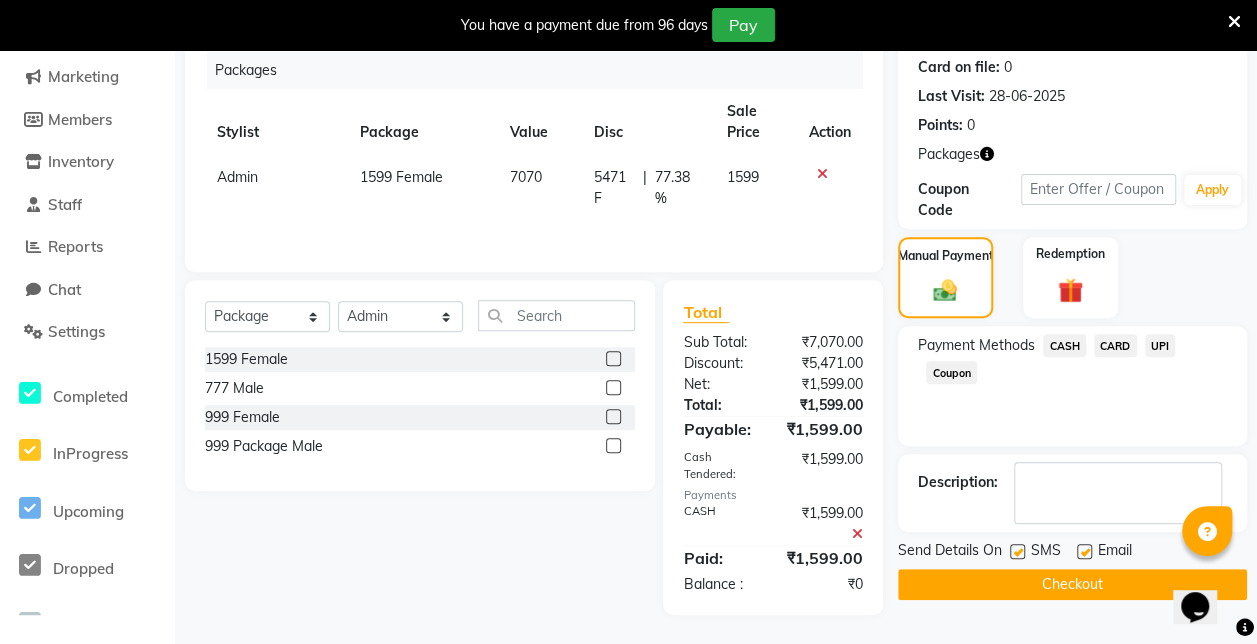 click on "Checkout" 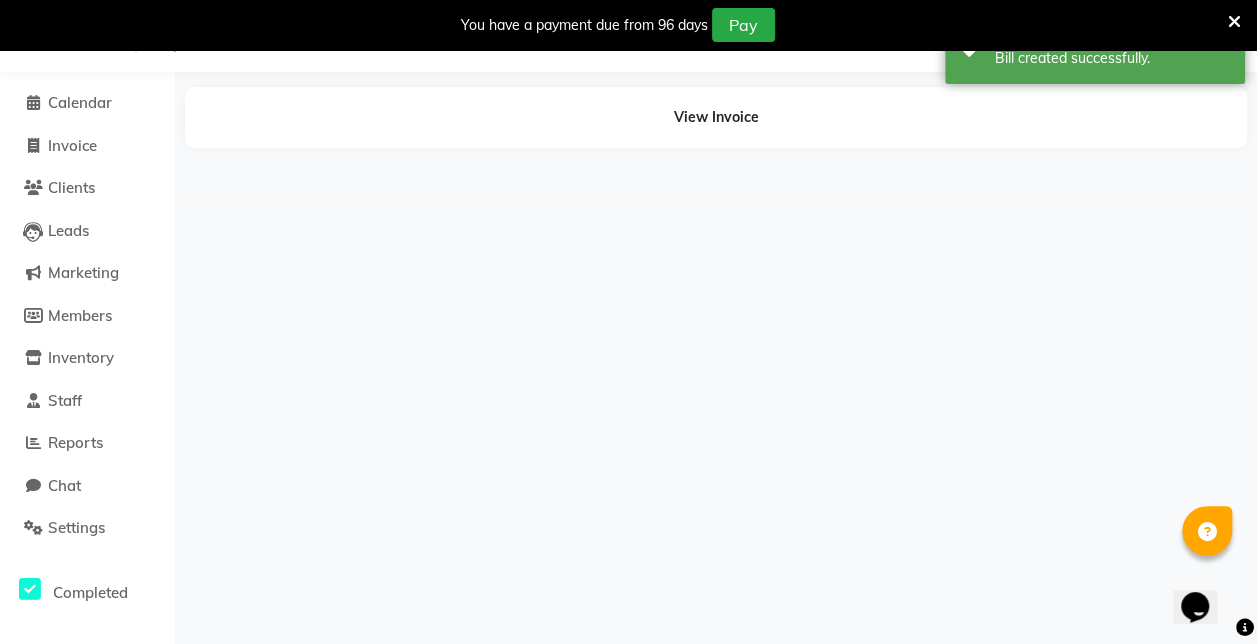 scroll, scrollTop: 0, scrollLeft: 0, axis: both 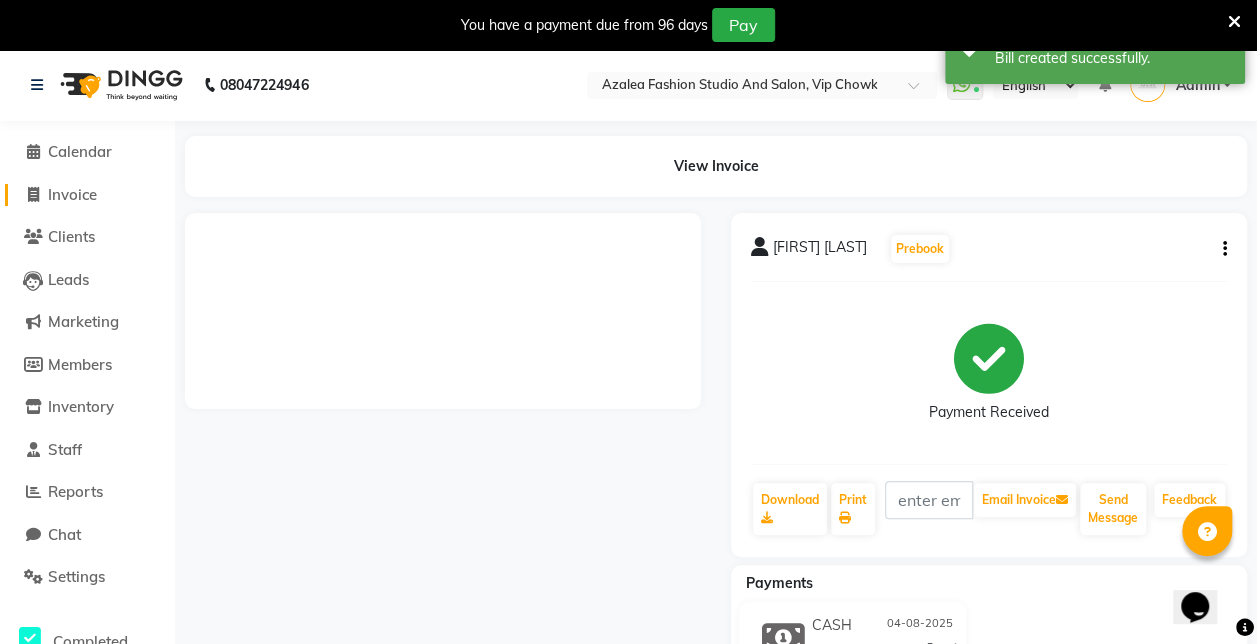 click on "Invoice" 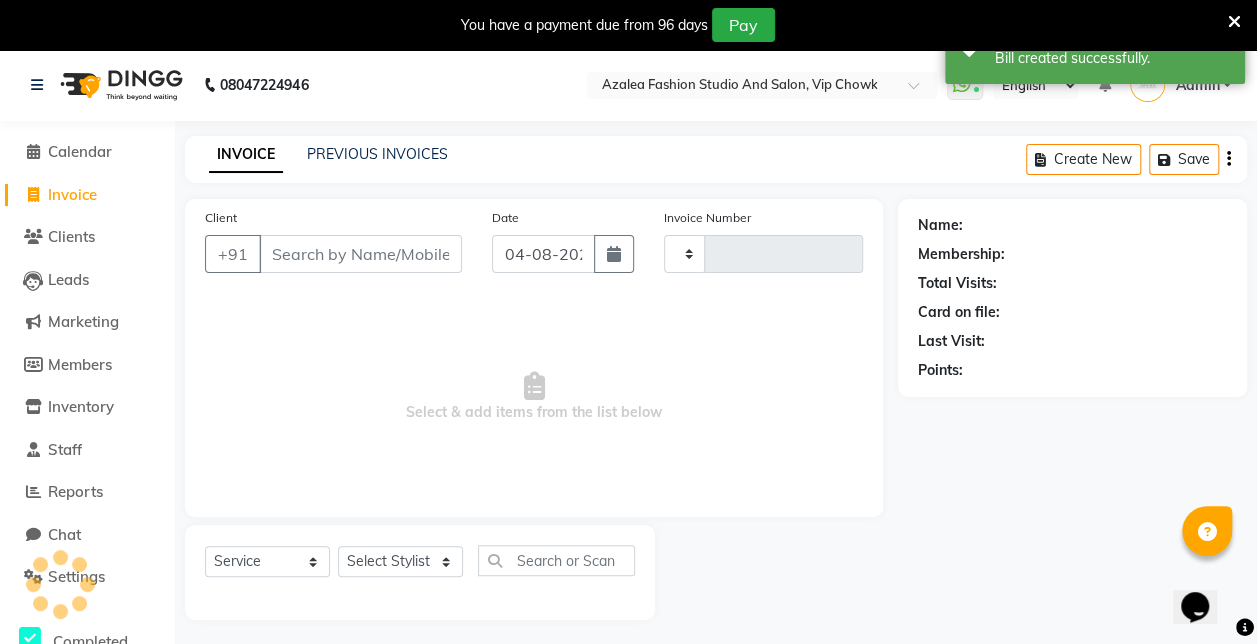 scroll, scrollTop: 49, scrollLeft: 0, axis: vertical 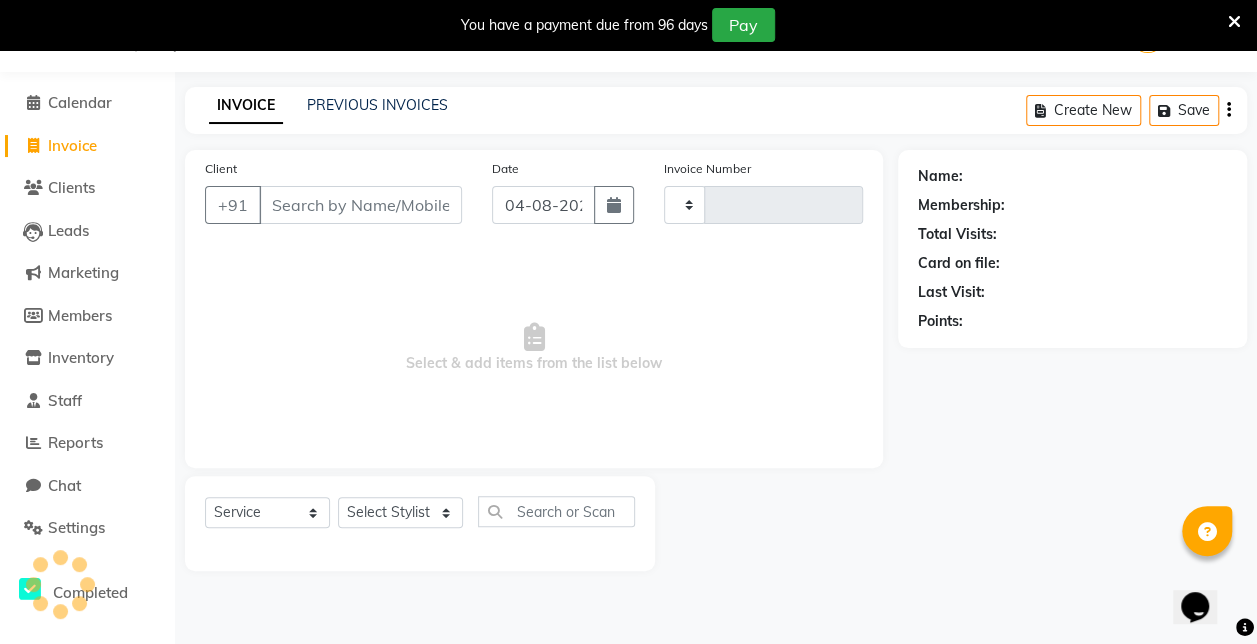 type on "0012" 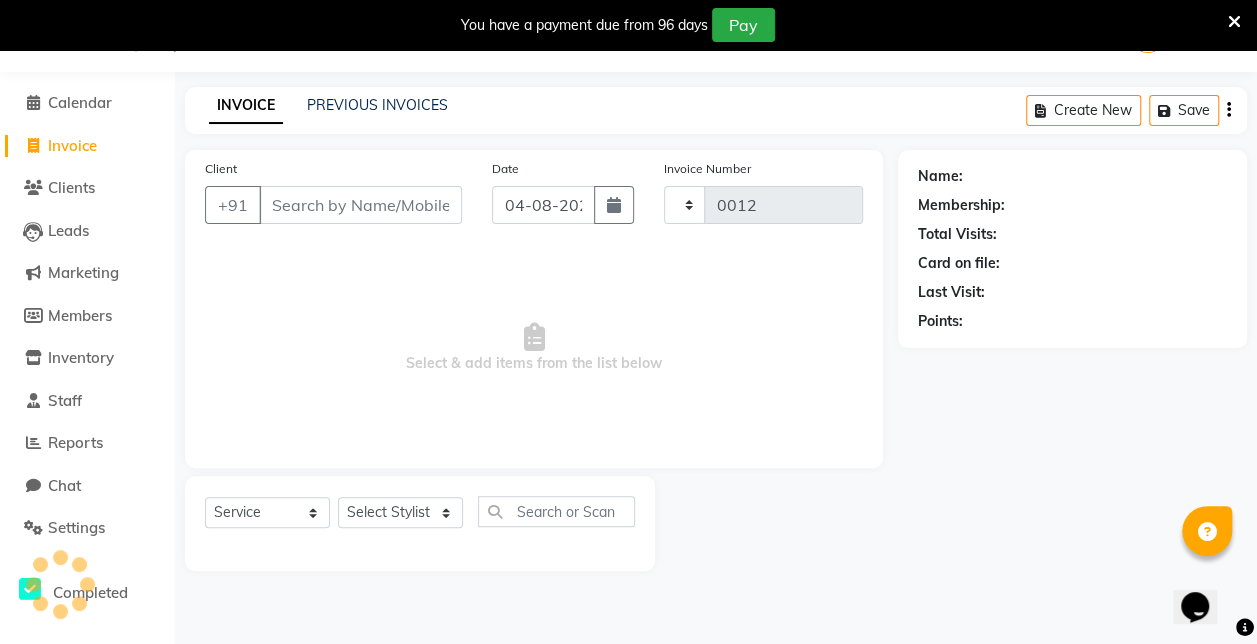 select on "8063" 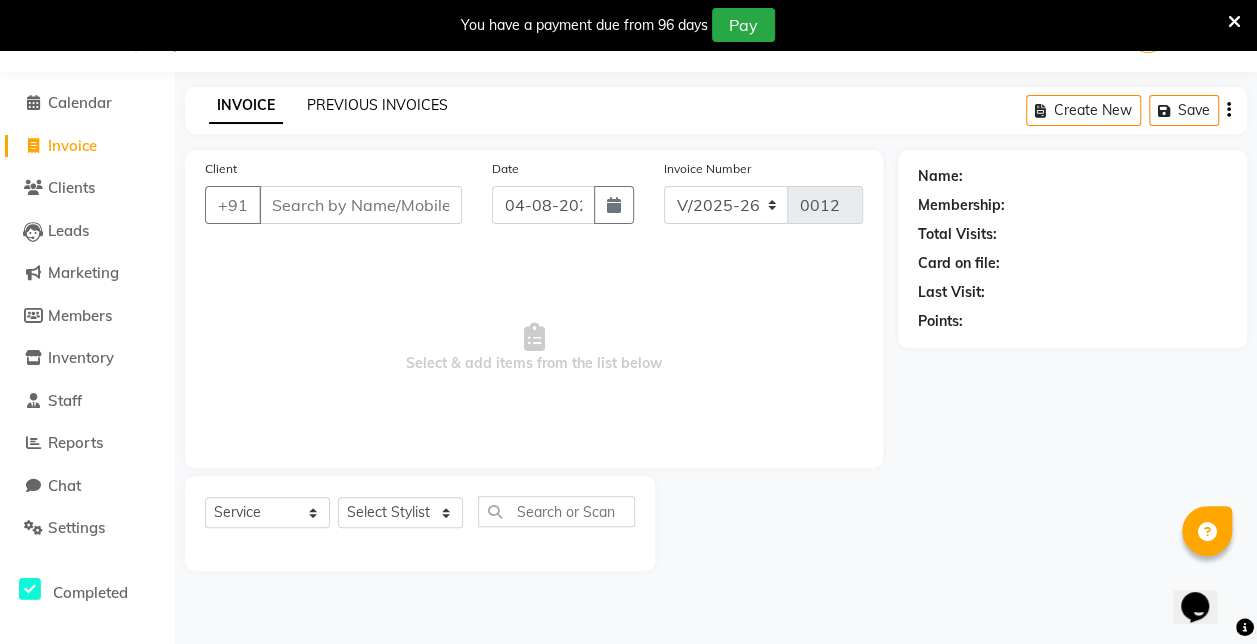 click on "PREVIOUS INVOICES" 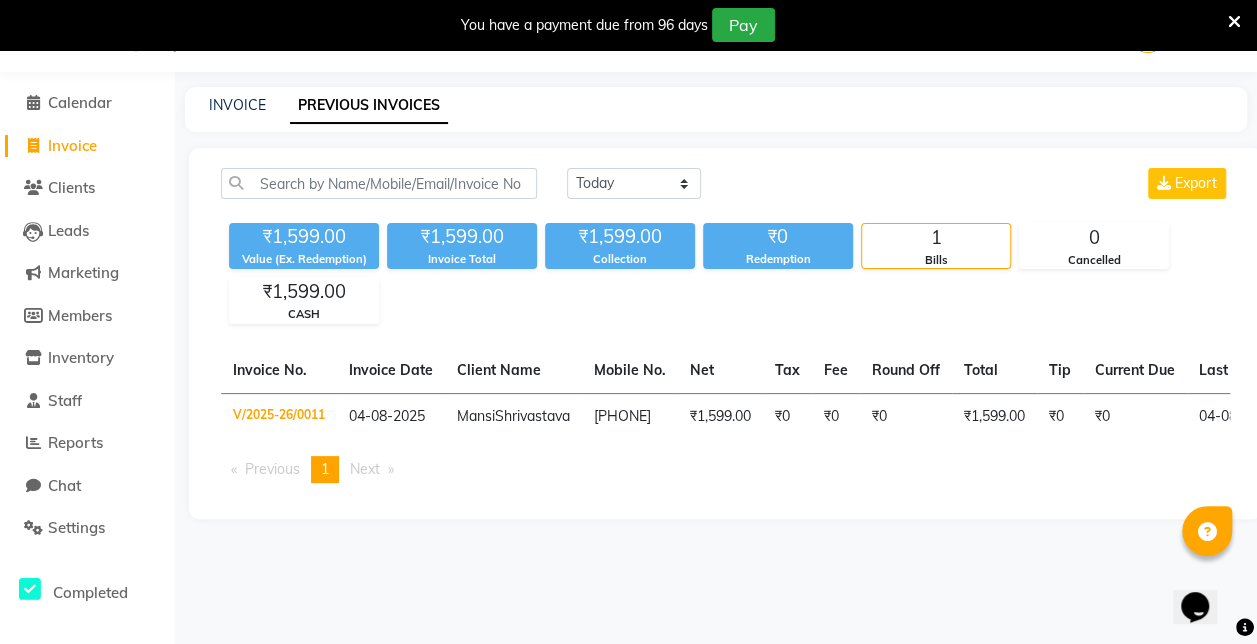 click on "Invoice" 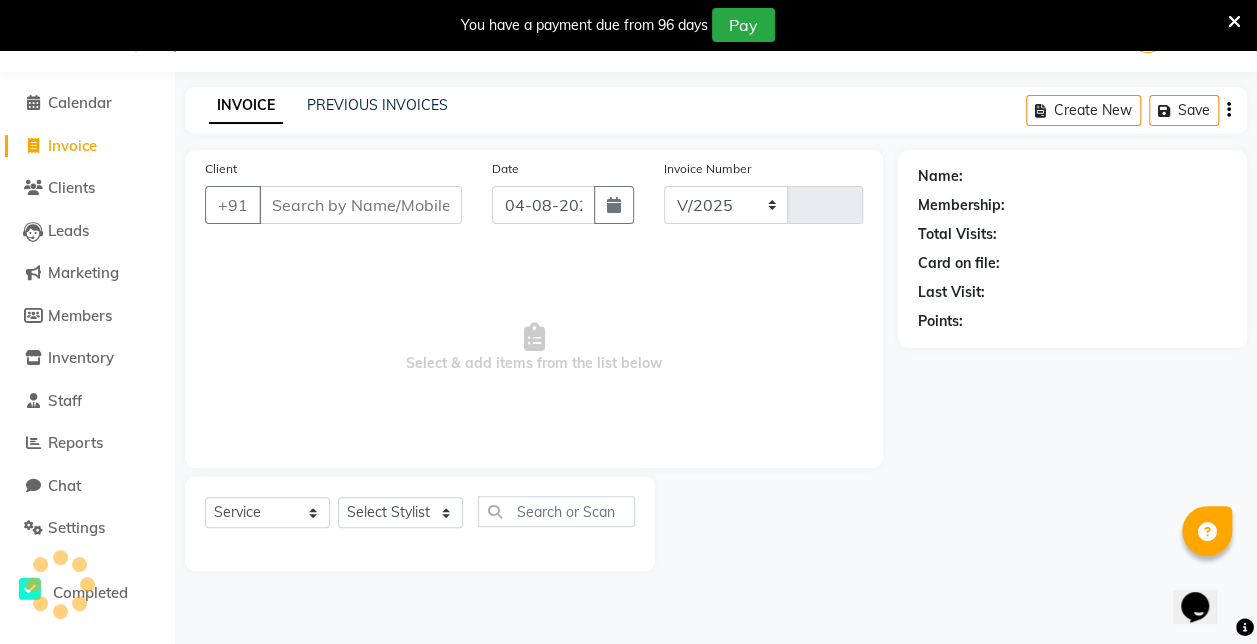 select on "8063" 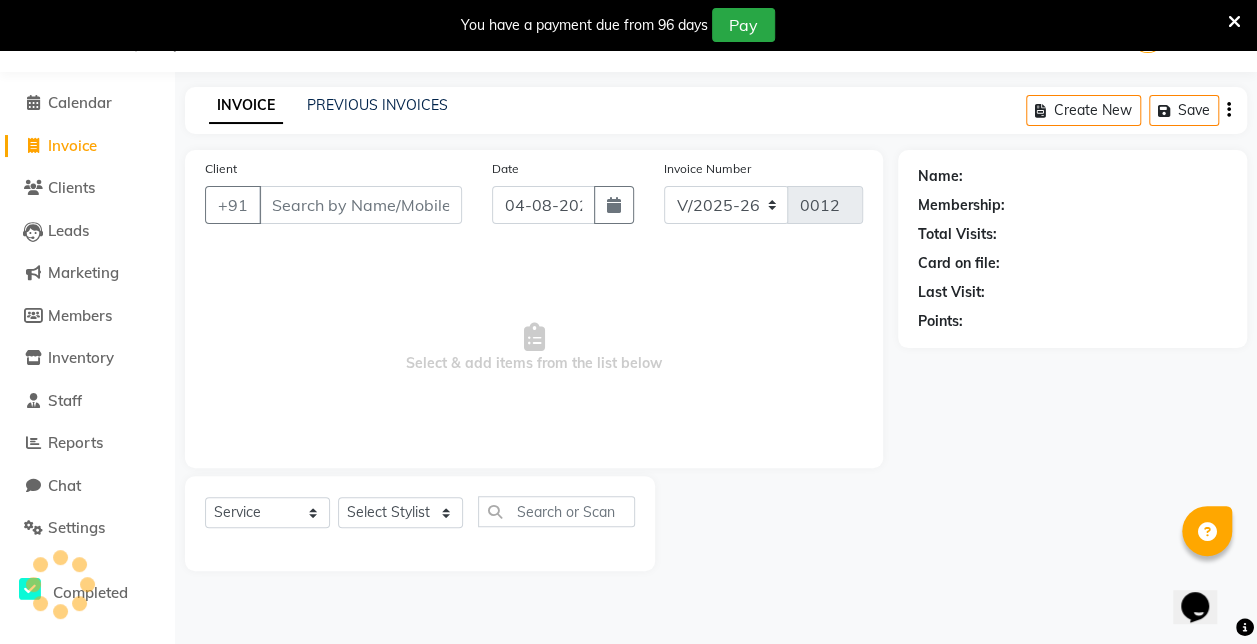 click on "Client" at bounding box center [360, 205] 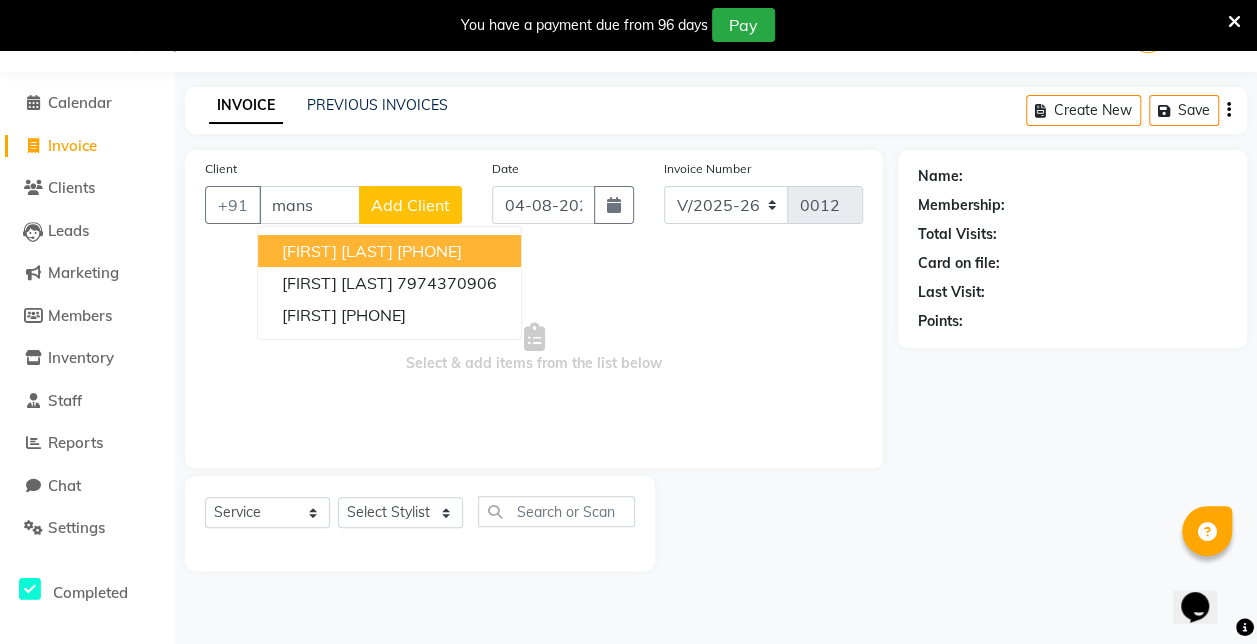 click on "9654702594" at bounding box center (429, 251) 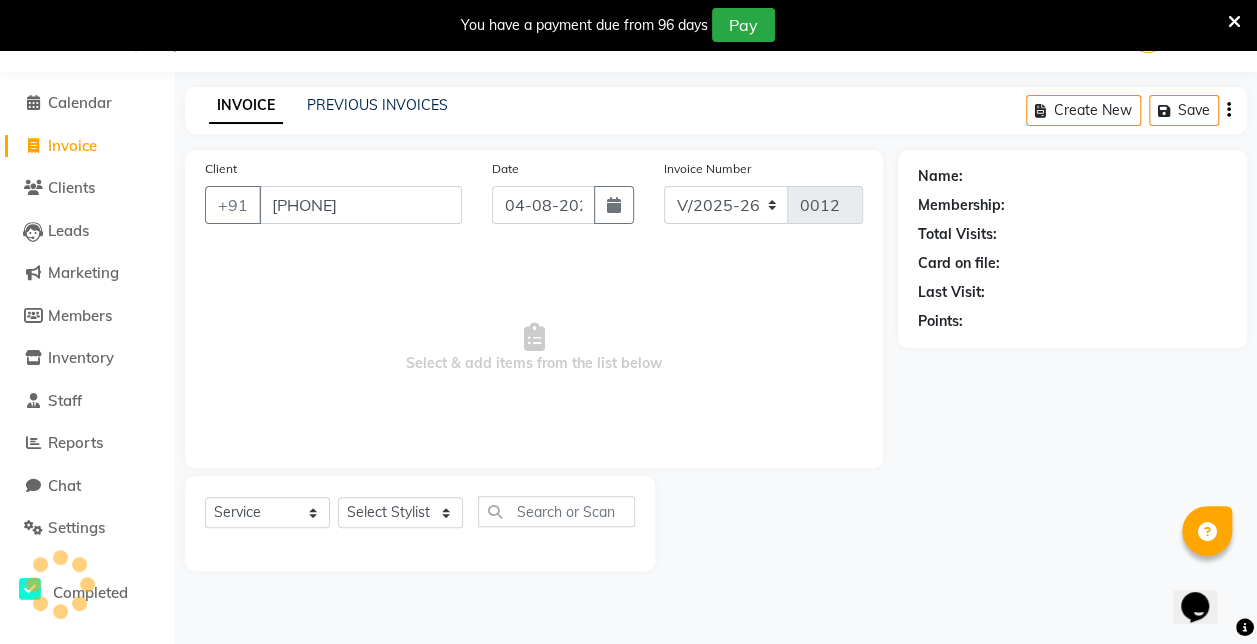 type on "9654702594" 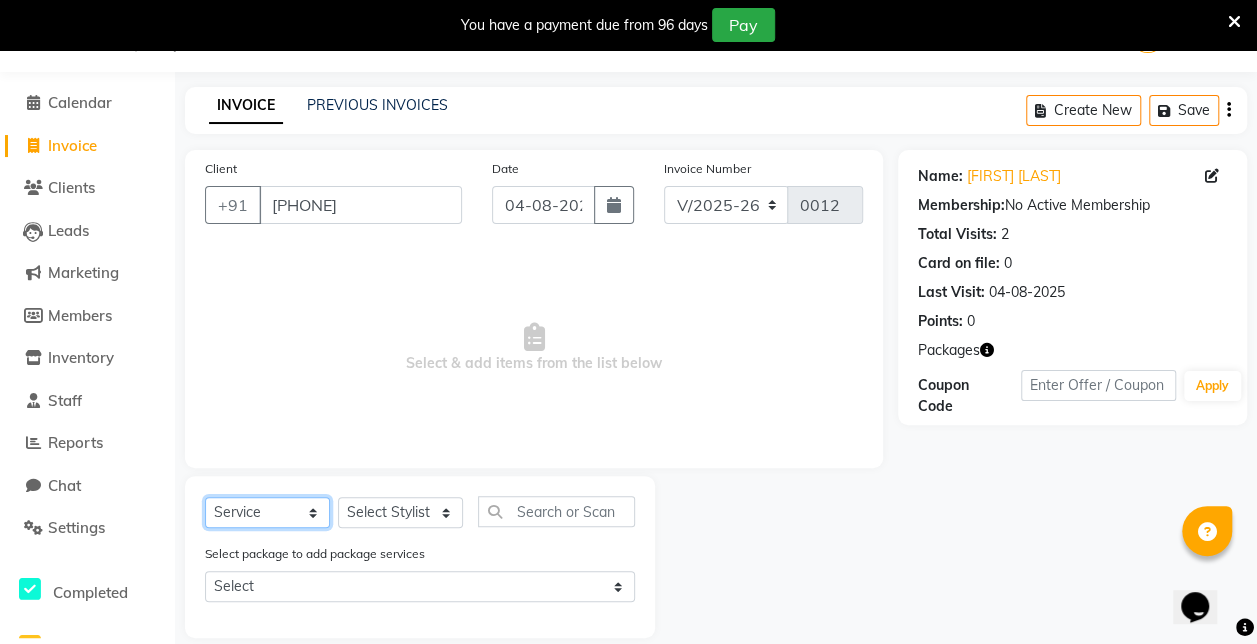 click on "Select  Service  Product  Membership  Package Voucher Prepaid Gift Card" 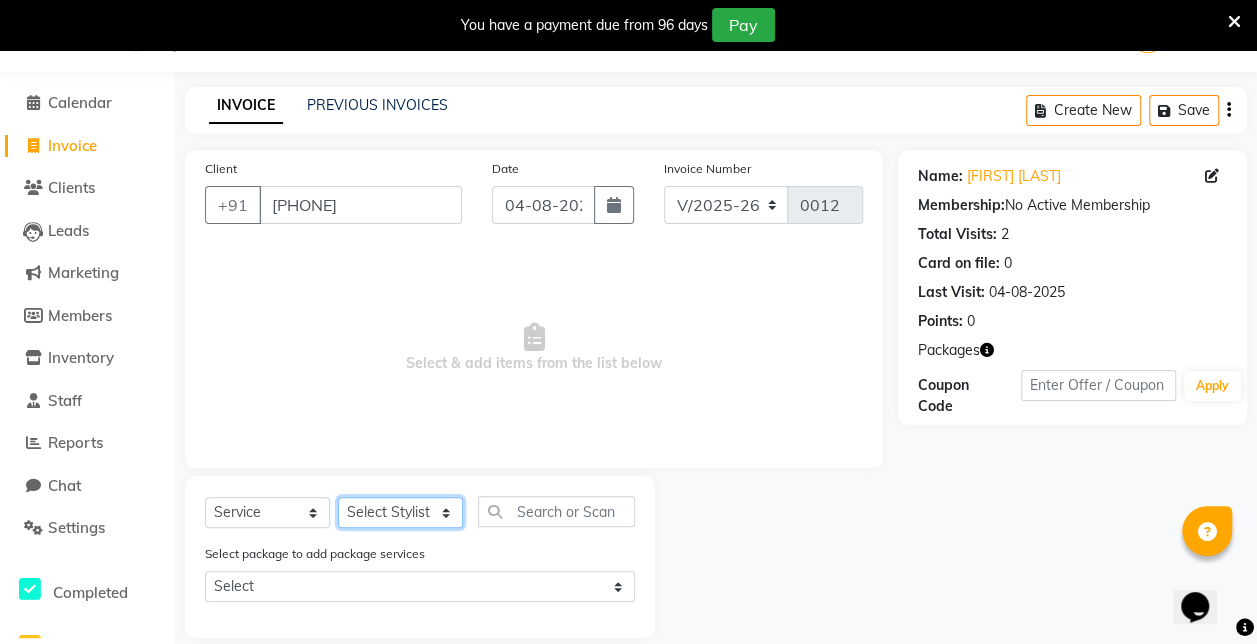 click on "Select Stylist Admin anzal karcho tobi:  Jyoti:  Mayank das: mona tandi:  Mukesh kumar sen" 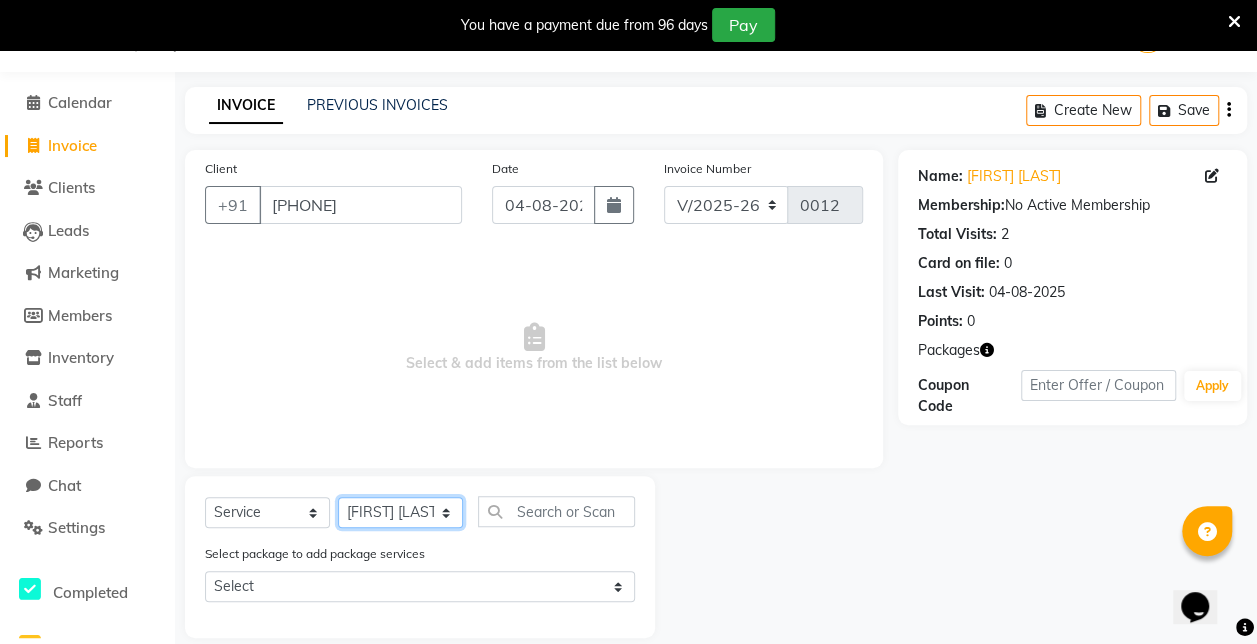 click on "Select Stylist Admin anzal karcho tobi:  Jyoti:  Mayank das: mona tandi:  Mukesh kumar sen" 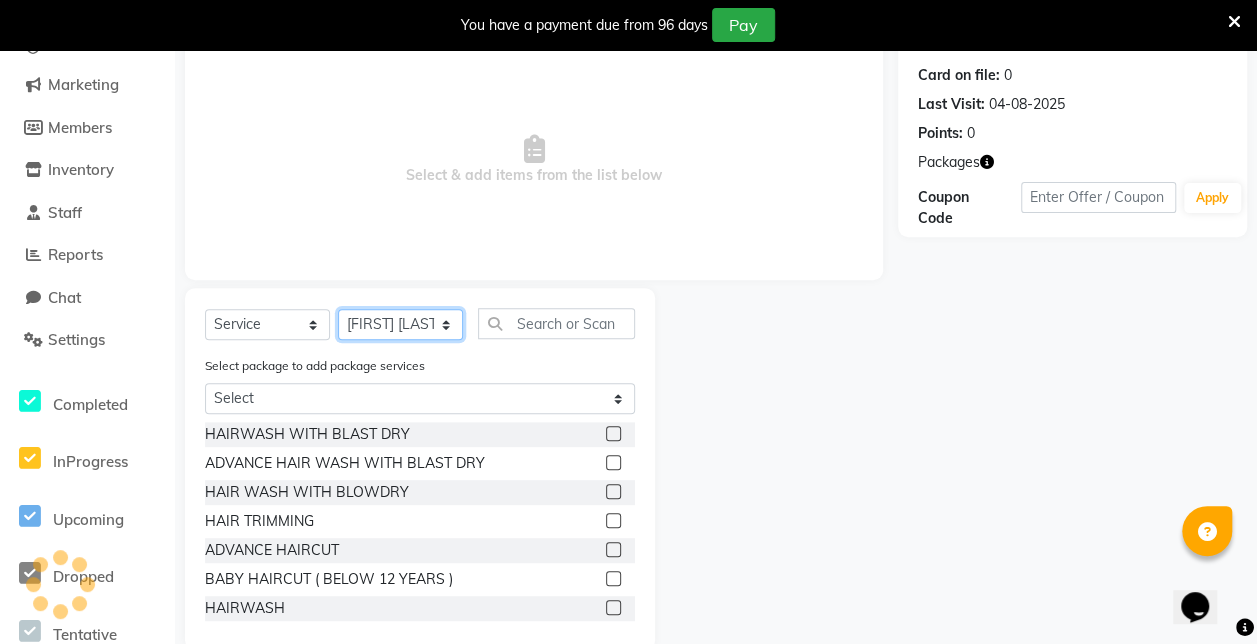 scroll, scrollTop: 272, scrollLeft: 0, axis: vertical 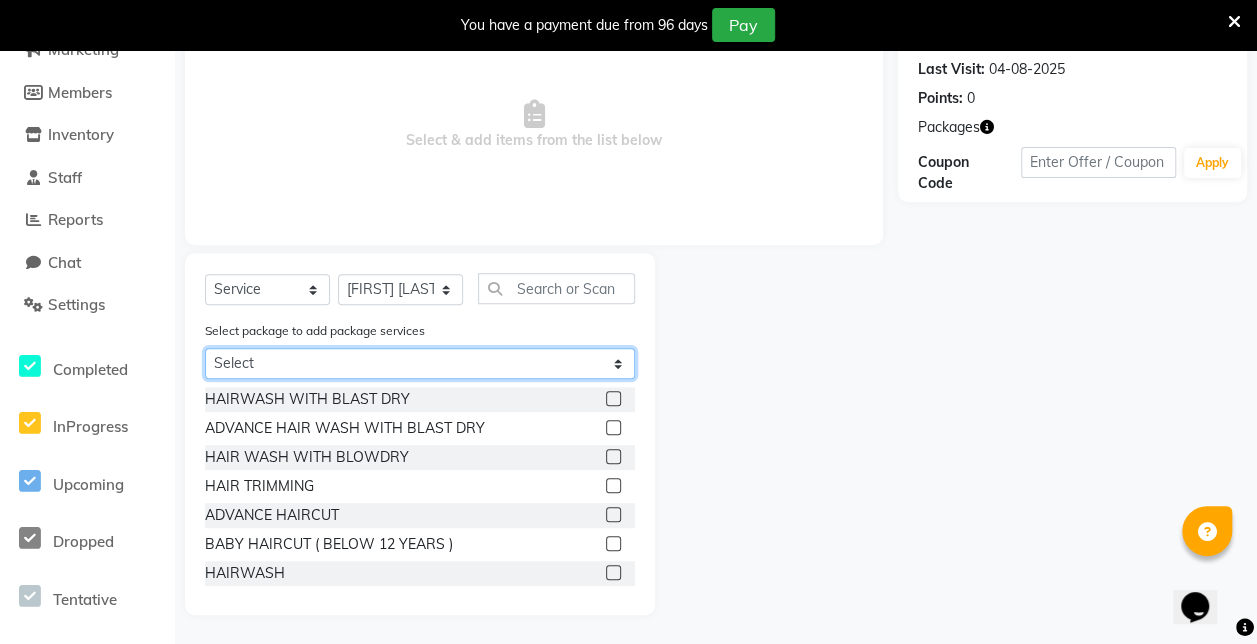click on "Select 1599 Female" 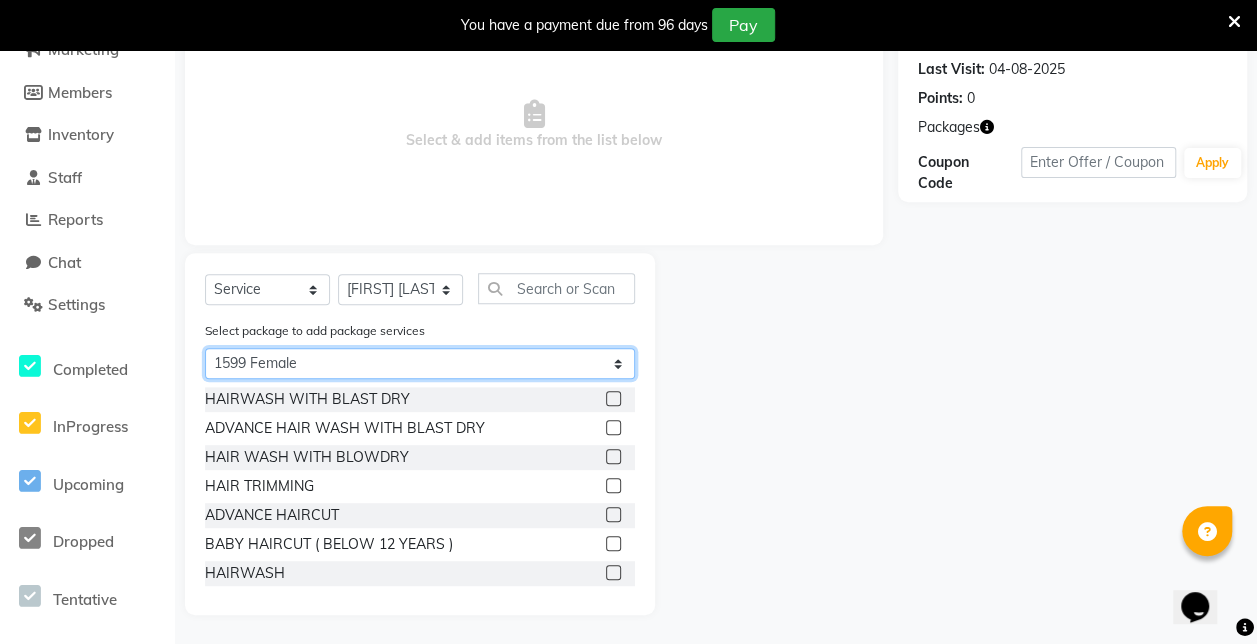 click on "Select 1599 Female" 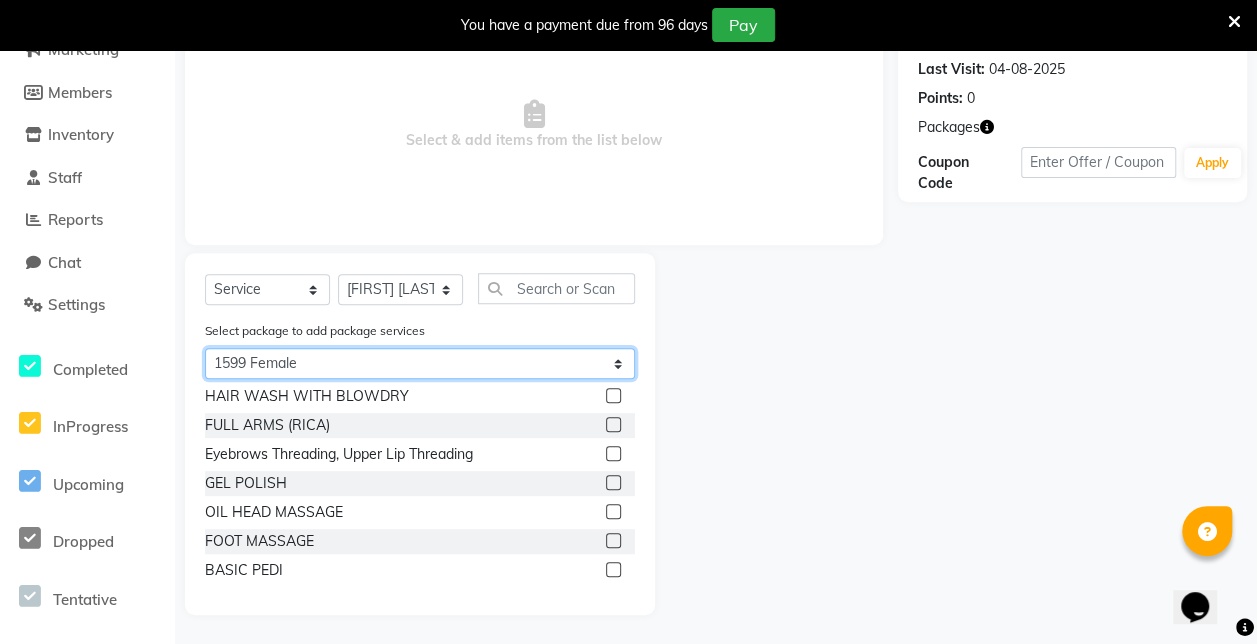 scroll, scrollTop: 0, scrollLeft: 0, axis: both 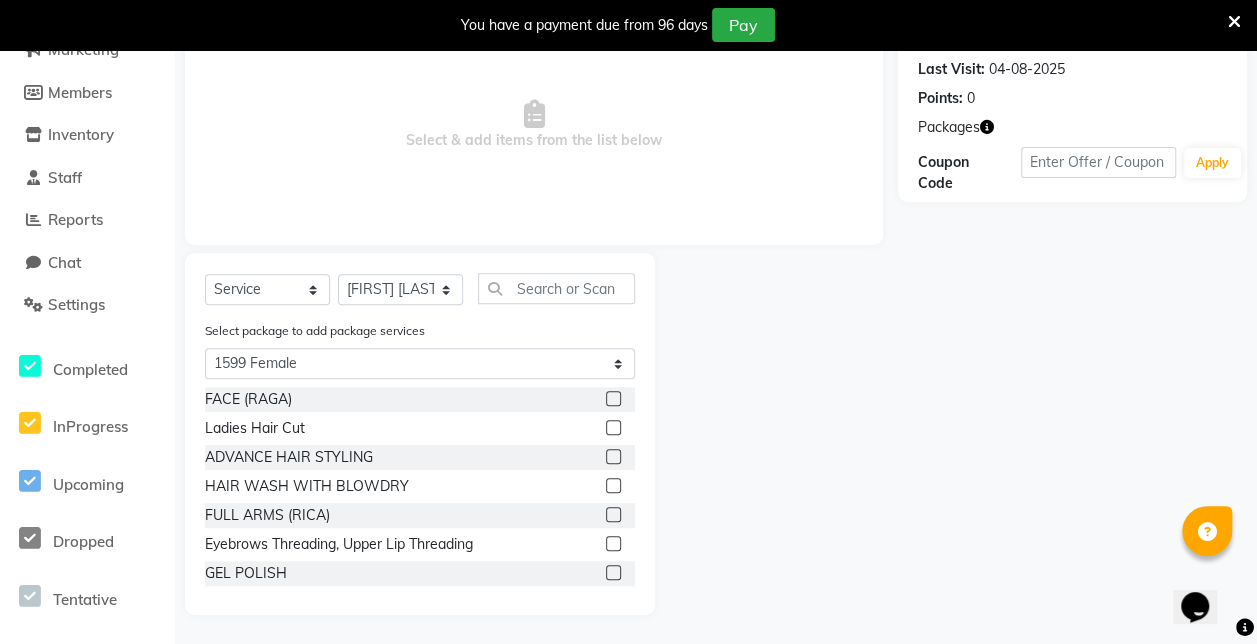 click 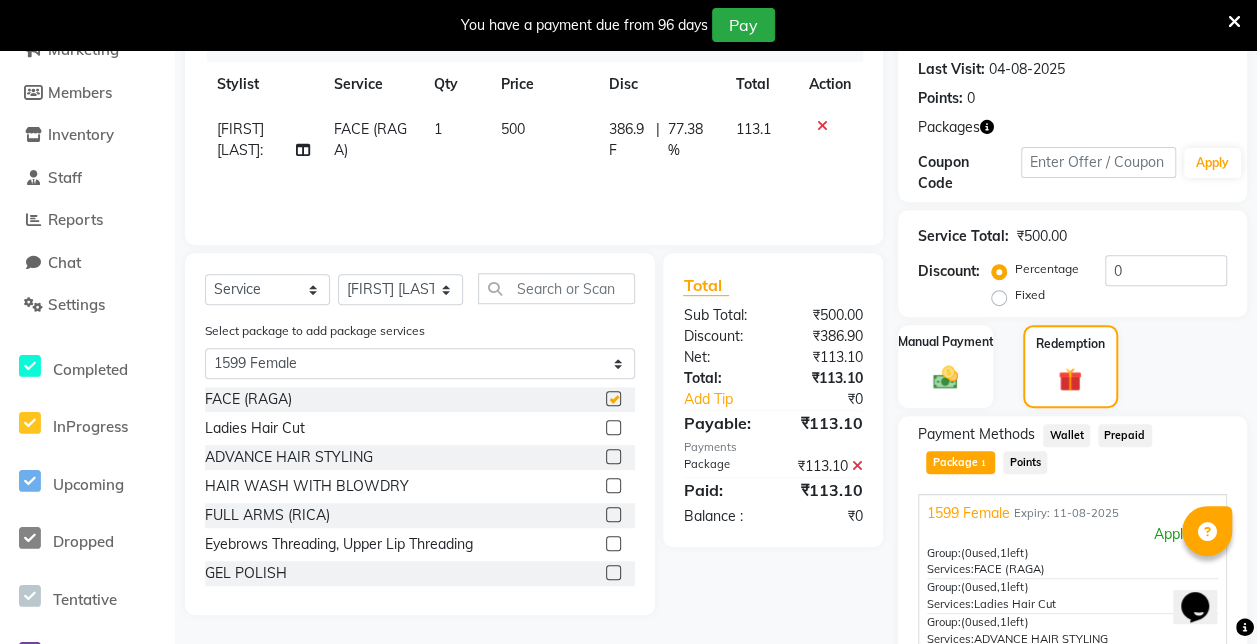 checkbox on "false" 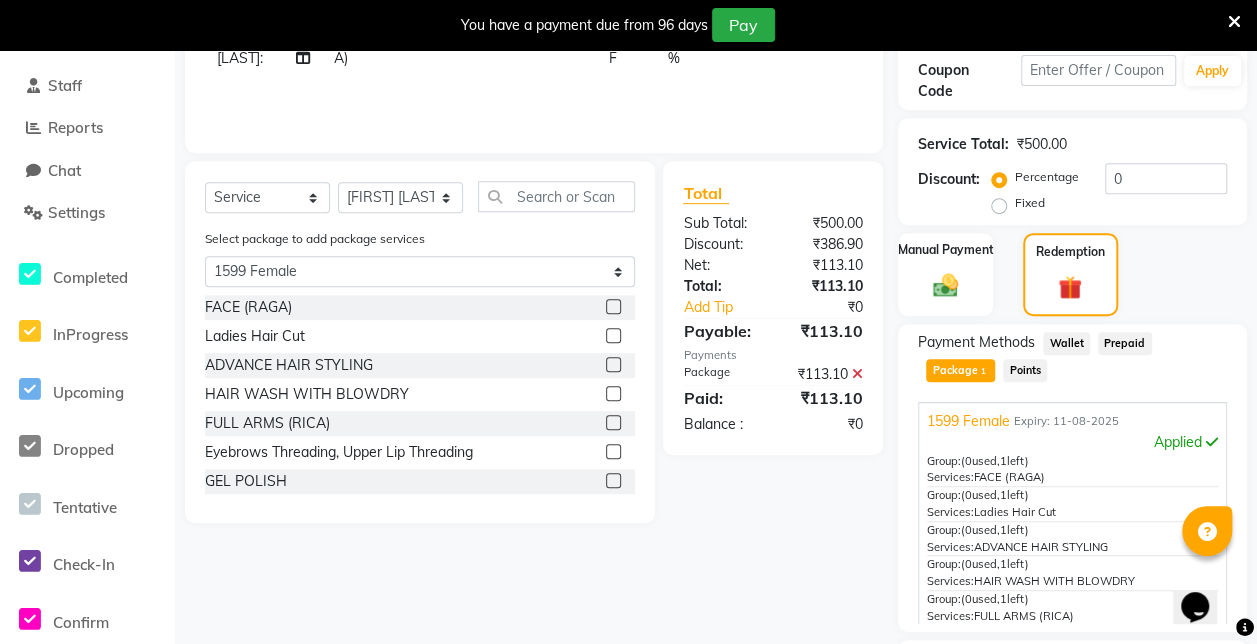 scroll, scrollTop: 368, scrollLeft: 0, axis: vertical 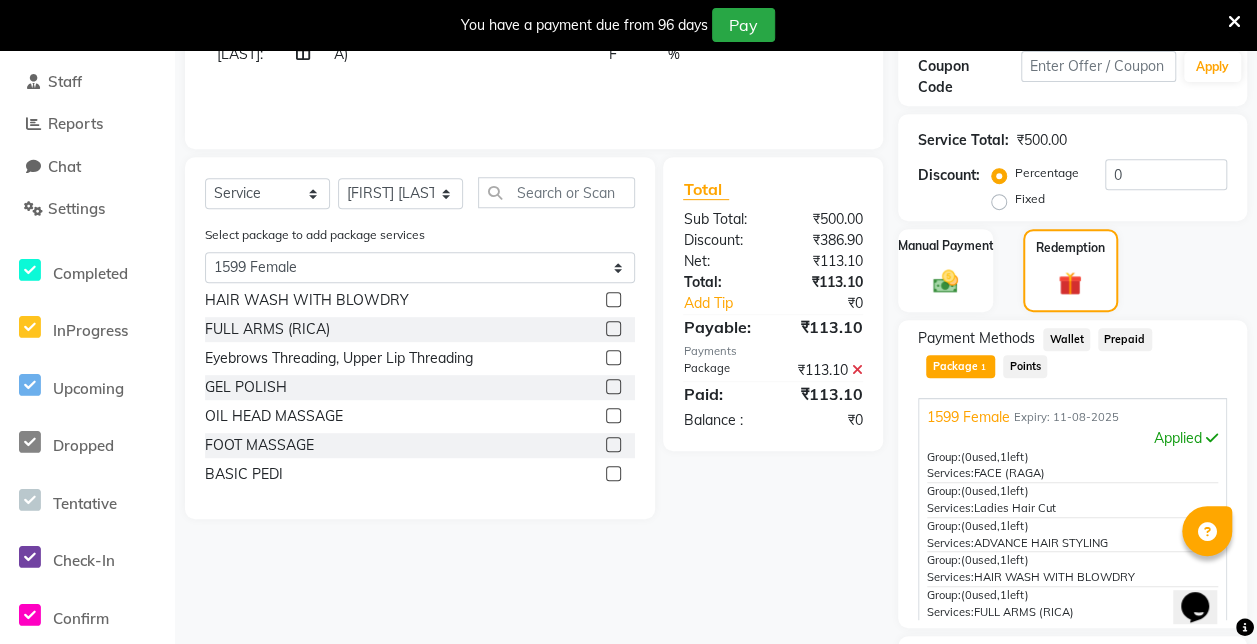 click 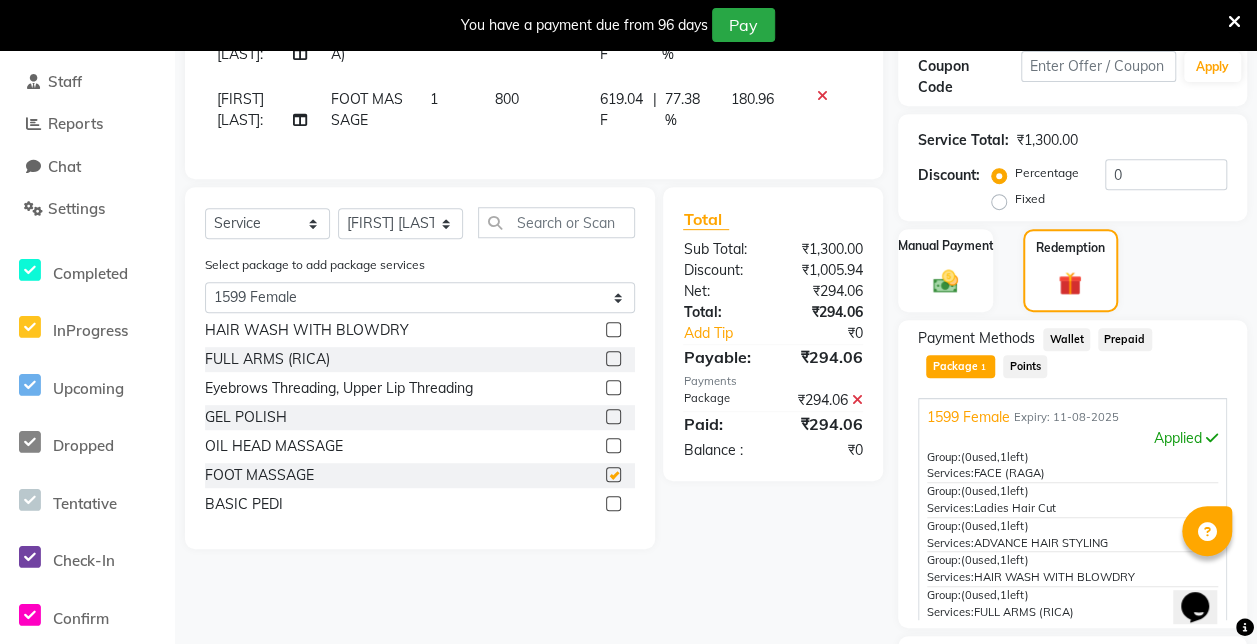 checkbox on "false" 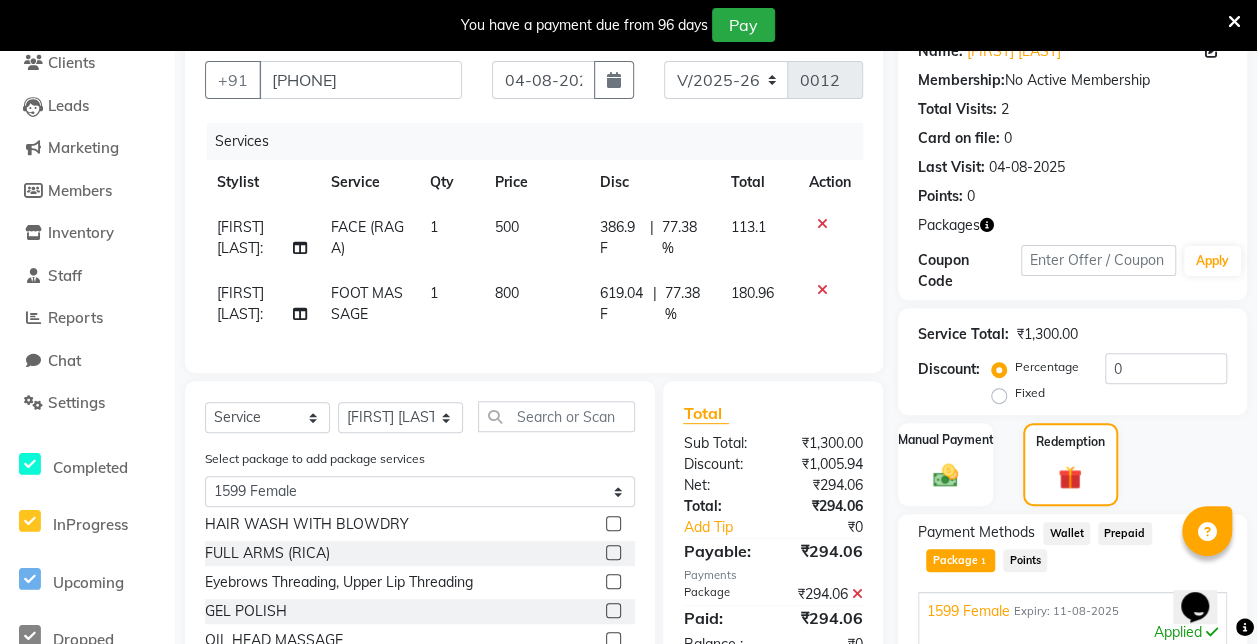 scroll, scrollTop: 176, scrollLeft: 0, axis: vertical 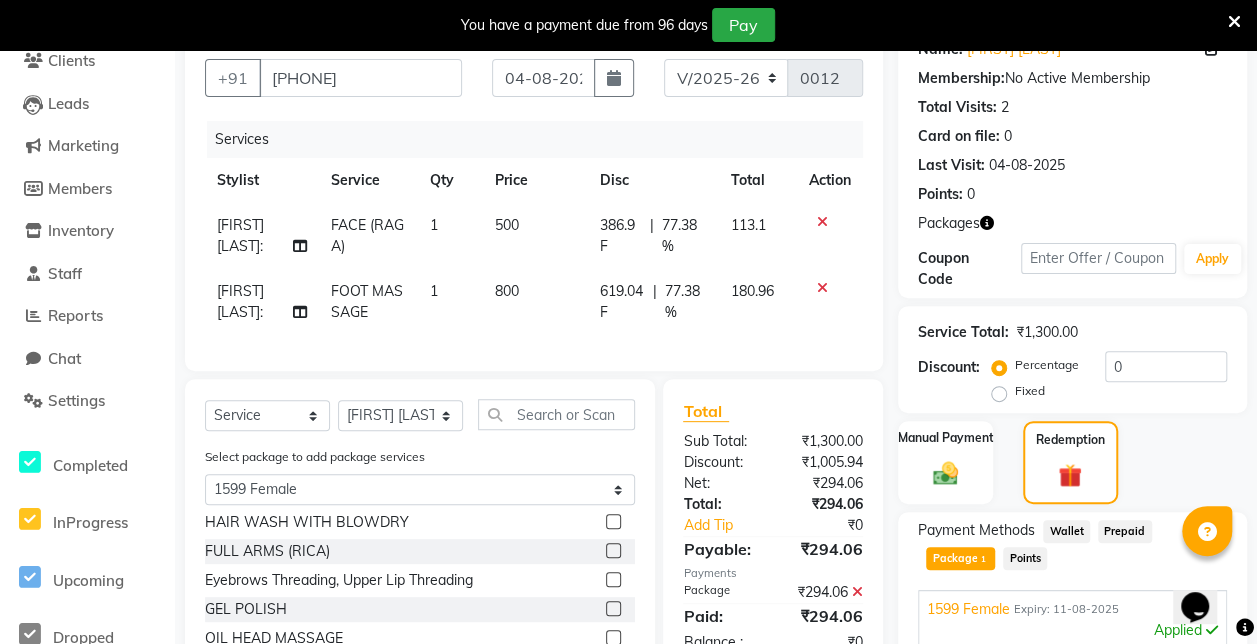 click 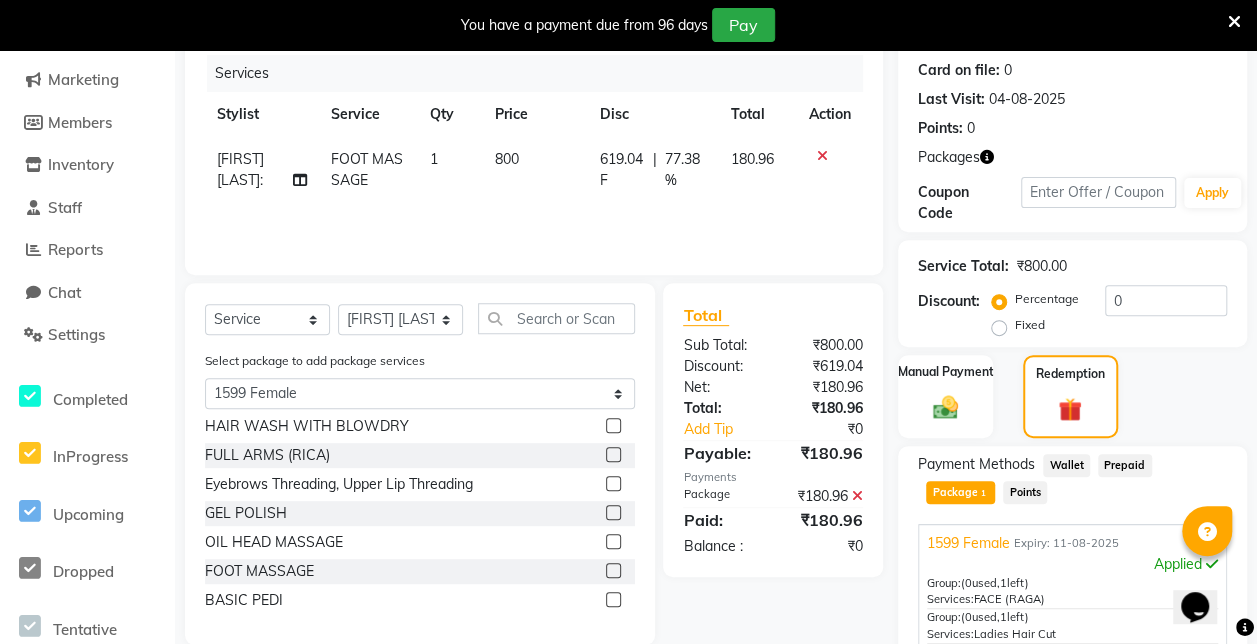 scroll, scrollTop: 434, scrollLeft: 0, axis: vertical 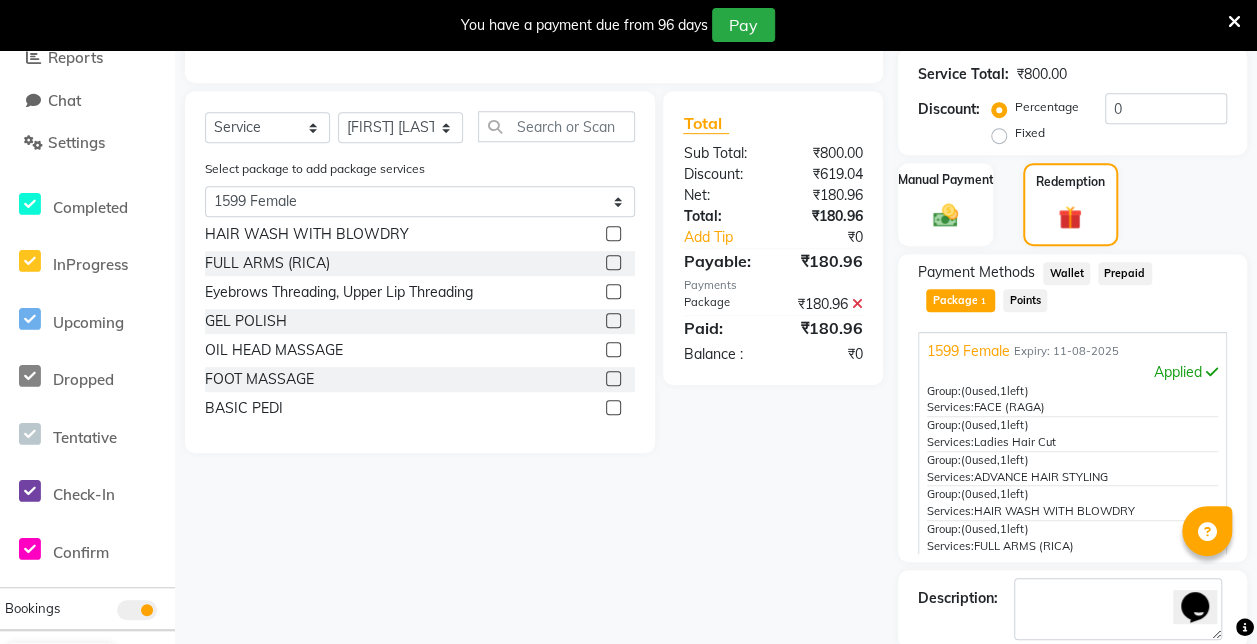 click 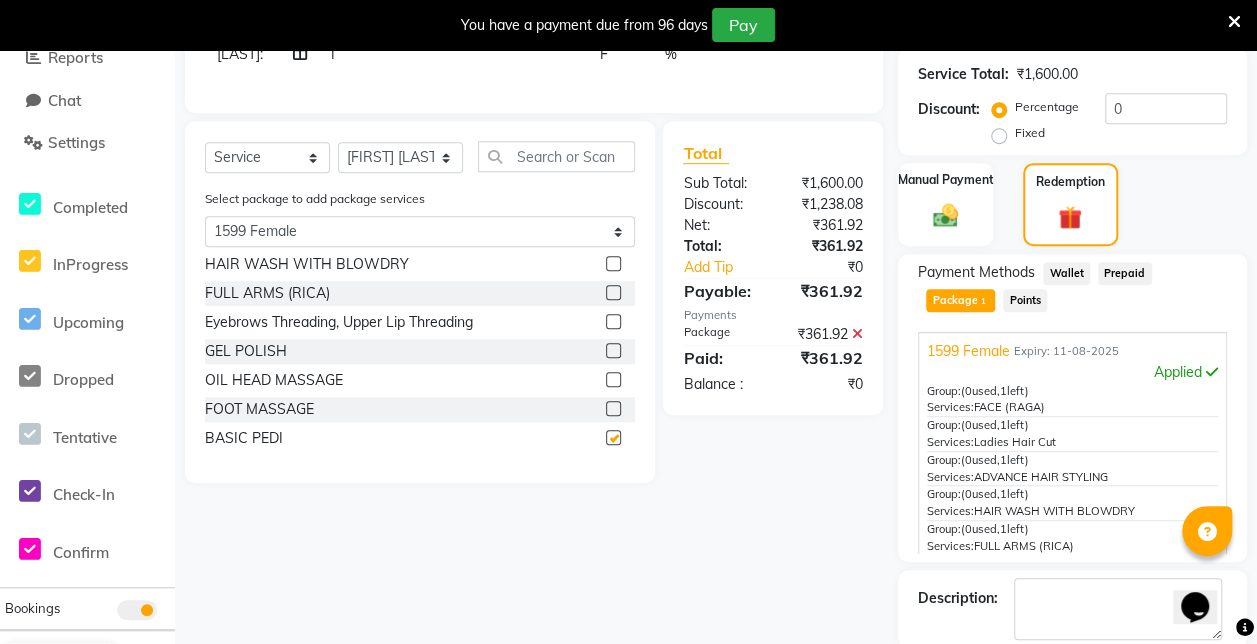 checkbox on "false" 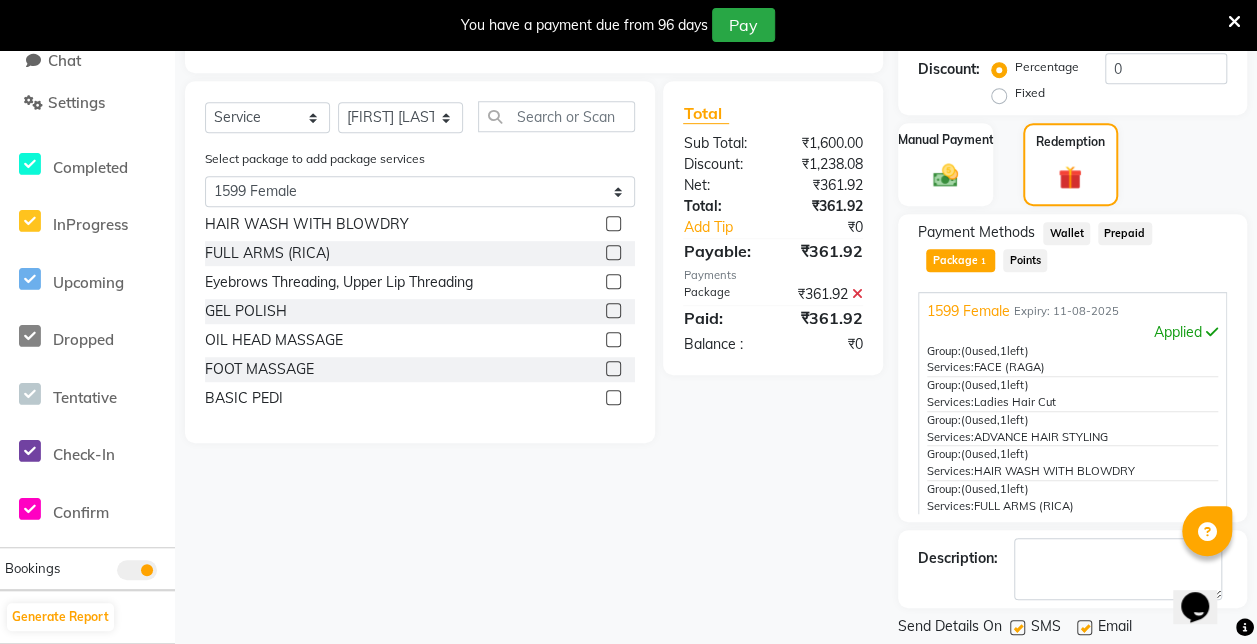 scroll, scrollTop: 476, scrollLeft: 0, axis: vertical 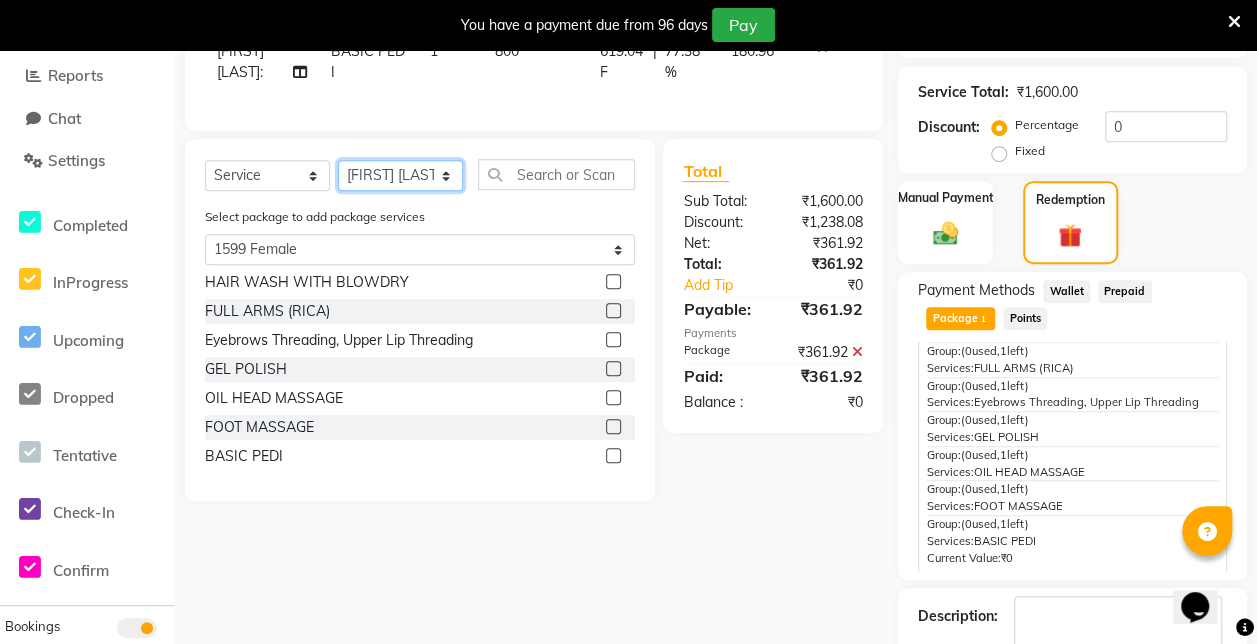 click on "Select Stylist Admin anzal karcho tobi:  Jyoti:  Mayank das: mona tandi:  Mukesh kumar sen" 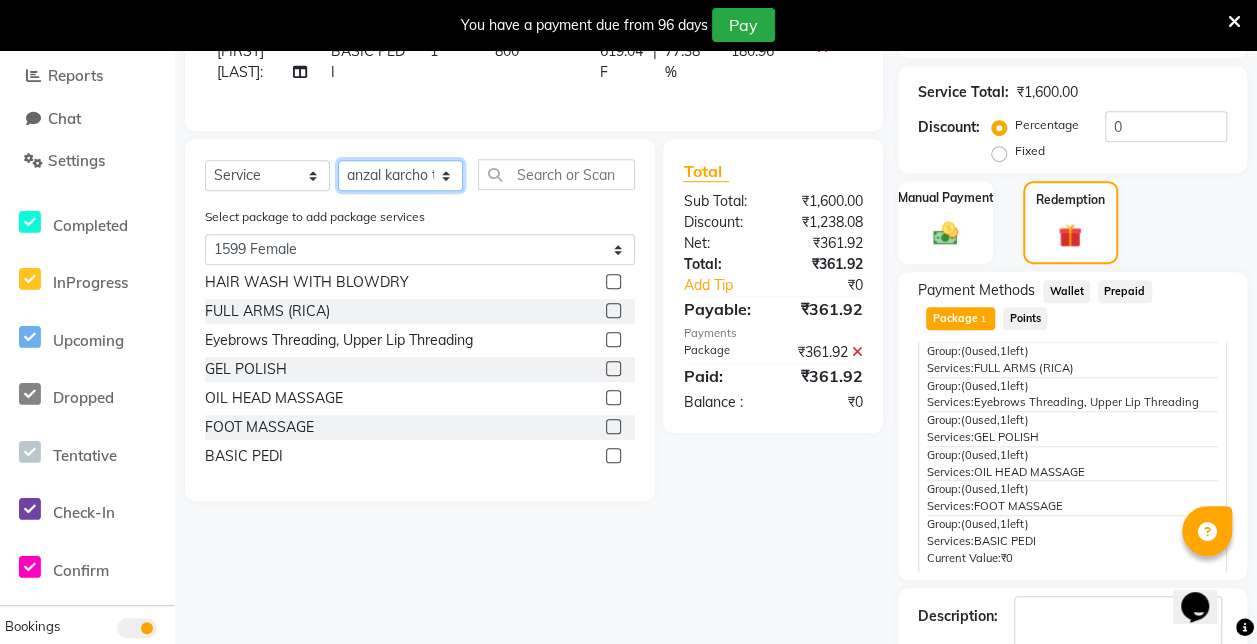 click on "Select Stylist Admin anzal karcho tobi:  Jyoti:  Mayank das: mona tandi:  Mukesh kumar sen" 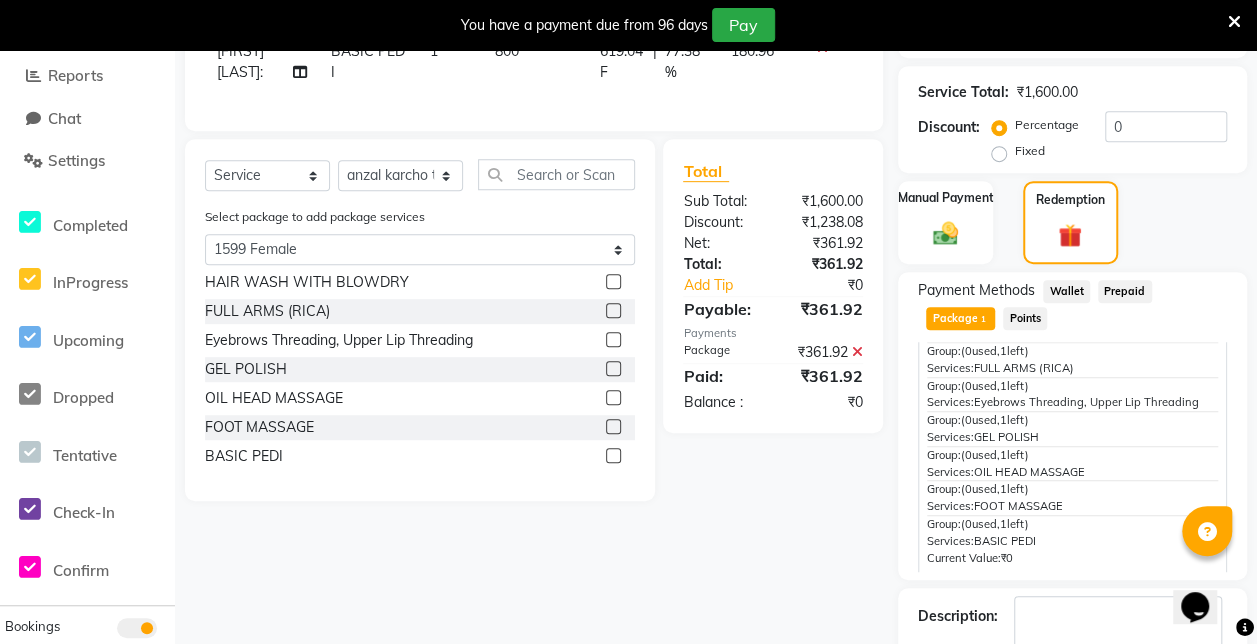 click 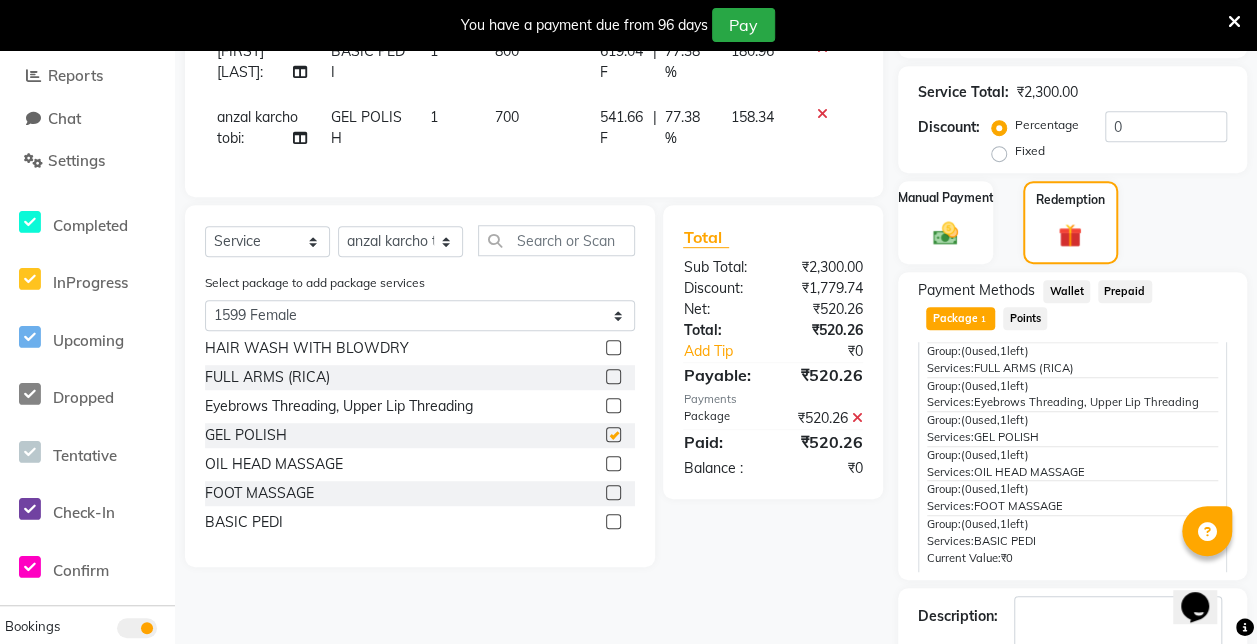 checkbox on "false" 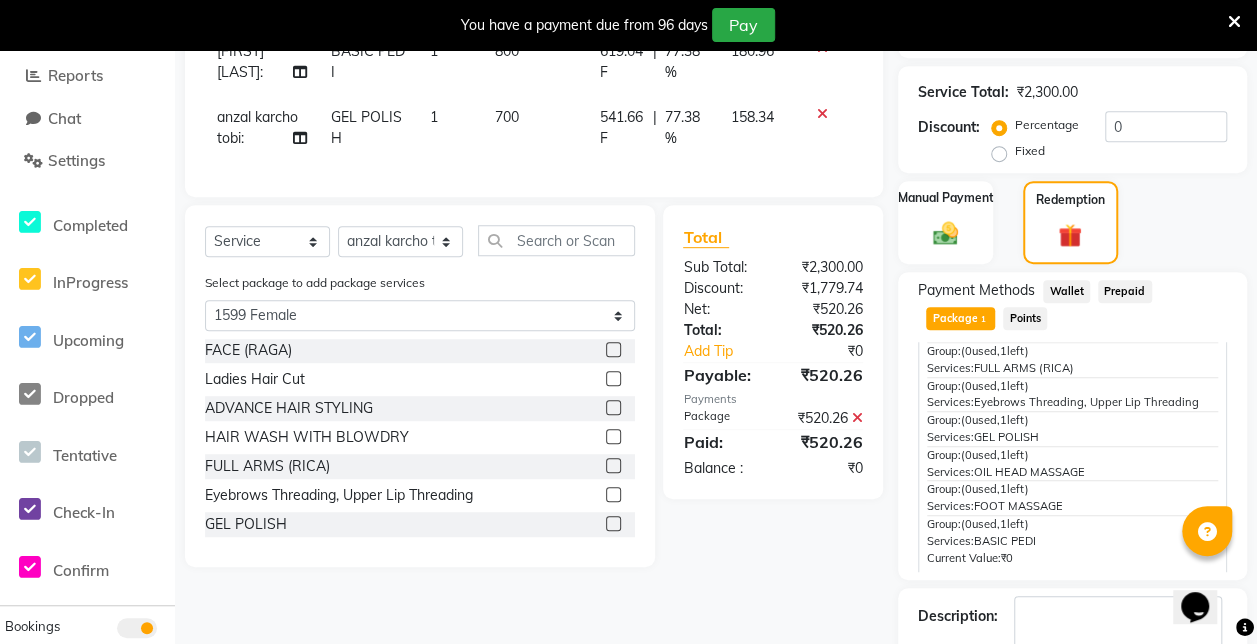 scroll, scrollTop: 0, scrollLeft: 0, axis: both 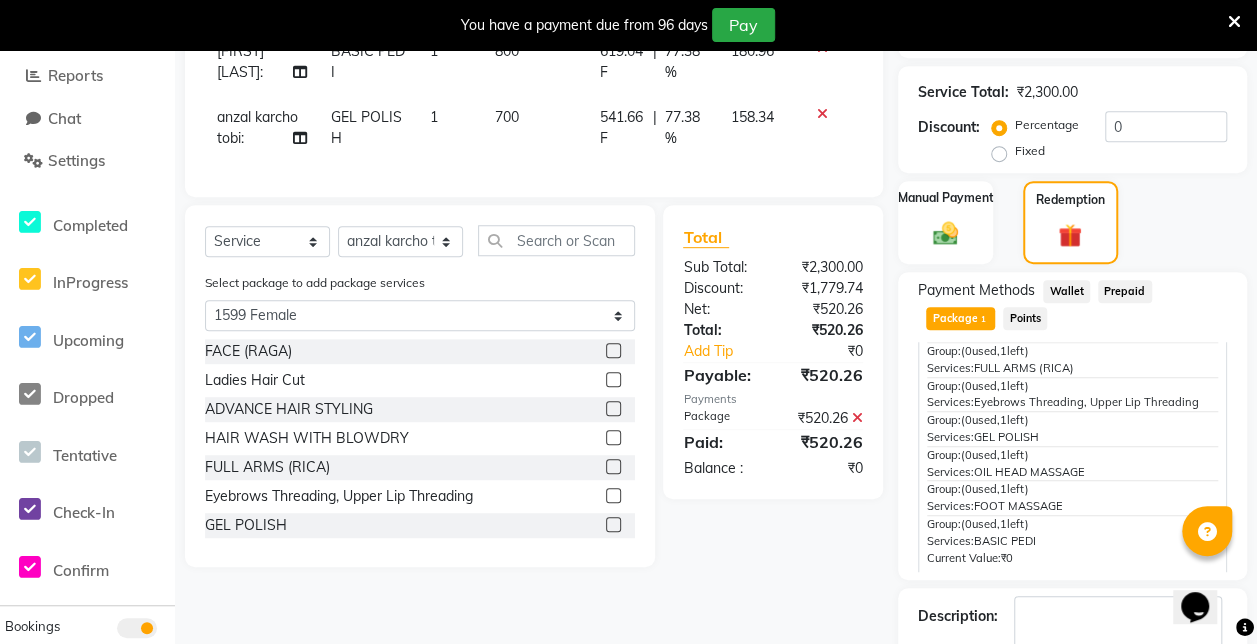 click 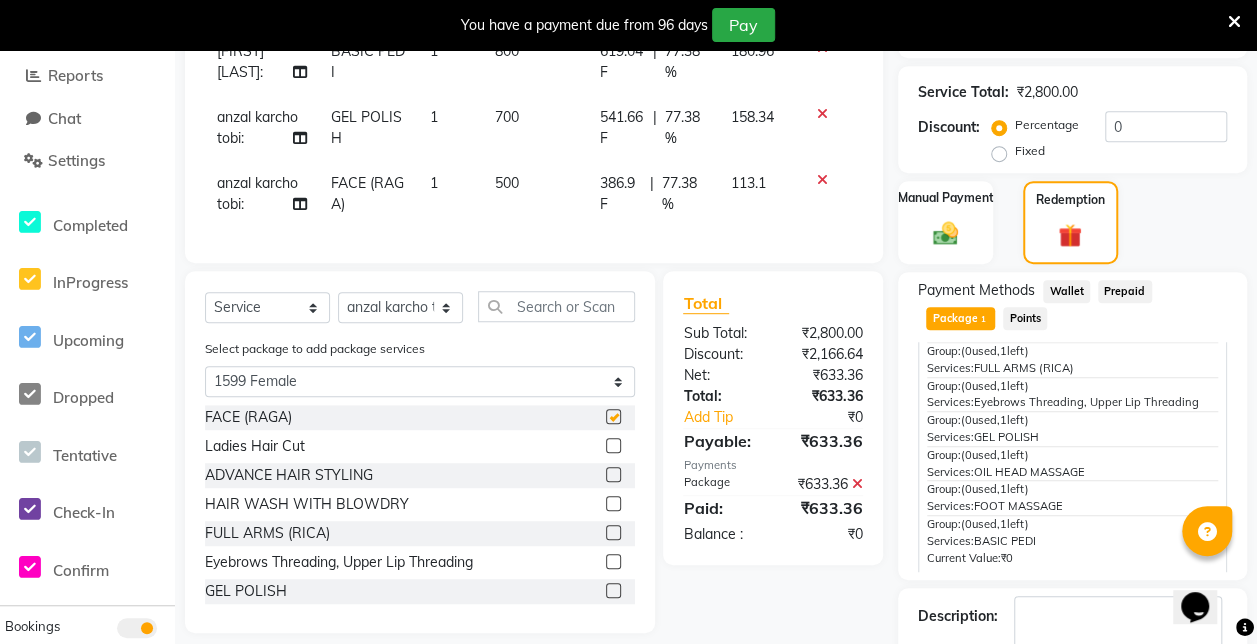 checkbox on "false" 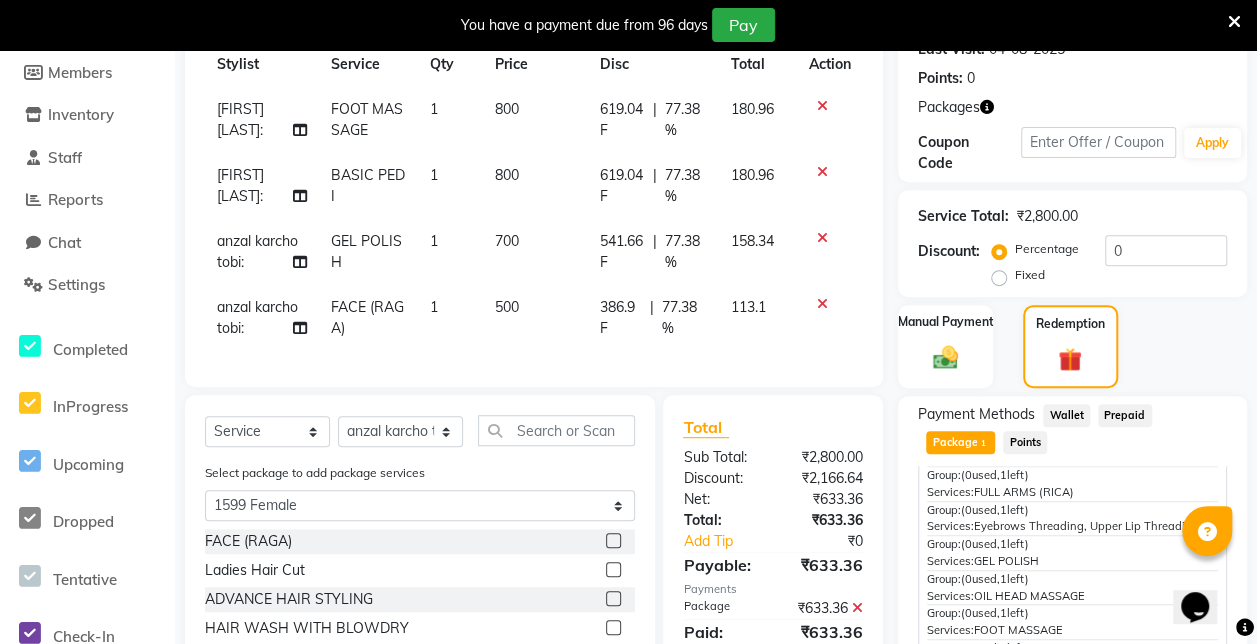 scroll, scrollTop: 534, scrollLeft: 0, axis: vertical 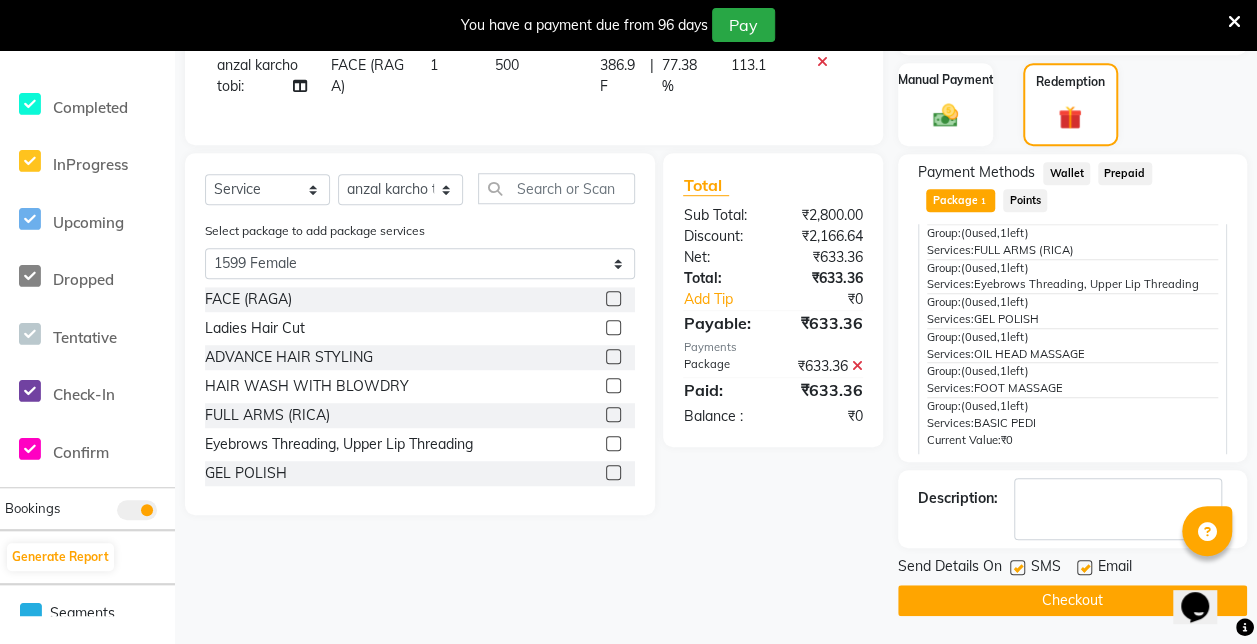 click on "Checkout" 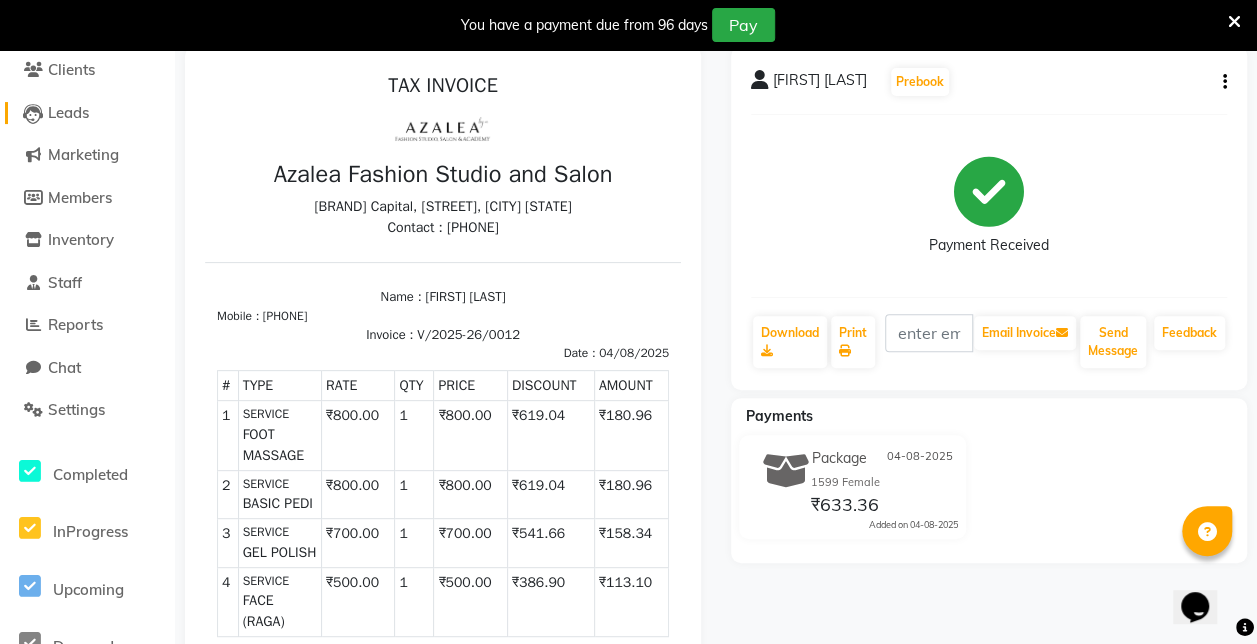 scroll, scrollTop: 0, scrollLeft: 0, axis: both 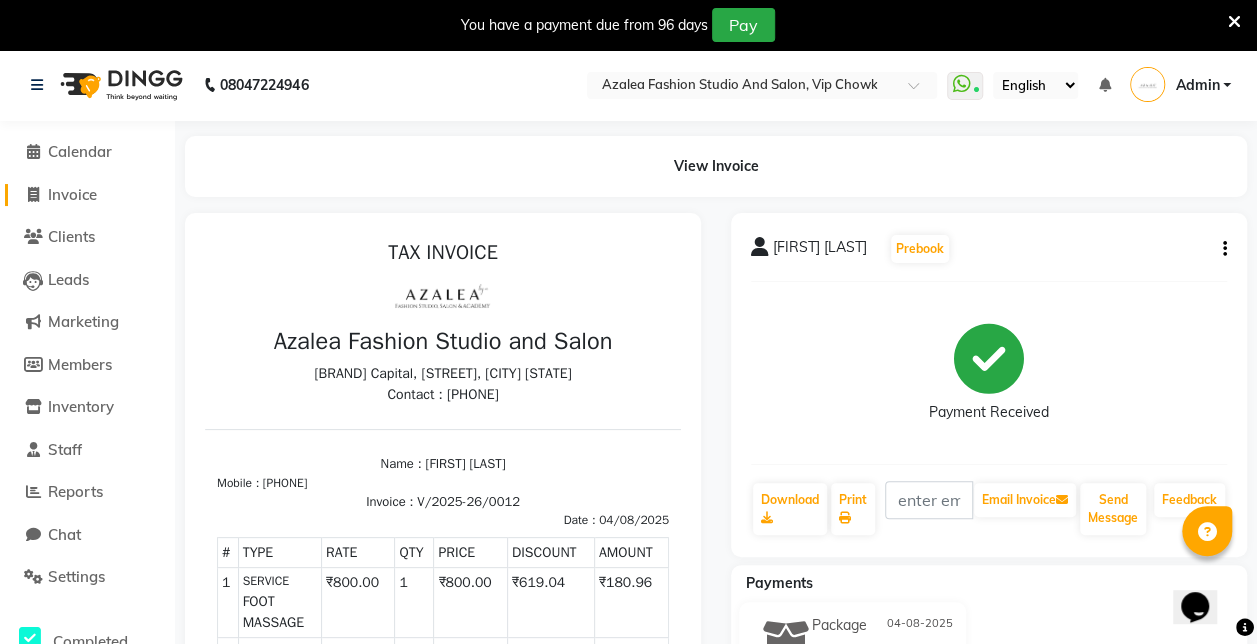 click on "Invoice" 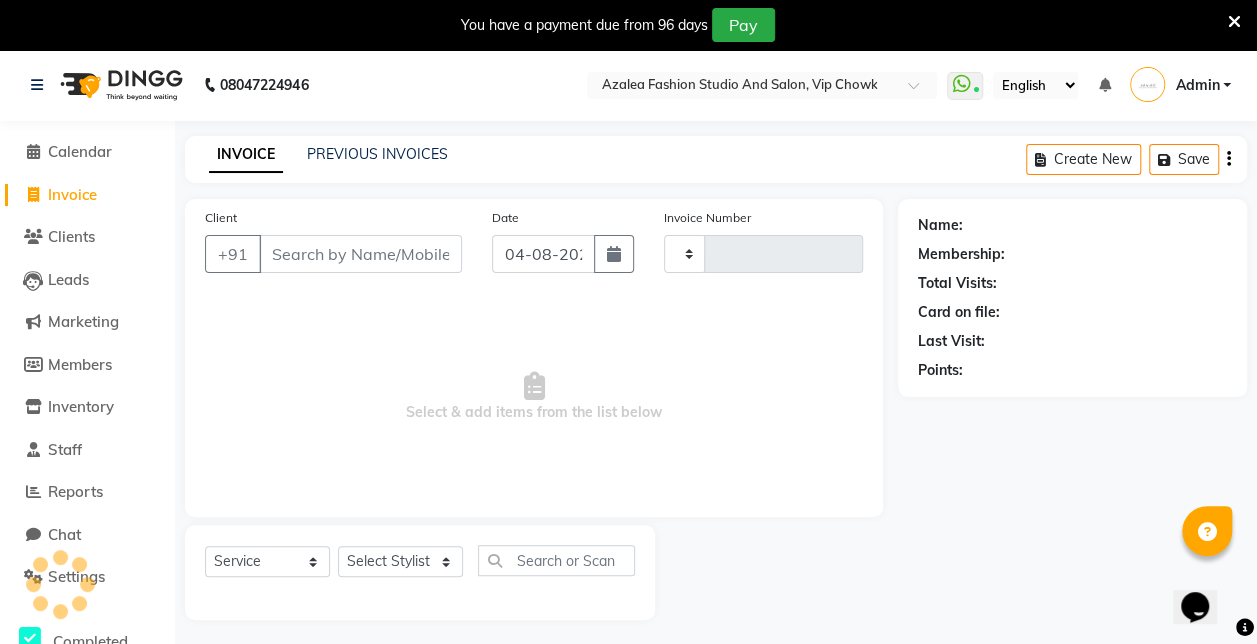 scroll, scrollTop: 49, scrollLeft: 0, axis: vertical 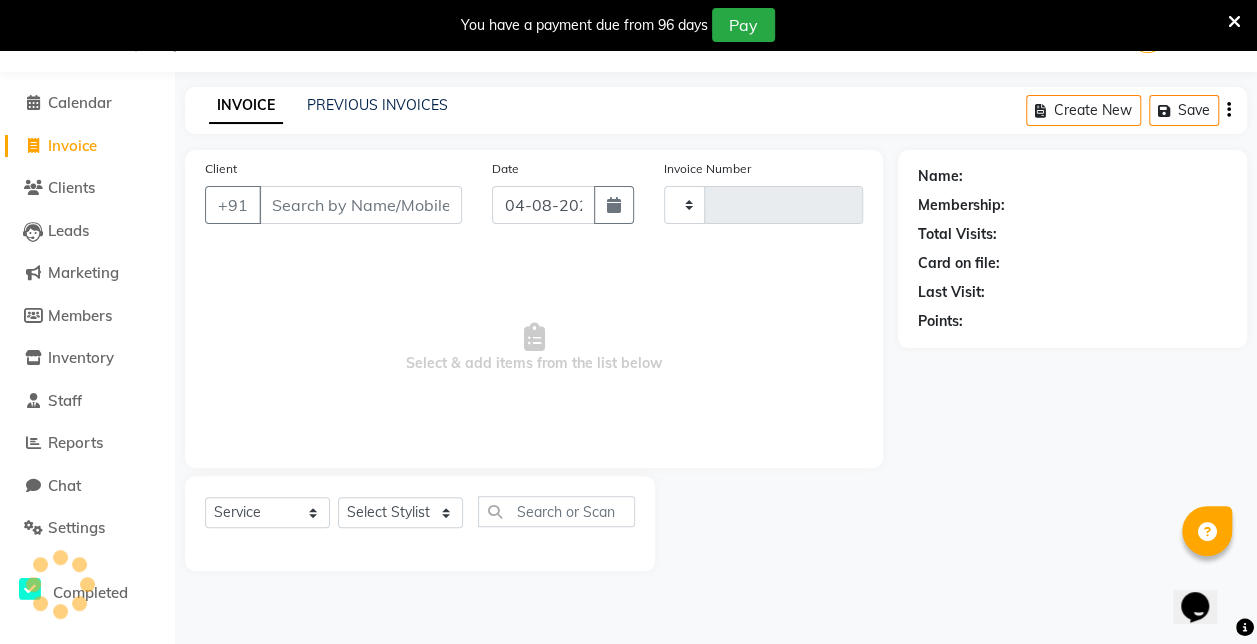 click on "Client" at bounding box center [360, 205] 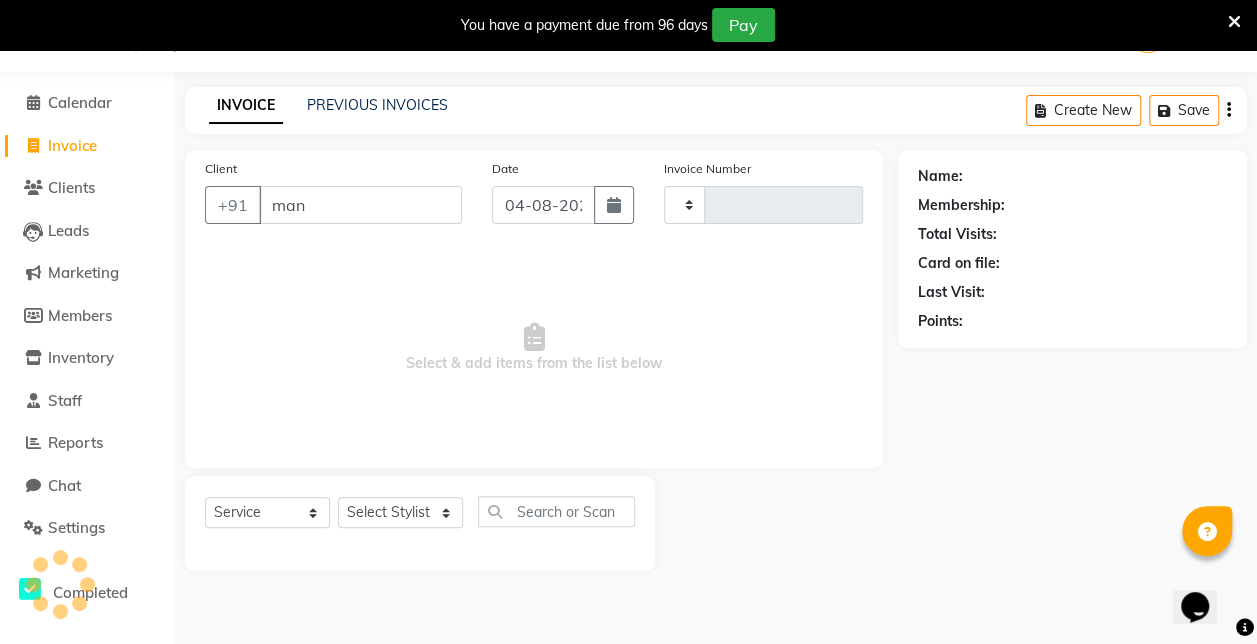 type on "mans" 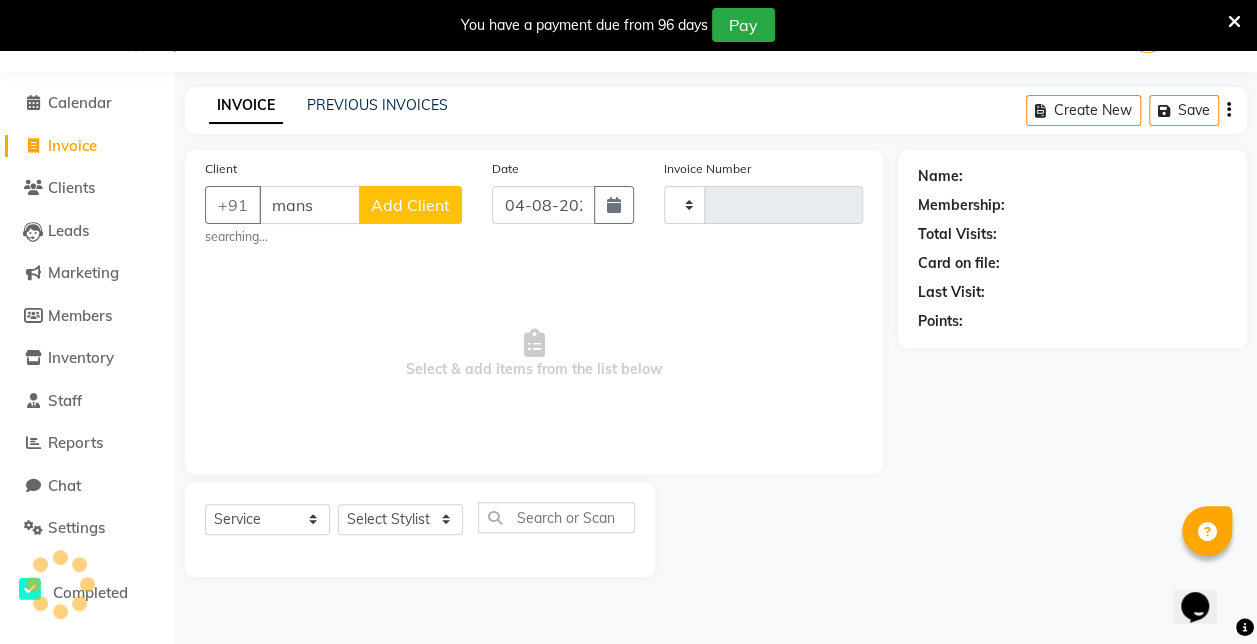type on "0013" 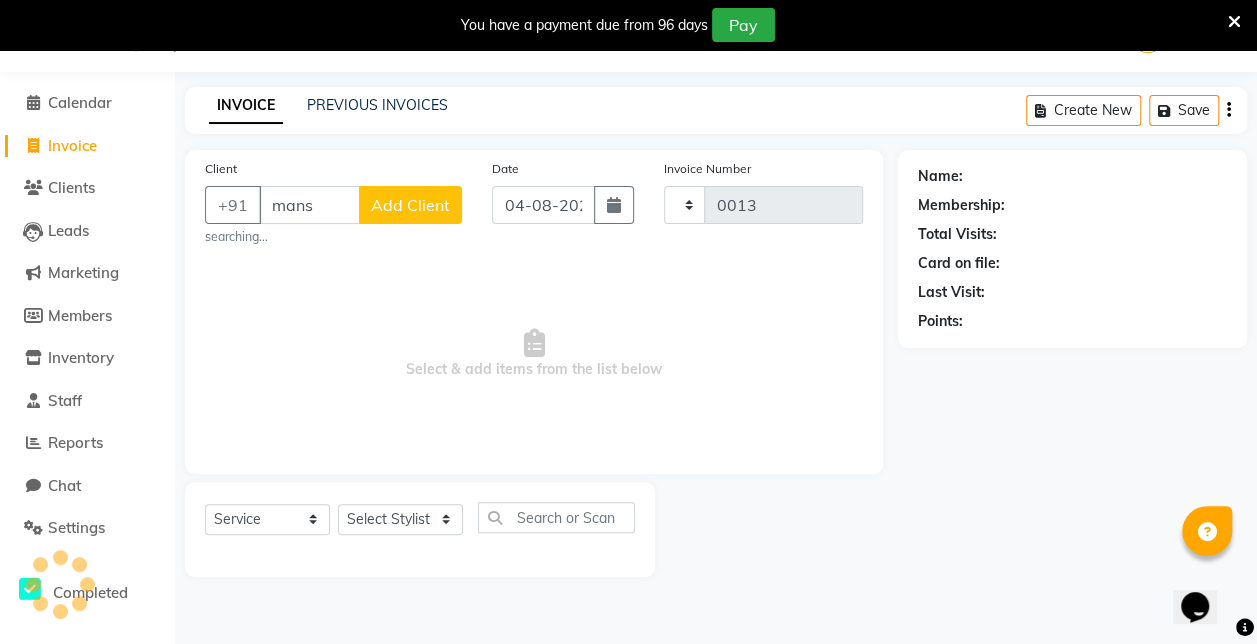 select on "8063" 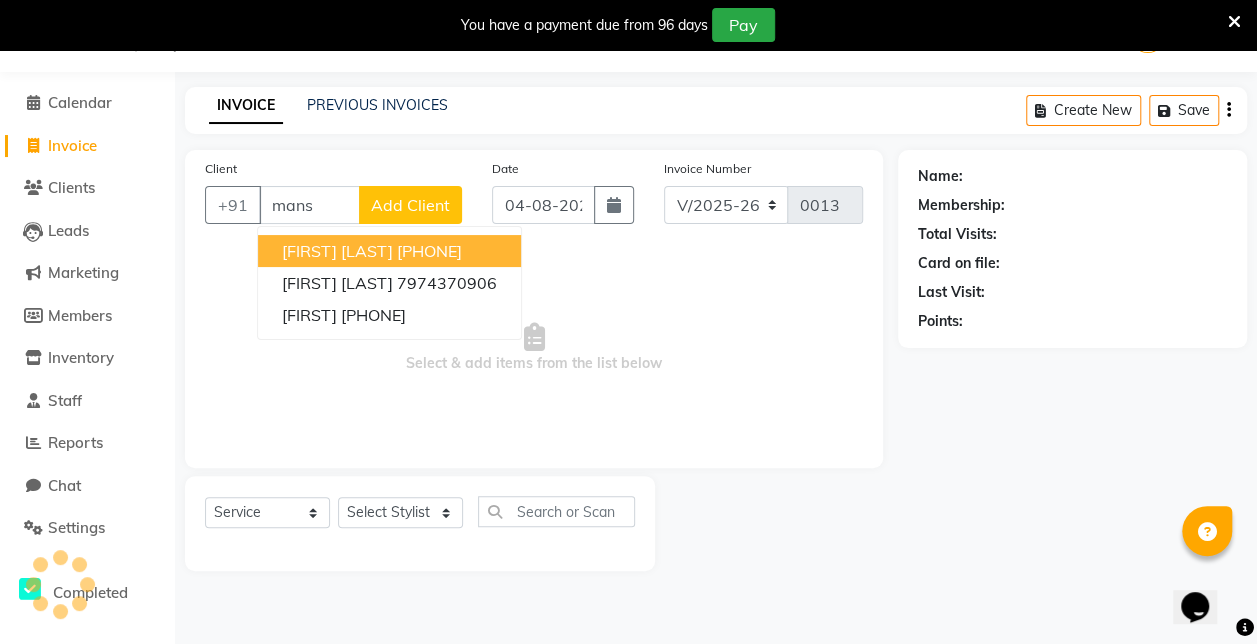 click on "[FIRST] [LAST]" at bounding box center [337, 251] 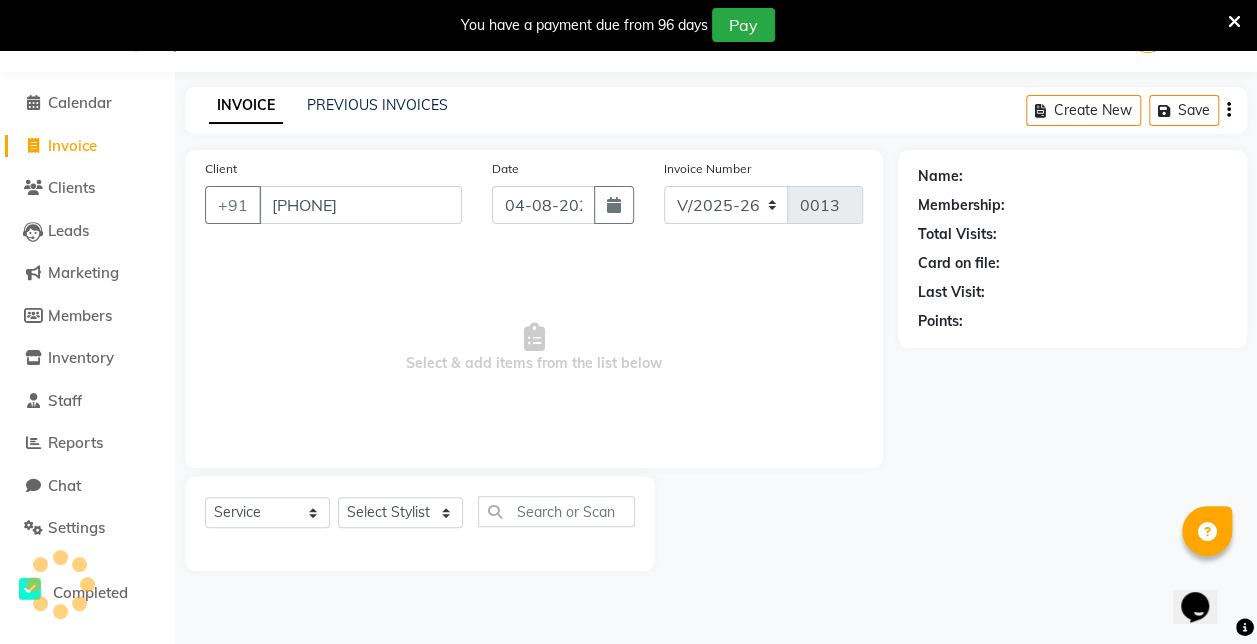 type on "9654702594" 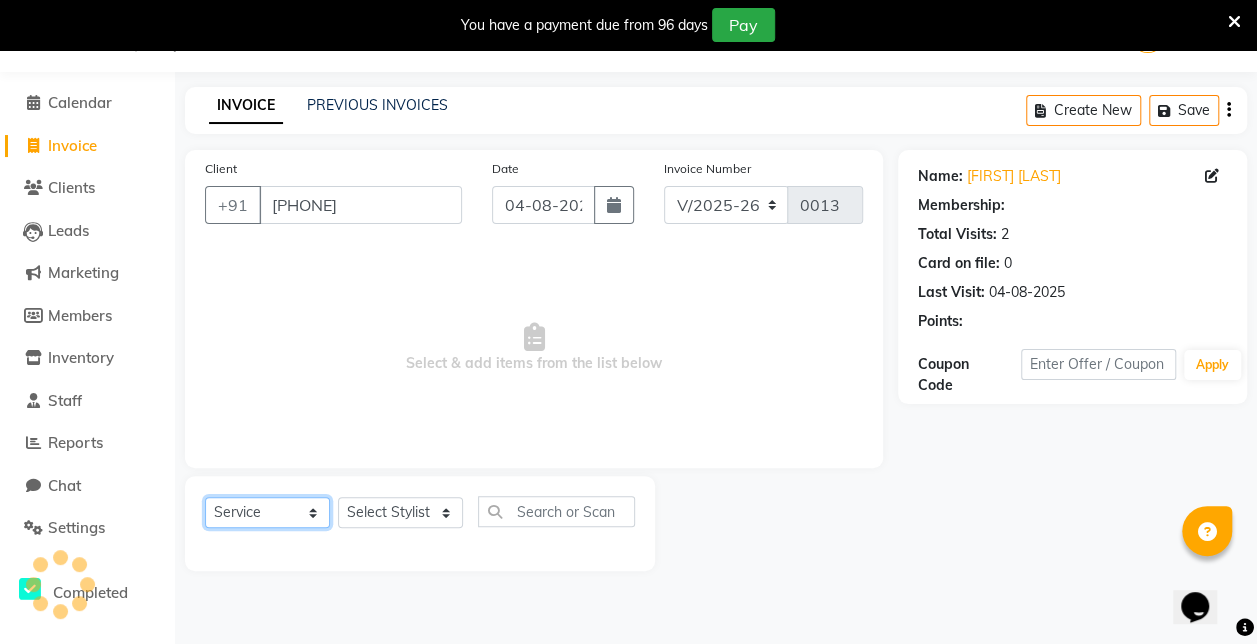 click on "Select  Service  Product  Membership  Package Voucher Prepaid Gift Card" 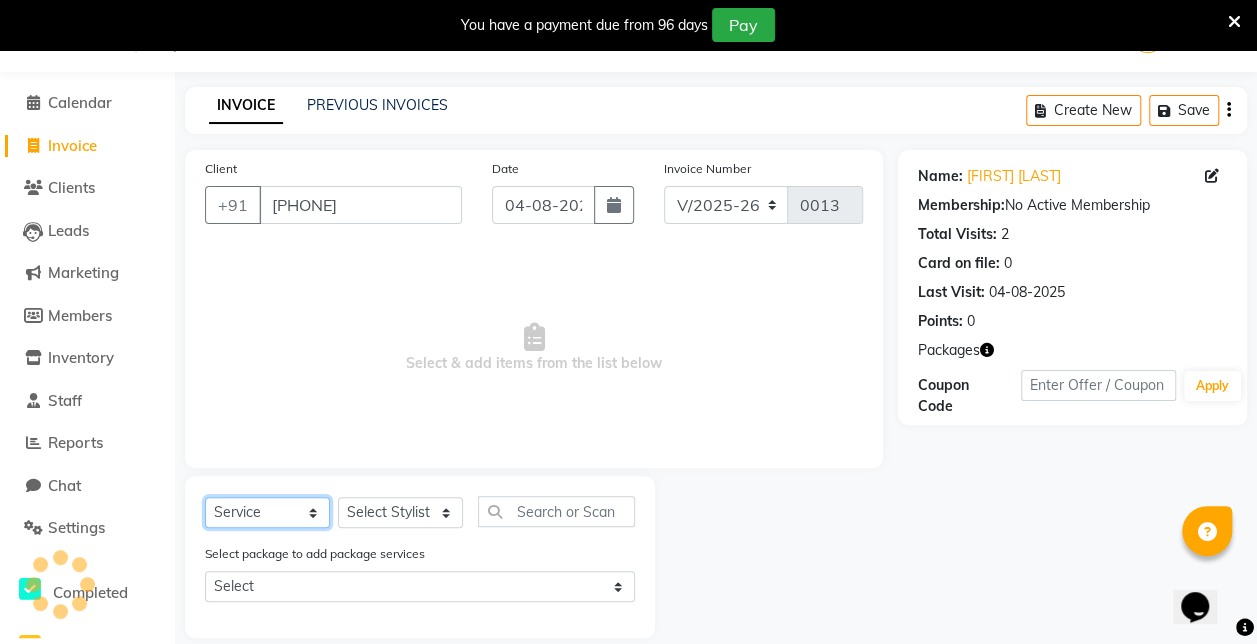 click on "Select  Service  Product  Membership  Package Voucher Prepaid Gift Card" 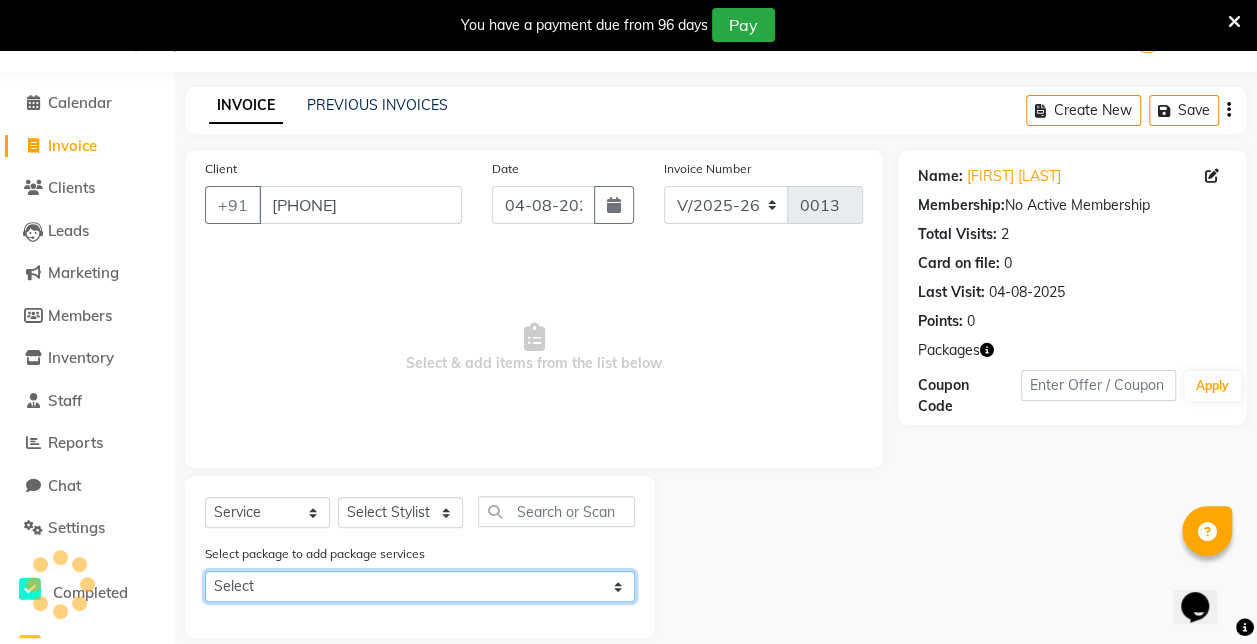 click on "Select 1599 Female" 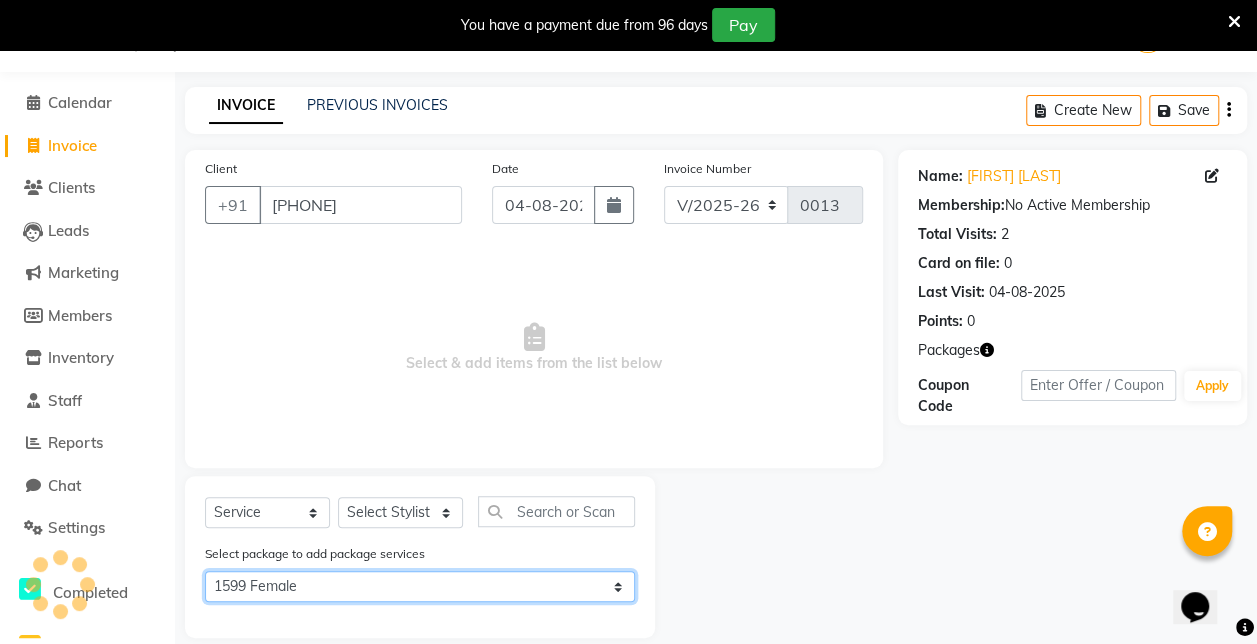 click on "Select 1599 Female" 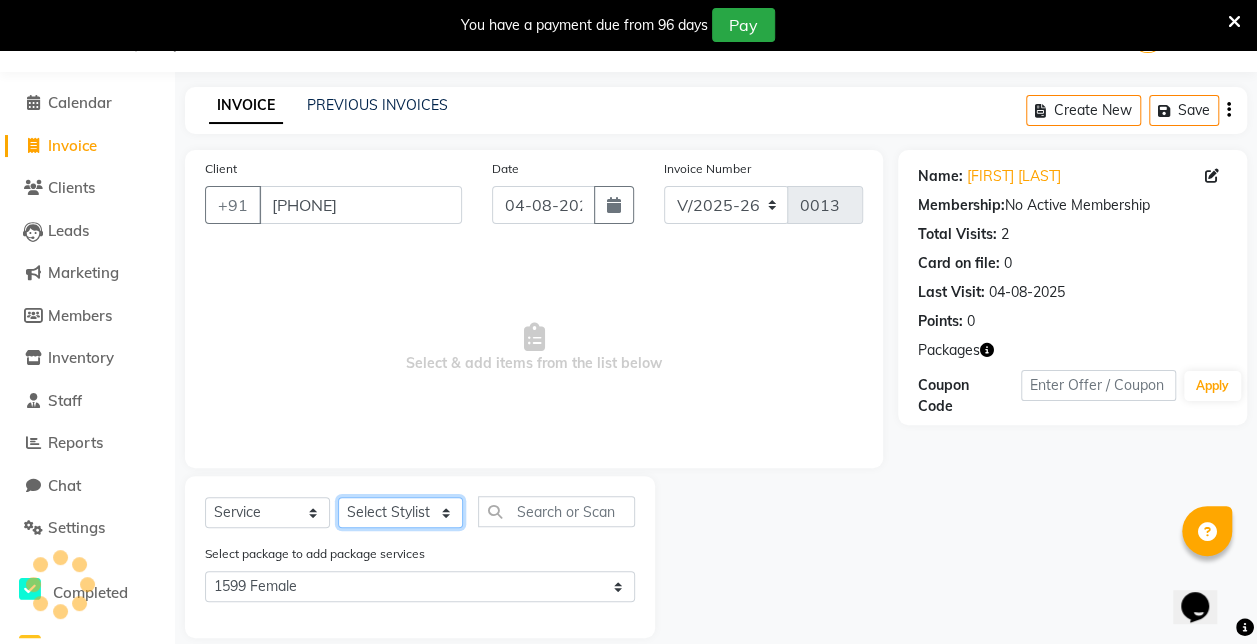 click on "Select Stylist Admin anzal karcho tobi:  Jyoti:  Mayank das: mona tandi:  Mukesh kumar sen" 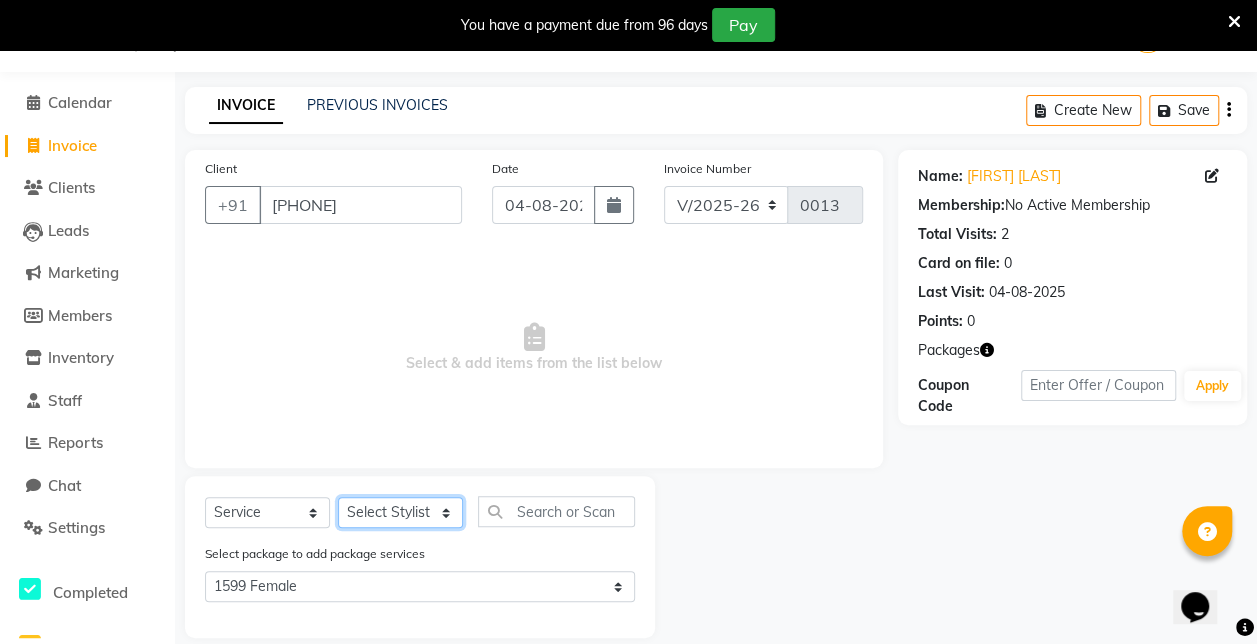 select on "74303" 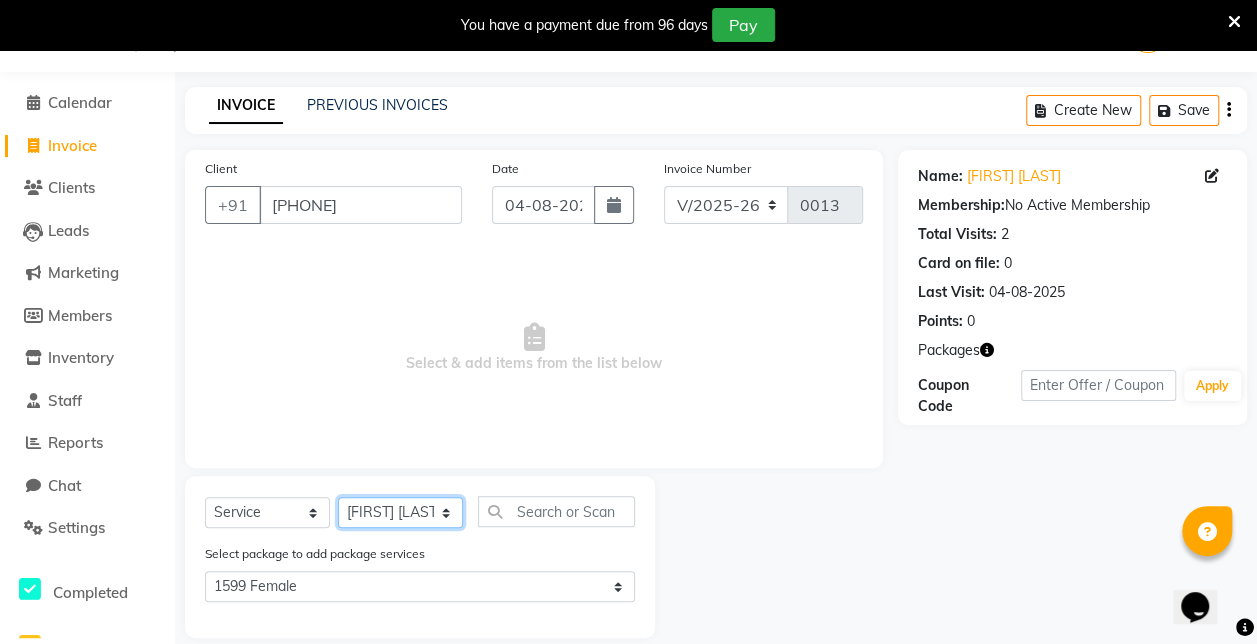 click on "Select Stylist Admin anzal karcho tobi:  Jyoti:  Mayank das: mona tandi:  Mukesh kumar sen" 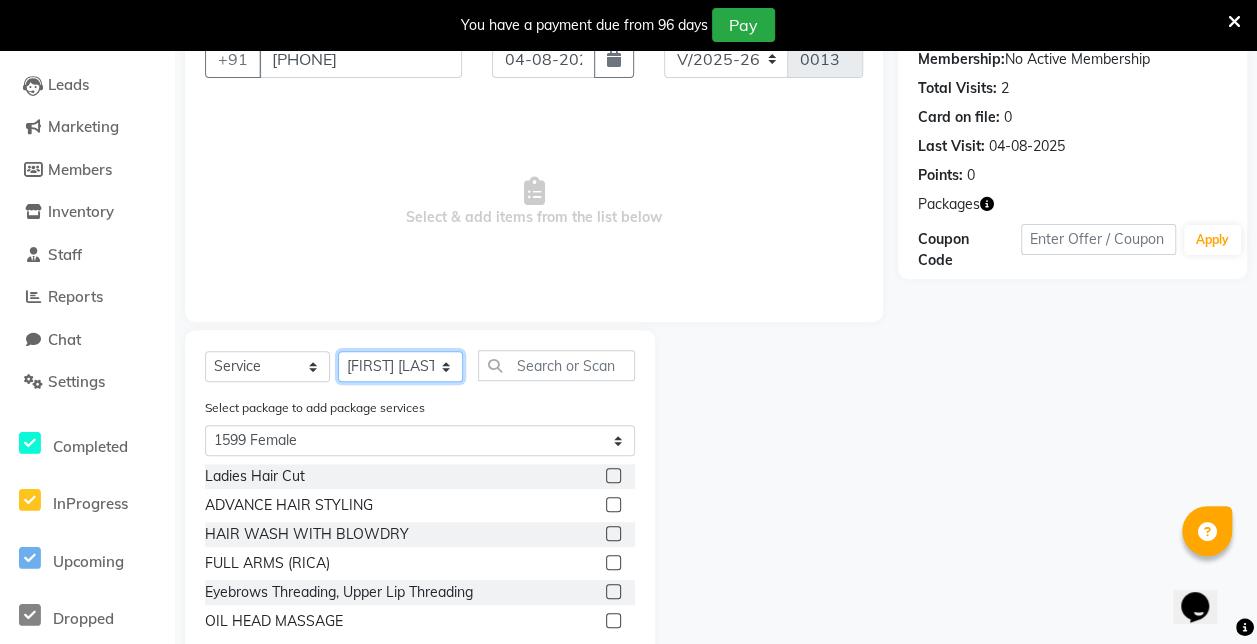 scroll, scrollTop: 246, scrollLeft: 0, axis: vertical 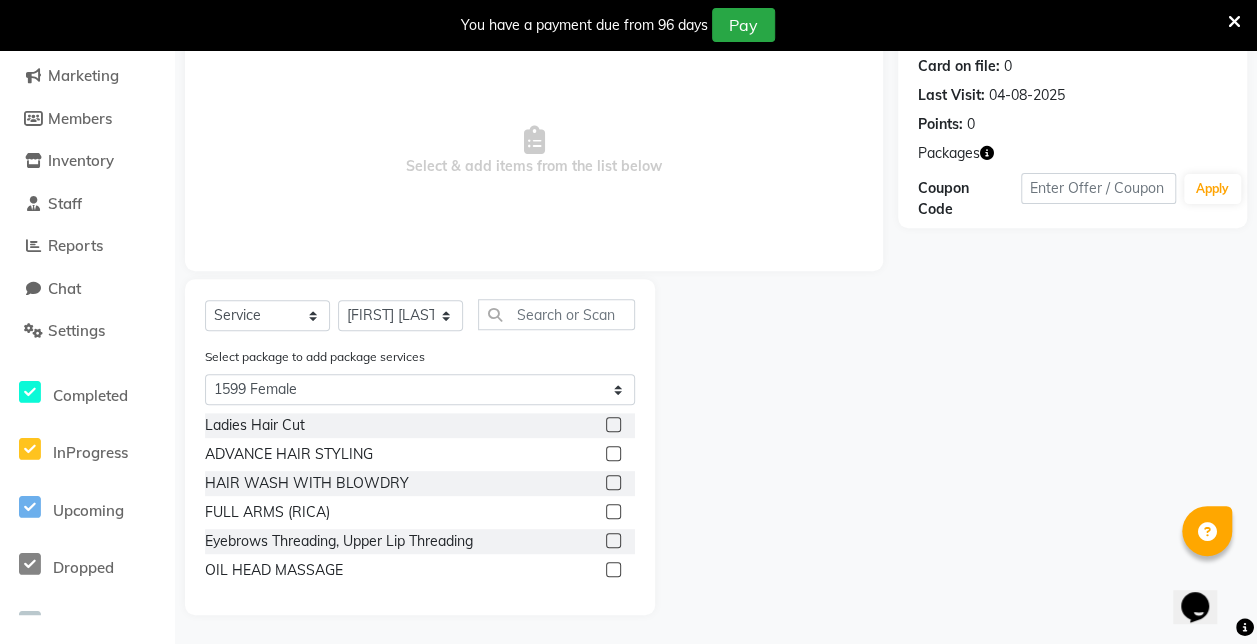 click 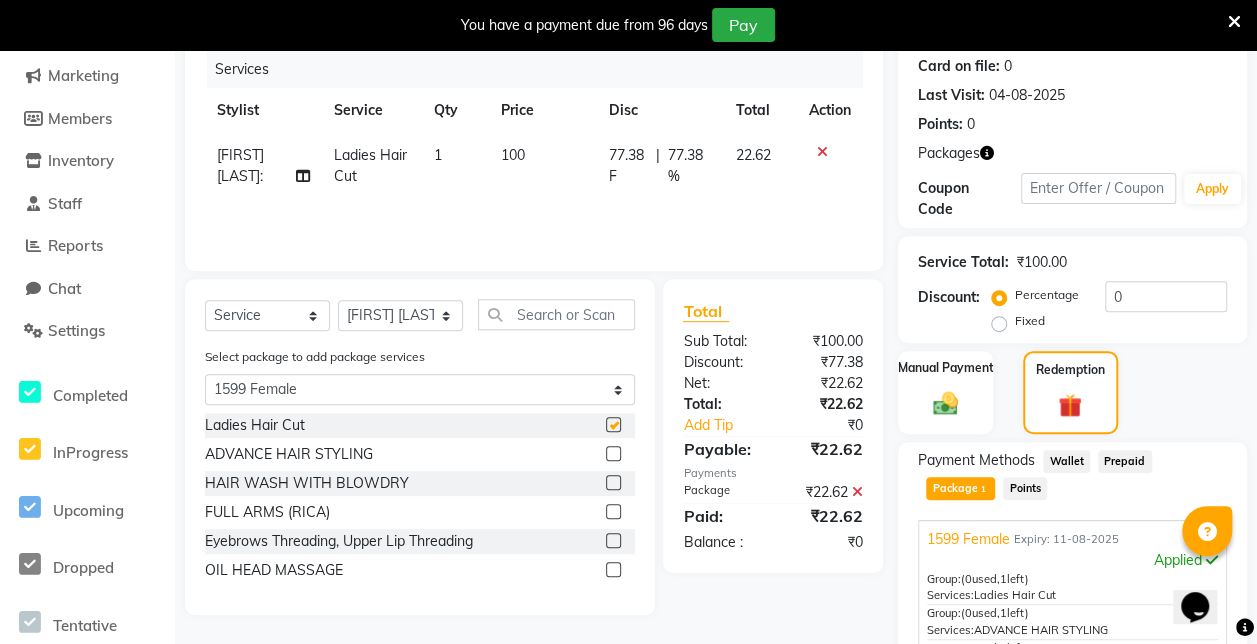 checkbox on "false" 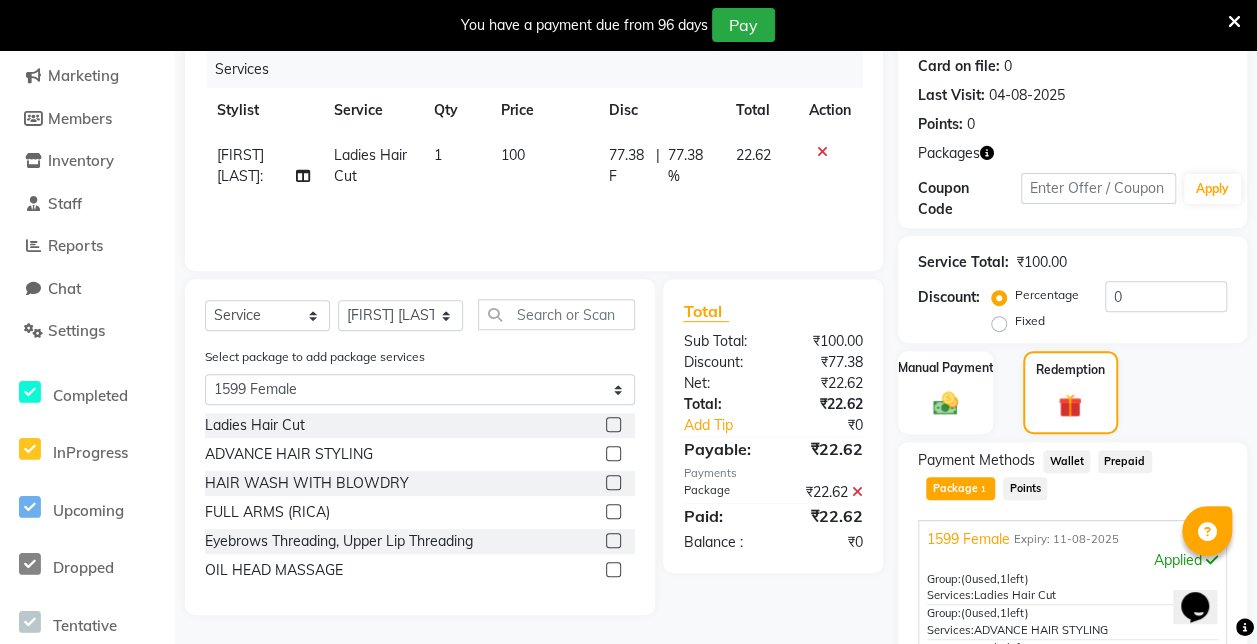 click 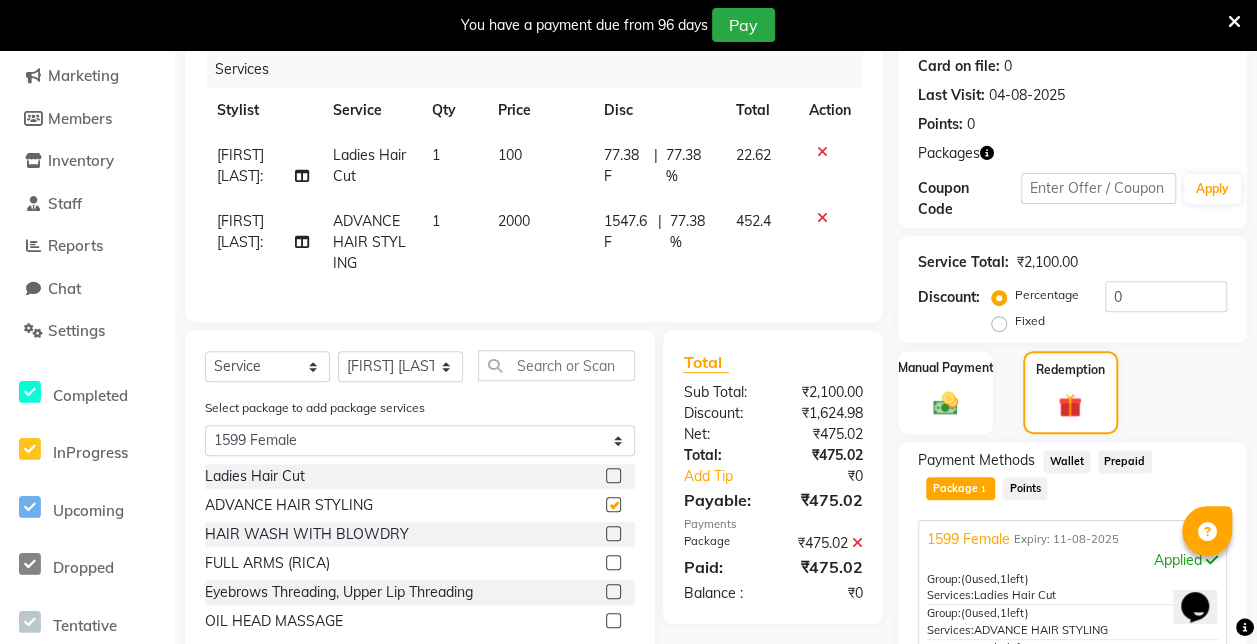 checkbox on "false" 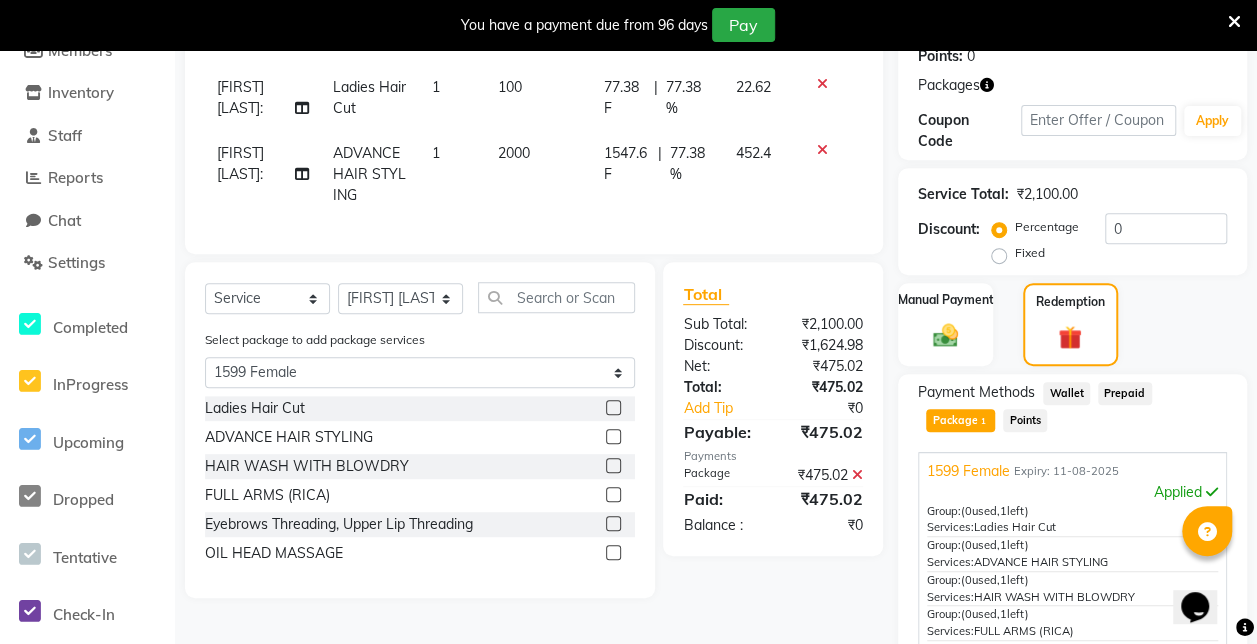 scroll, scrollTop: 332, scrollLeft: 0, axis: vertical 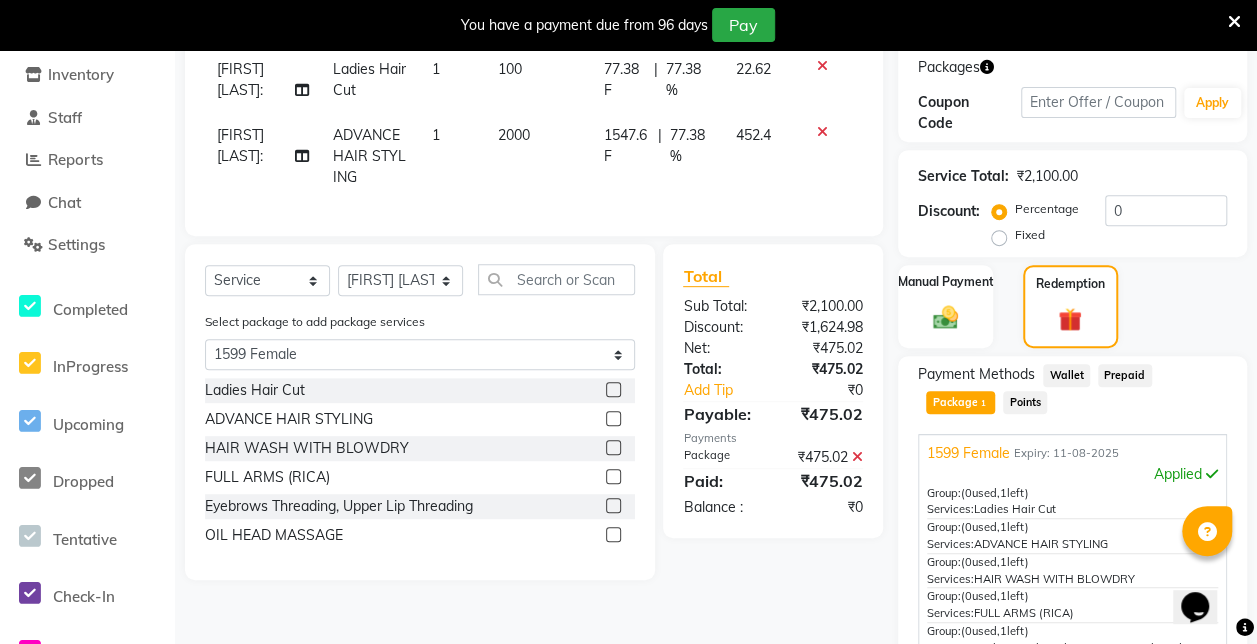 click 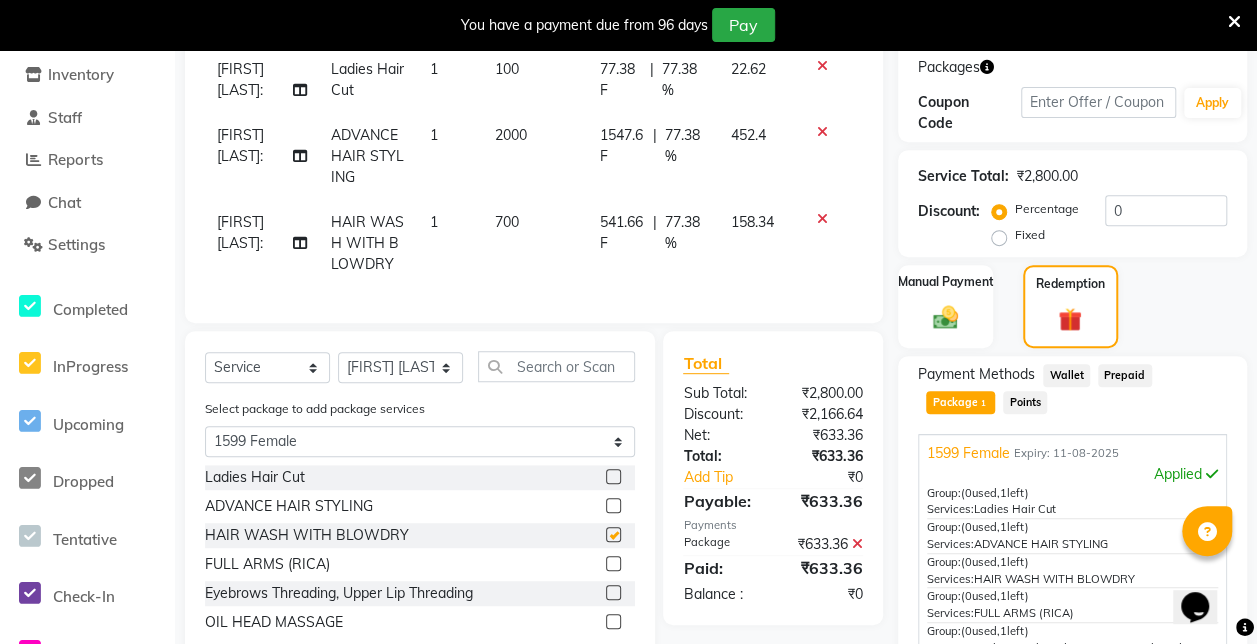 checkbox on "false" 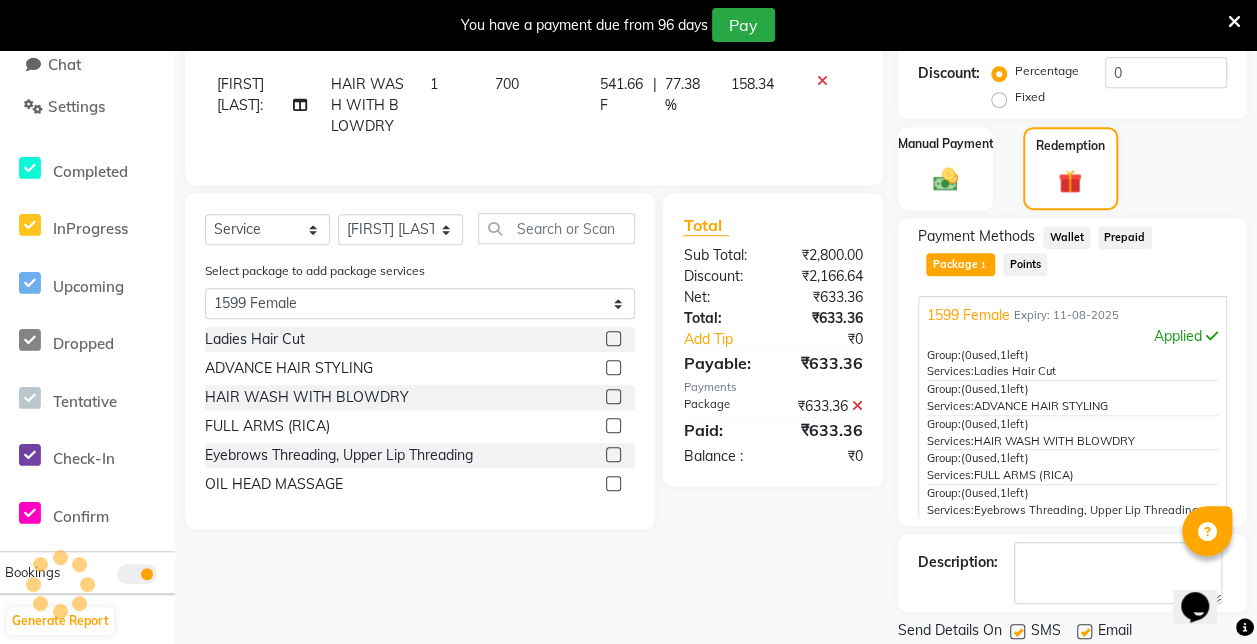 scroll, scrollTop: 470, scrollLeft: 0, axis: vertical 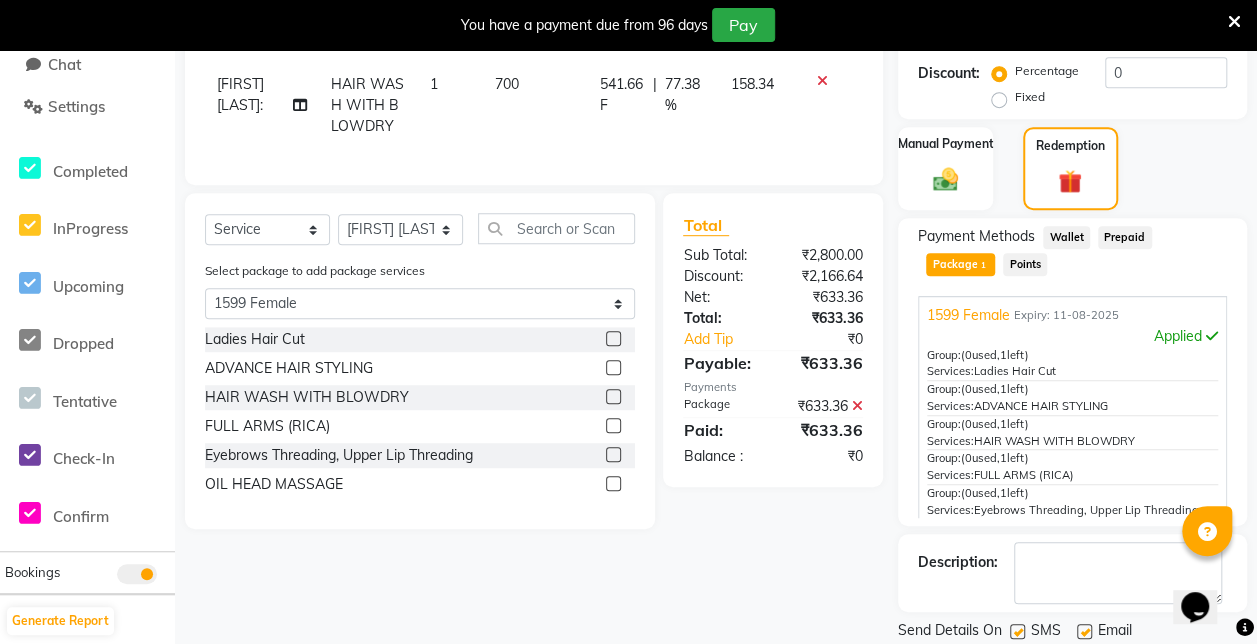click 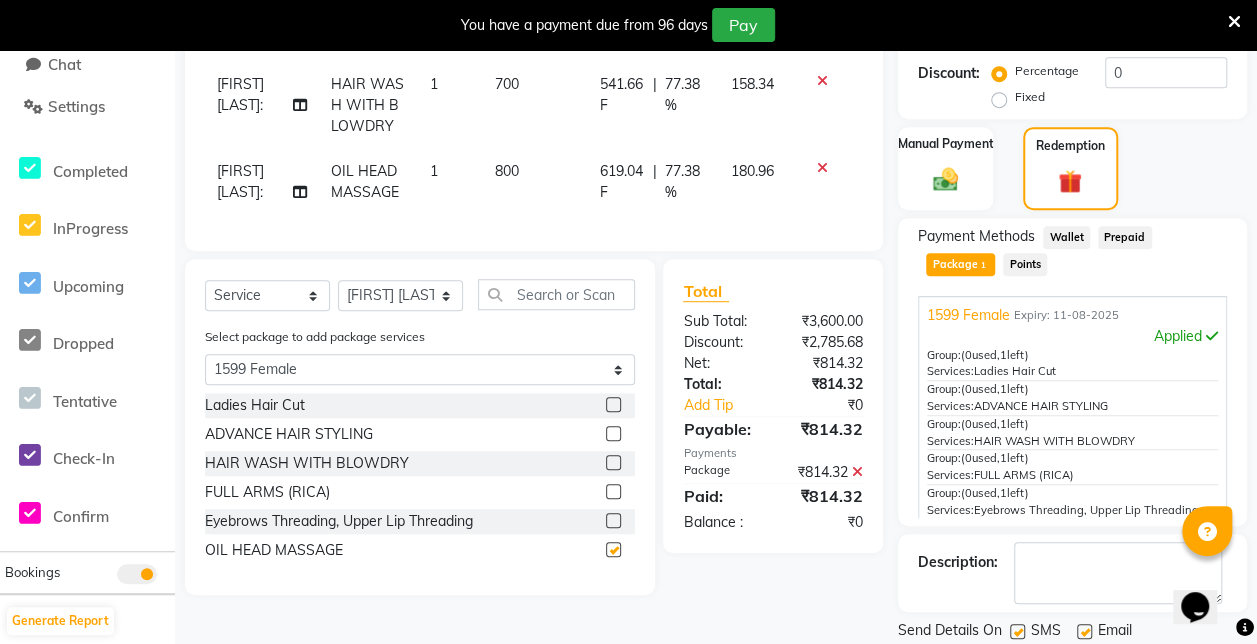 checkbox on "false" 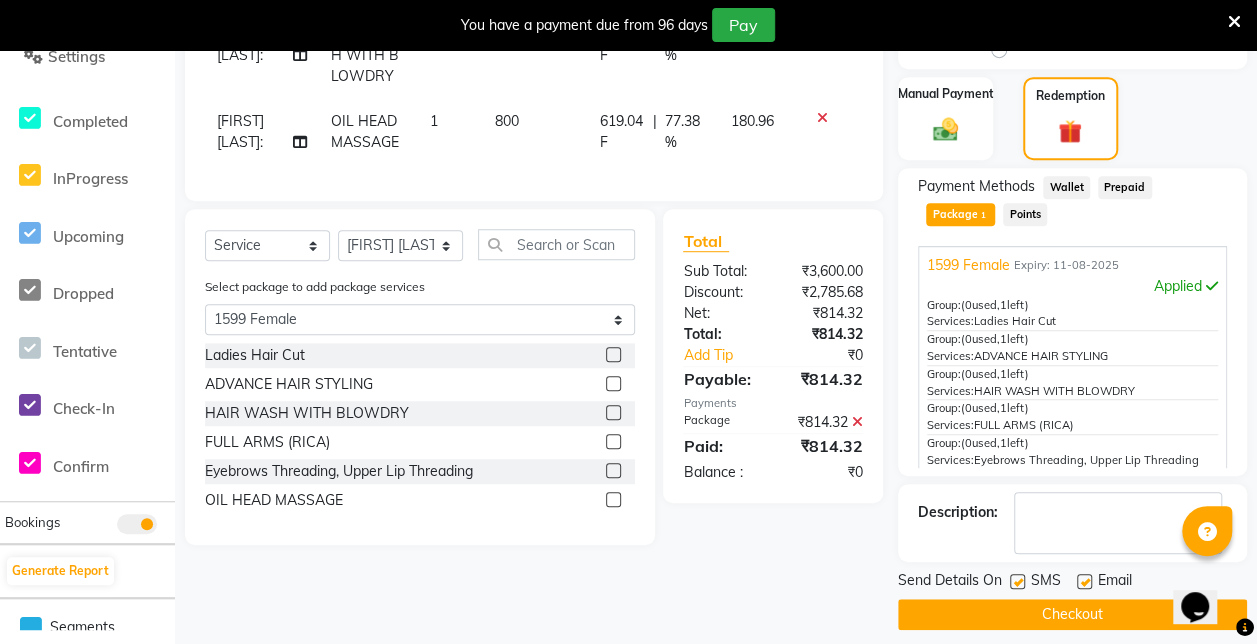 scroll, scrollTop: 534, scrollLeft: 0, axis: vertical 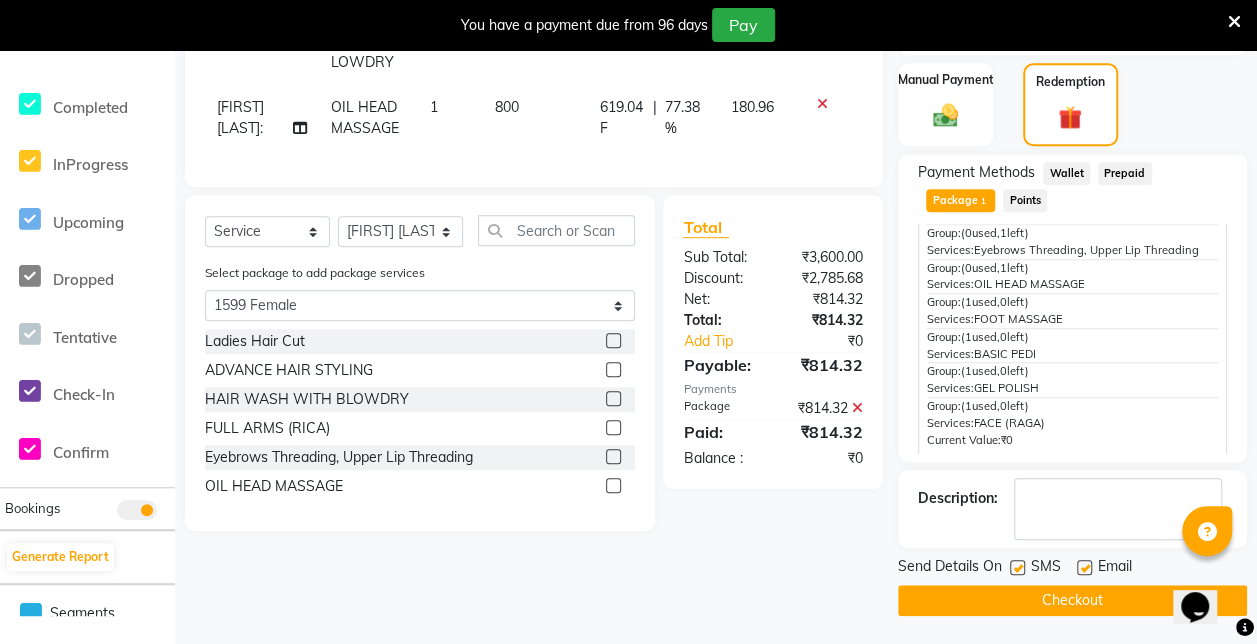 click on "Checkout" 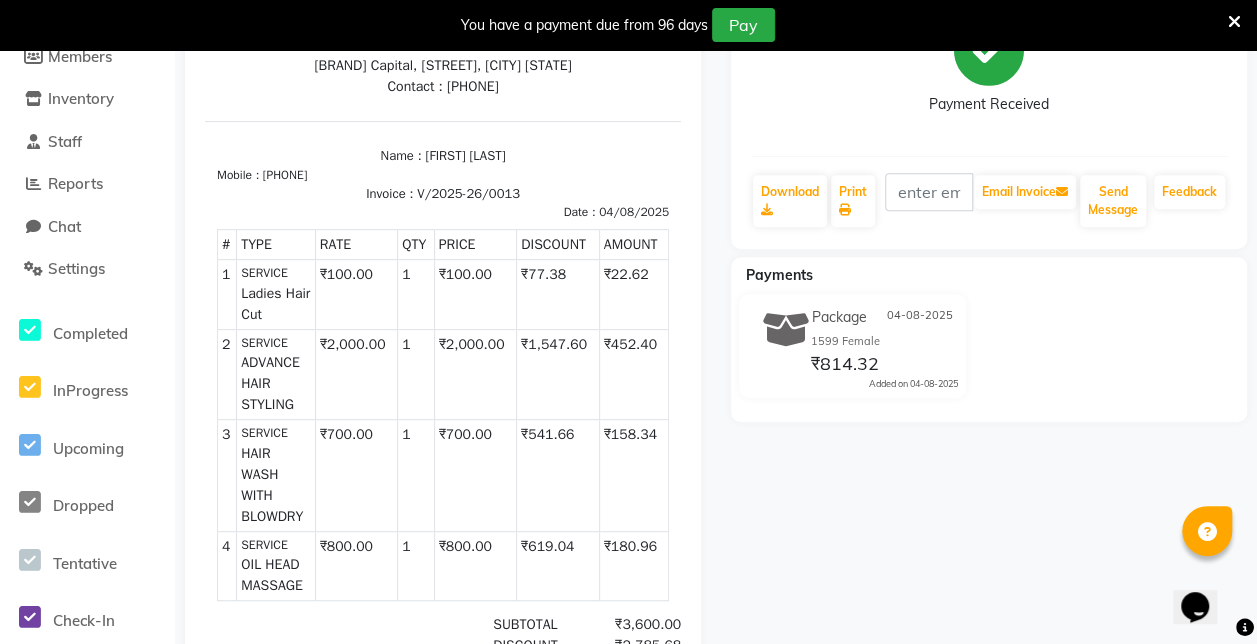 scroll, scrollTop: 0, scrollLeft: 0, axis: both 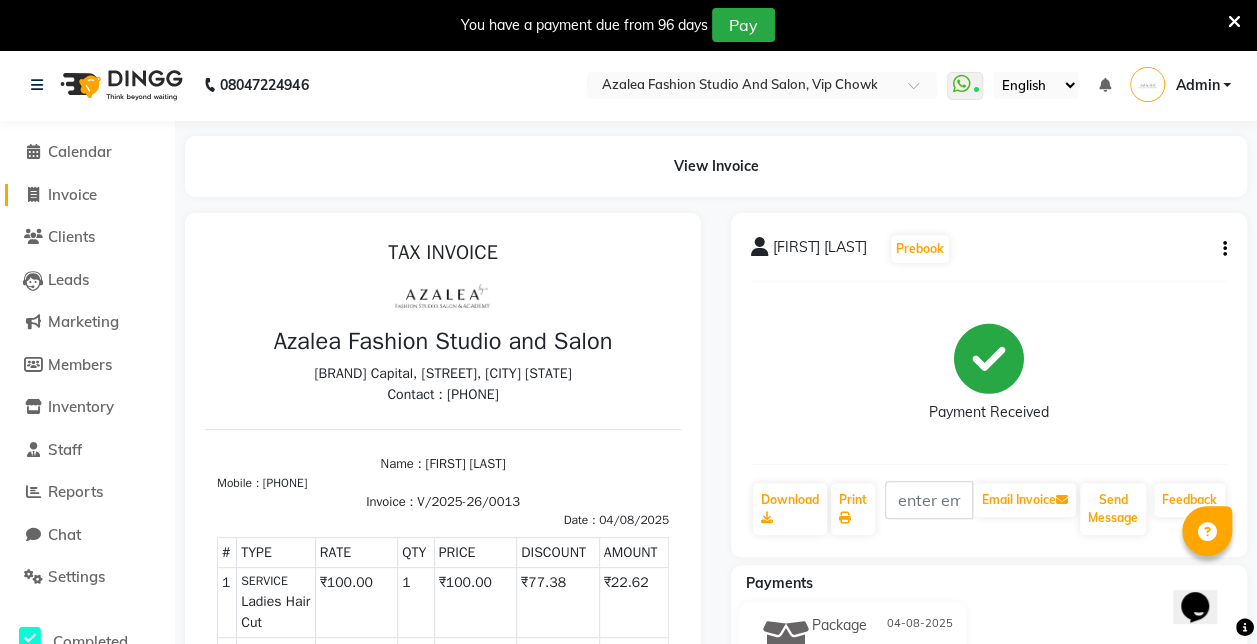 click on "Invoice" 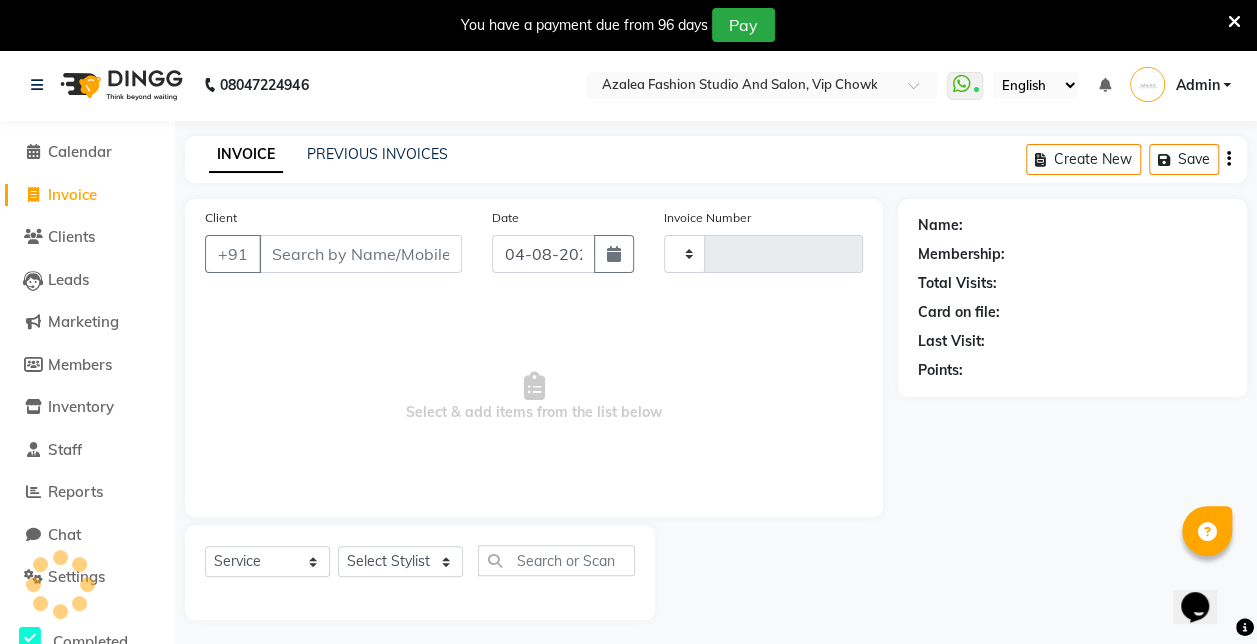 scroll, scrollTop: 49, scrollLeft: 0, axis: vertical 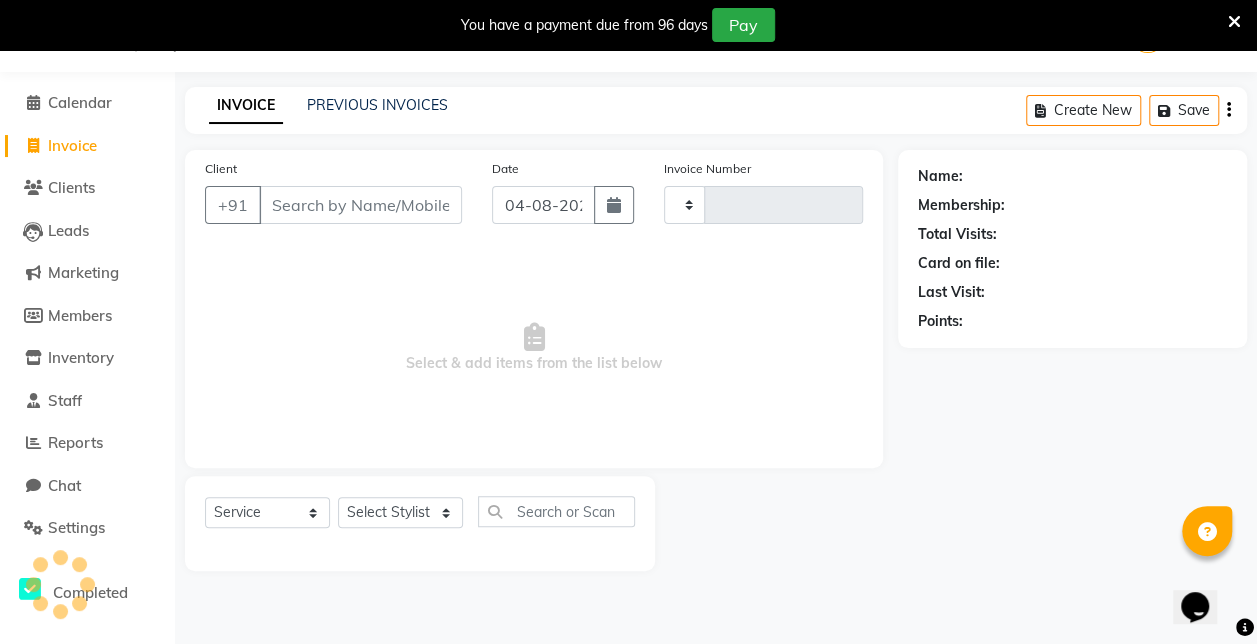 type on "0014" 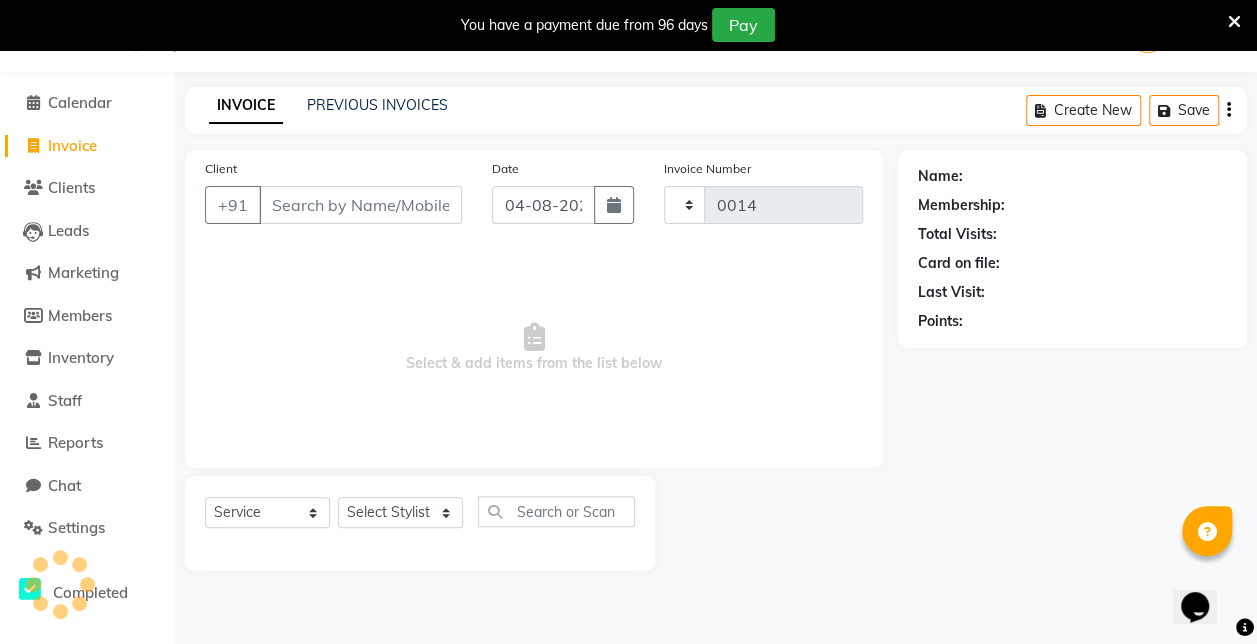 select on "8063" 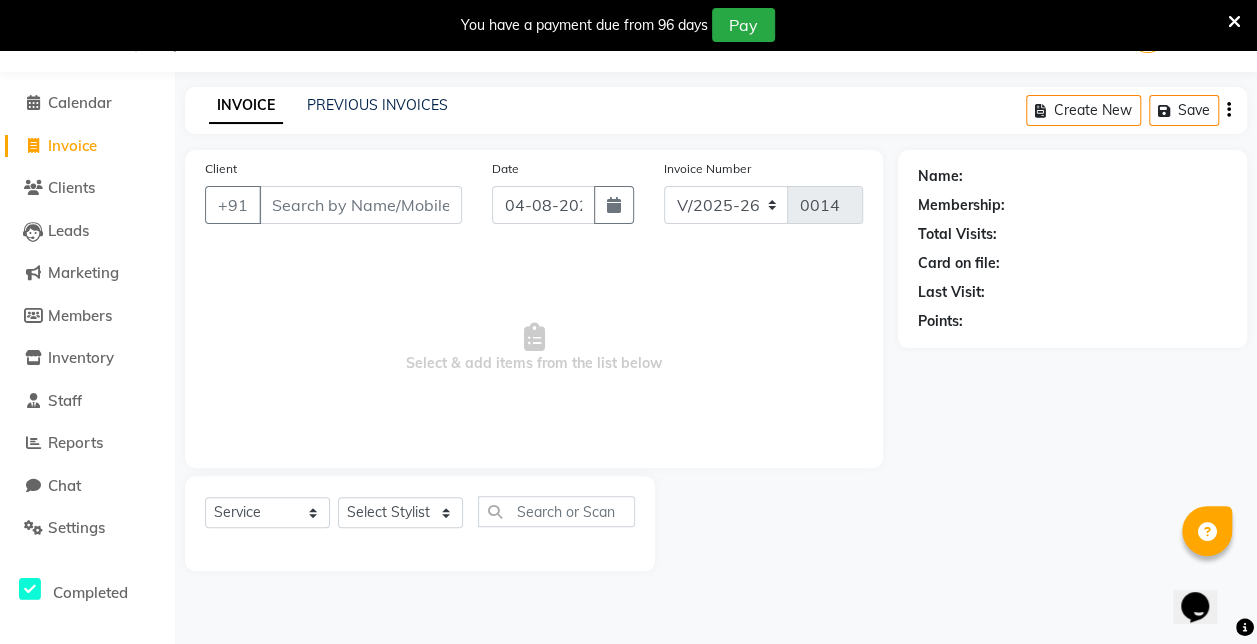 click on "Client" at bounding box center (360, 205) 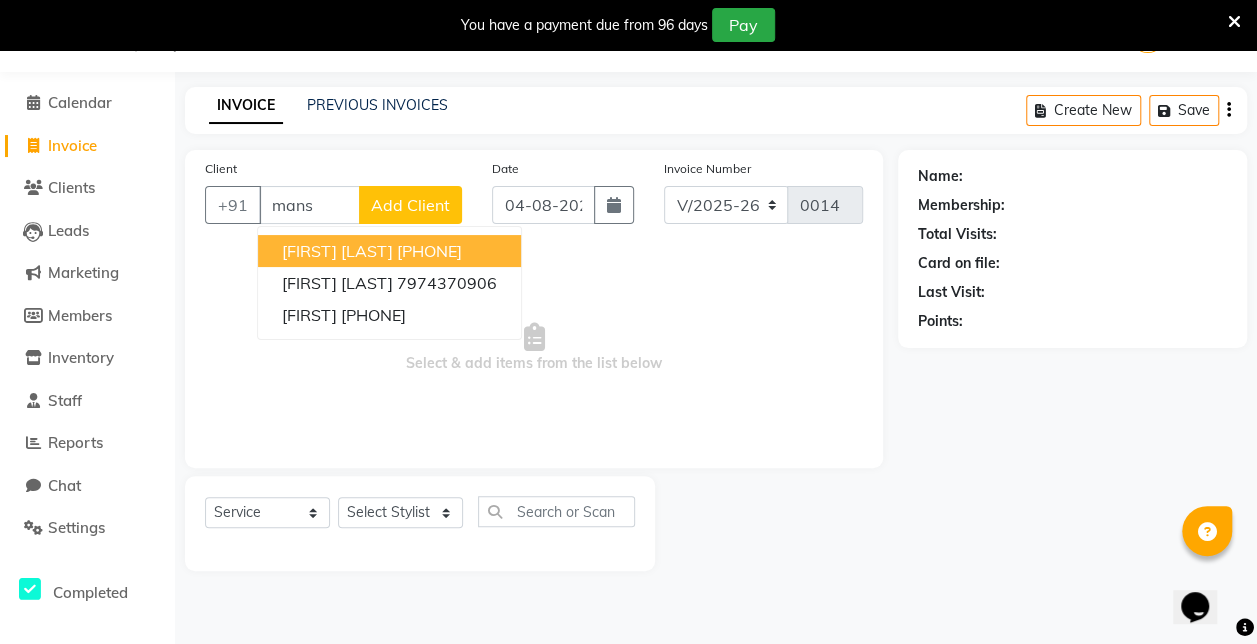 click on "[FIRST] [LAST]" at bounding box center [337, 251] 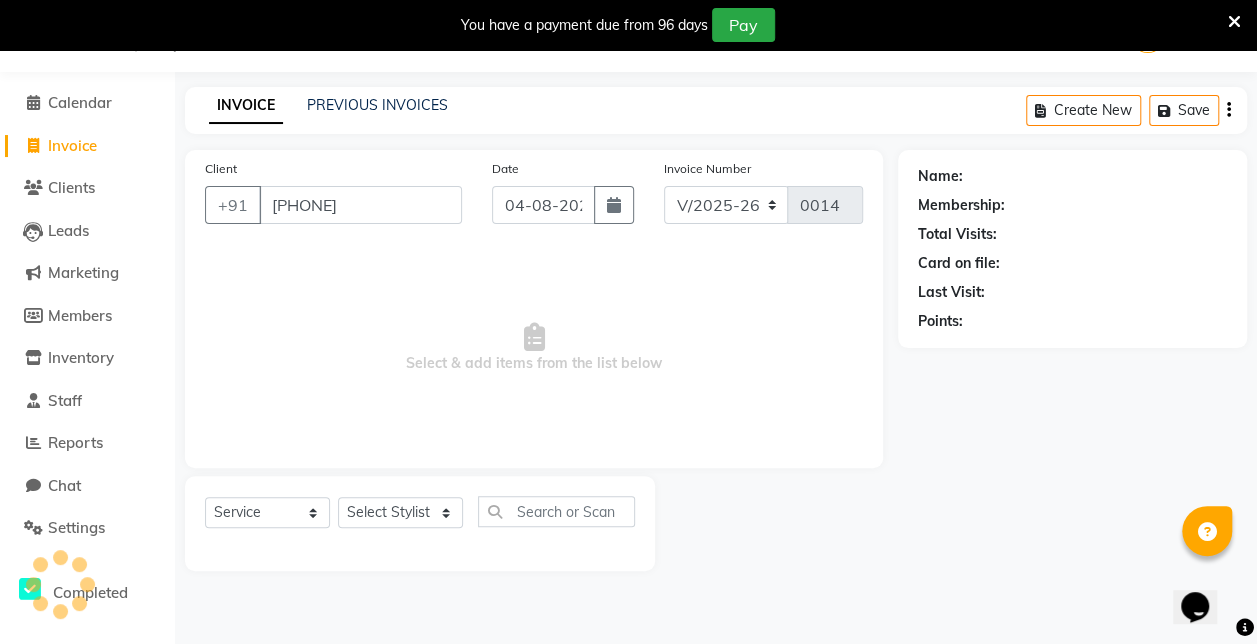 type on "9654702594" 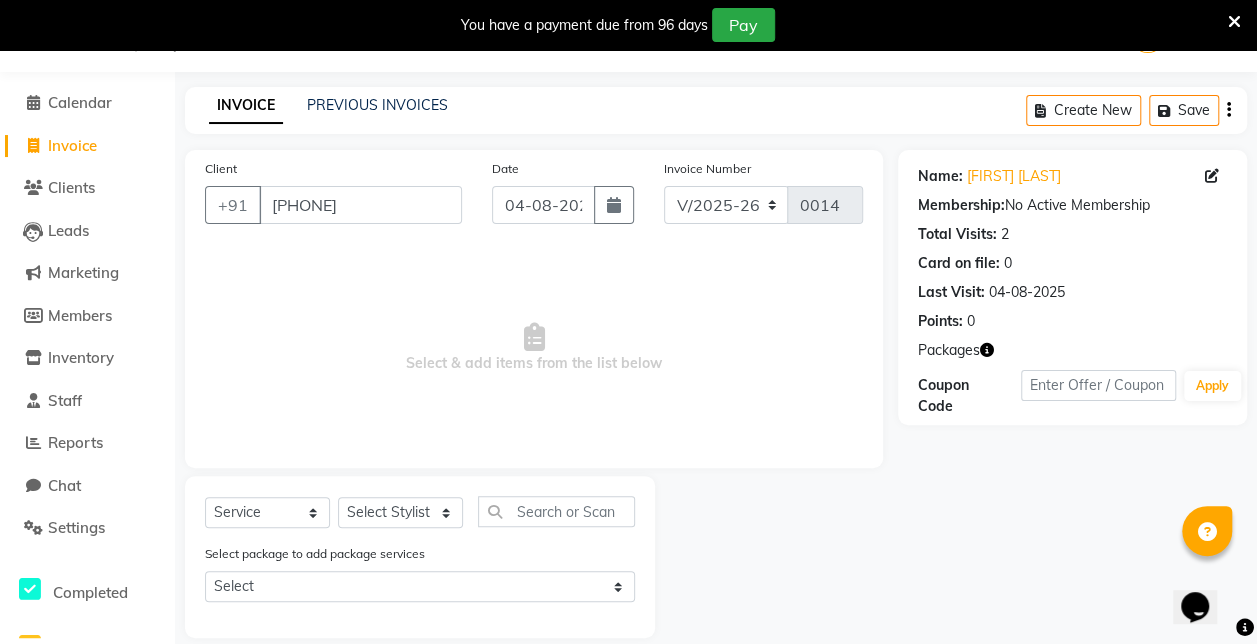 scroll, scrollTop: 72, scrollLeft: 0, axis: vertical 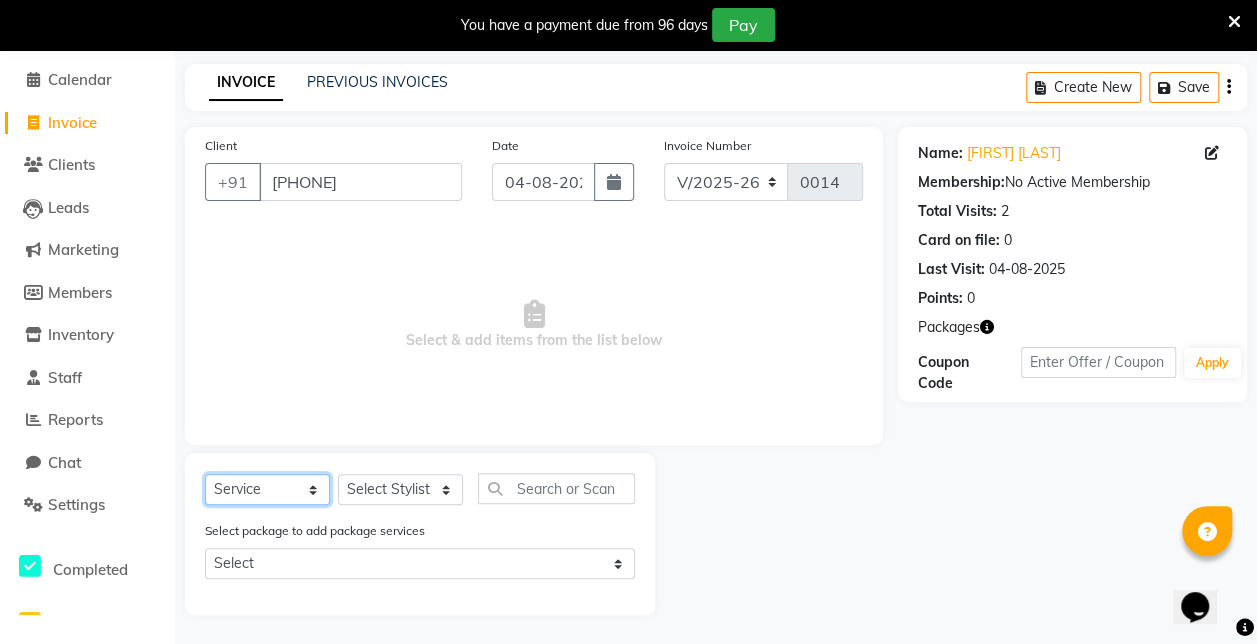 click on "Select  Service  Product  Membership  Package Voucher Prepaid Gift Card" 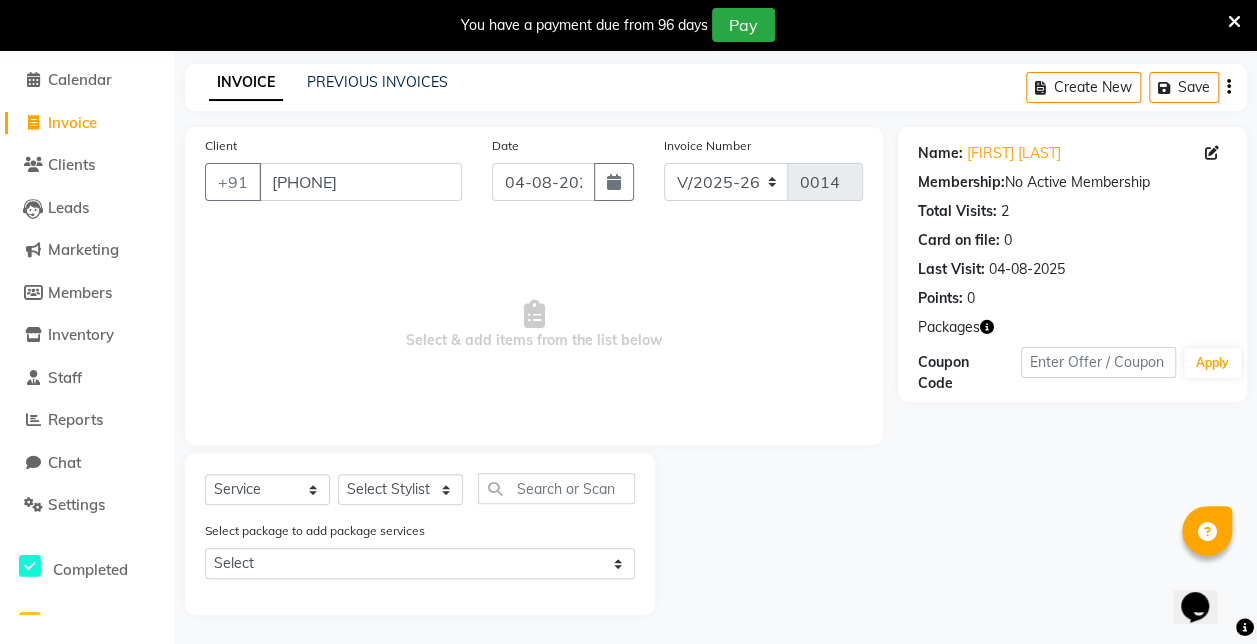 click on "Select & add items from the list below" at bounding box center (534, 325) 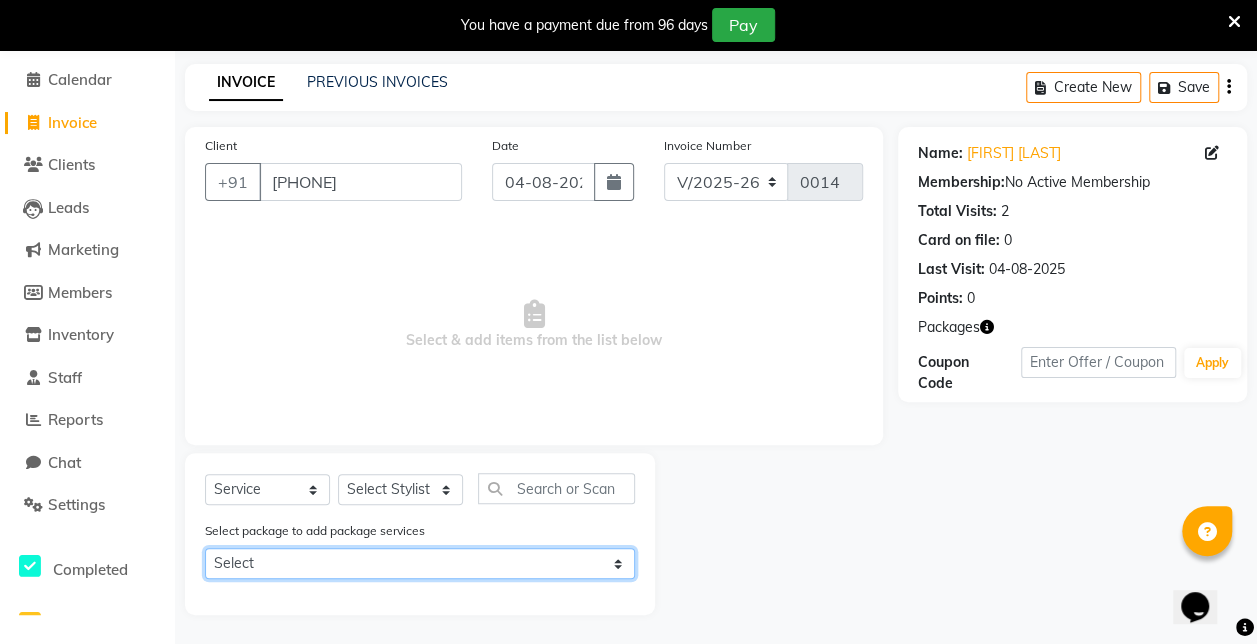 click on "Select 1599 Female" 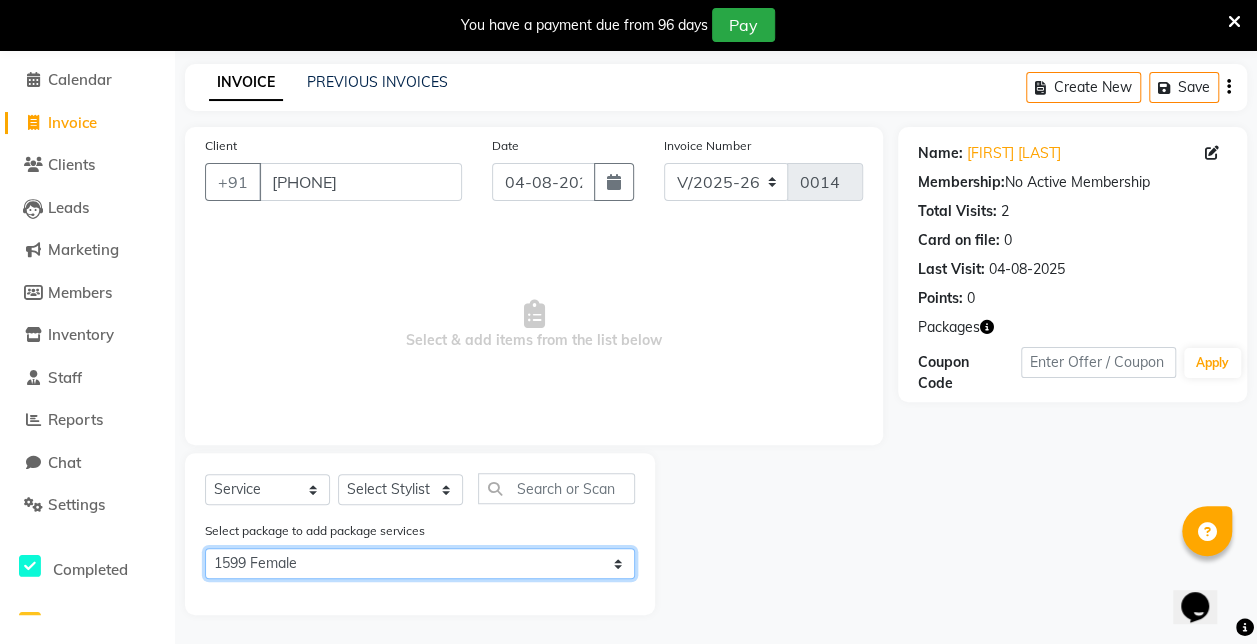 click on "Select 1599 Female" 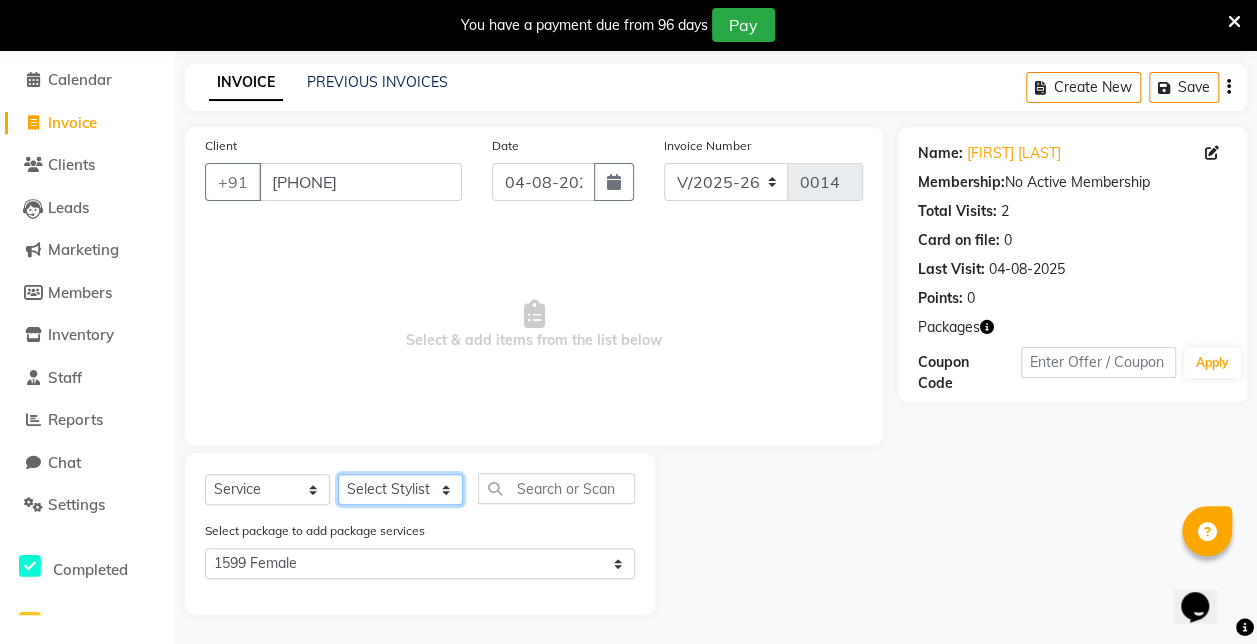 click on "Select Stylist Admin anzal karcho tobi:  Jyoti:  Mayank das: mona tandi:  Mukesh kumar sen" 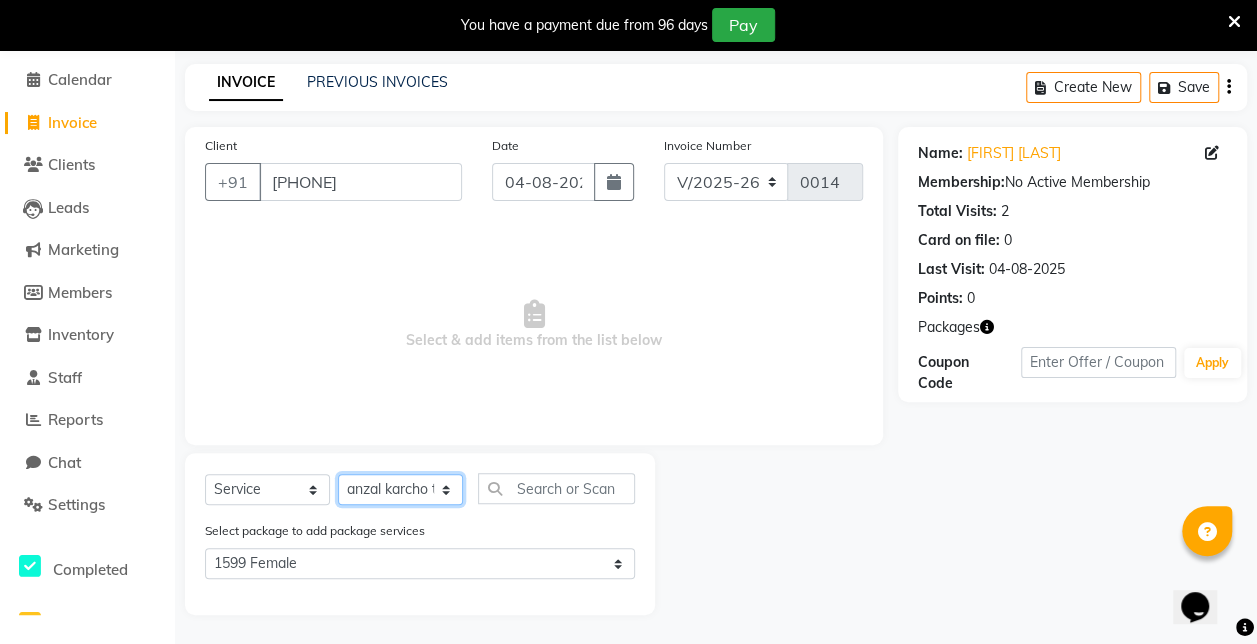 click on "Select Stylist Admin anzal karcho tobi:  Jyoti:  Mayank das: mona tandi:  Mukesh kumar sen" 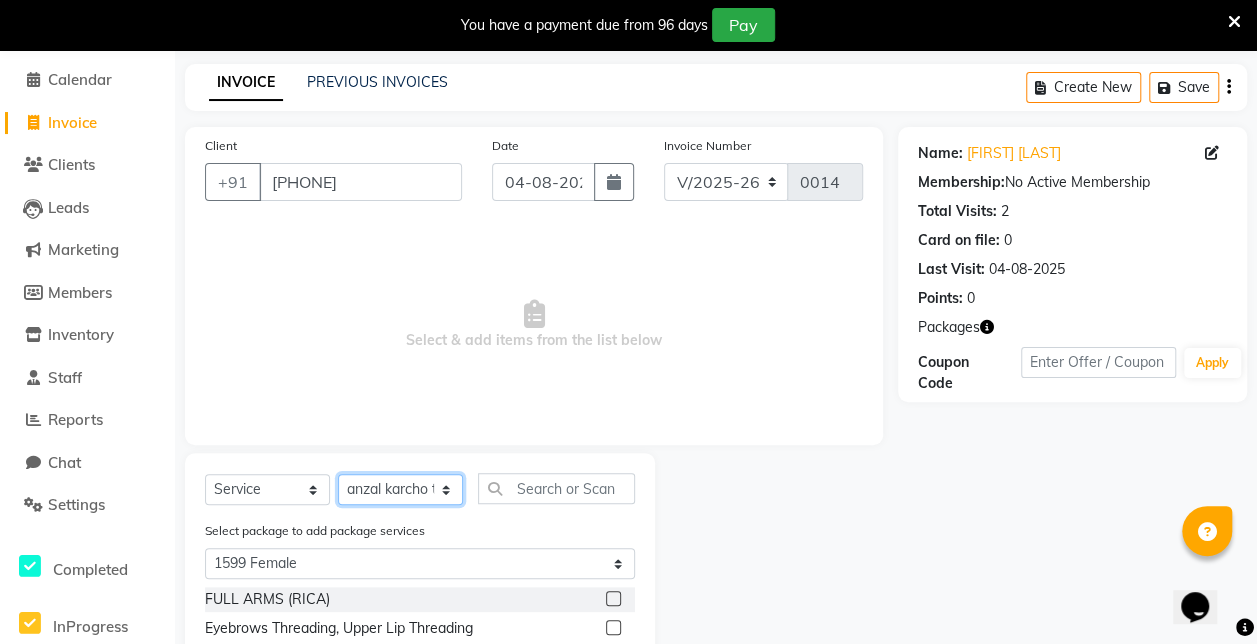 scroll, scrollTop: 130, scrollLeft: 0, axis: vertical 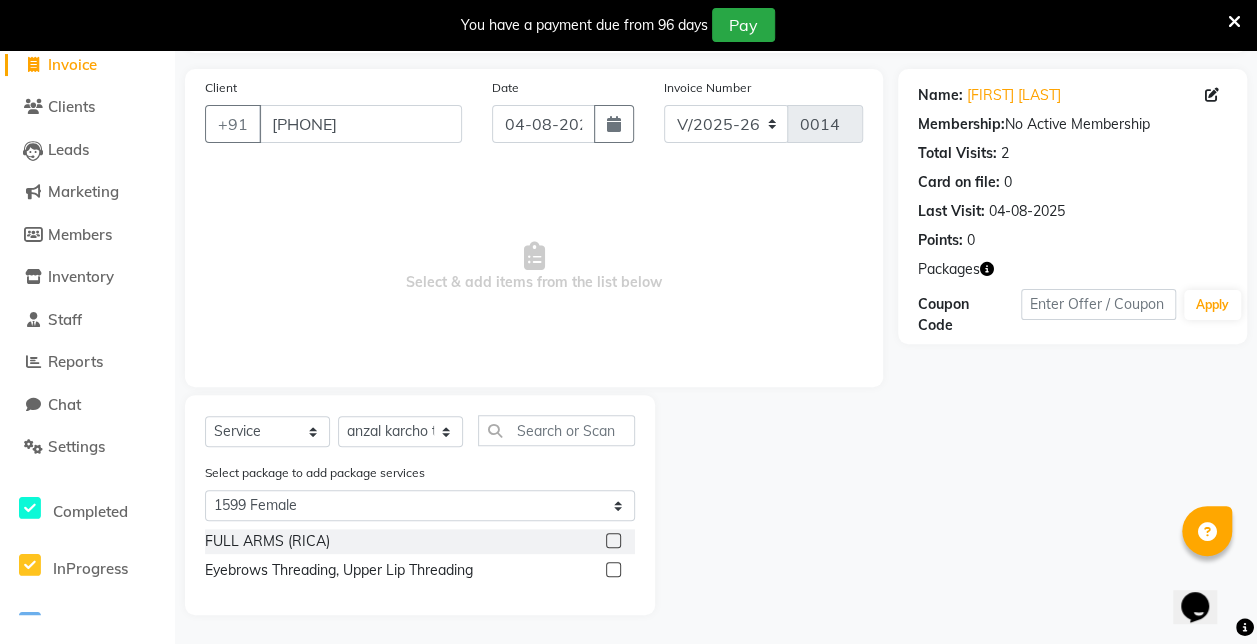 click 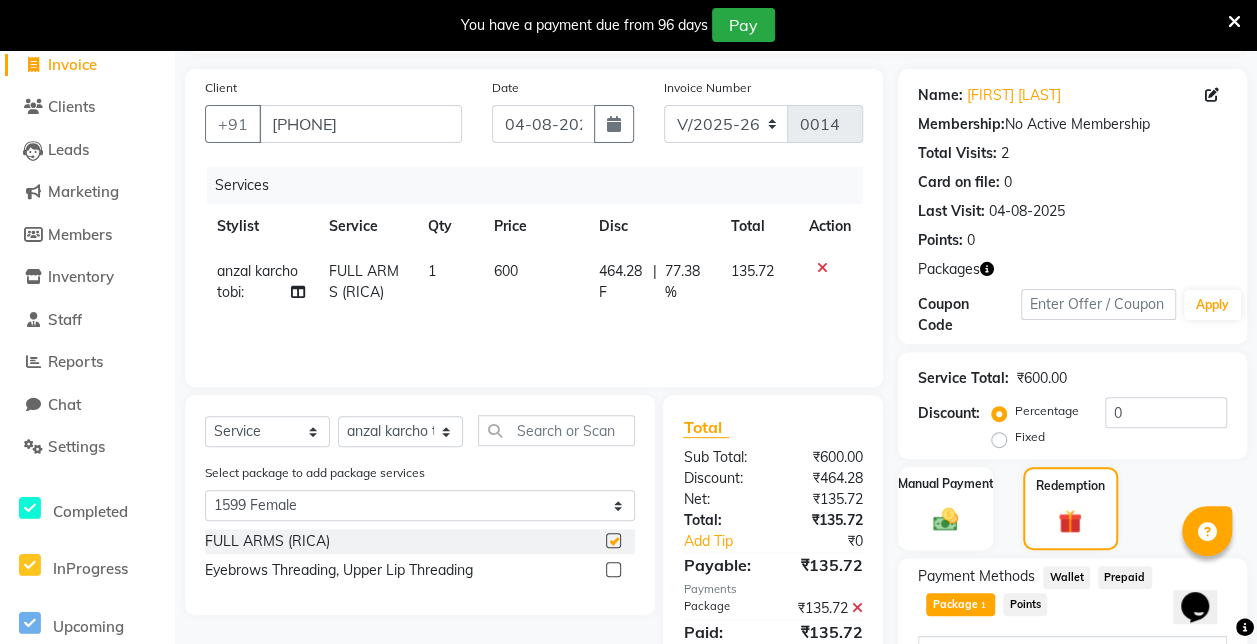 checkbox on "false" 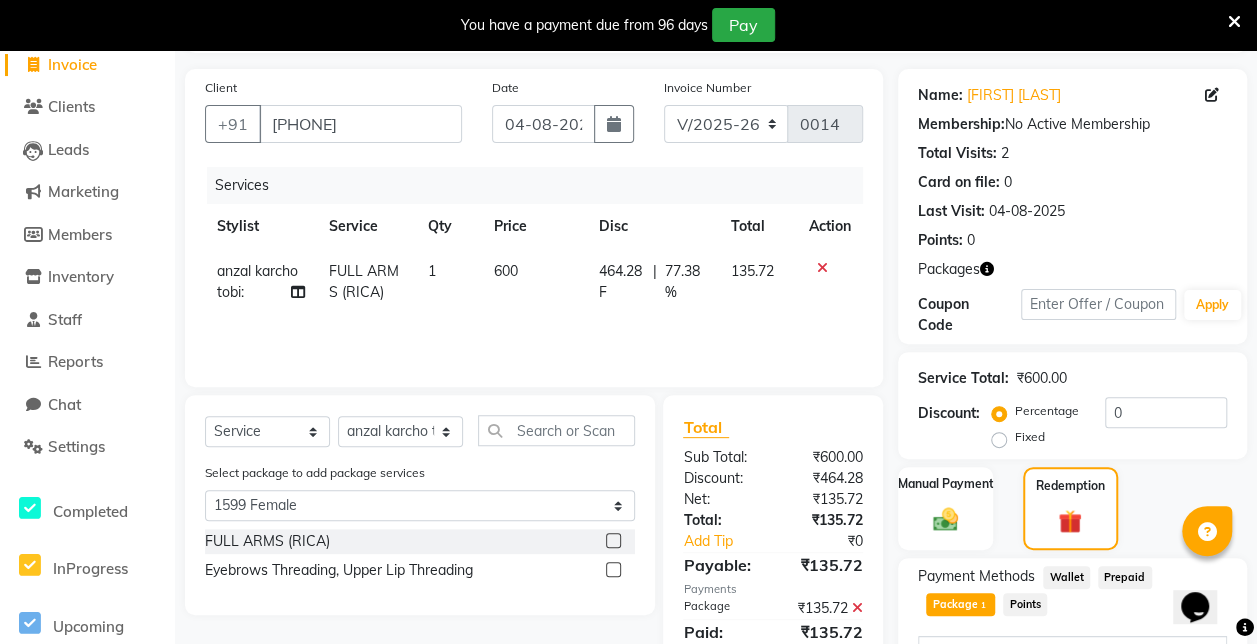 click 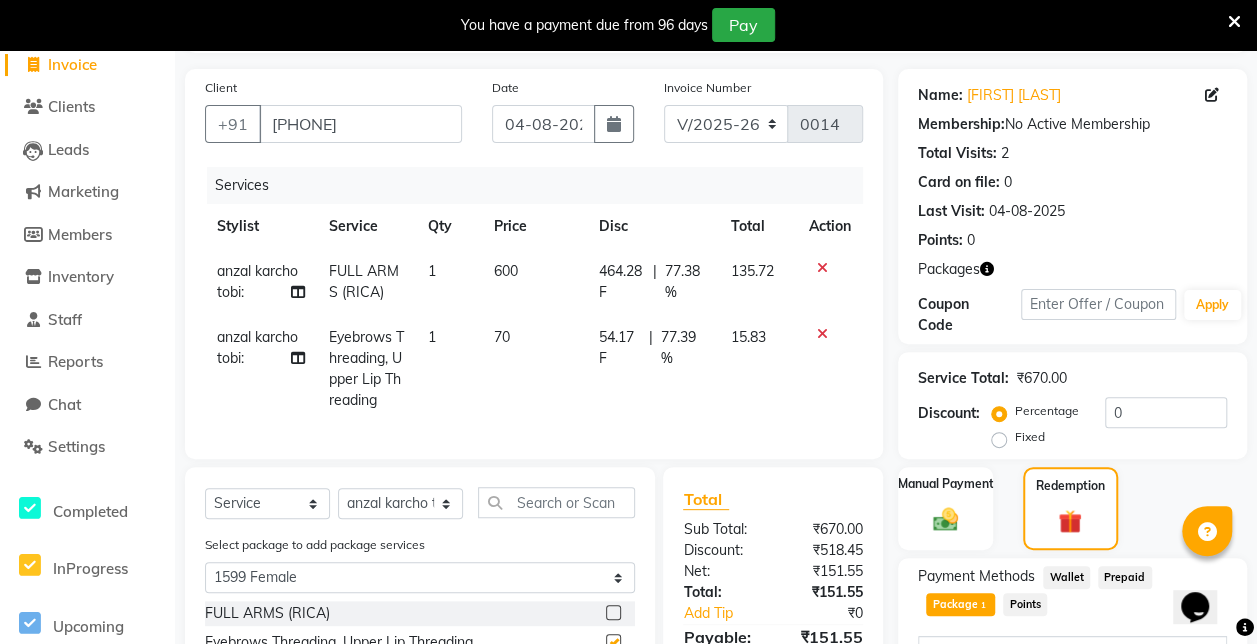 checkbox on "false" 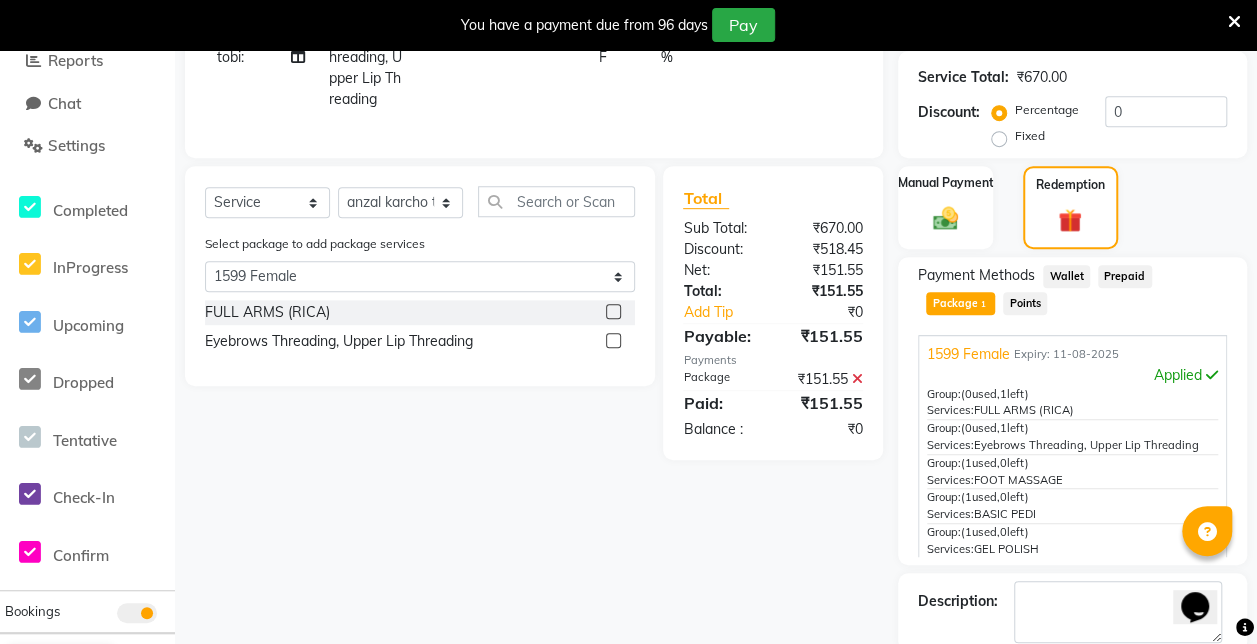scroll, scrollTop: 534, scrollLeft: 0, axis: vertical 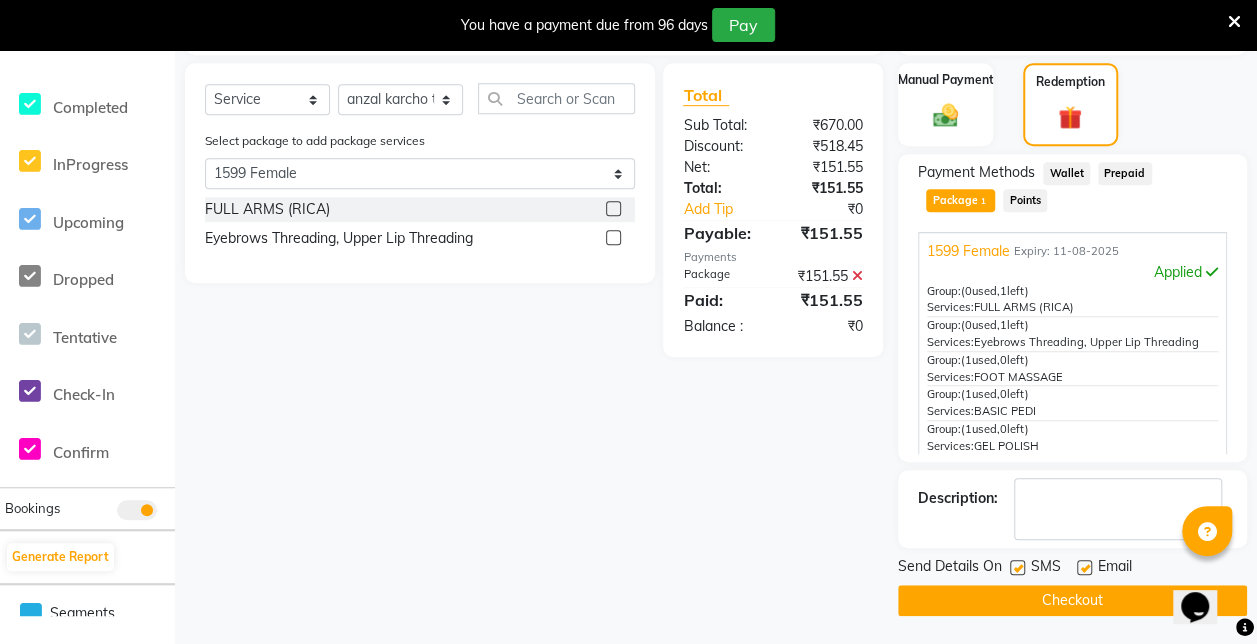 click on "Checkout" 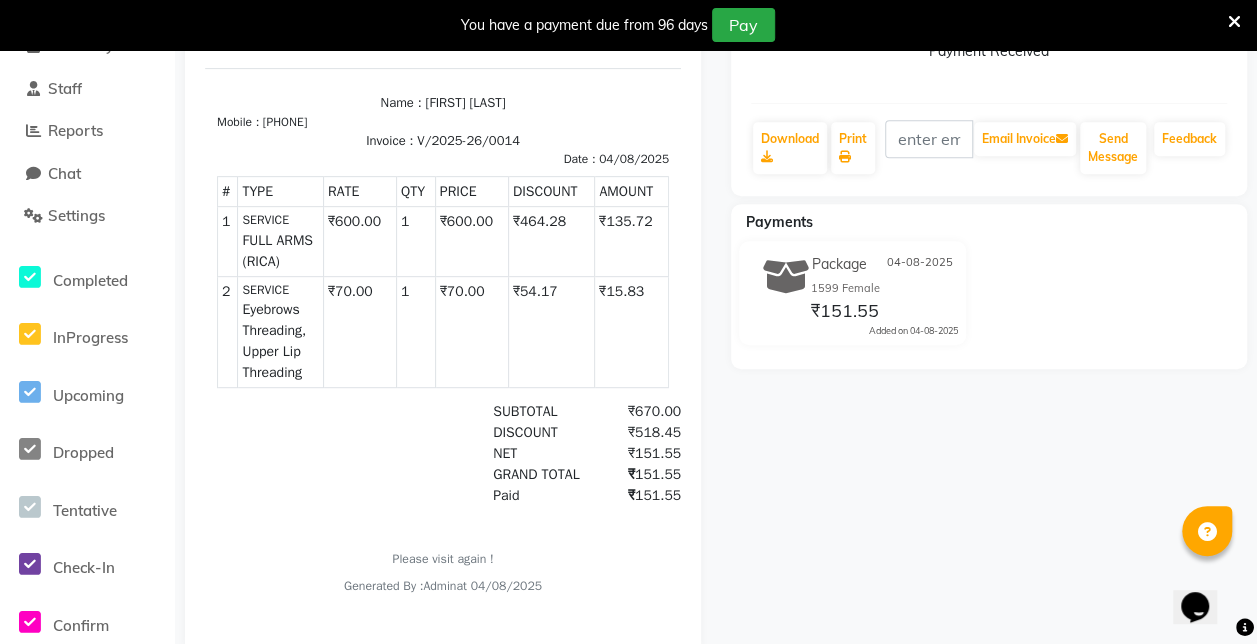 scroll, scrollTop: 0, scrollLeft: 0, axis: both 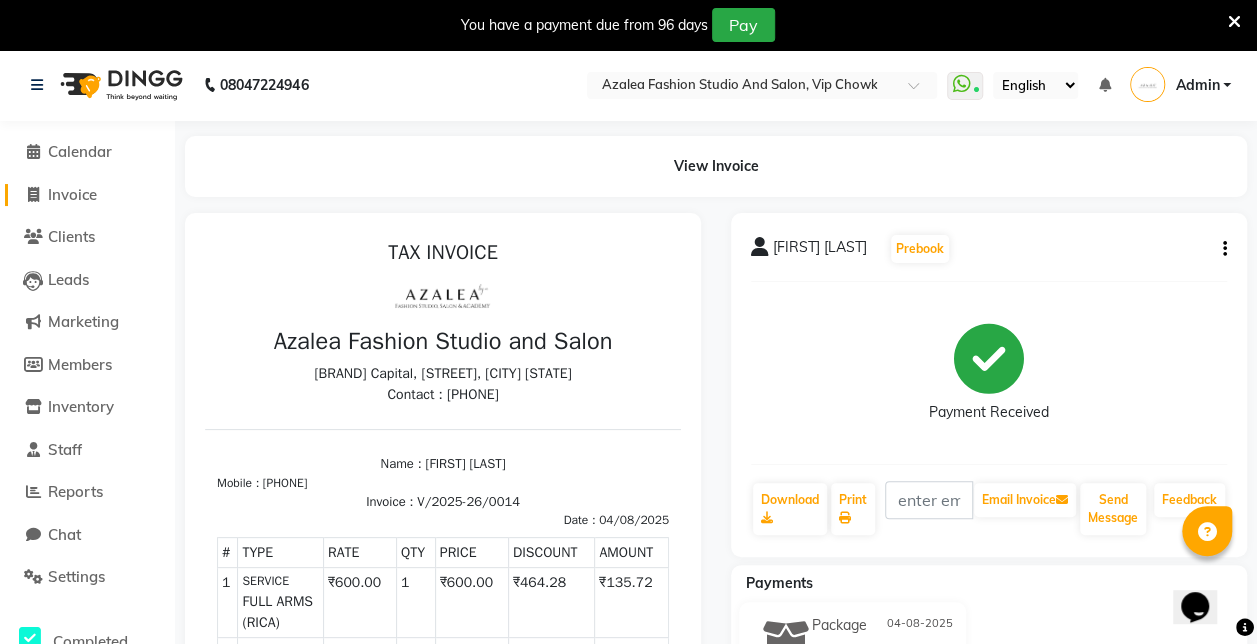 click on "Invoice" 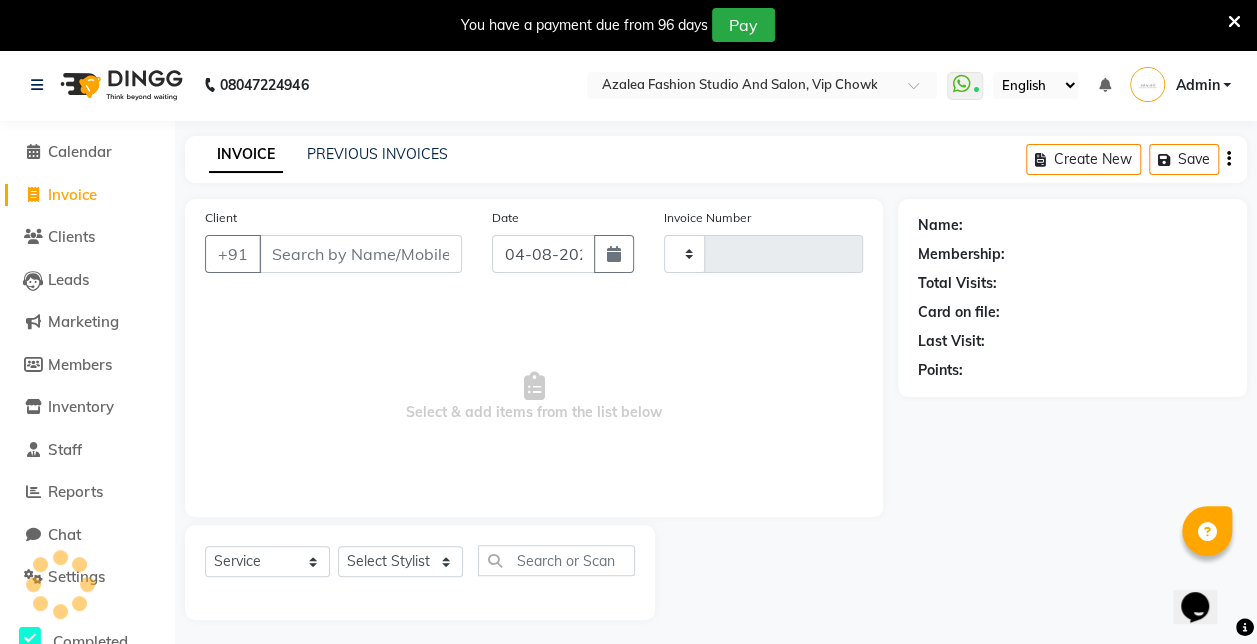 scroll, scrollTop: 49, scrollLeft: 0, axis: vertical 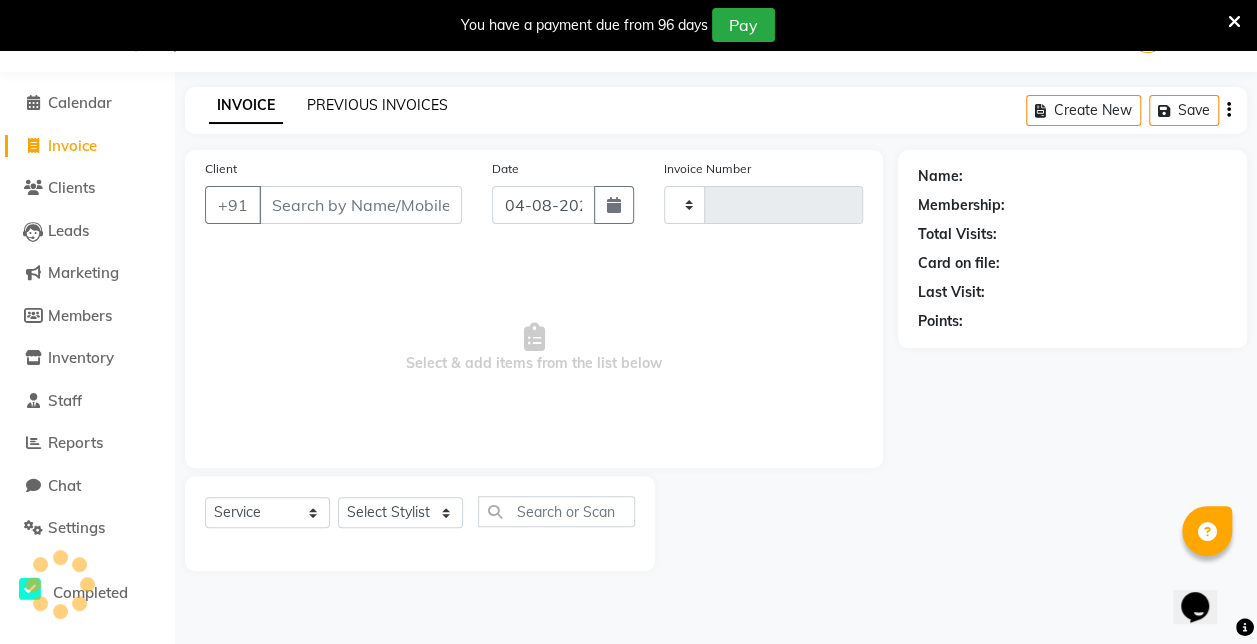 type on "0015" 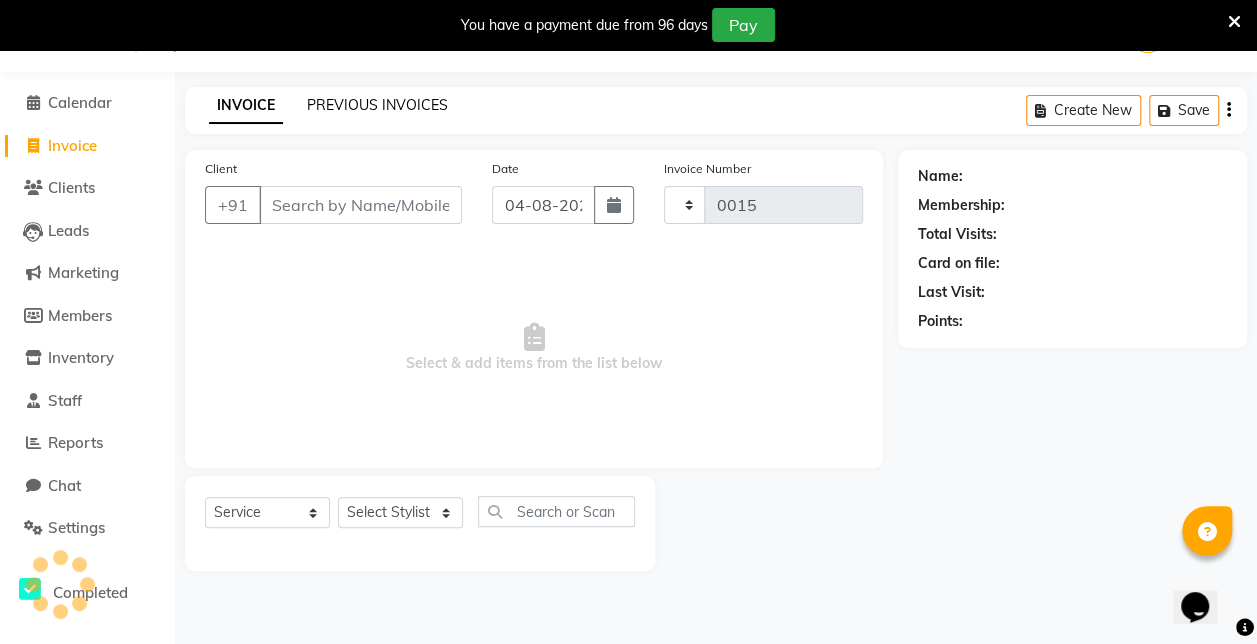 select on "8063" 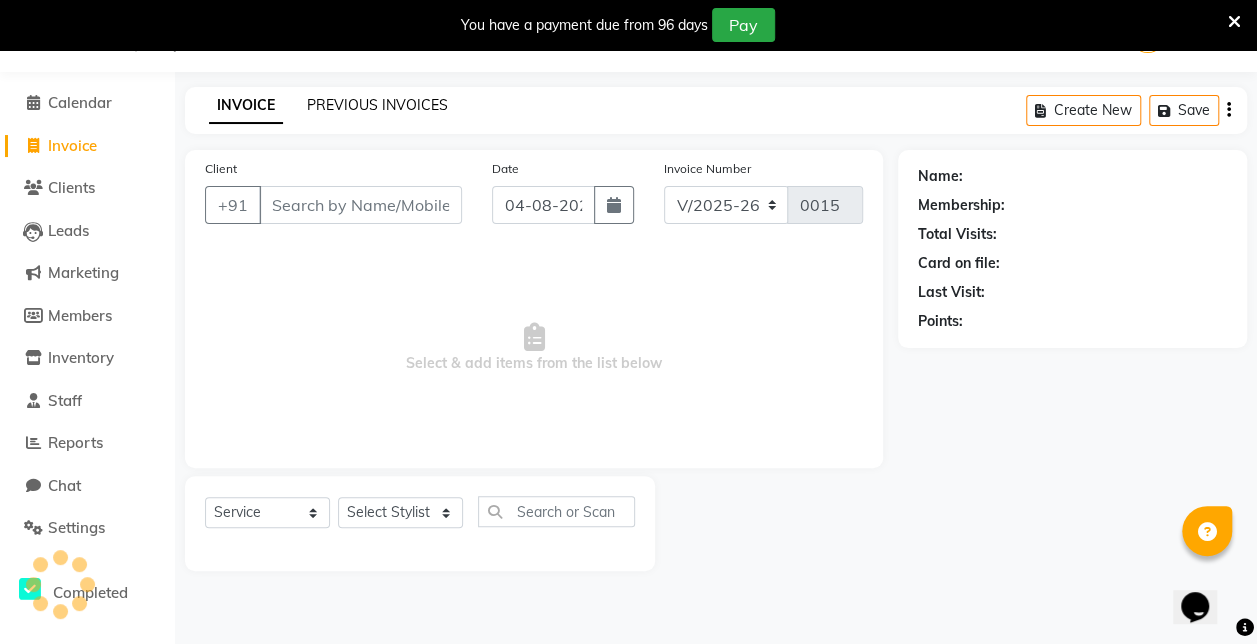click on "PREVIOUS INVOICES" 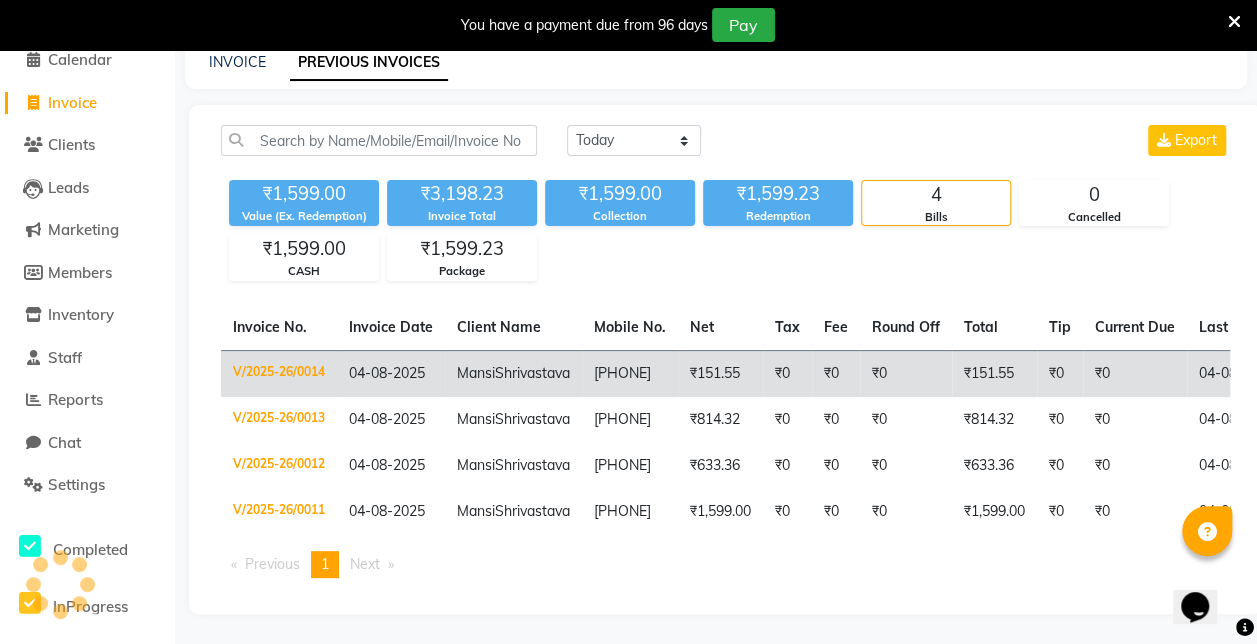 scroll, scrollTop: 183, scrollLeft: 0, axis: vertical 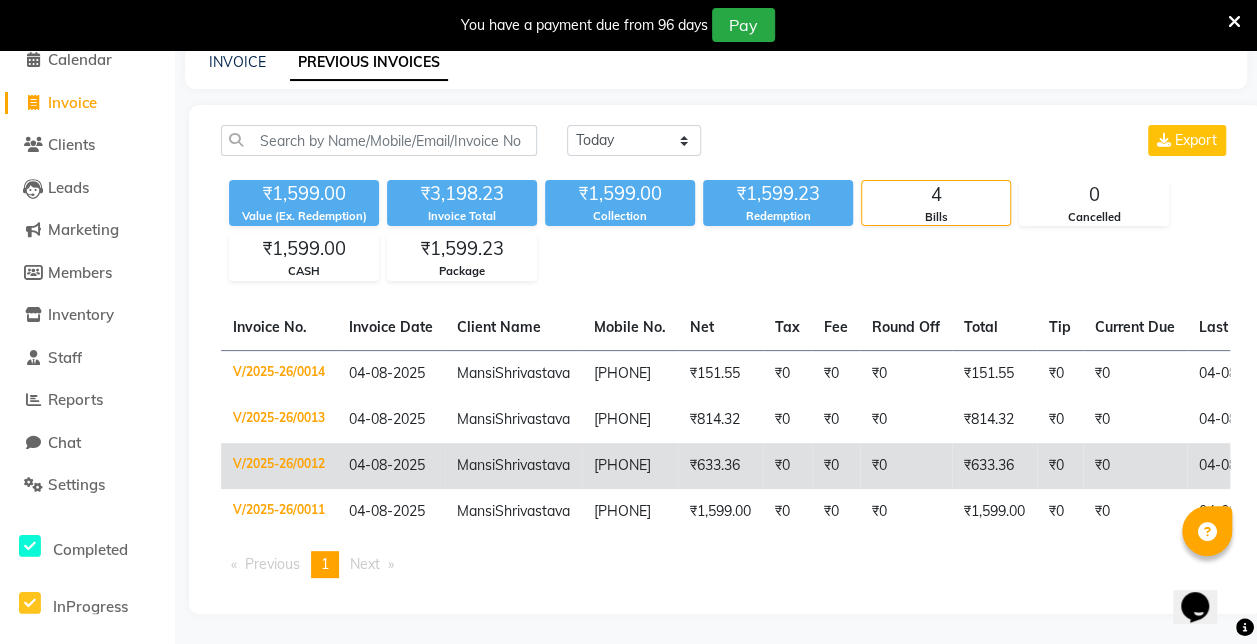 click on "V/2025-26/0012" 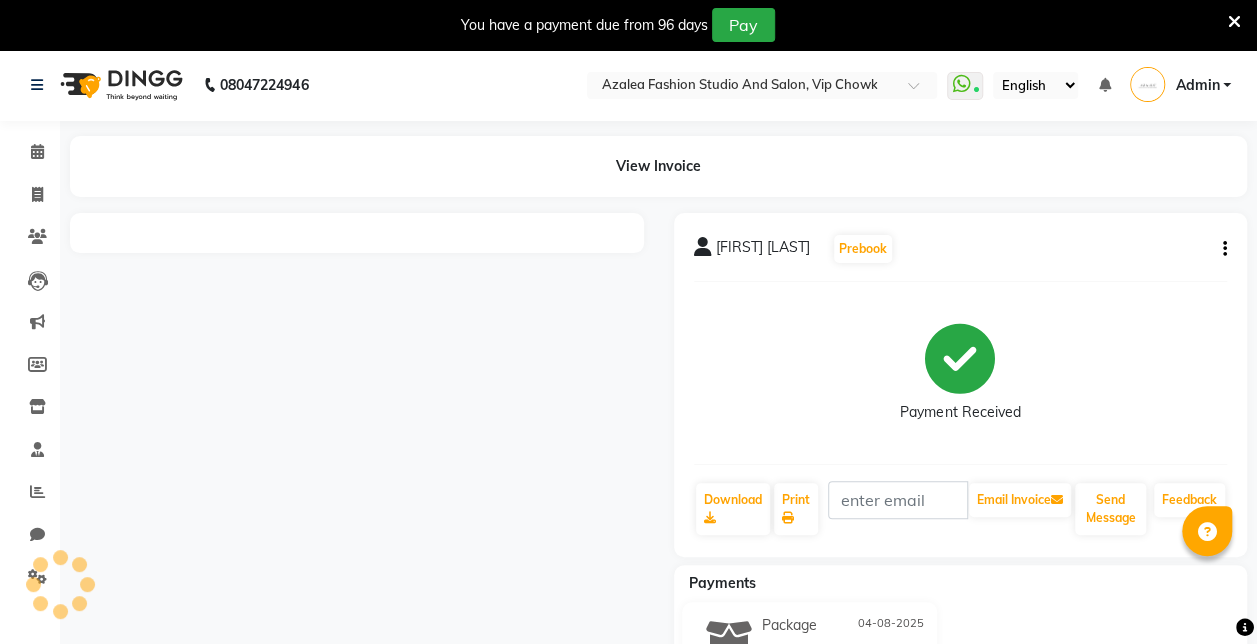 scroll, scrollTop: 115, scrollLeft: 0, axis: vertical 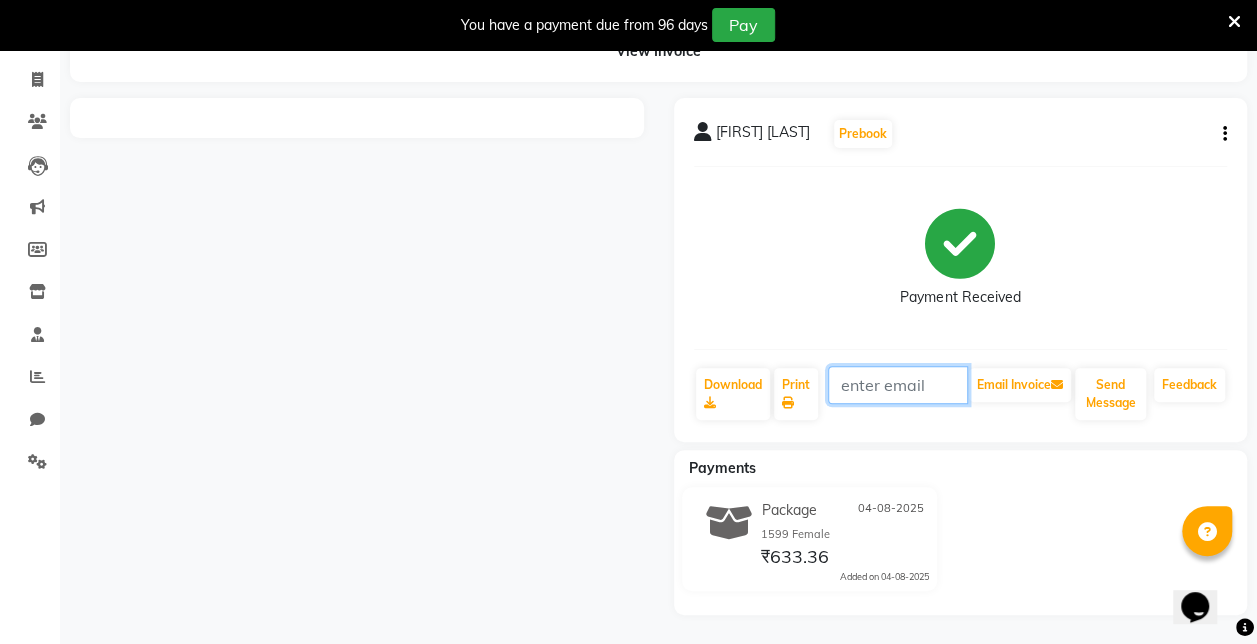 click 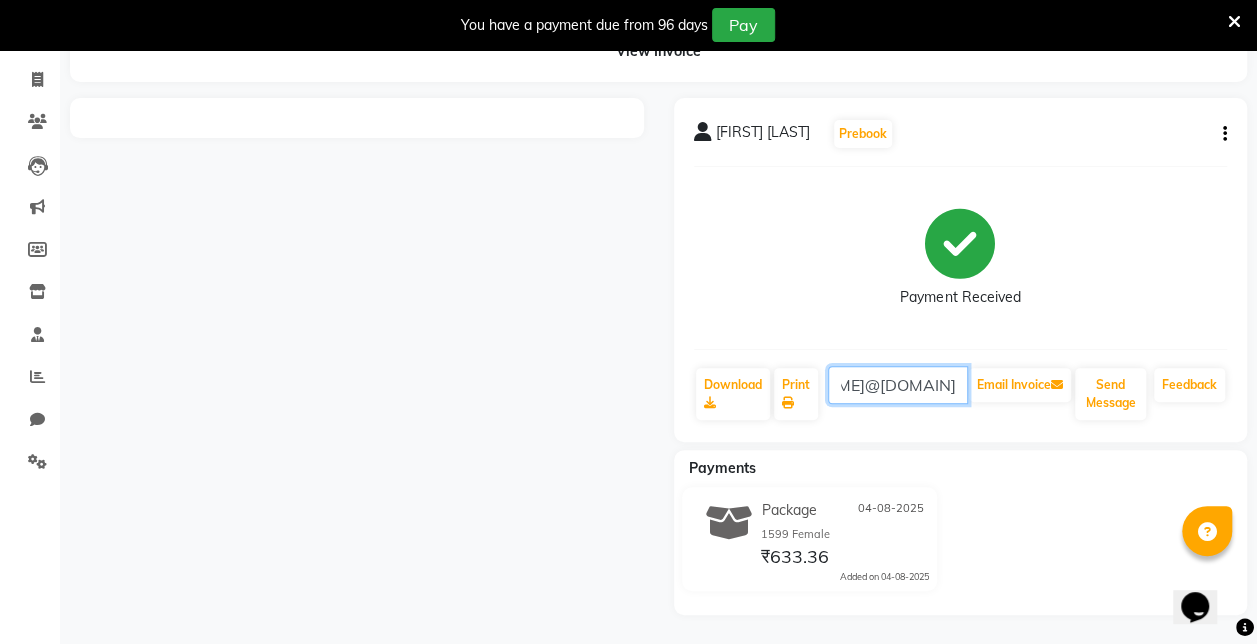 scroll, scrollTop: 0, scrollLeft: 109, axis: horizontal 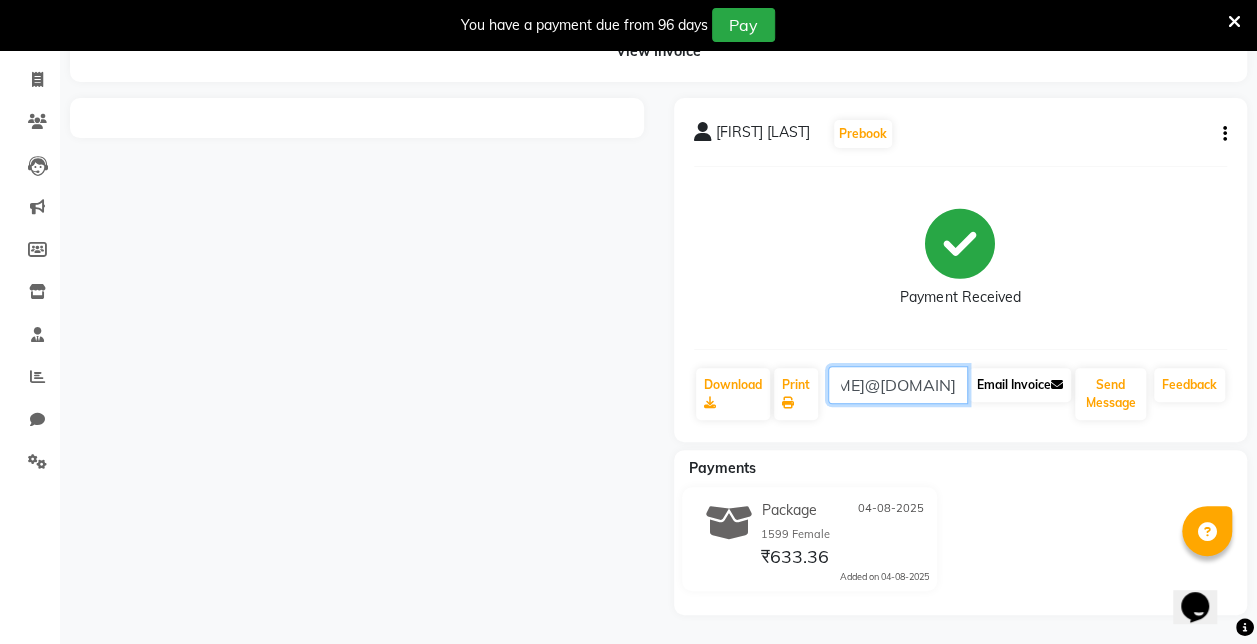 type on "[EMAIL]" 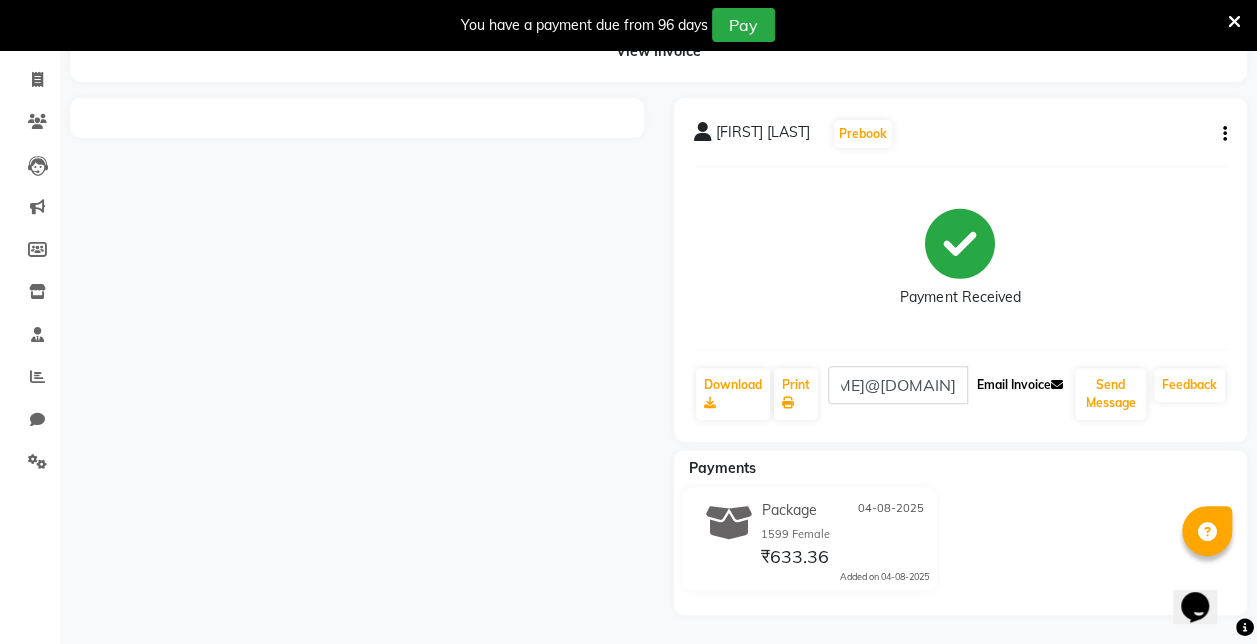 scroll, scrollTop: 0, scrollLeft: 0, axis: both 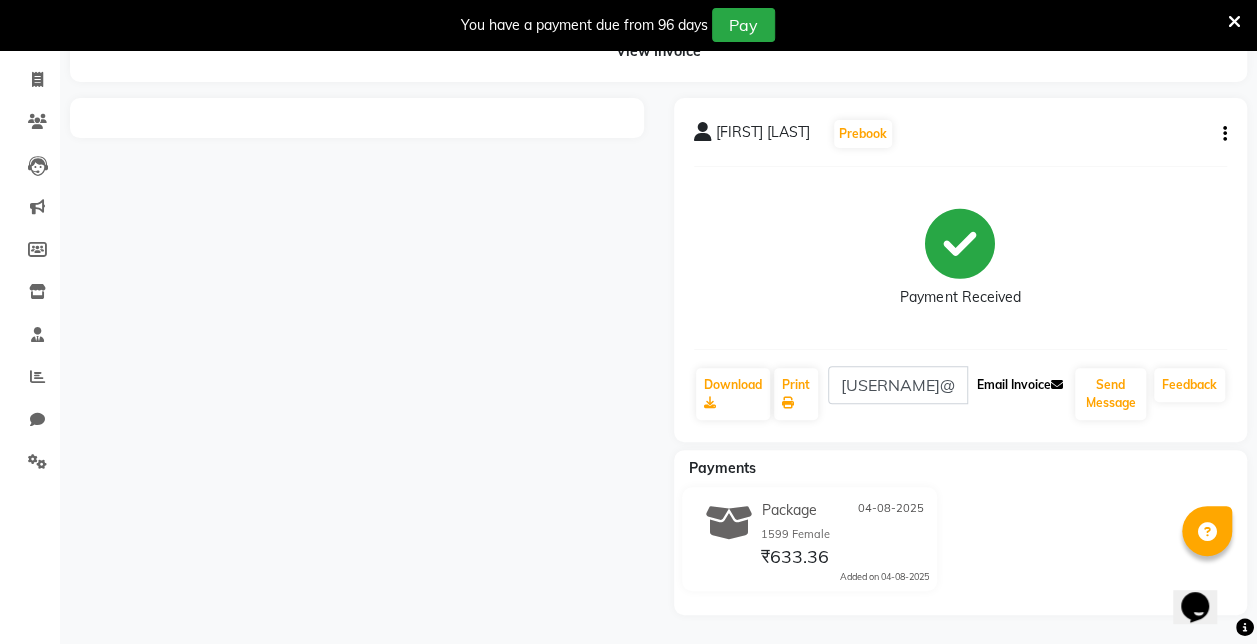 click on "Email Invoice" 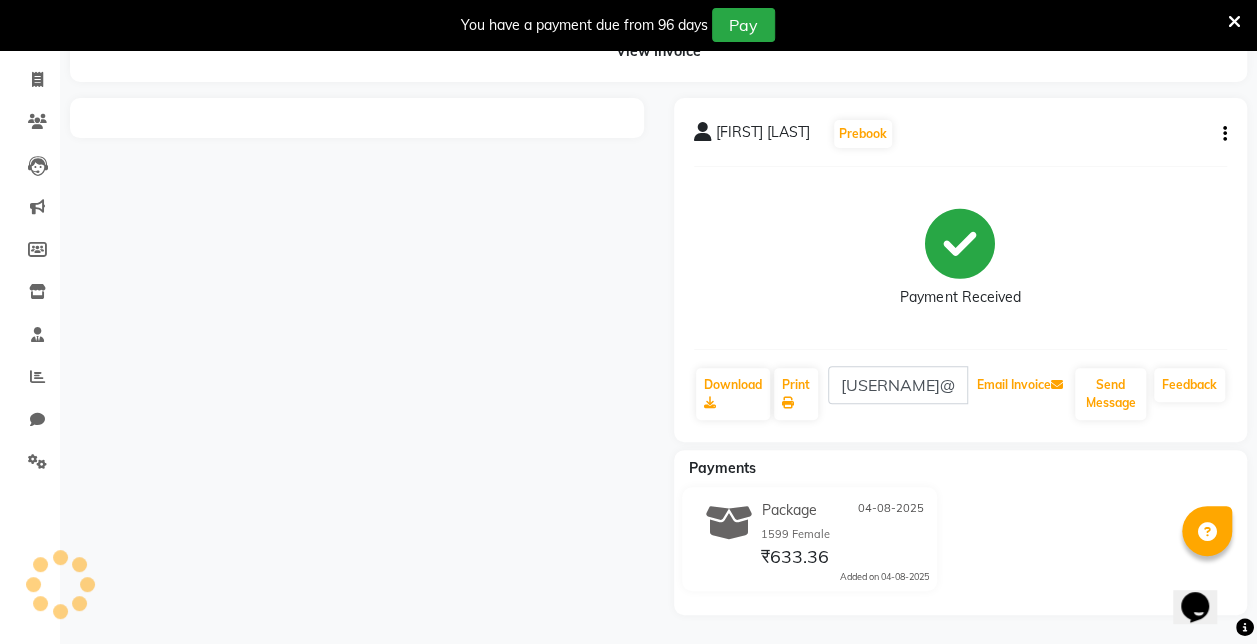 scroll, scrollTop: 0, scrollLeft: 0, axis: both 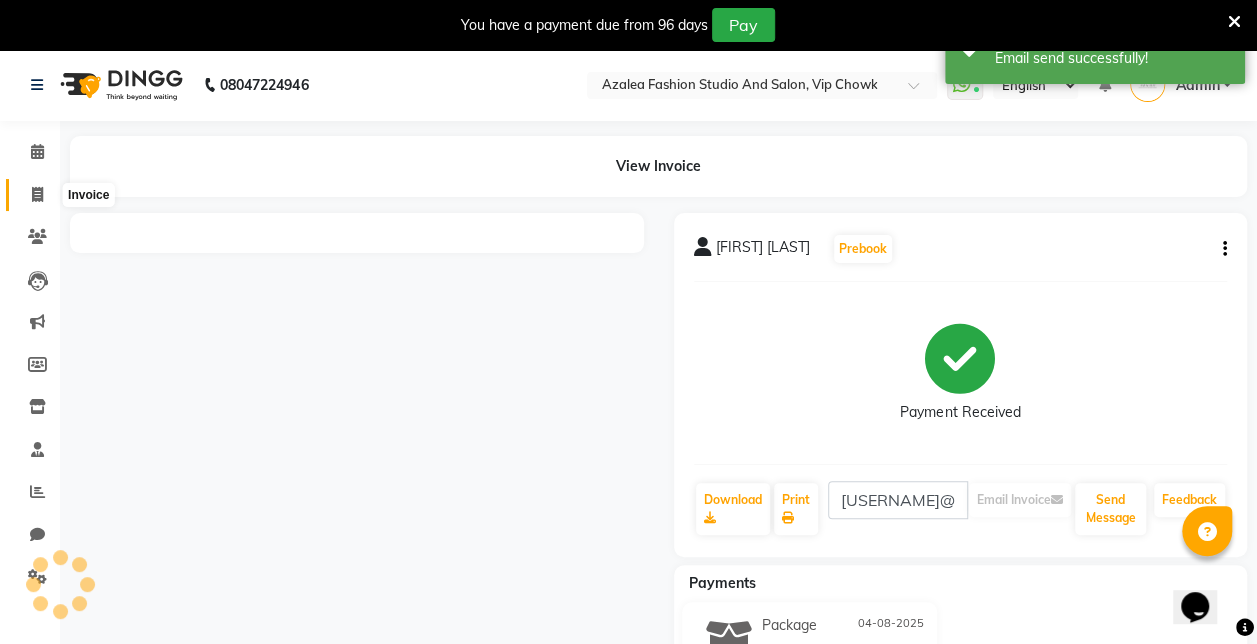 click 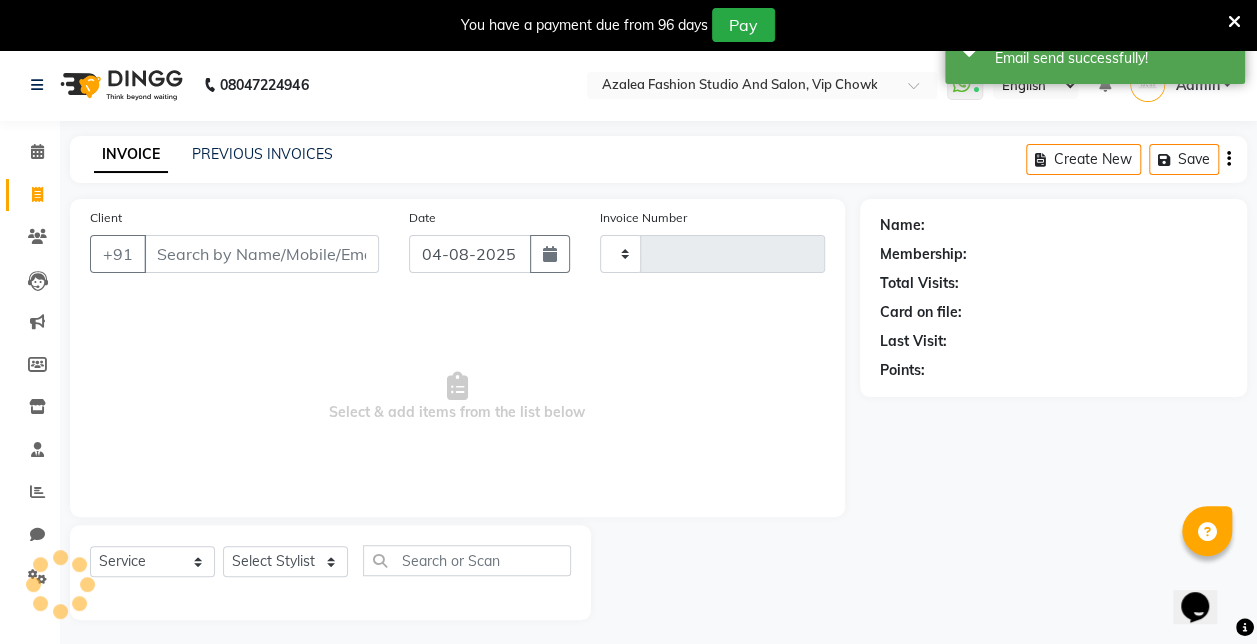 scroll, scrollTop: 49, scrollLeft: 0, axis: vertical 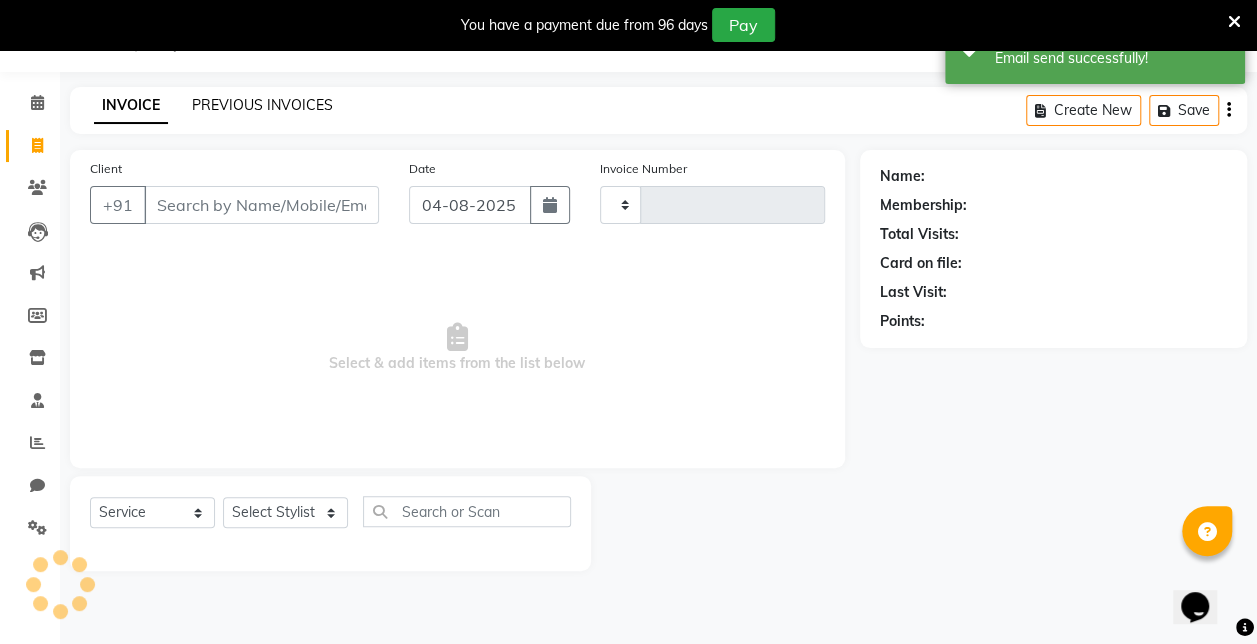 click on "PREVIOUS INVOICES" 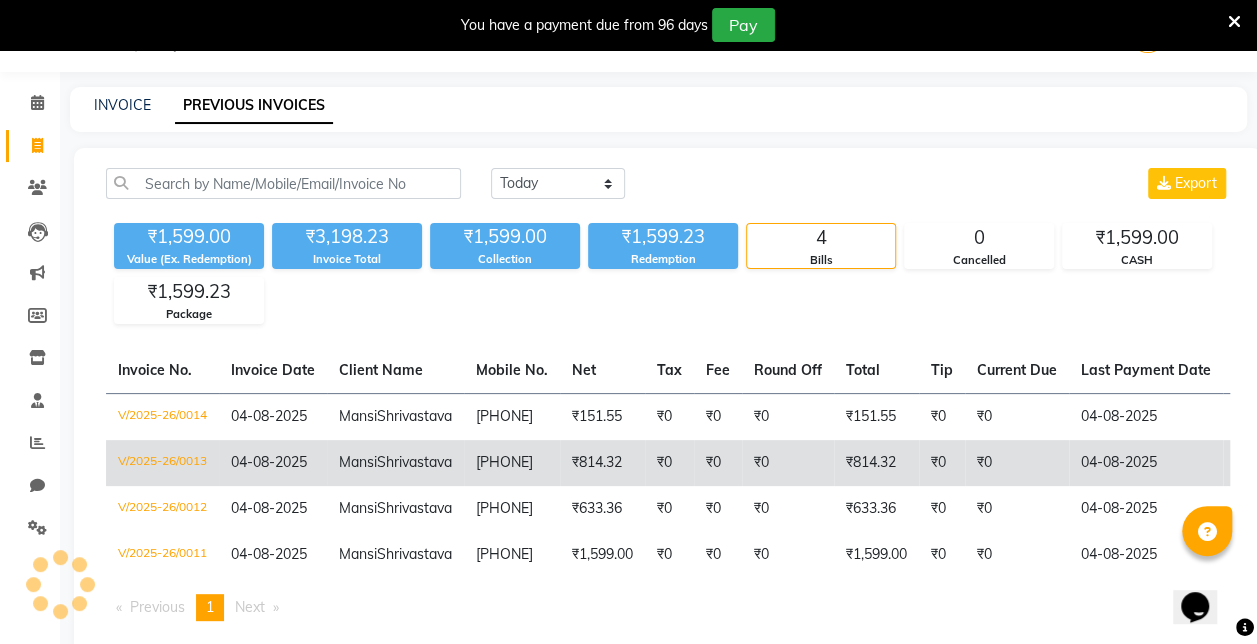 click on "V/2025-26/0013" 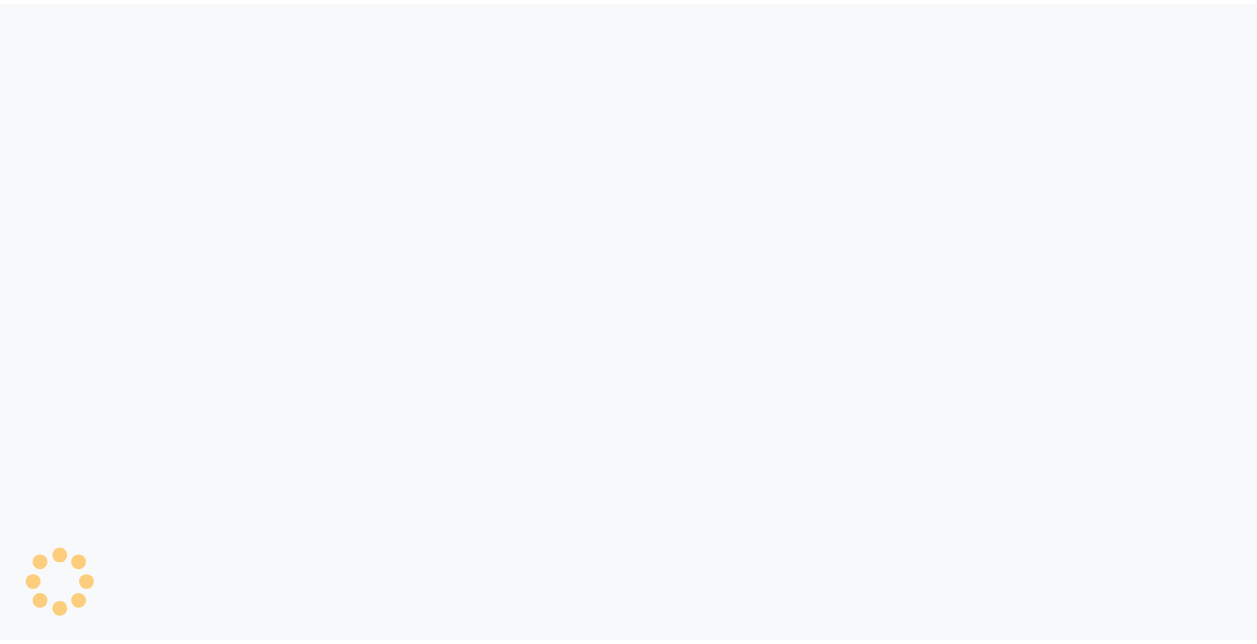 scroll, scrollTop: 0, scrollLeft: 0, axis: both 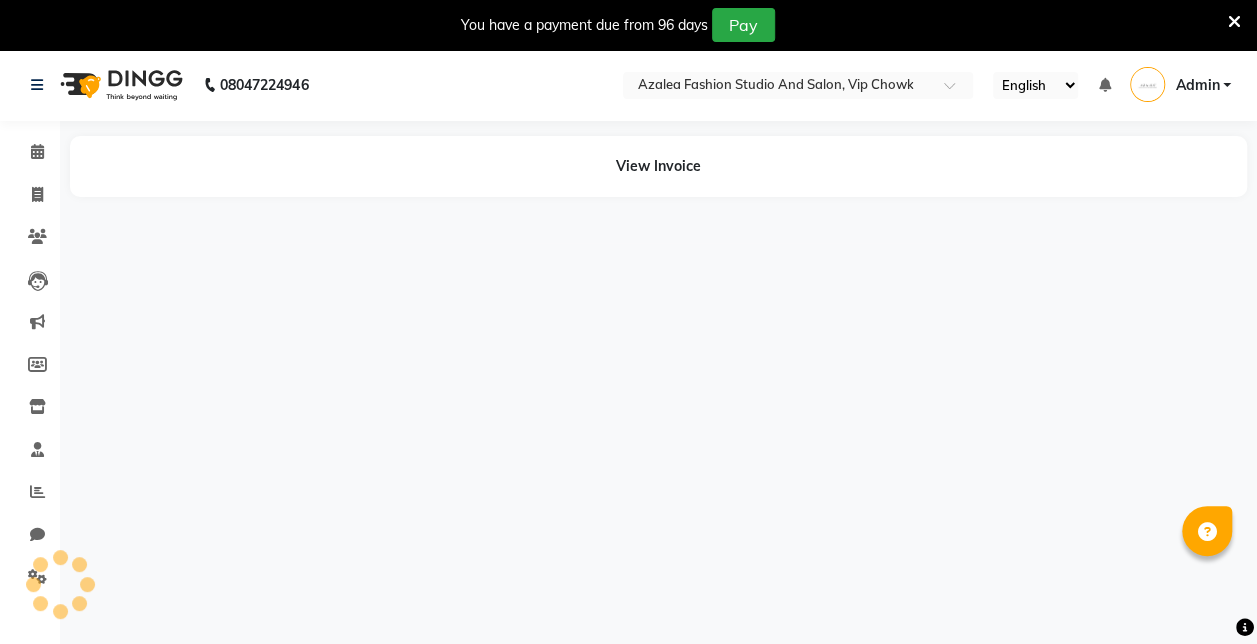 select on "en" 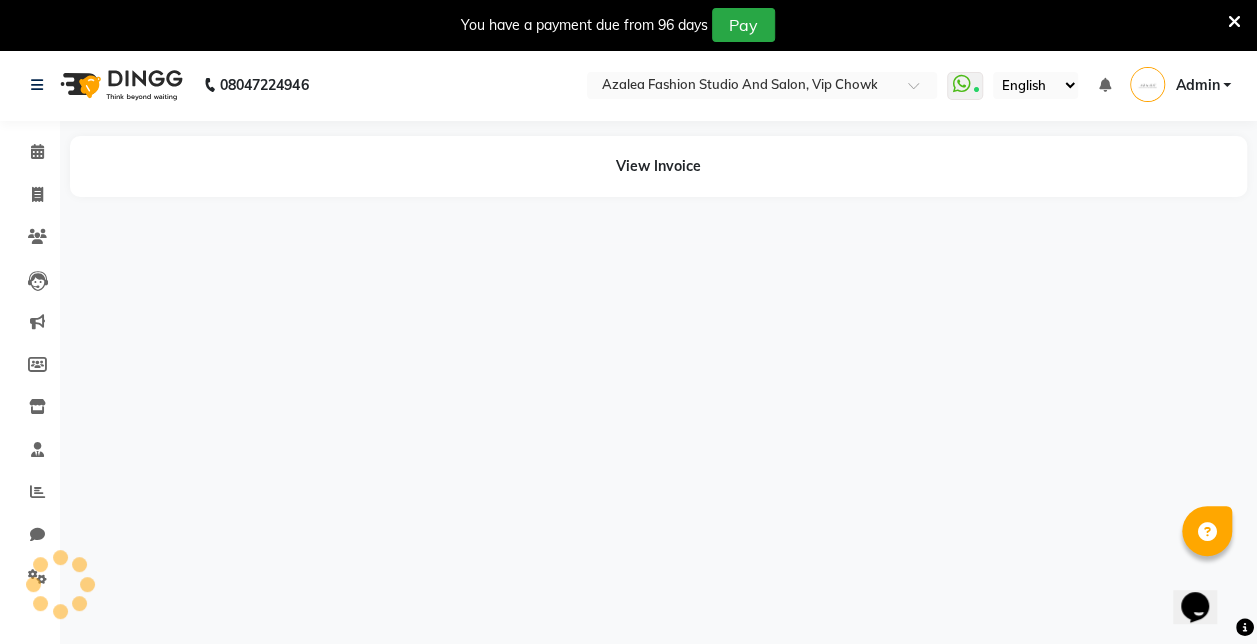 scroll, scrollTop: 0, scrollLeft: 0, axis: both 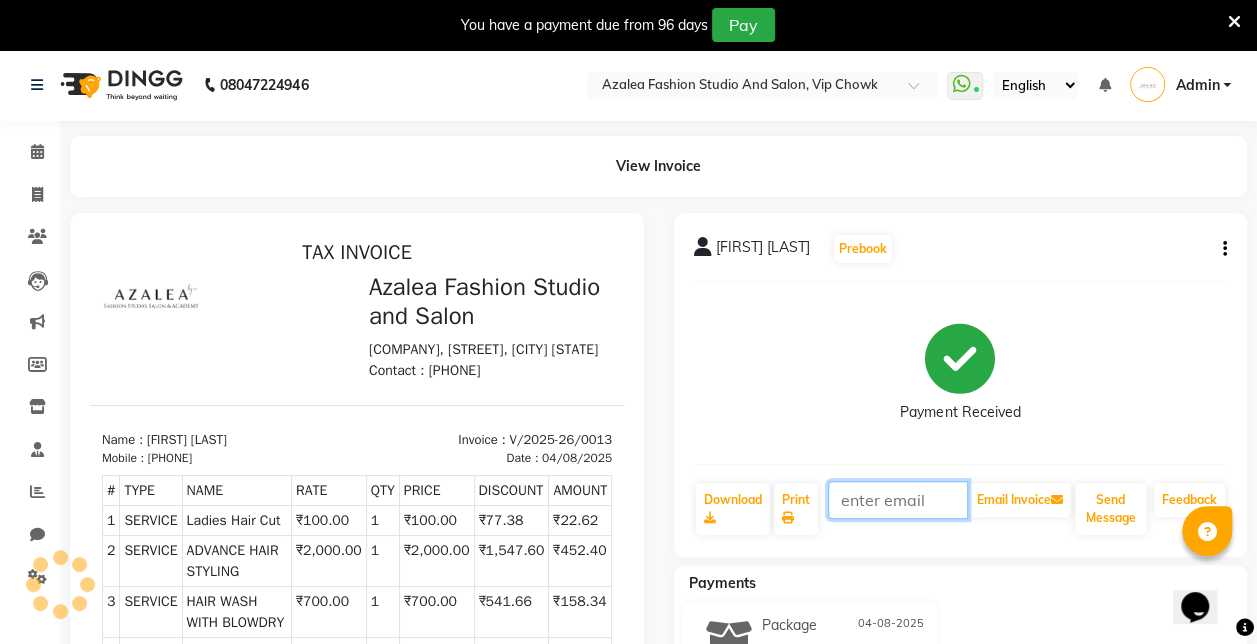 click 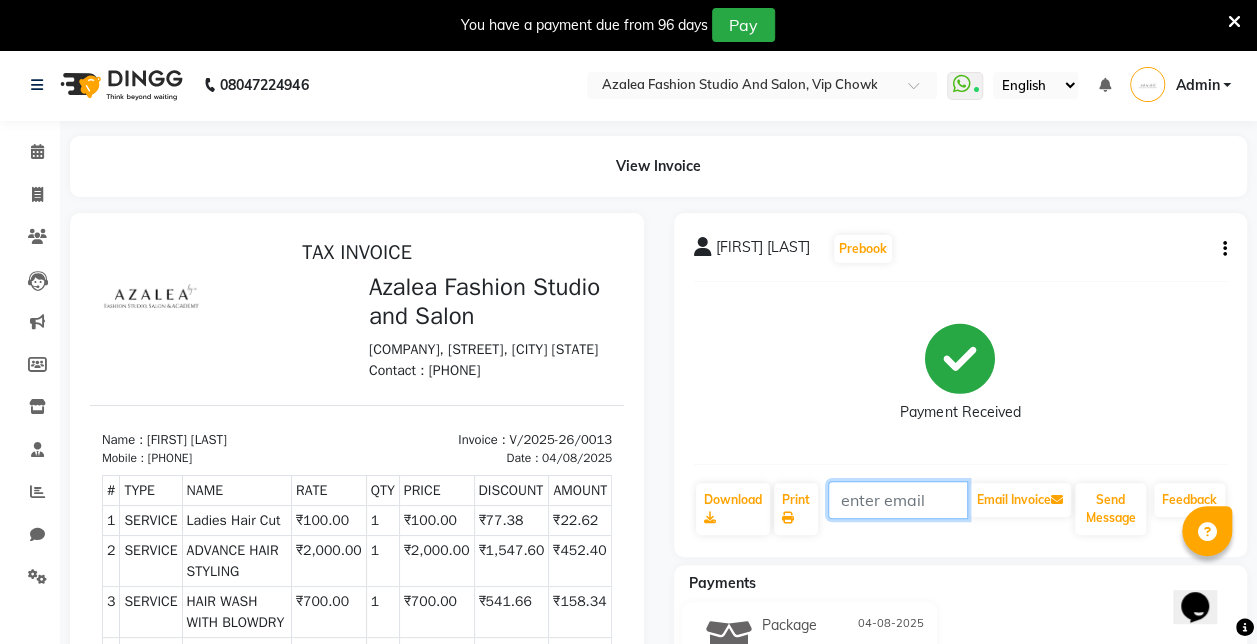 type on "[EMAIL]" 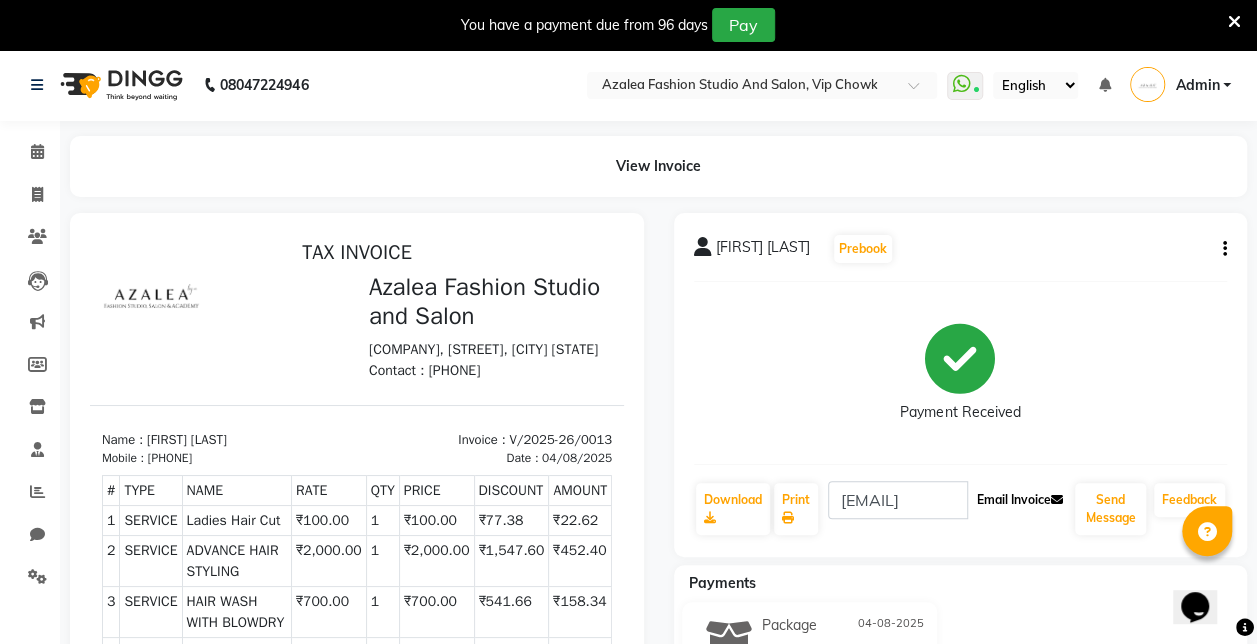 click on "Email Invoice" 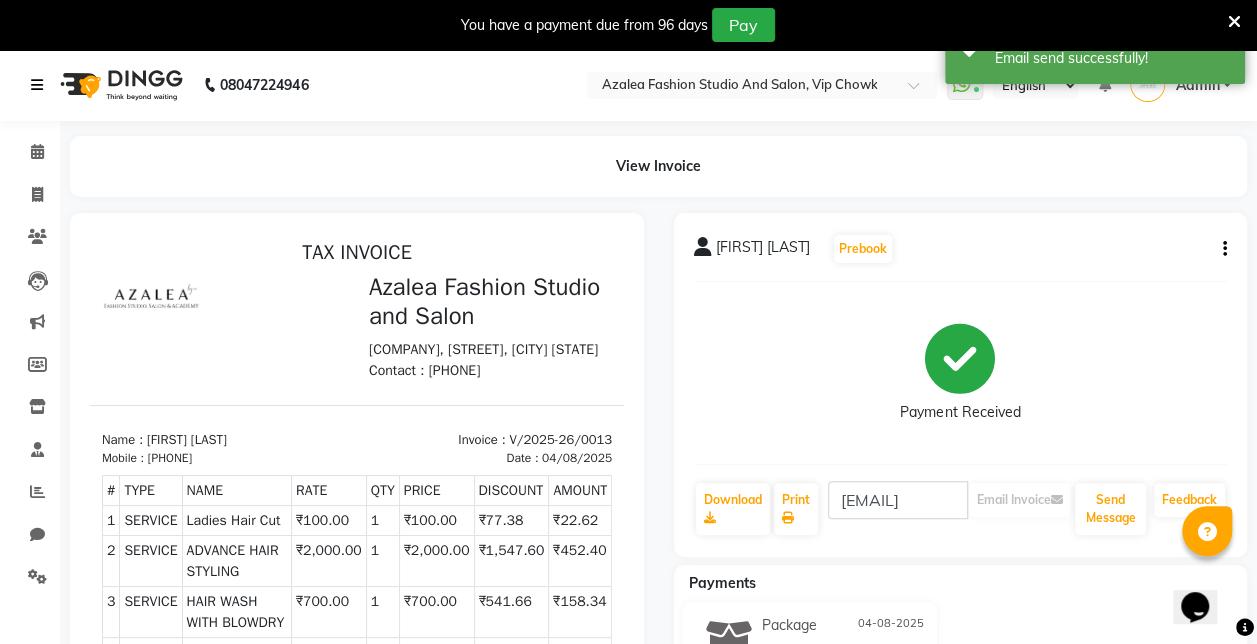 click at bounding box center (37, 85) 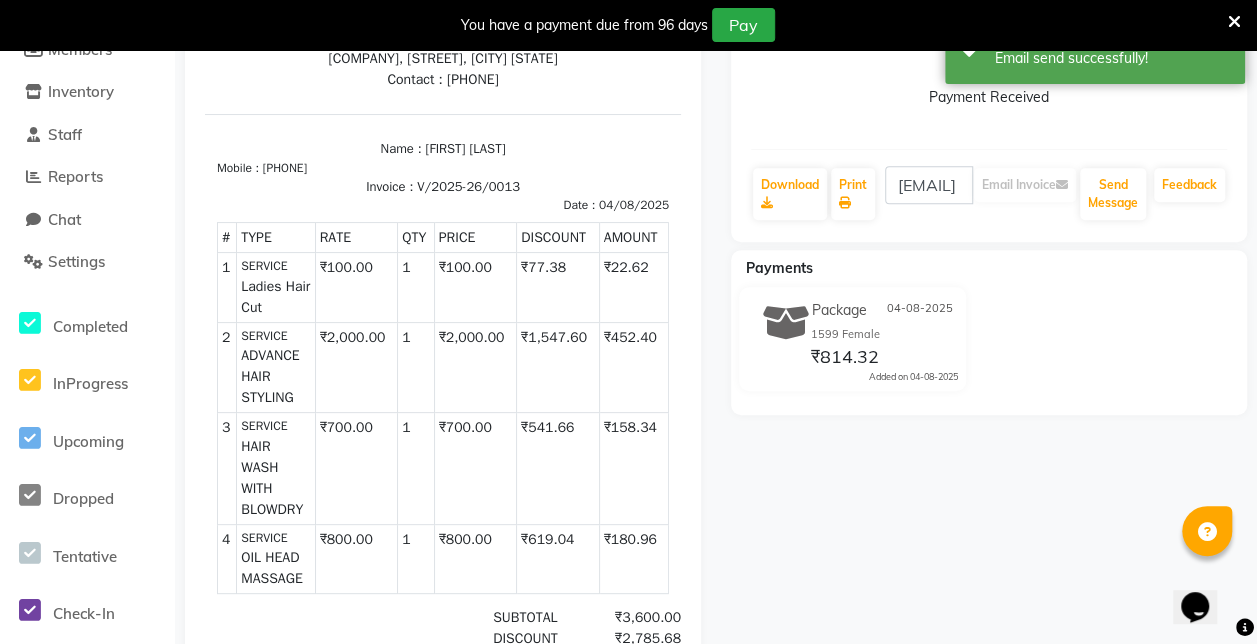 scroll, scrollTop: 0, scrollLeft: 0, axis: both 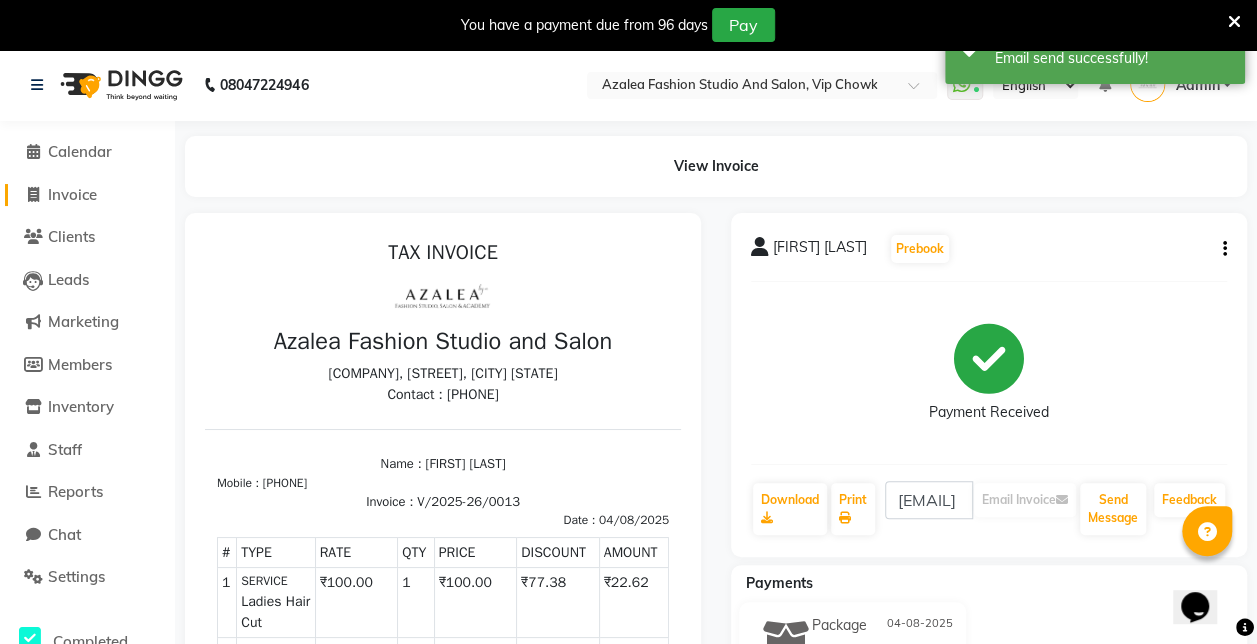 click on "Invoice" 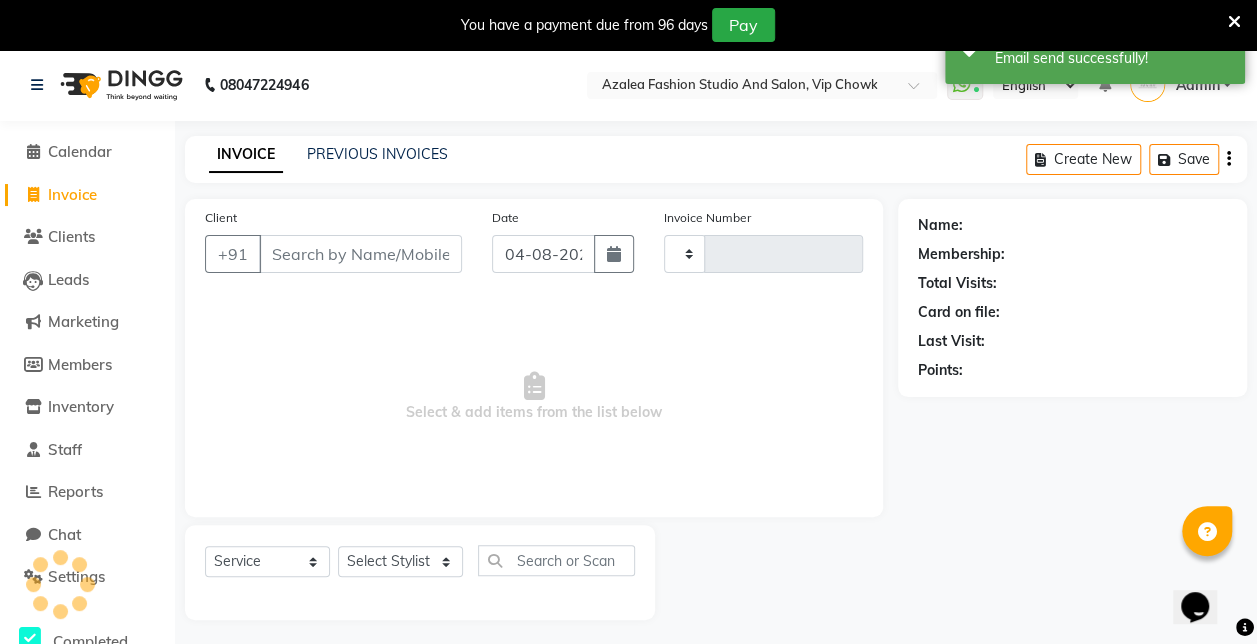 scroll, scrollTop: 49, scrollLeft: 0, axis: vertical 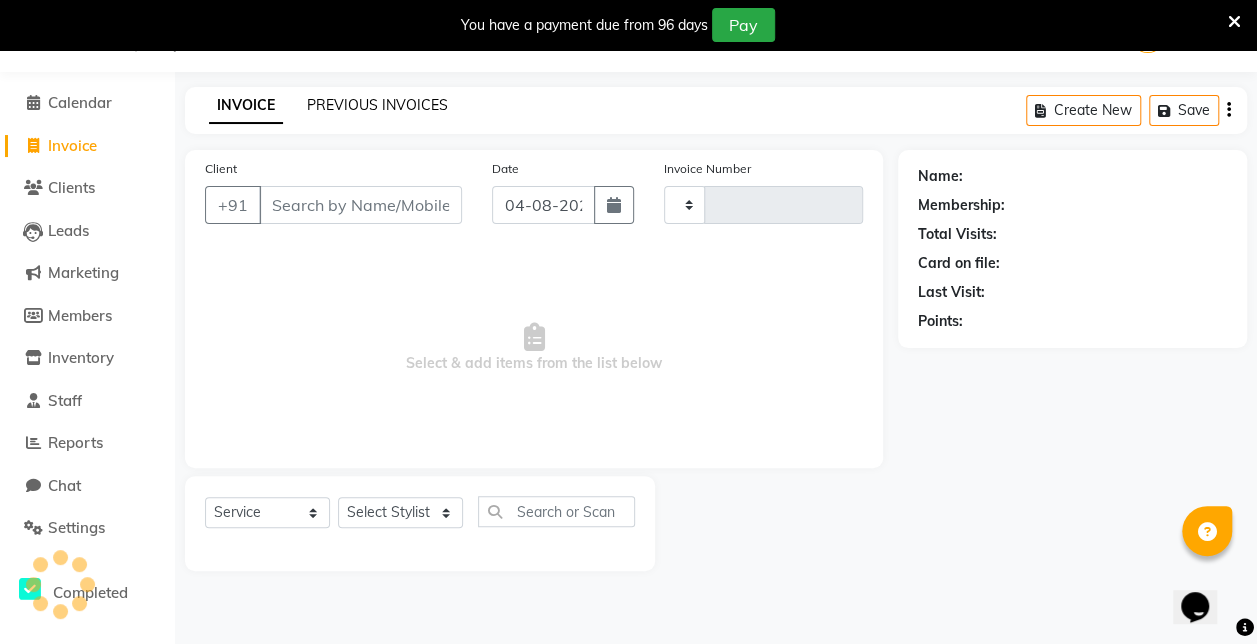 click on "PREVIOUS INVOICES" 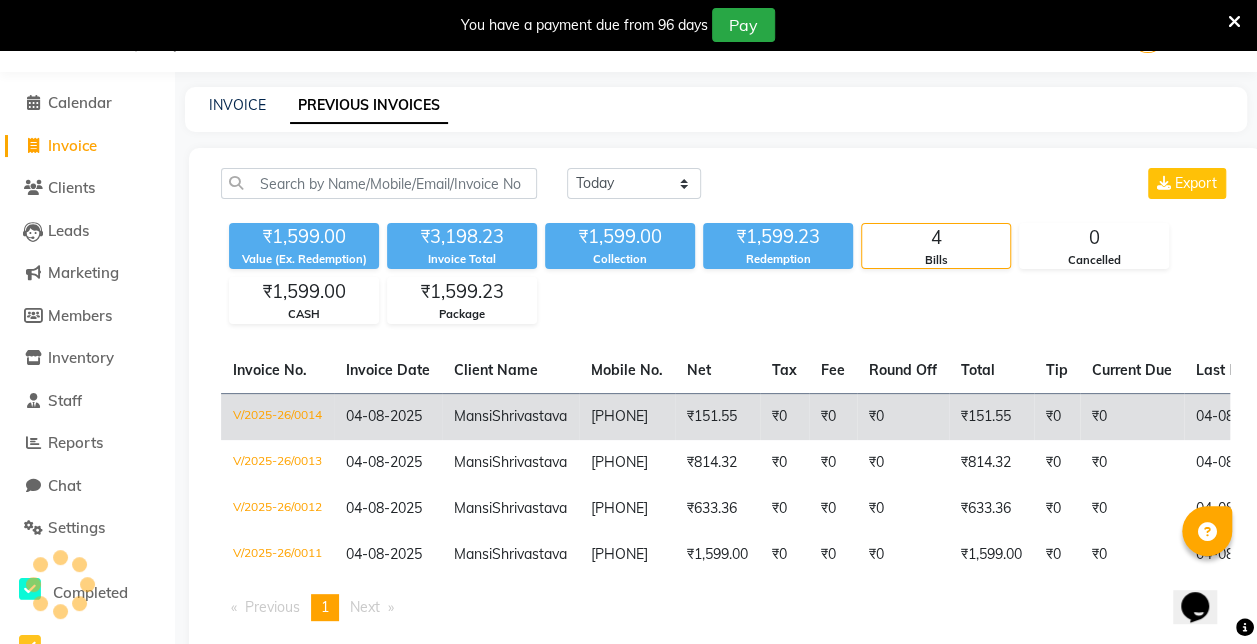 click on "V/2025-26/0014" 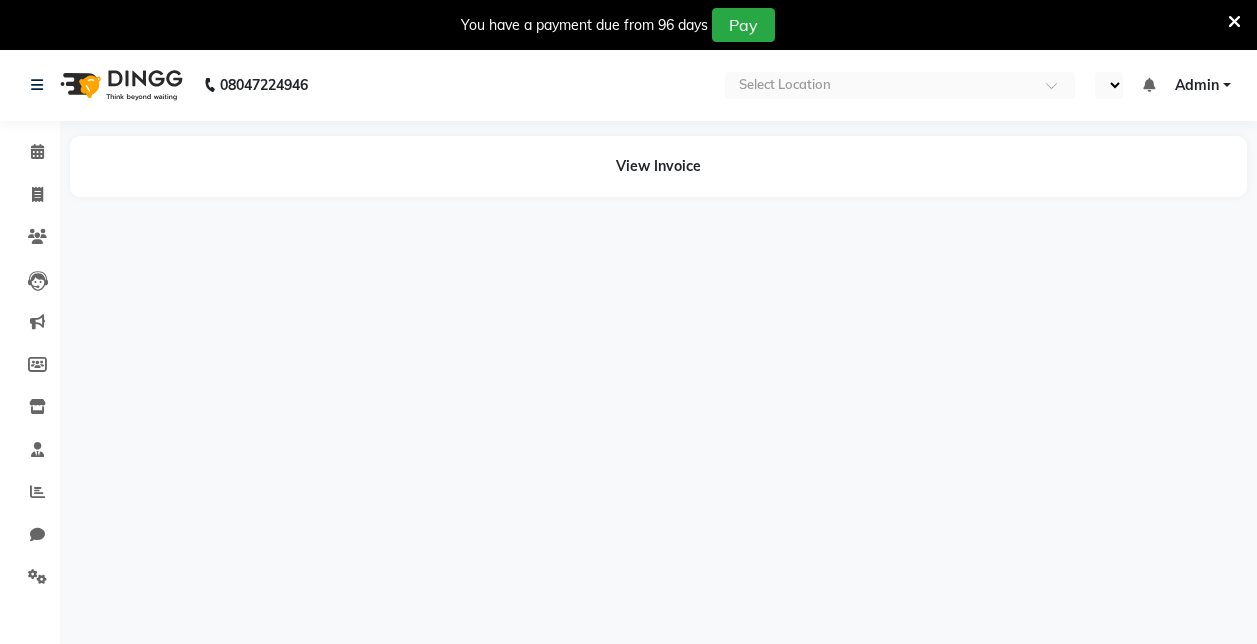 scroll, scrollTop: 0, scrollLeft: 0, axis: both 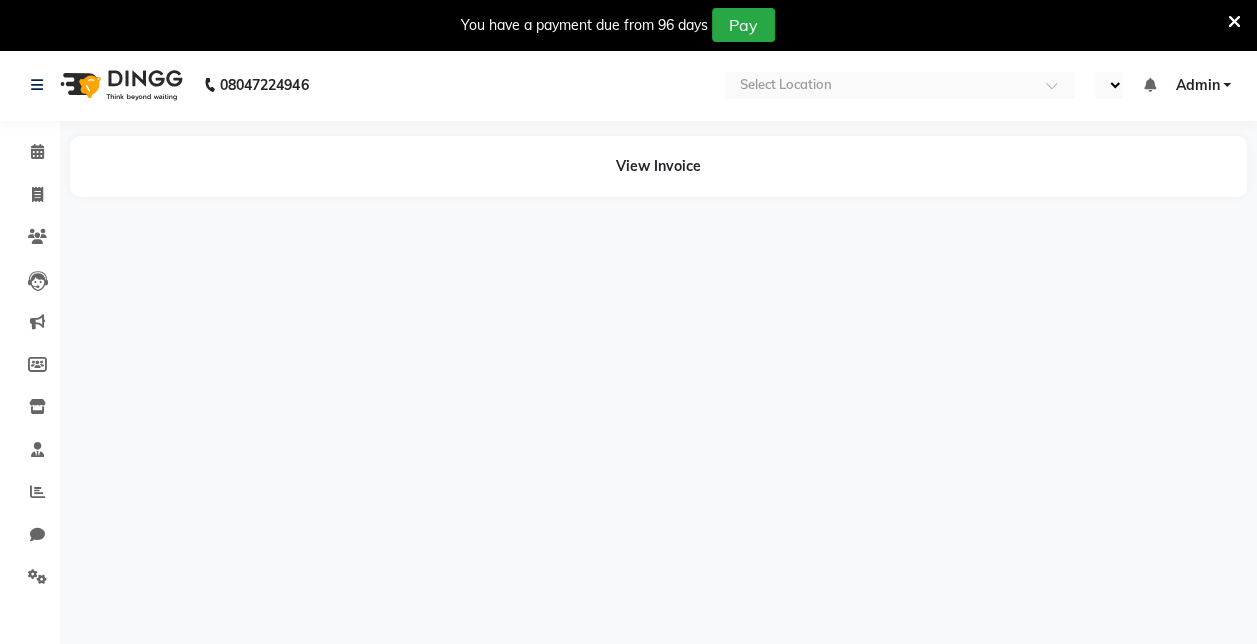 select on "en" 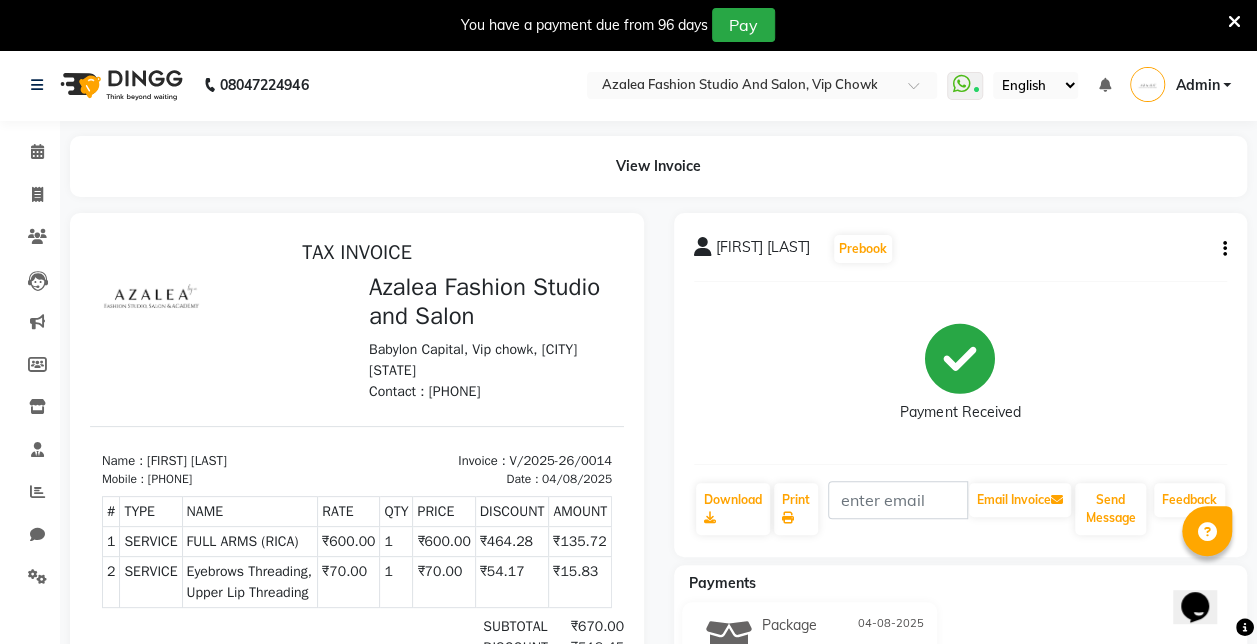 scroll, scrollTop: 0, scrollLeft: 0, axis: both 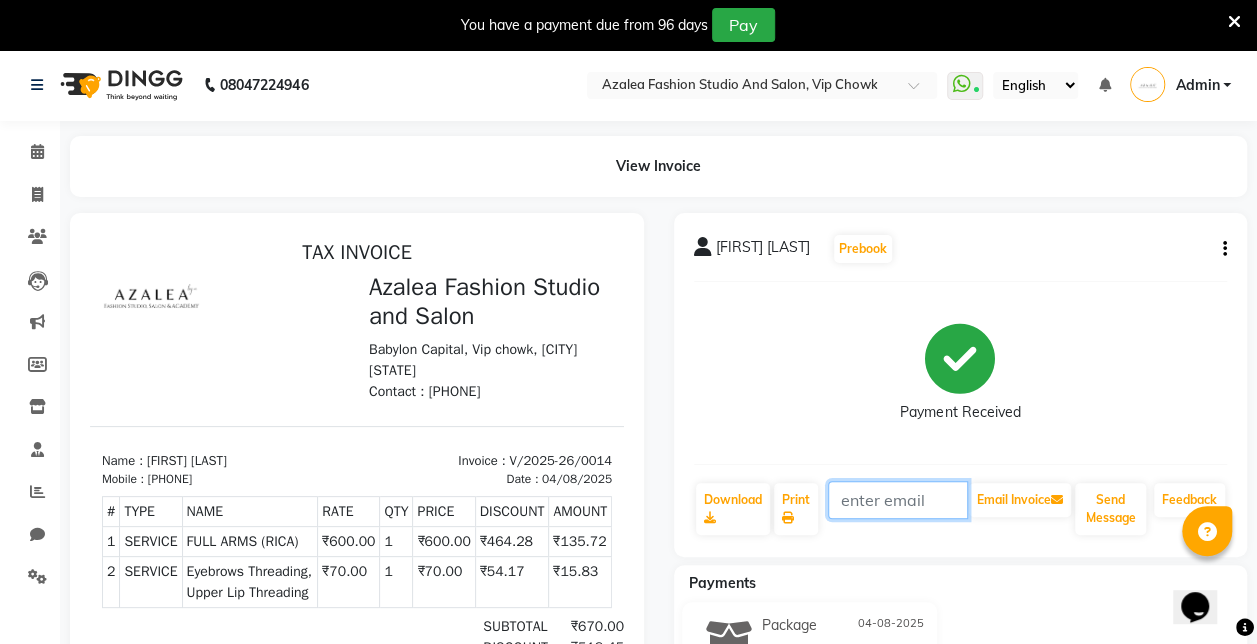 click 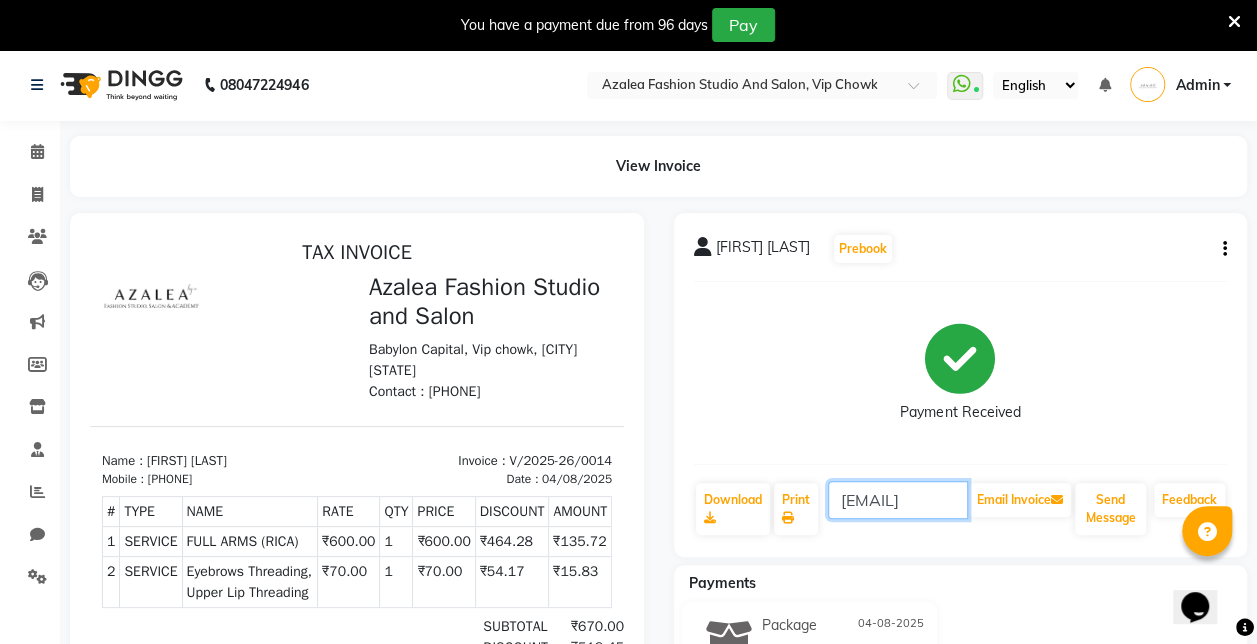 scroll, scrollTop: 0, scrollLeft: 109, axis: horizontal 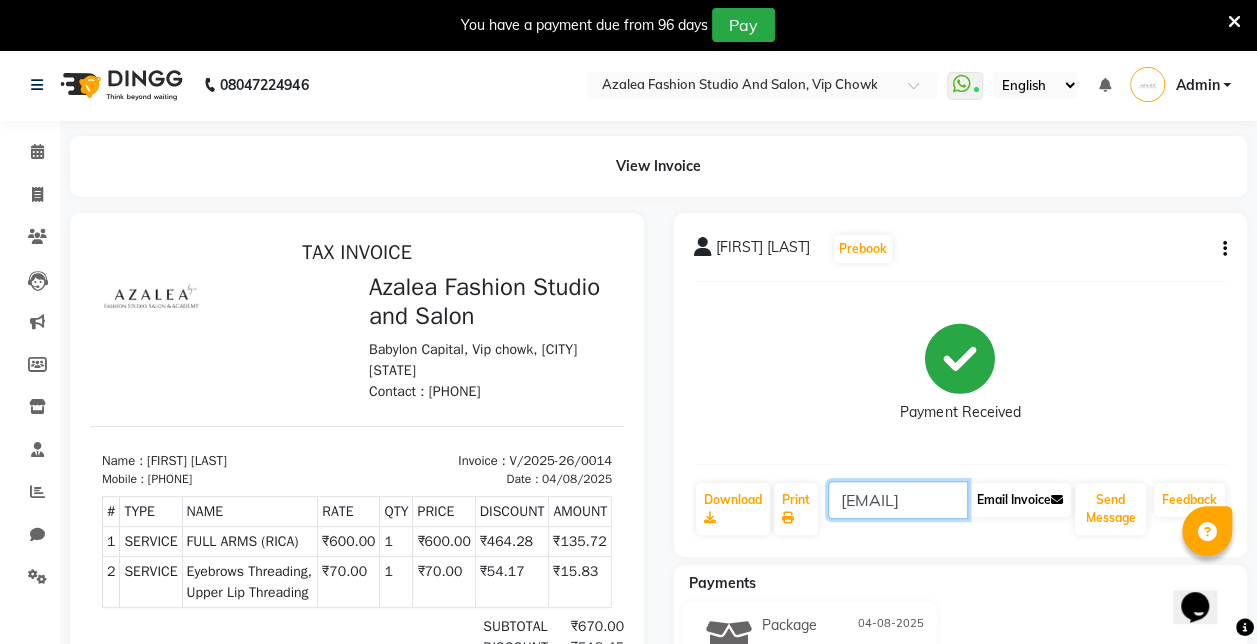 type on "[EMAIL]" 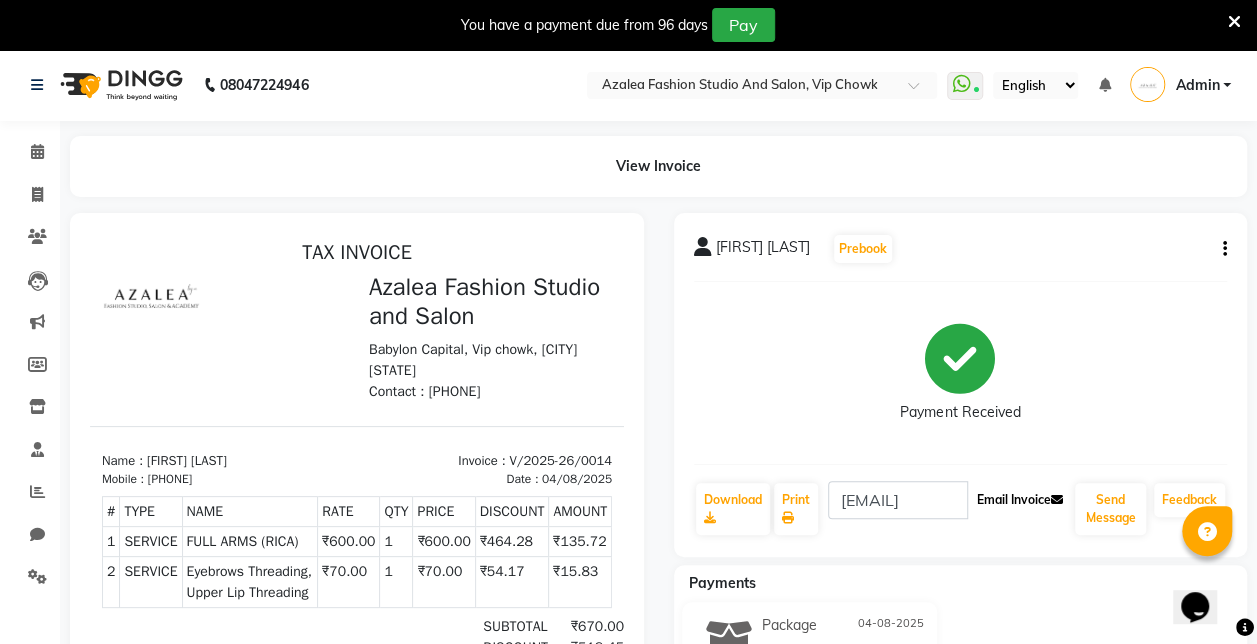 scroll, scrollTop: 0, scrollLeft: 0, axis: both 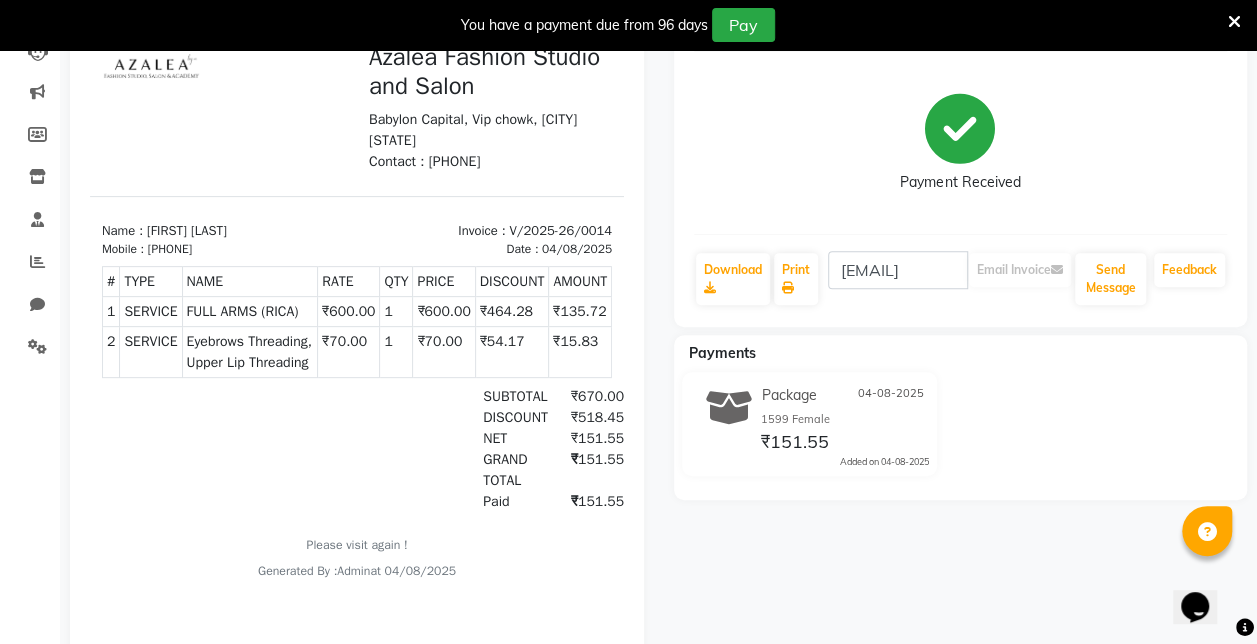 click at bounding box center (1234, 22) 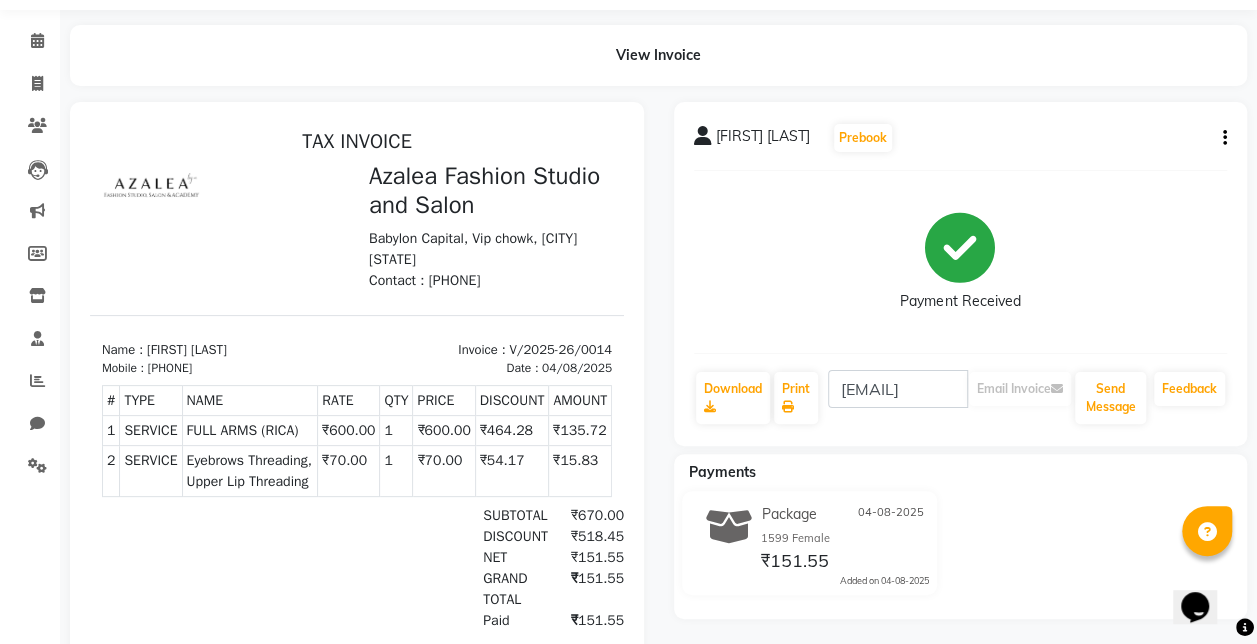 scroll, scrollTop: 0, scrollLeft: 0, axis: both 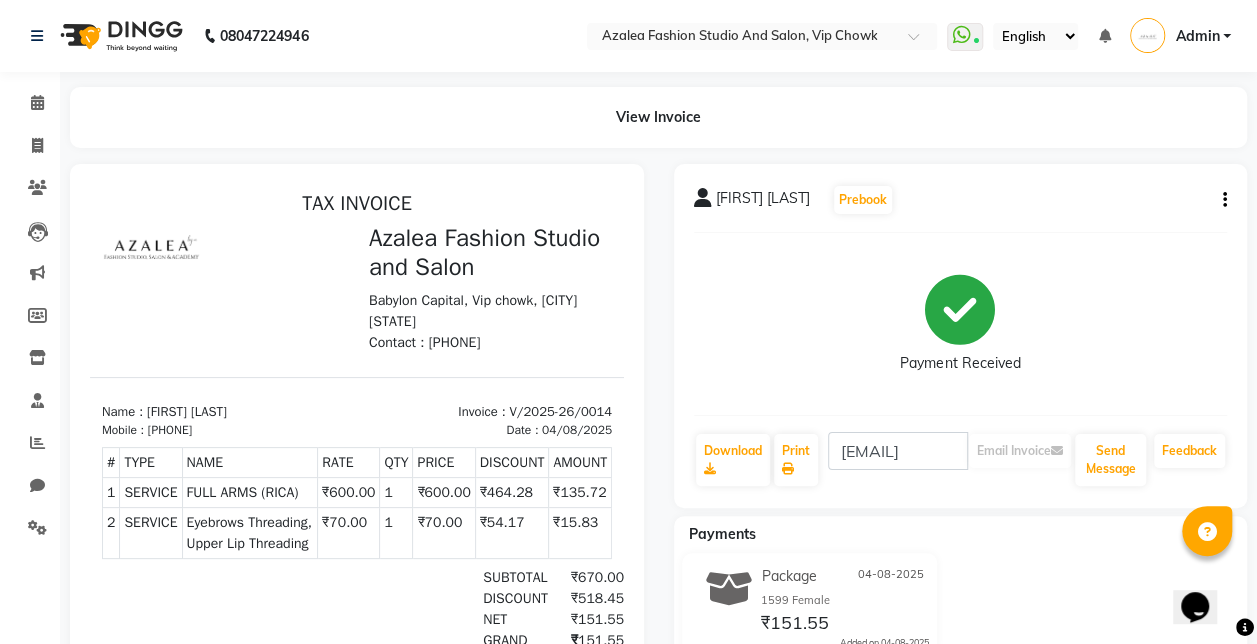 click 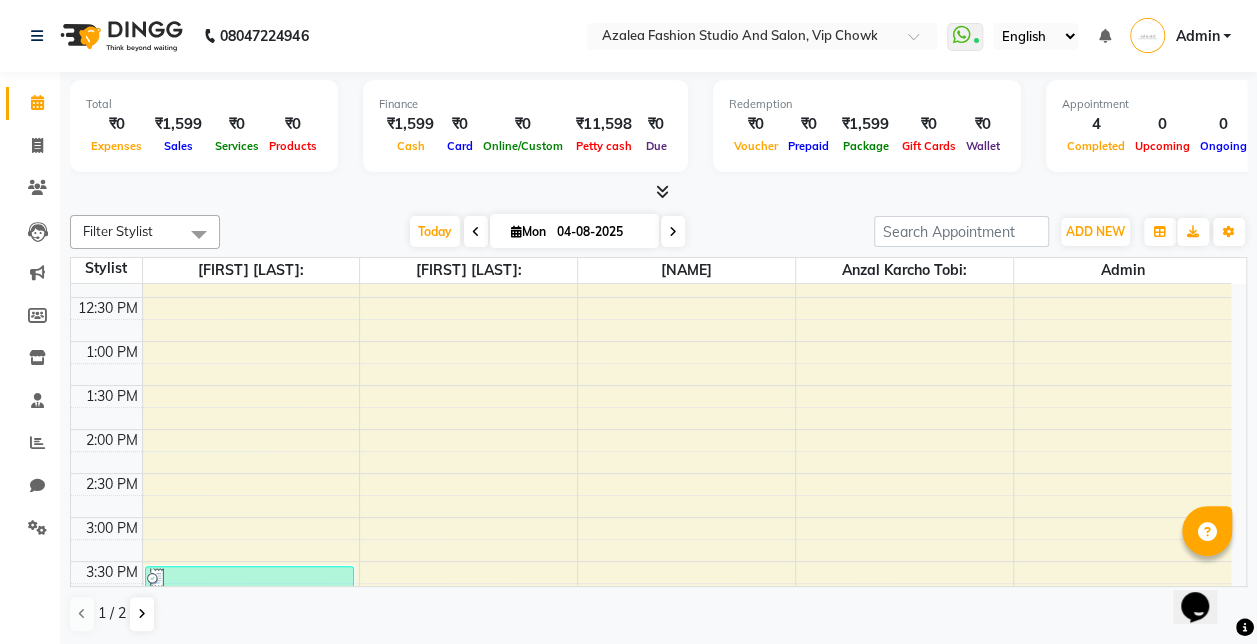 scroll, scrollTop: 0, scrollLeft: 0, axis: both 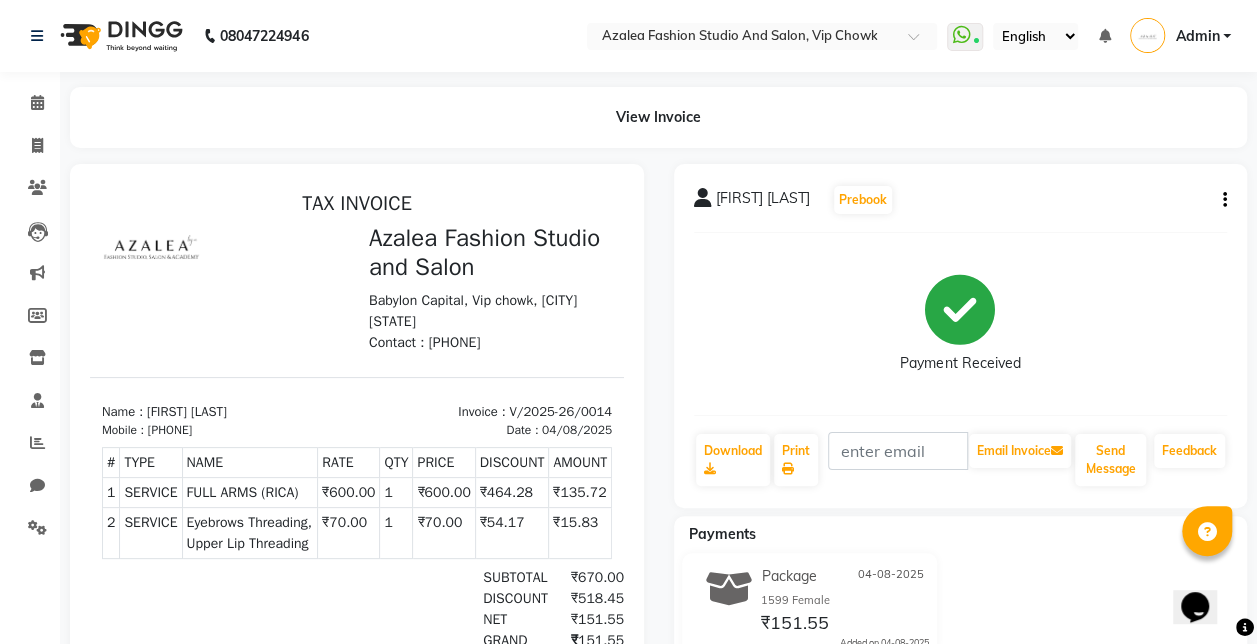 click 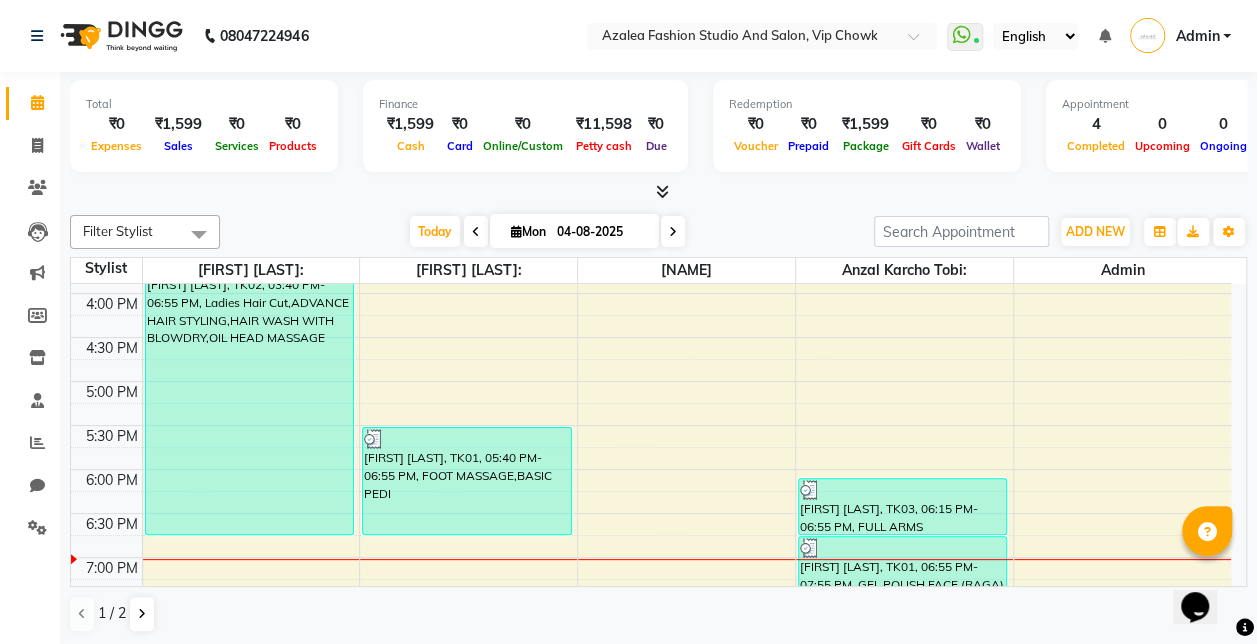 scroll, scrollTop: 822, scrollLeft: 0, axis: vertical 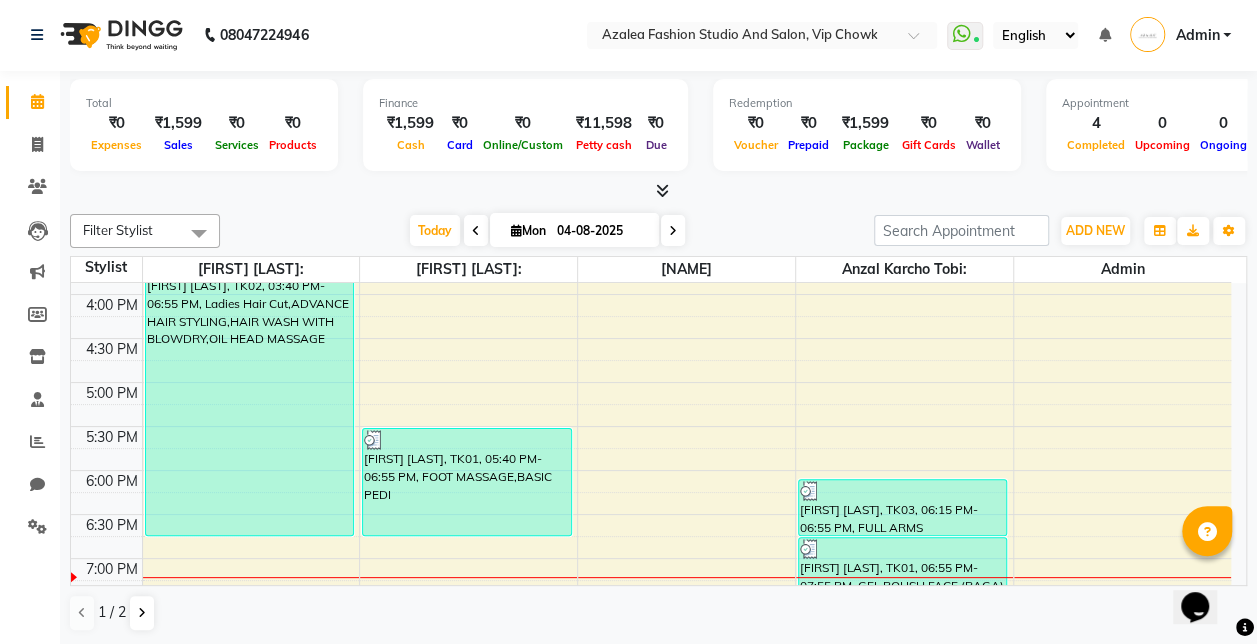 click 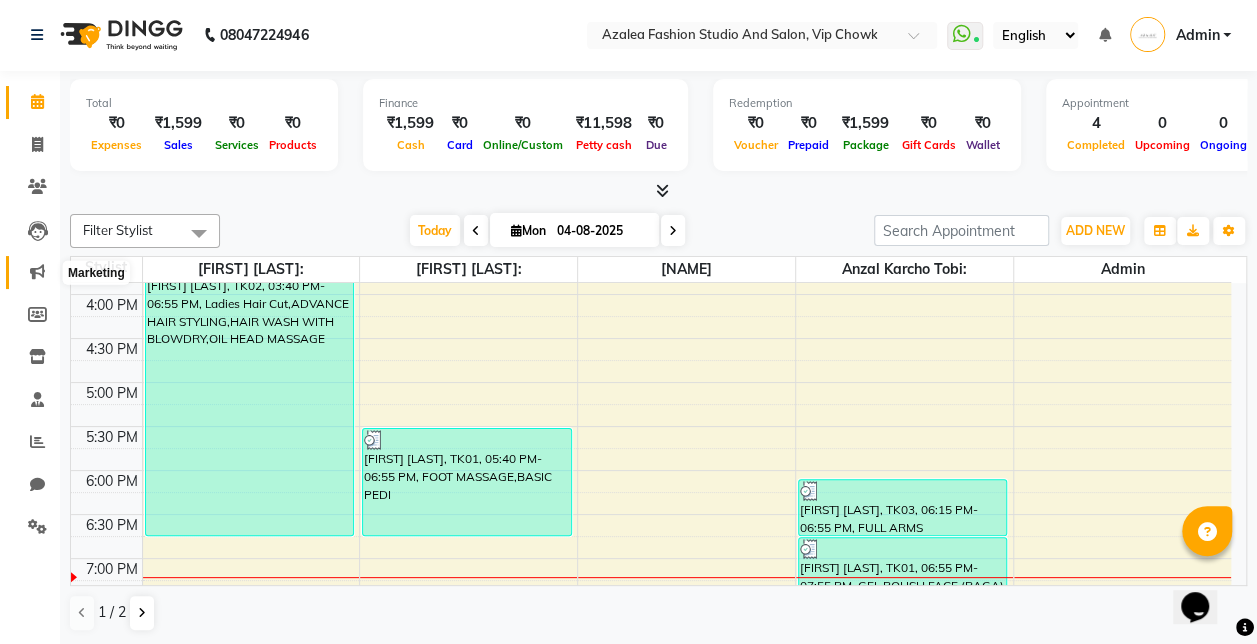 click 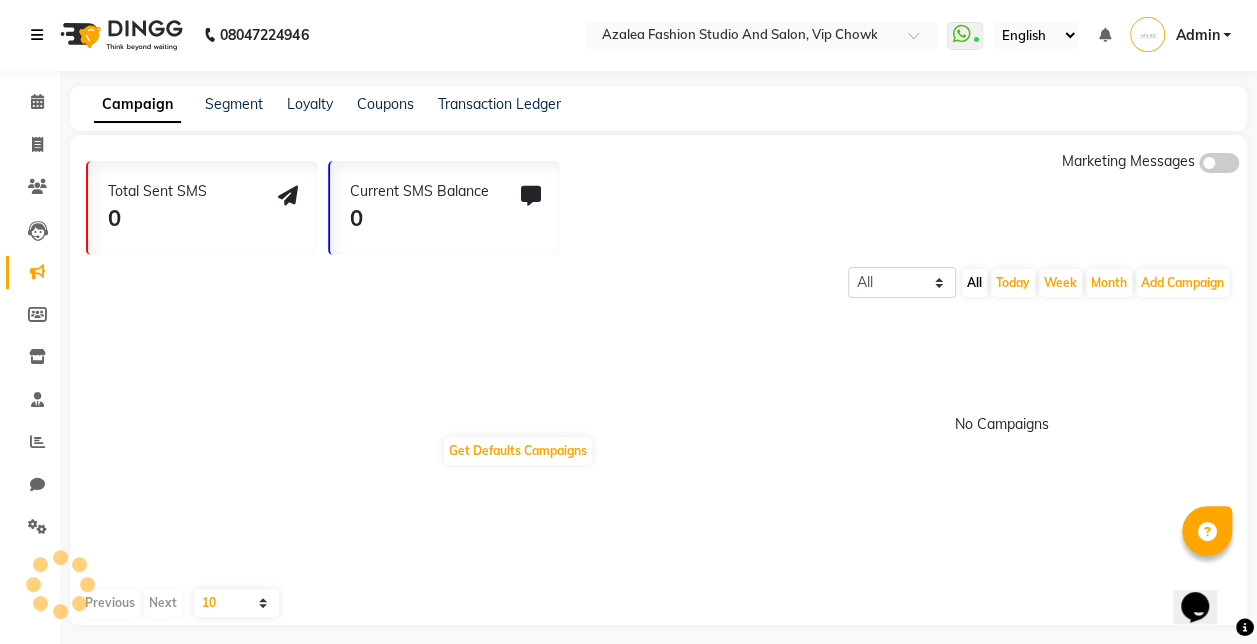 click at bounding box center [37, 35] 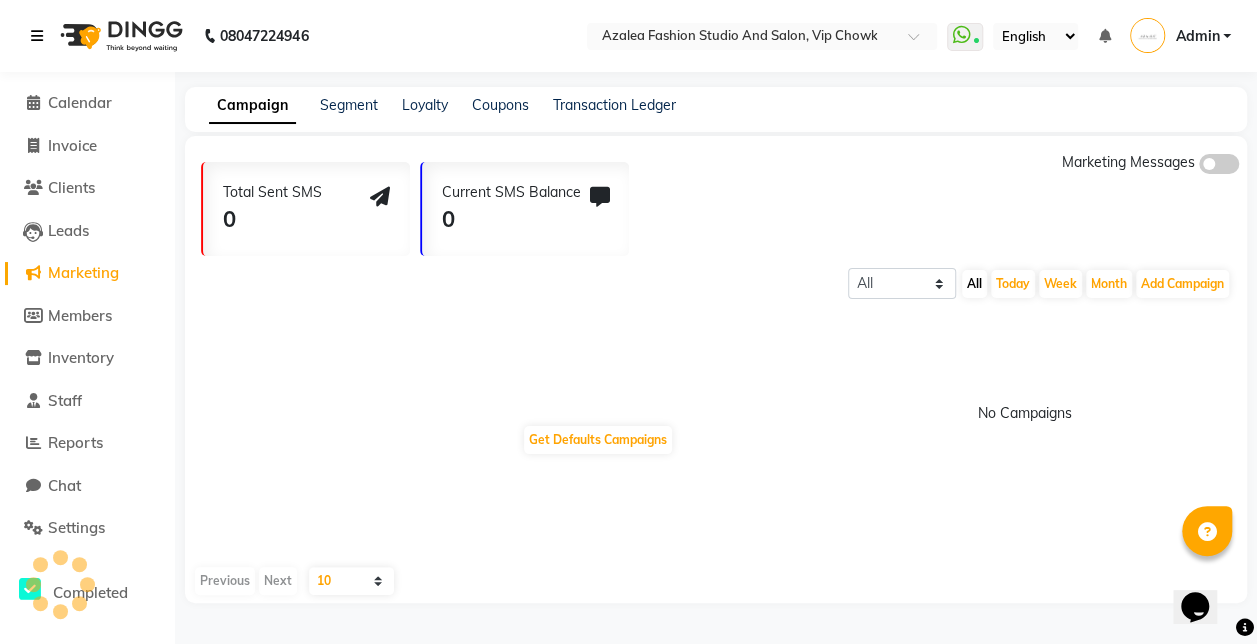 scroll, scrollTop: 0, scrollLeft: 0, axis: both 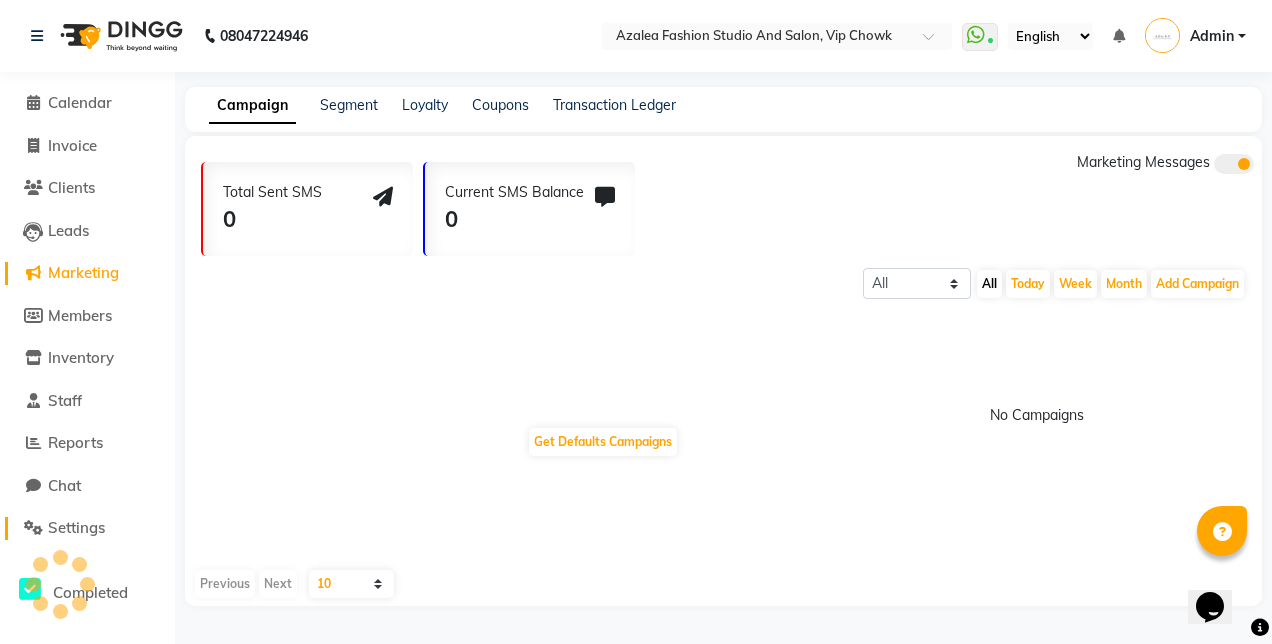 click on "Settings" 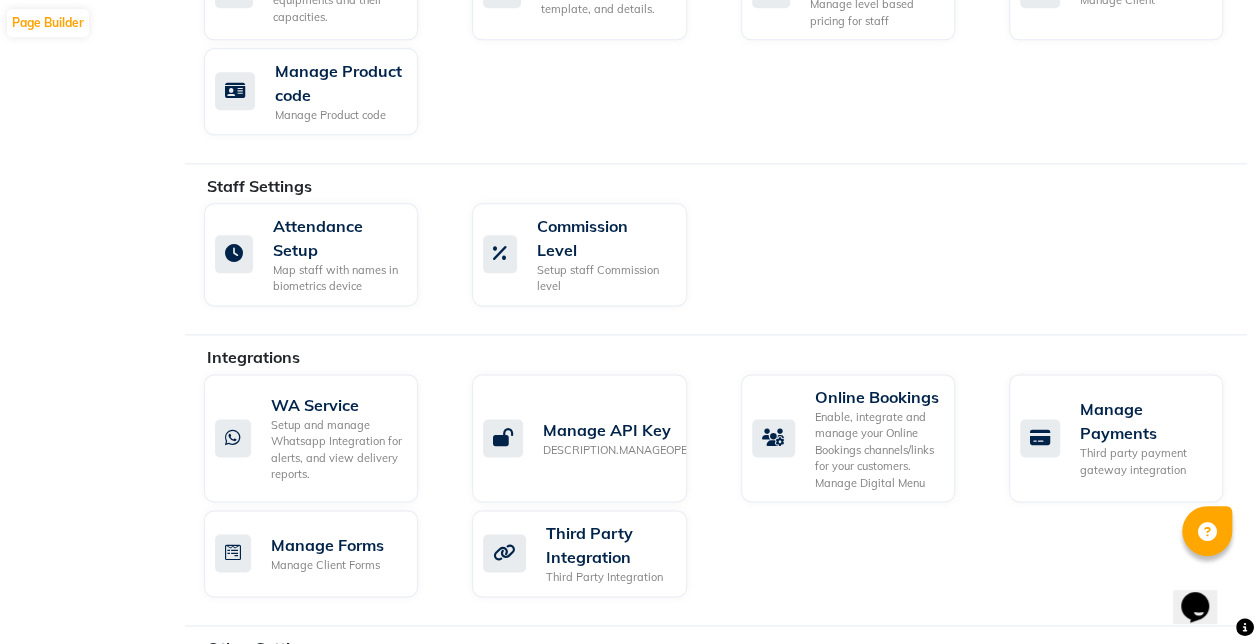 scroll, scrollTop: 1134, scrollLeft: 0, axis: vertical 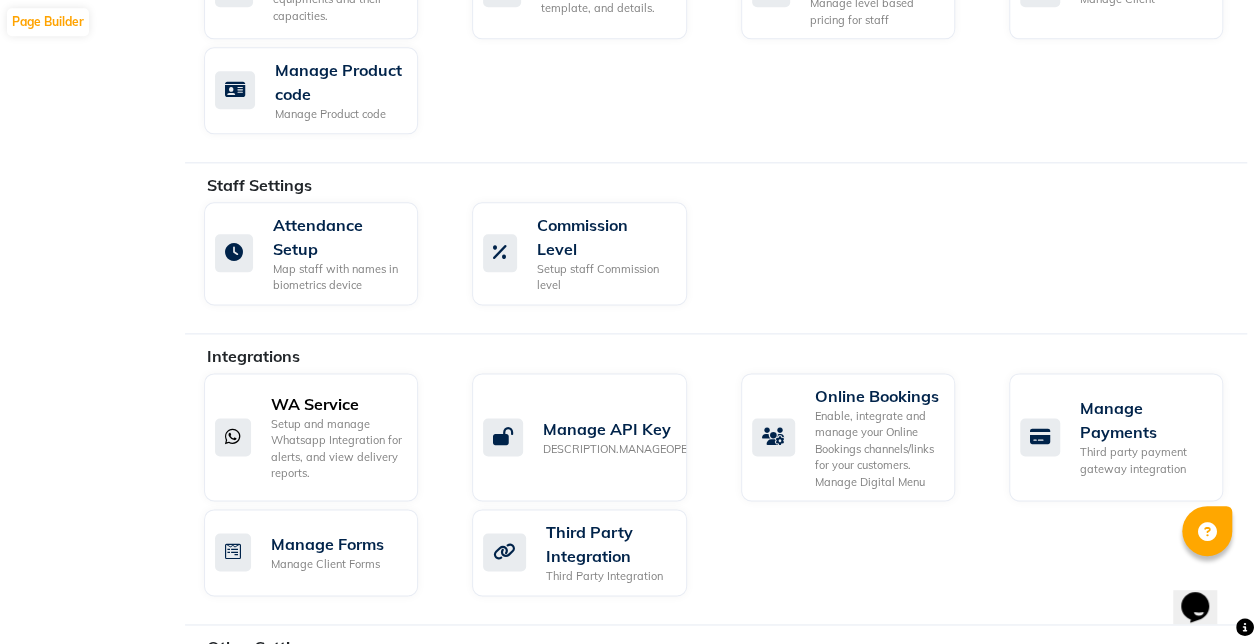 click on "Setup and manage Whatsapp Integration for alerts, and view delivery reports." 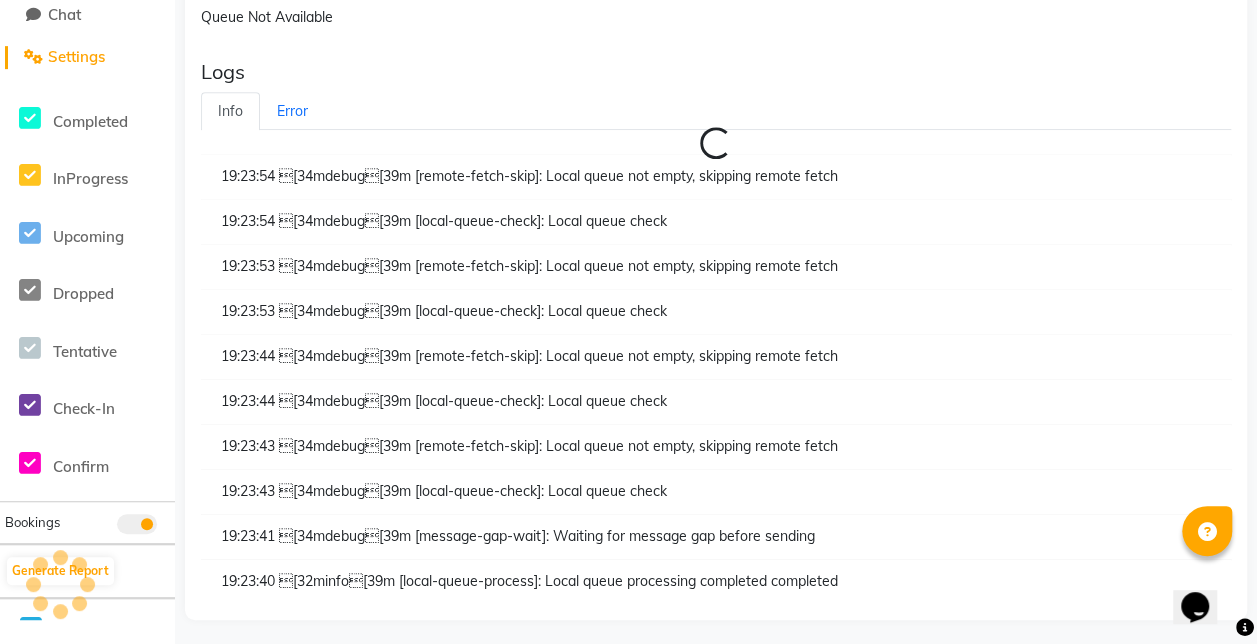 scroll, scrollTop: 0, scrollLeft: 0, axis: both 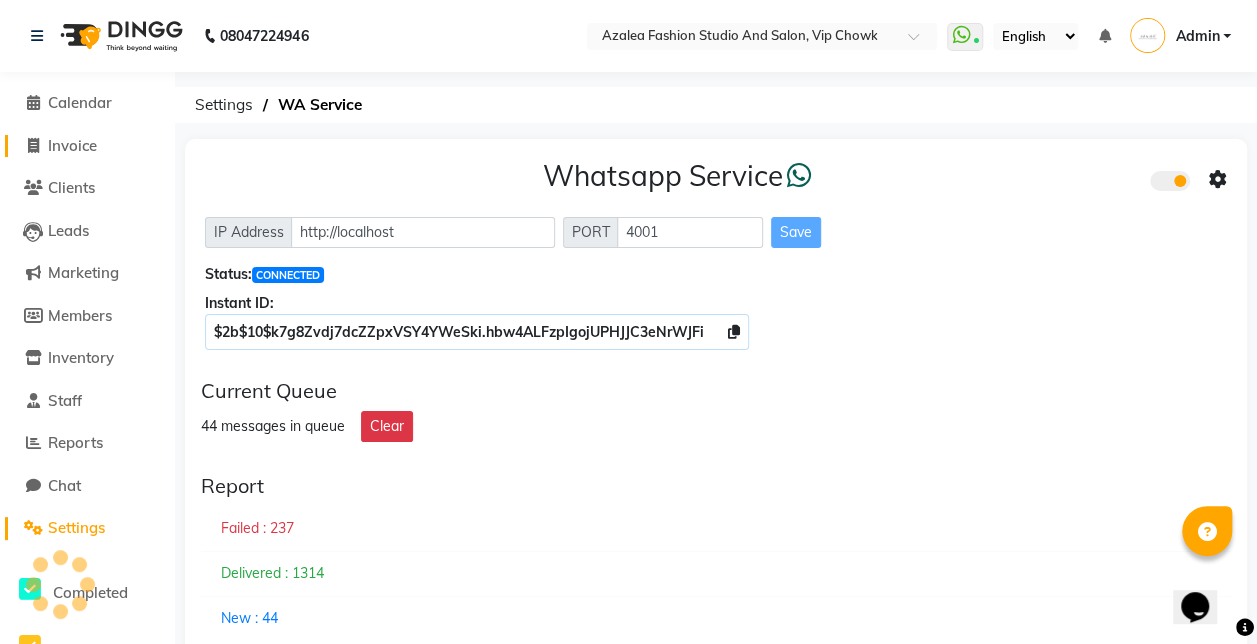 click on "Invoice" 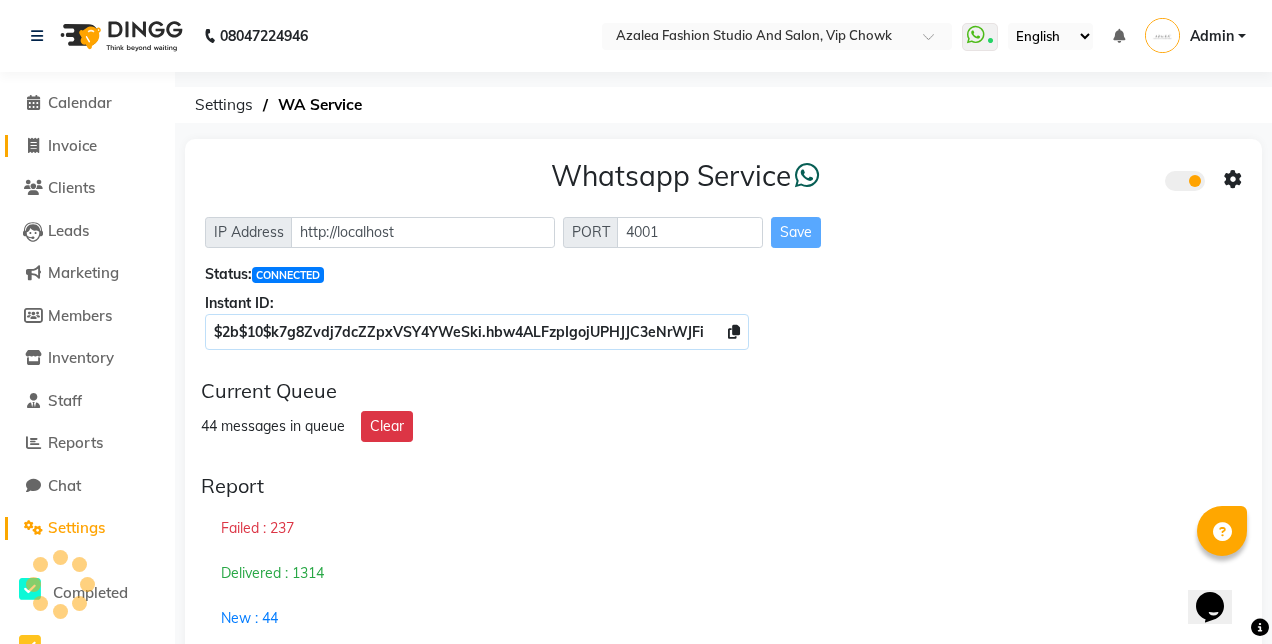 select on "service" 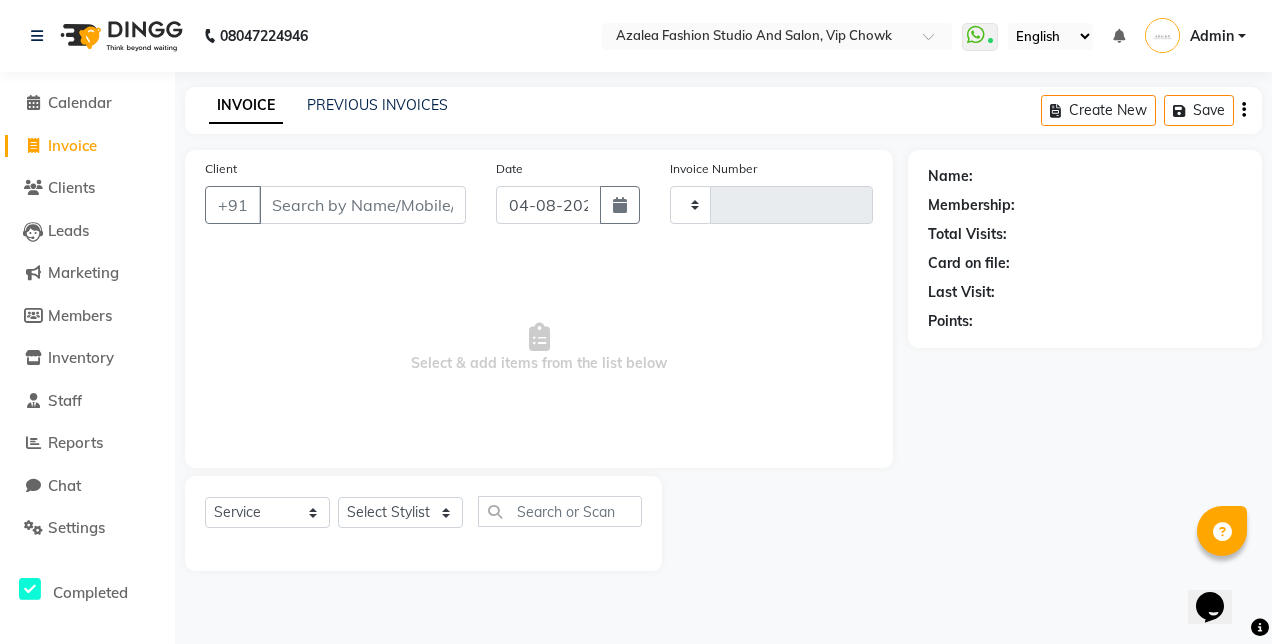 type on "0015" 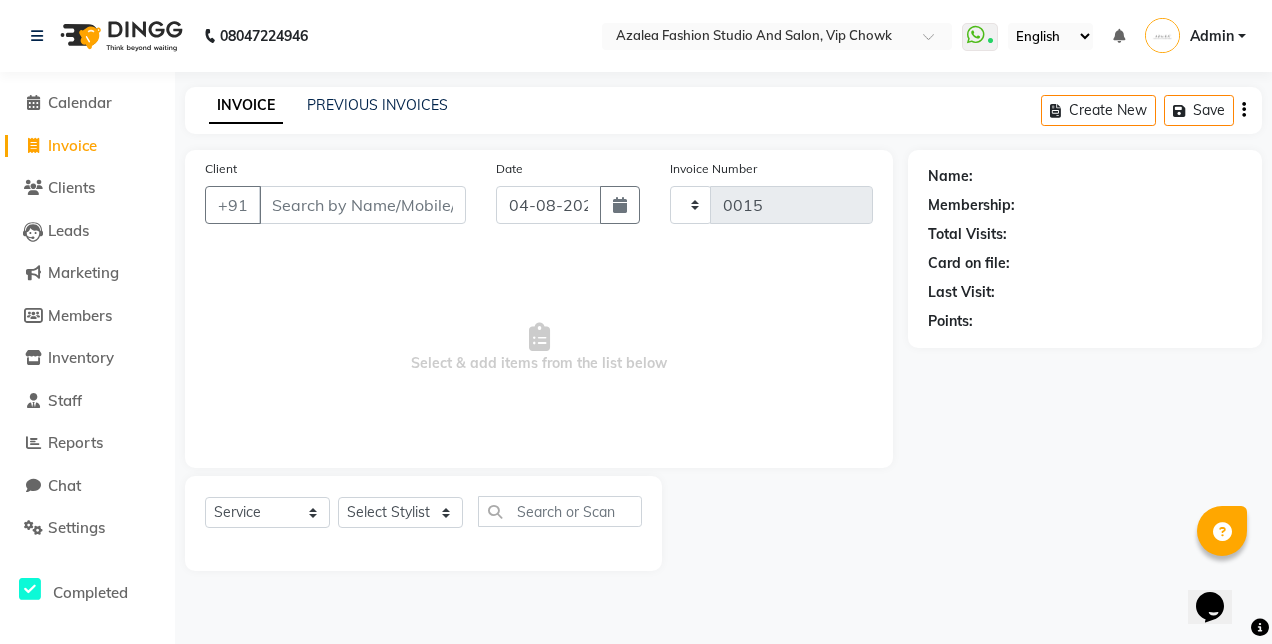 select on "8063" 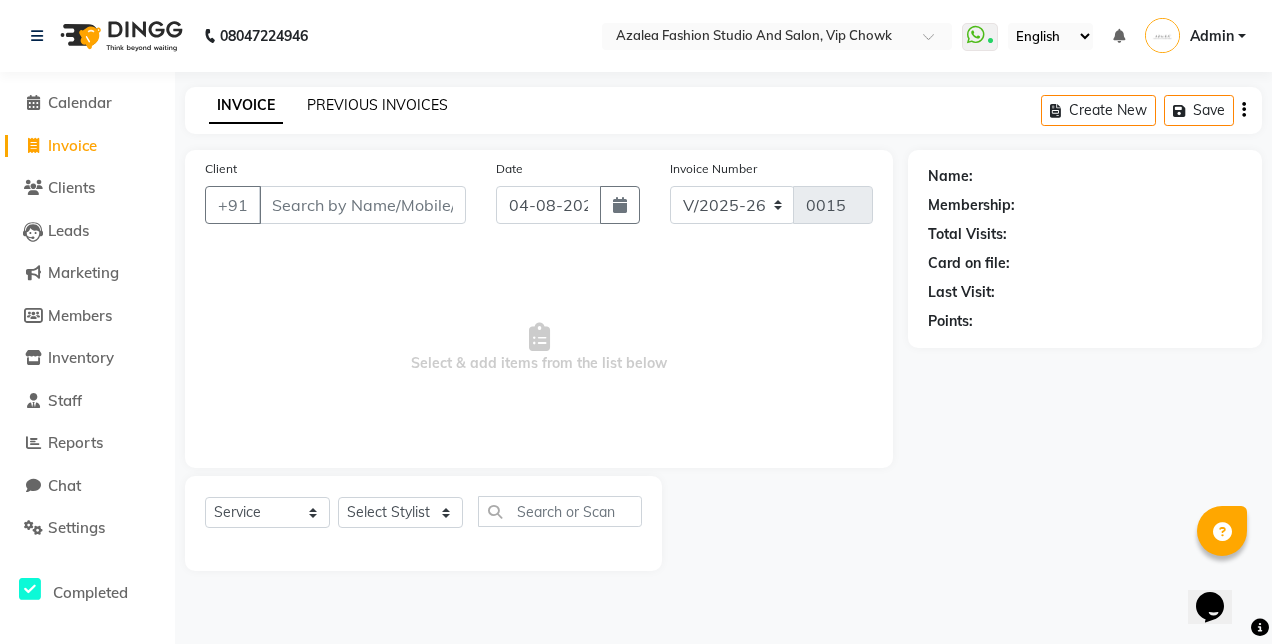 click on "PREVIOUS INVOICES" 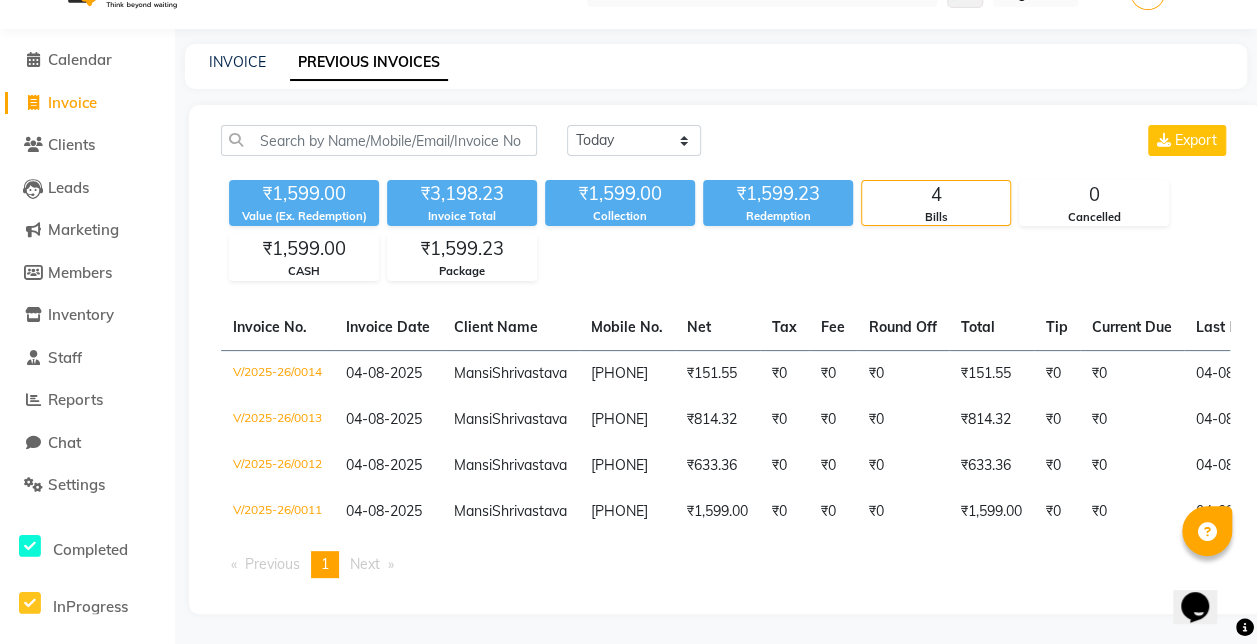 scroll, scrollTop: 136, scrollLeft: 0, axis: vertical 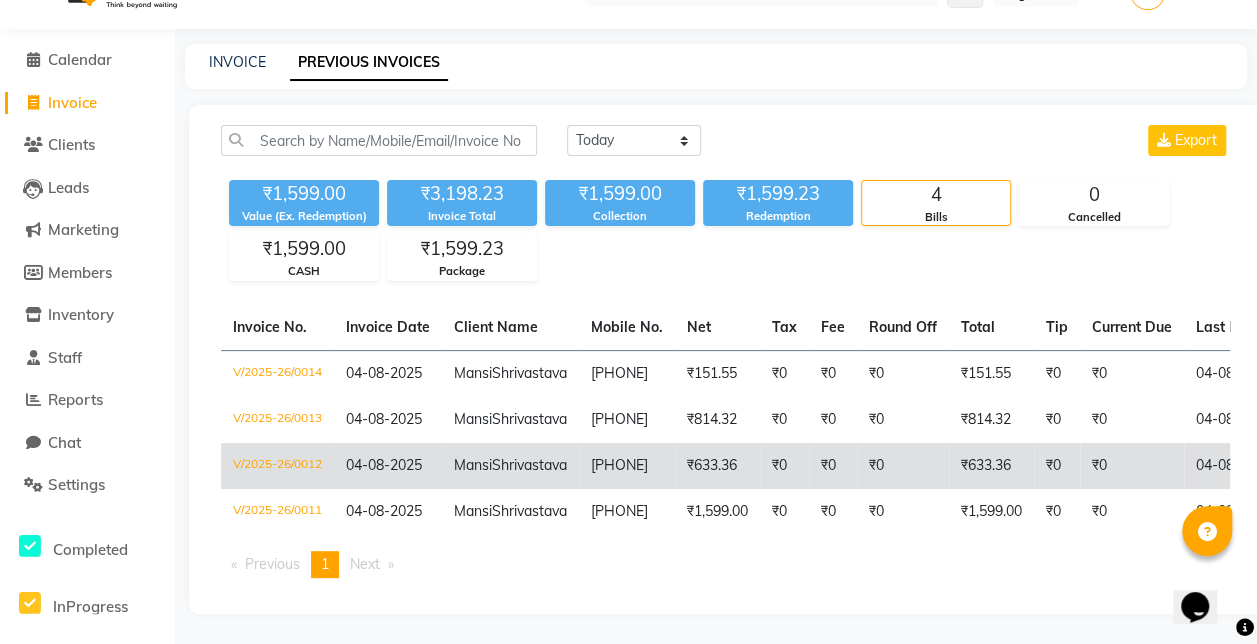 click on "V/2025-26/0012" 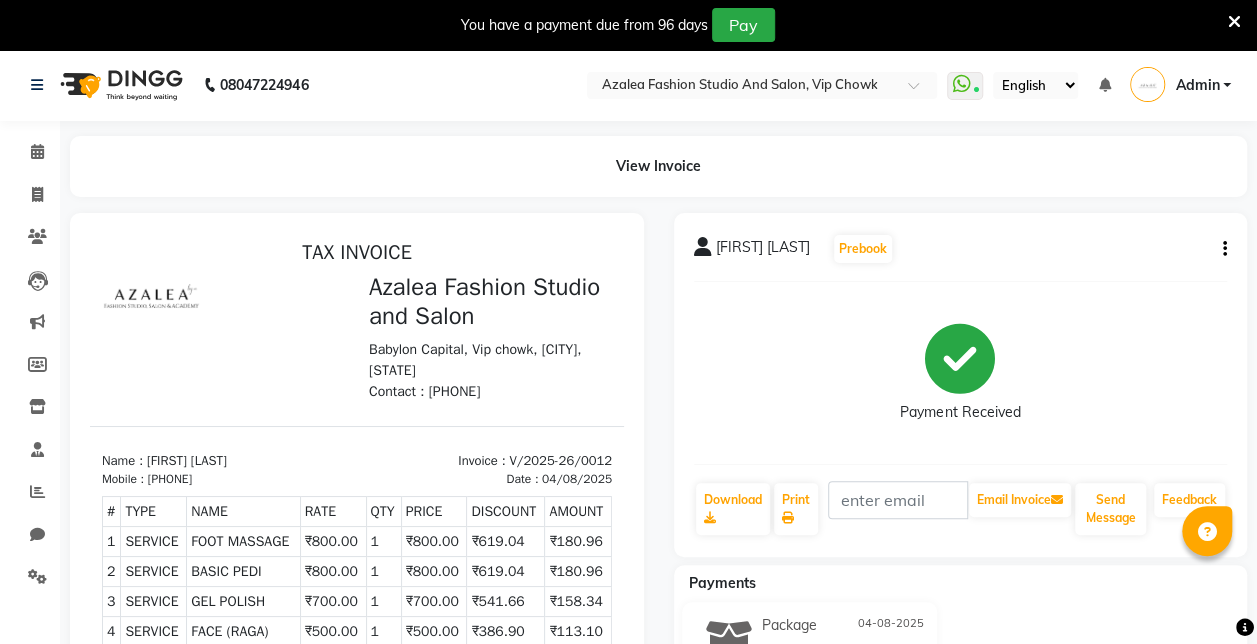 scroll, scrollTop: 287, scrollLeft: 0, axis: vertical 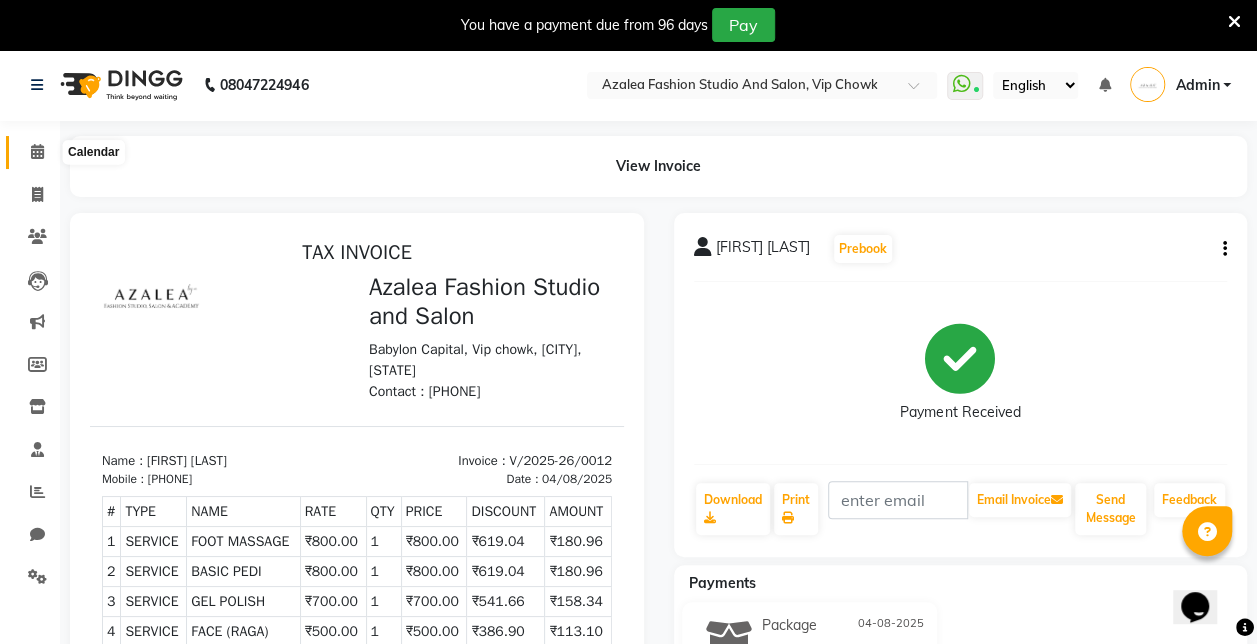 click 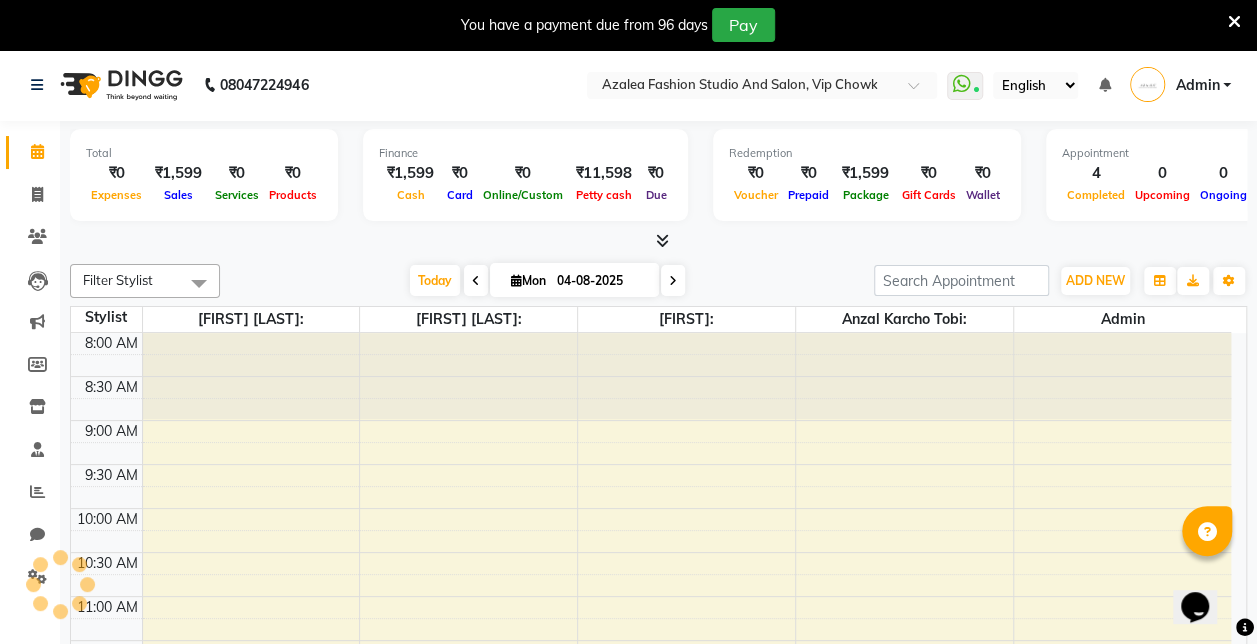 scroll, scrollTop: 0, scrollLeft: 0, axis: both 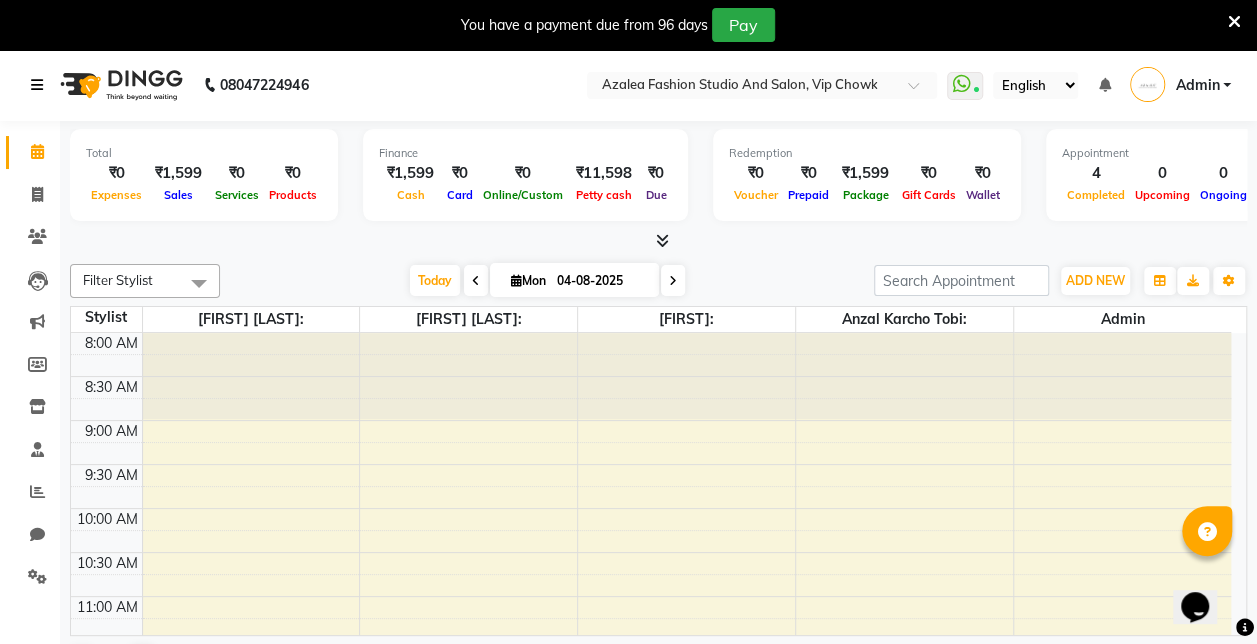 click at bounding box center (37, 85) 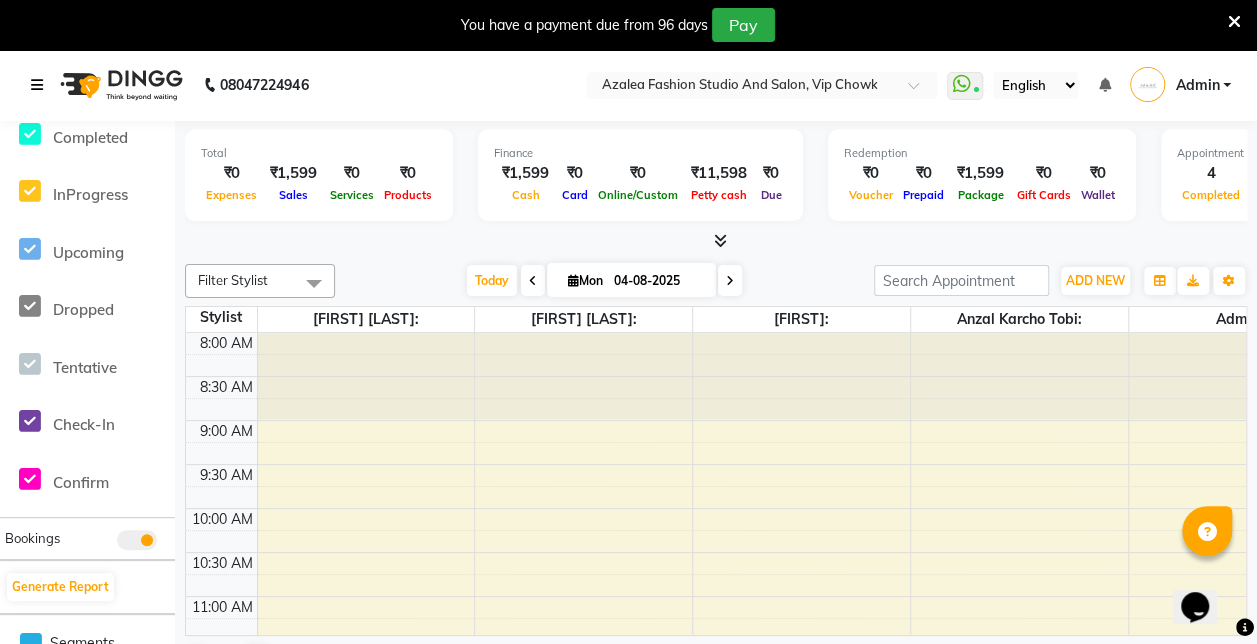 scroll, scrollTop: 574, scrollLeft: 0, axis: vertical 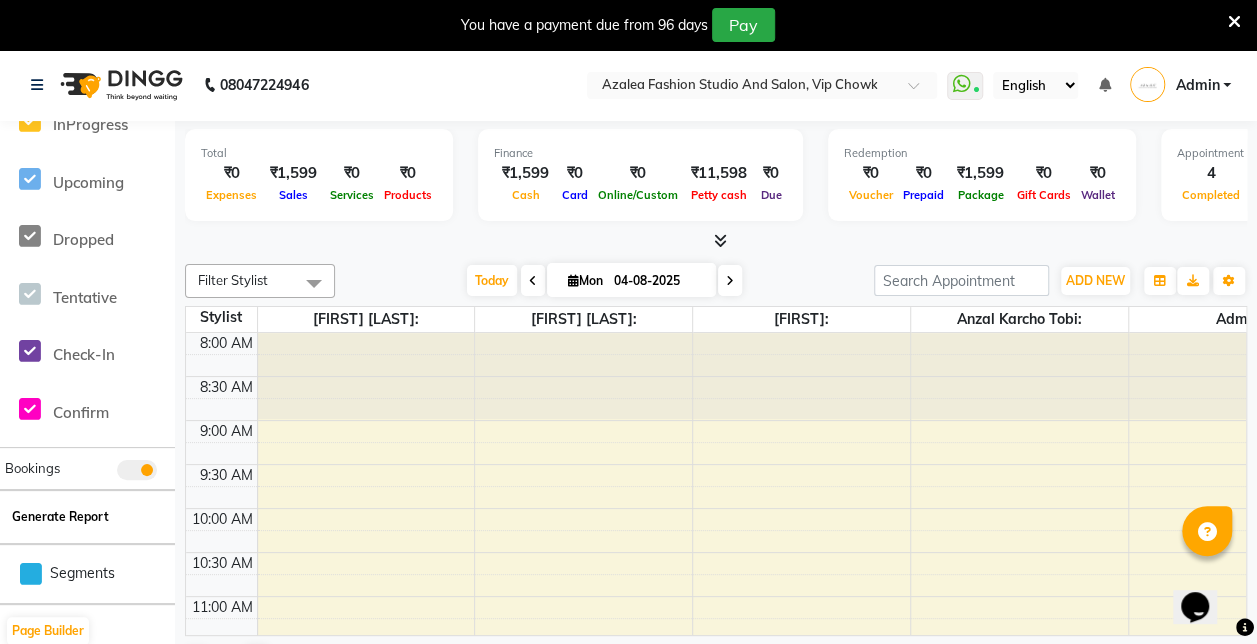 click on "Generate Report" 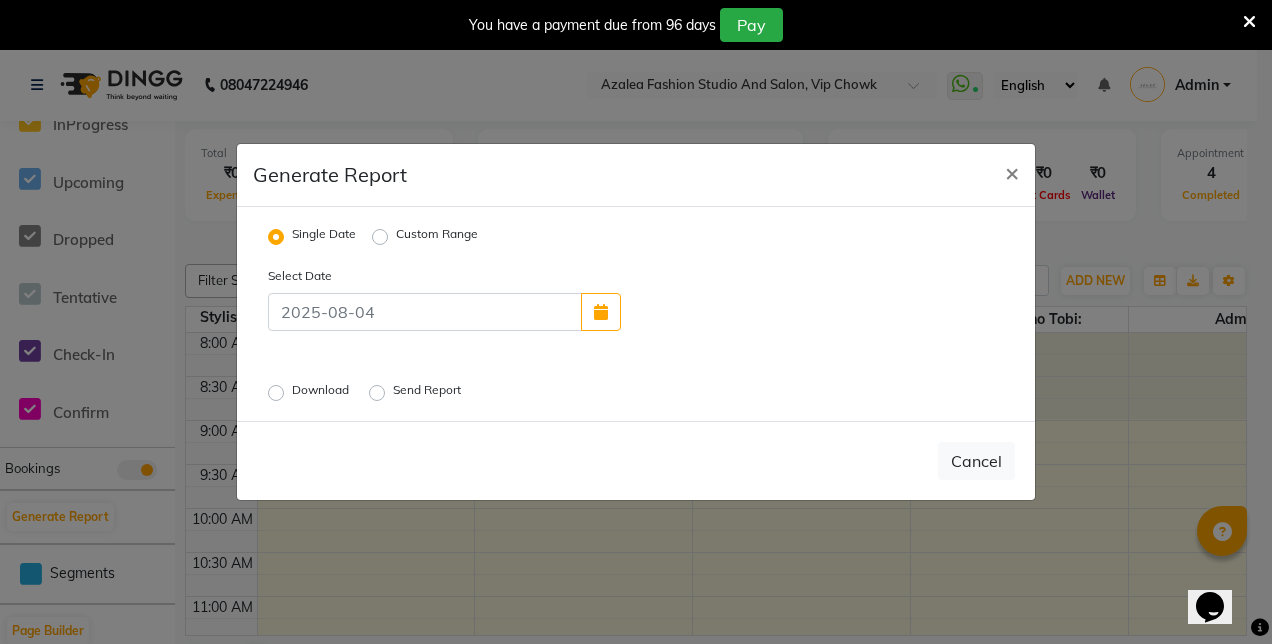 click on "Download" 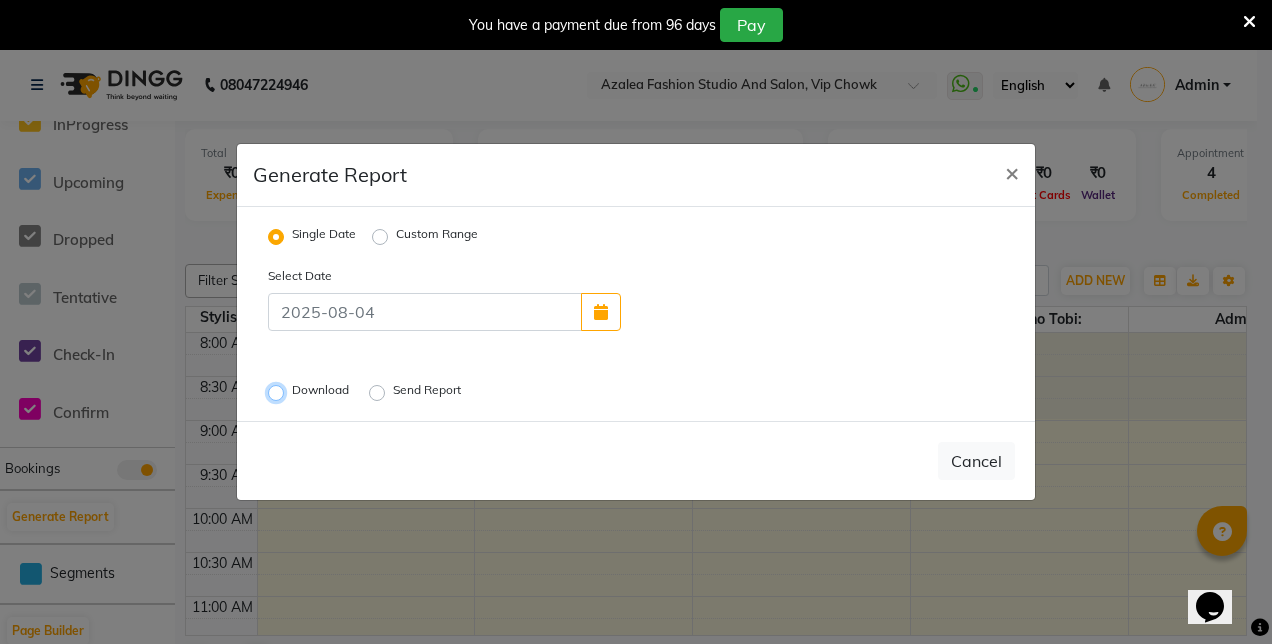 click on "Download" at bounding box center [279, 393] 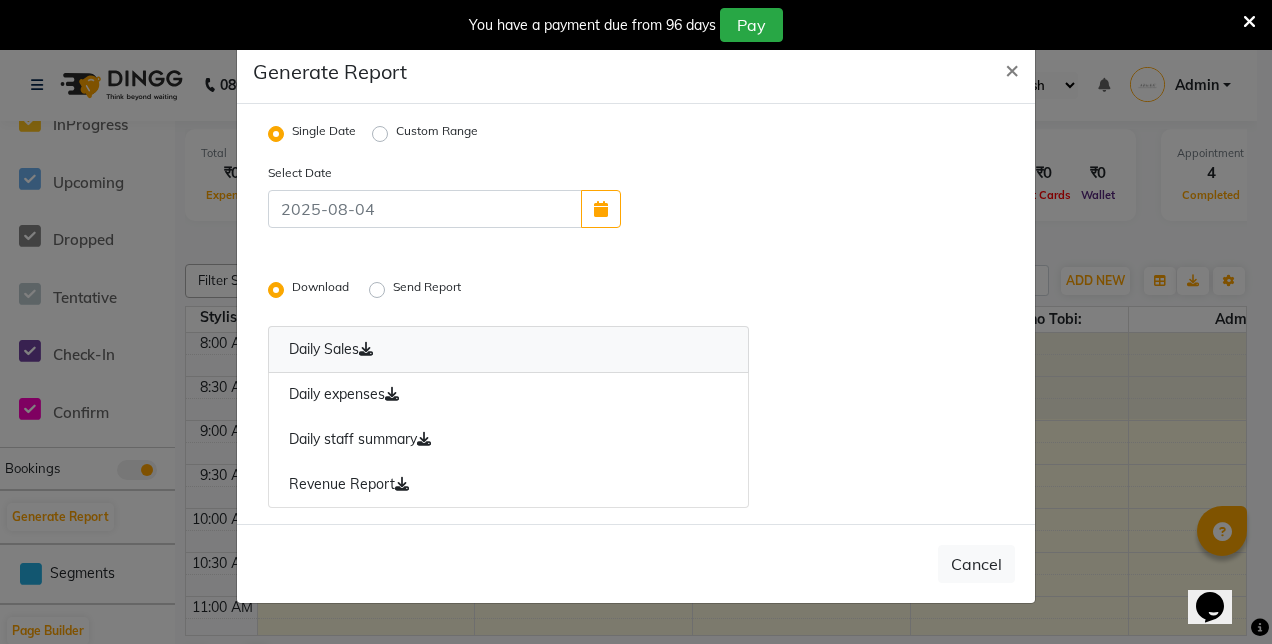 click 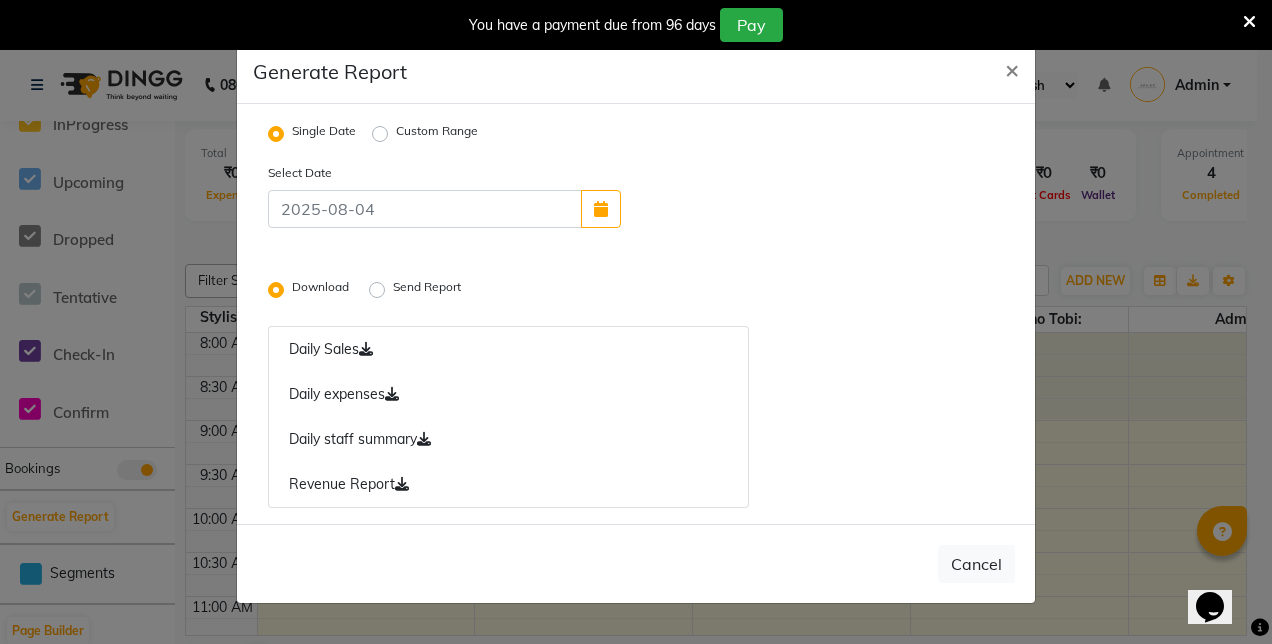 click at bounding box center [1249, 22] 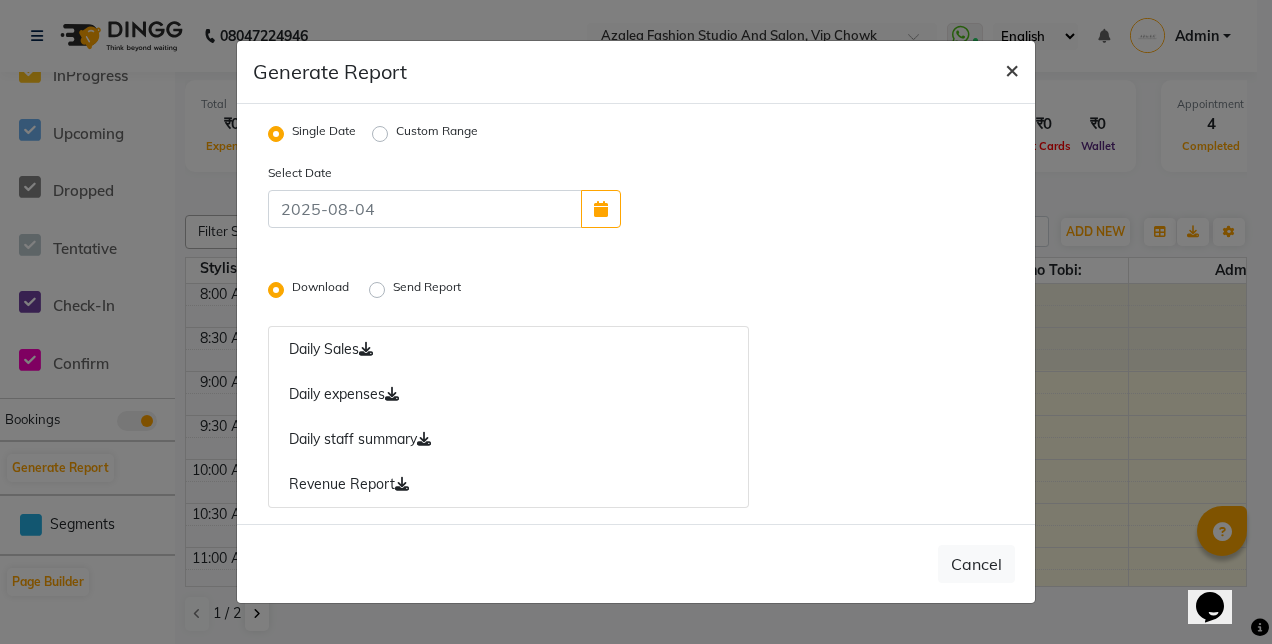 click on "×" 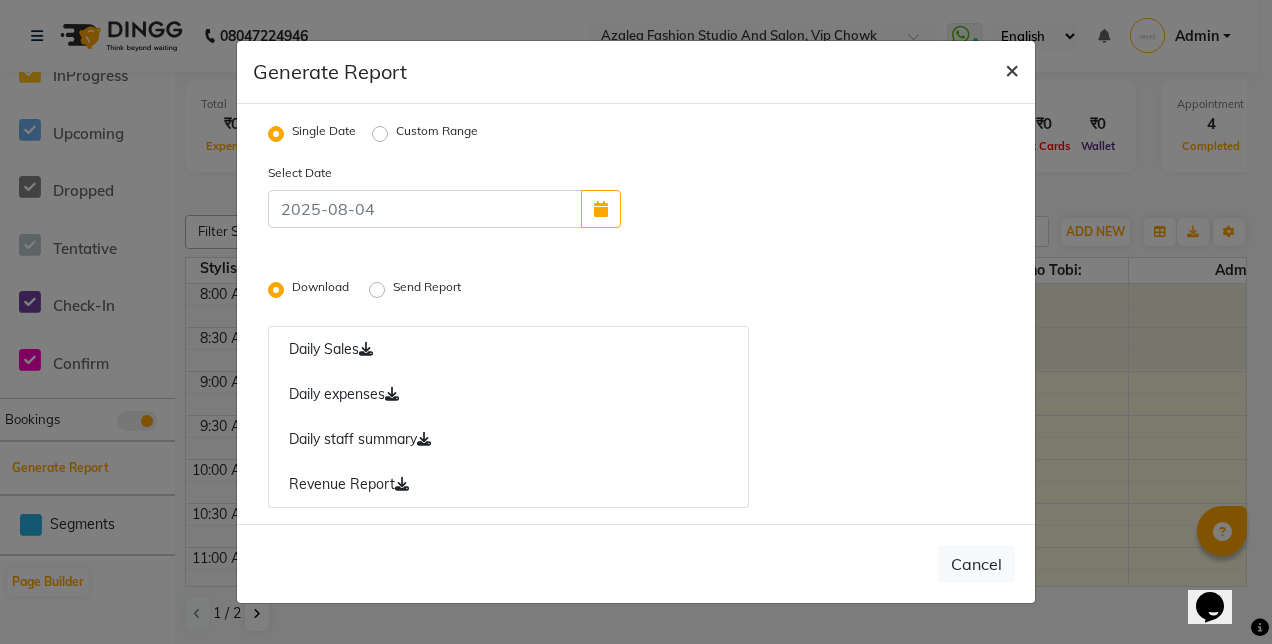 radio on "false" 